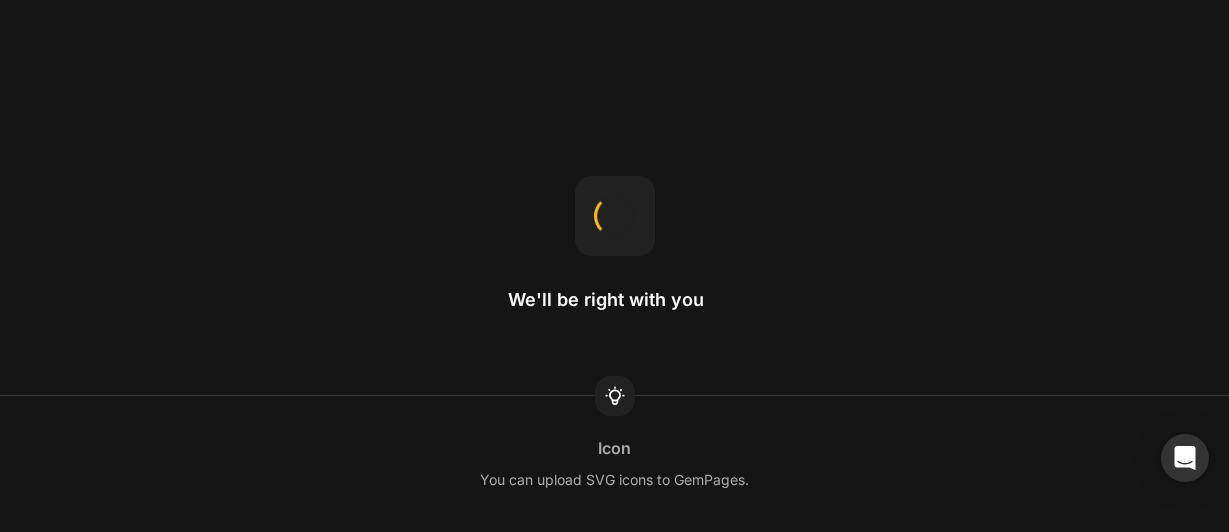 scroll, scrollTop: 0, scrollLeft: 0, axis: both 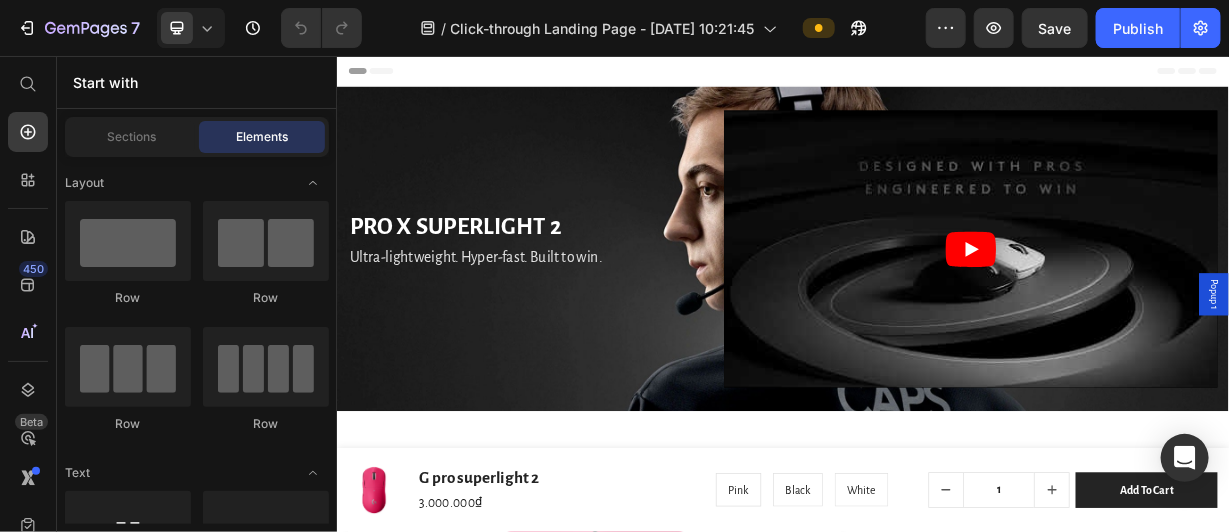 radio on "false" 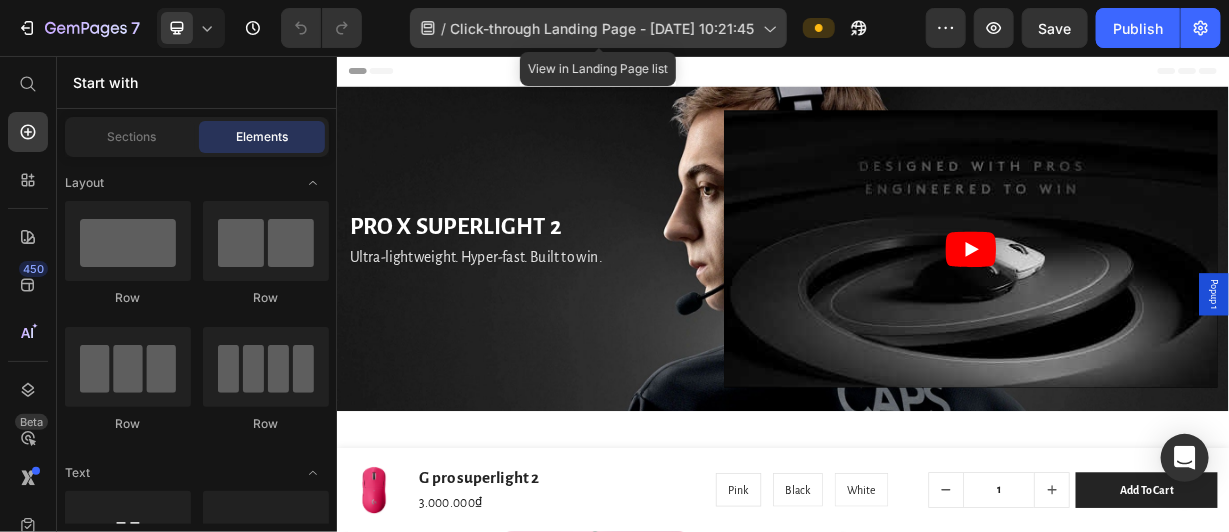 click on "Click-through Landing Page - [DATE] 10:21:45" at bounding box center [603, 28] 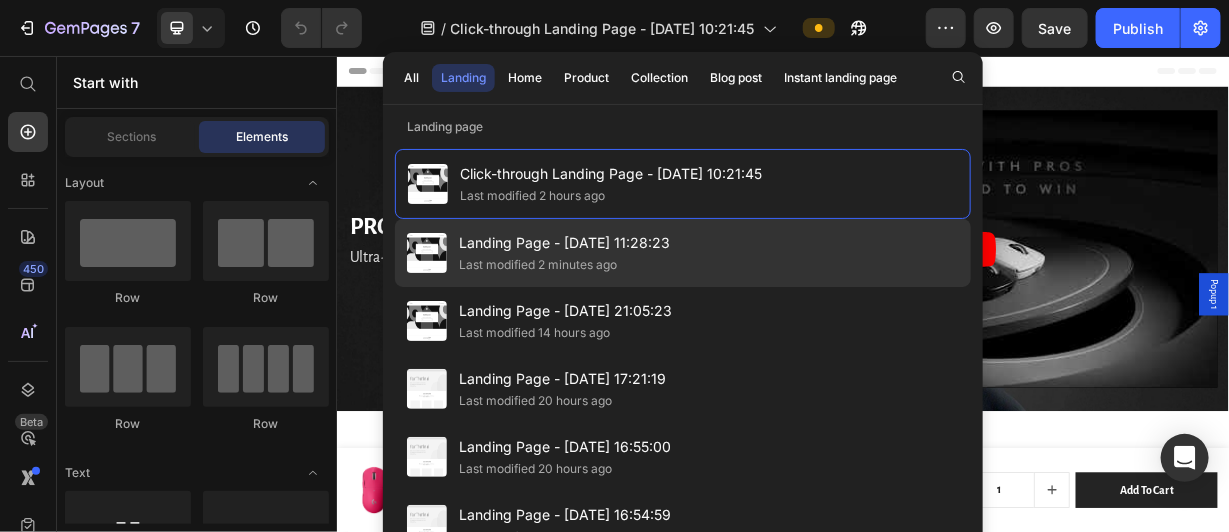 click on "Landing Page - Jul 10, 11:28:23" at bounding box center [564, 243] 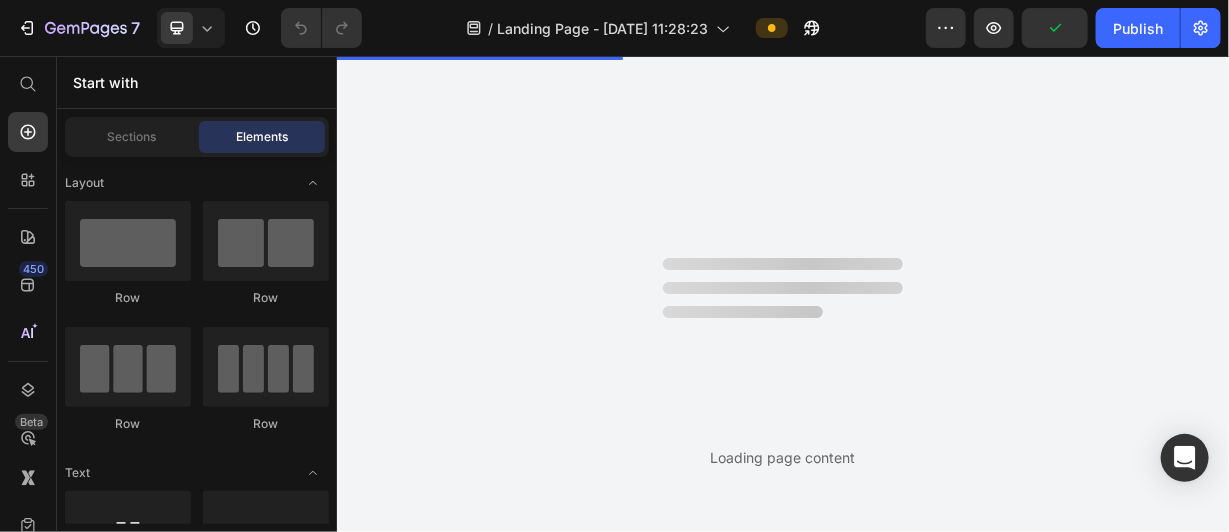 scroll, scrollTop: 0, scrollLeft: 0, axis: both 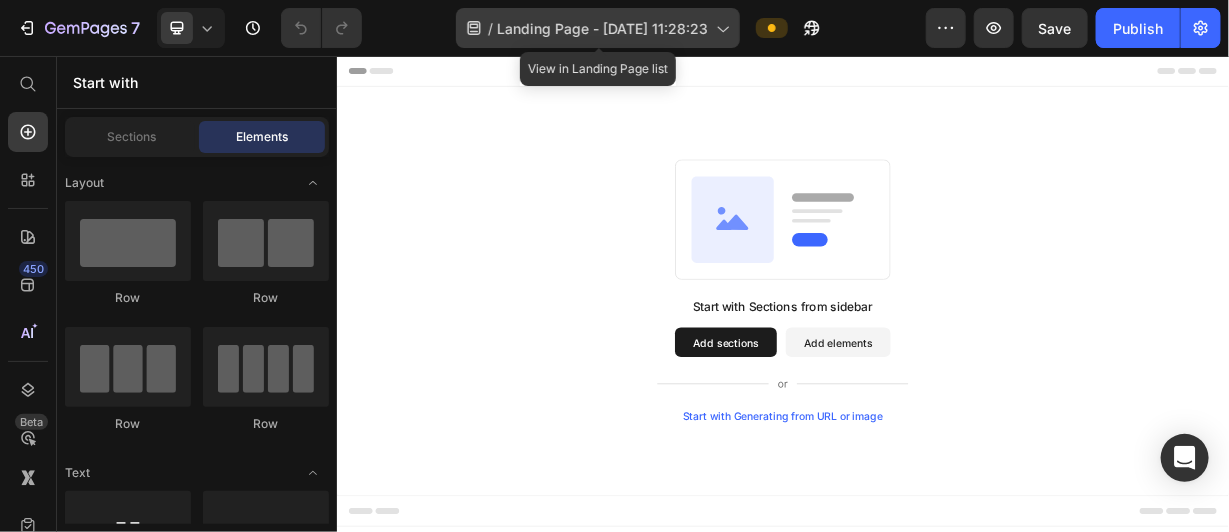 click on "Landing Page - Jul 10, 11:28:23" at bounding box center (602, 28) 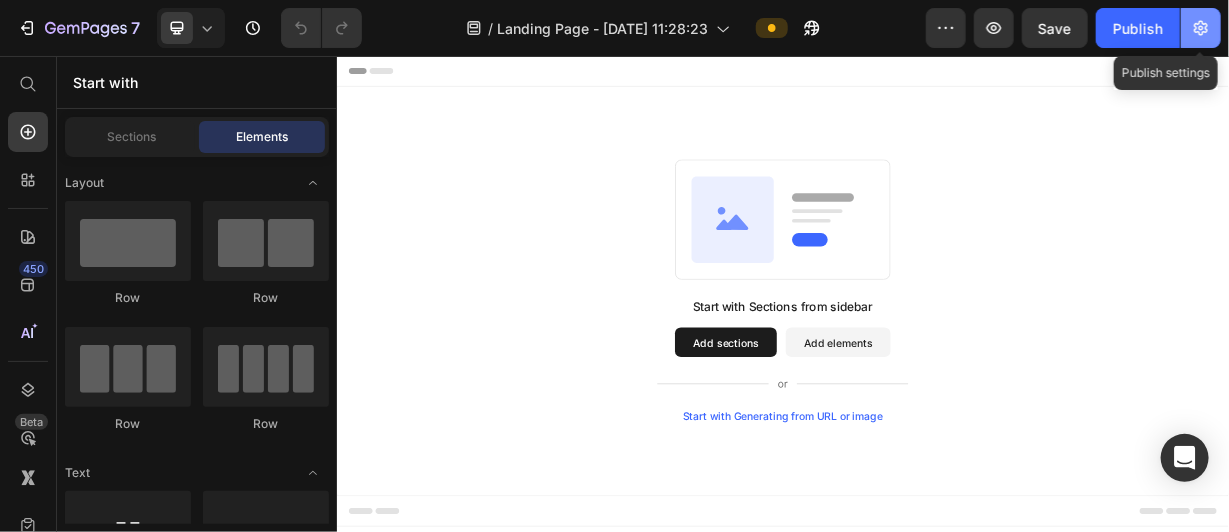 click 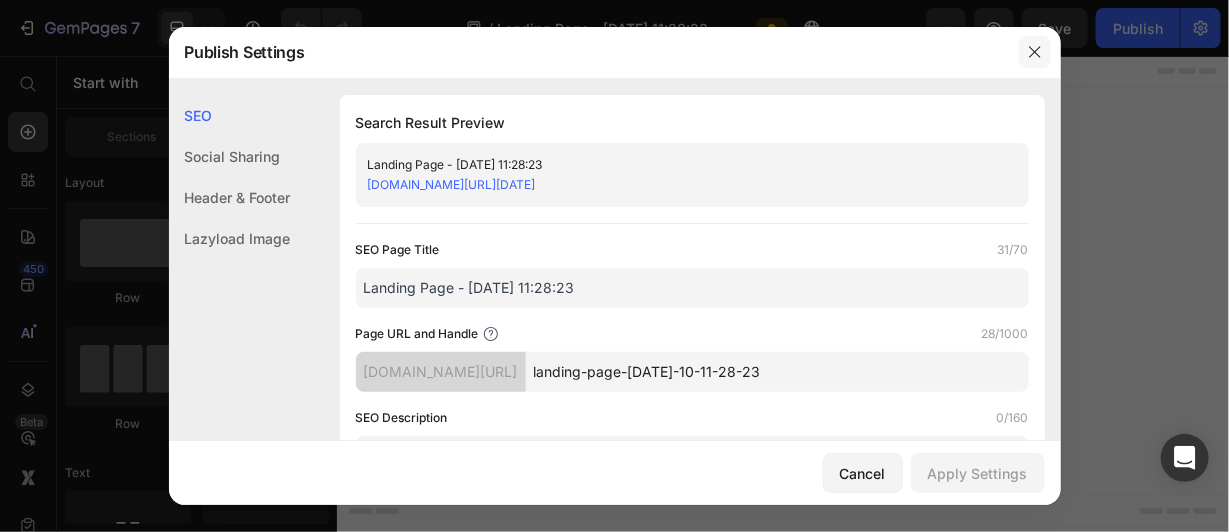 click 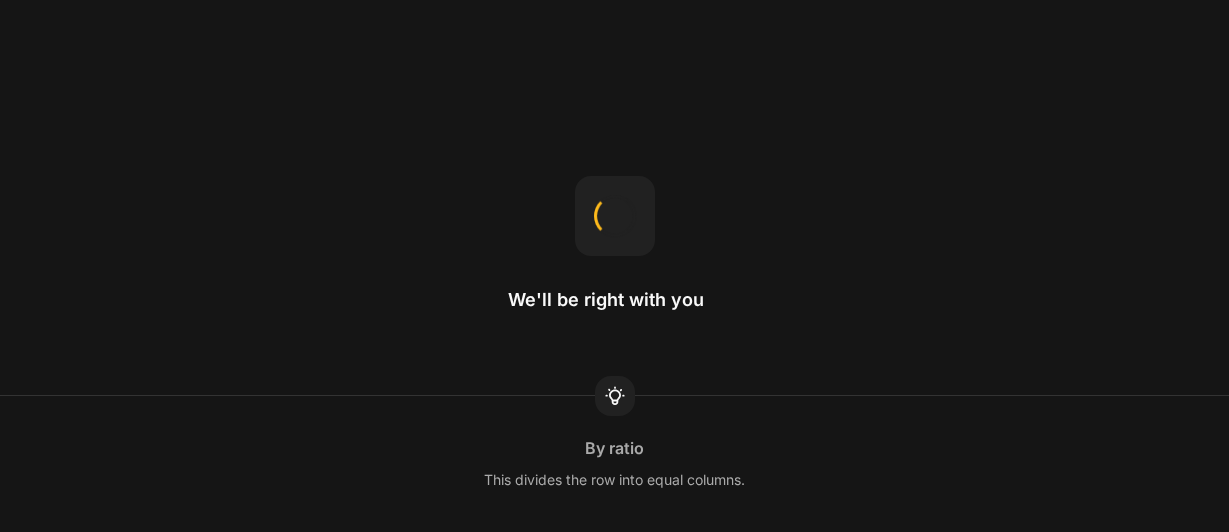 scroll, scrollTop: 0, scrollLeft: 0, axis: both 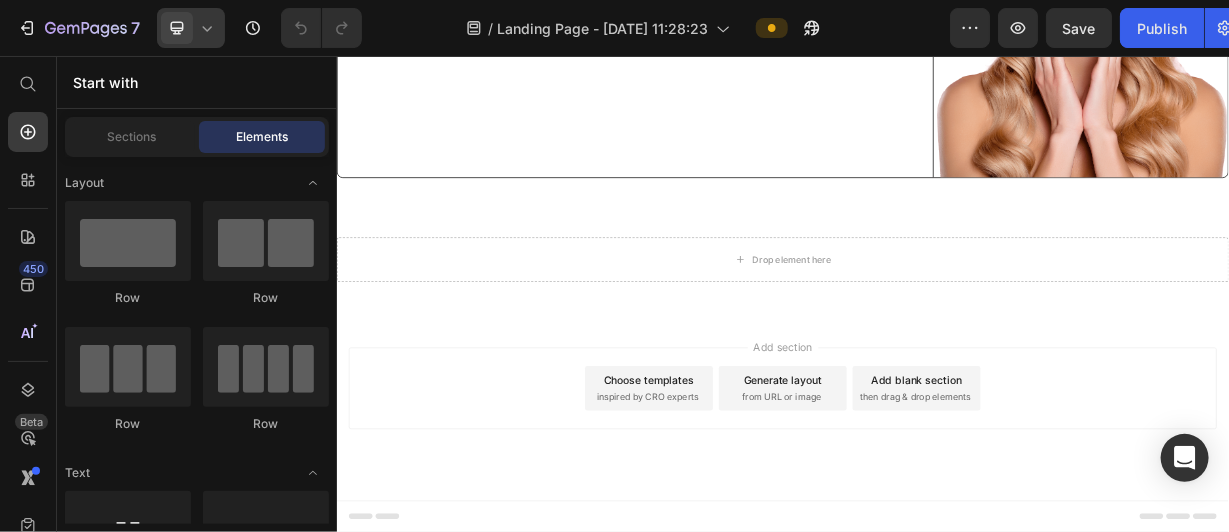 click 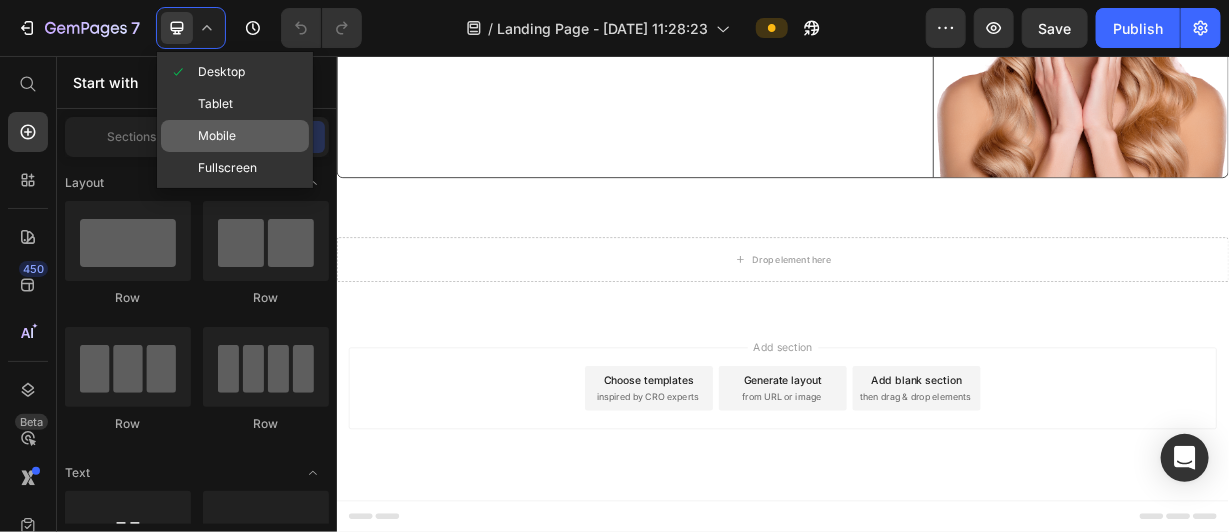 click on "Mobile" at bounding box center [217, 136] 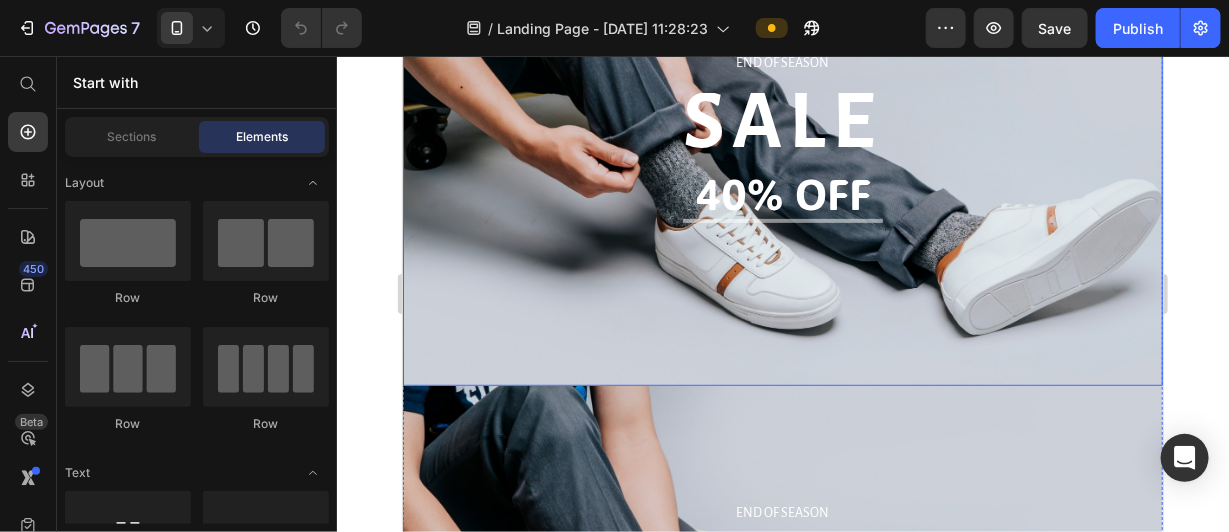 scroll, scrollTop: 239, scrollLeft: 0, axis: vertical 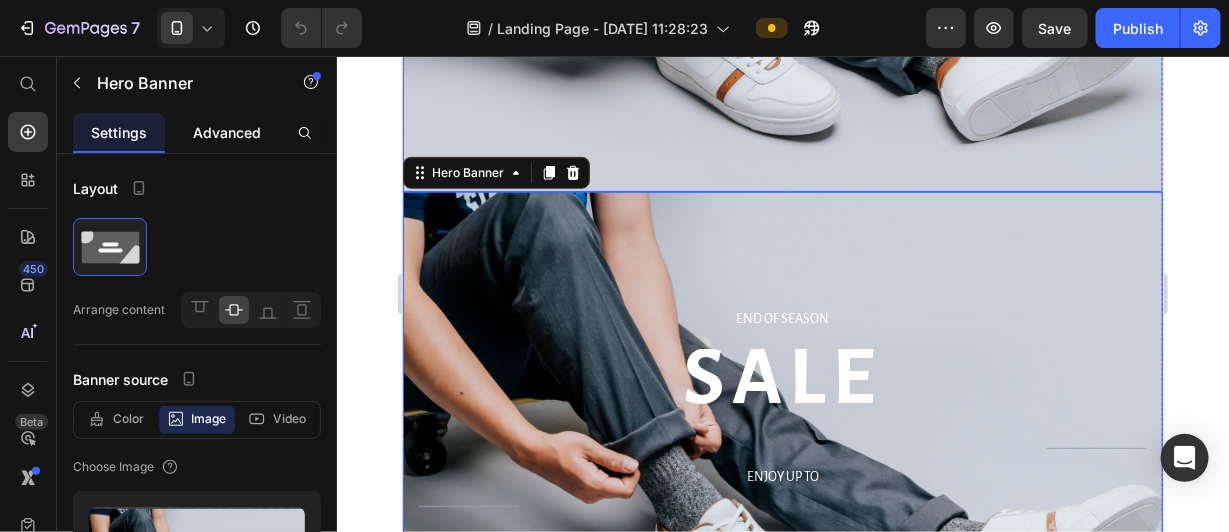 click on "Advanced" at bounding box center (227, 132) 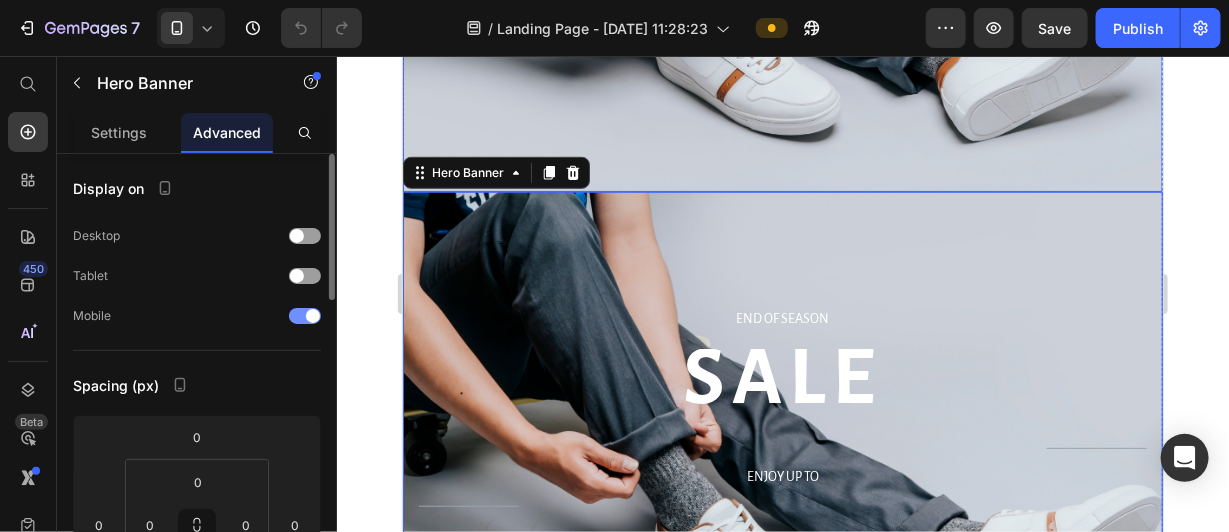 click at bounding box center [305, 316] 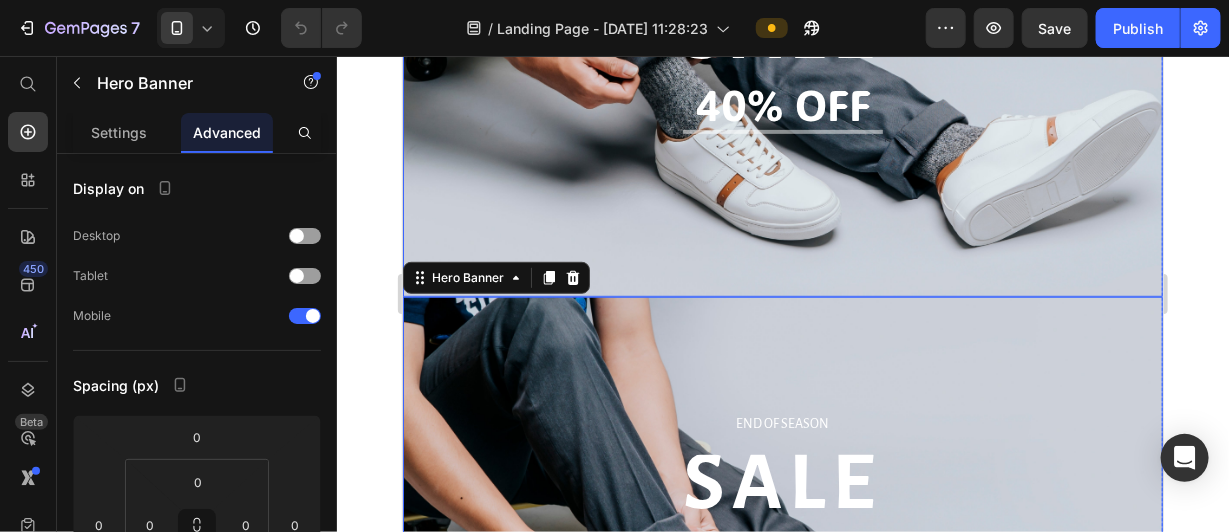 scroll, scrollTop: 333, scrollLeft: 0, axis: vertical 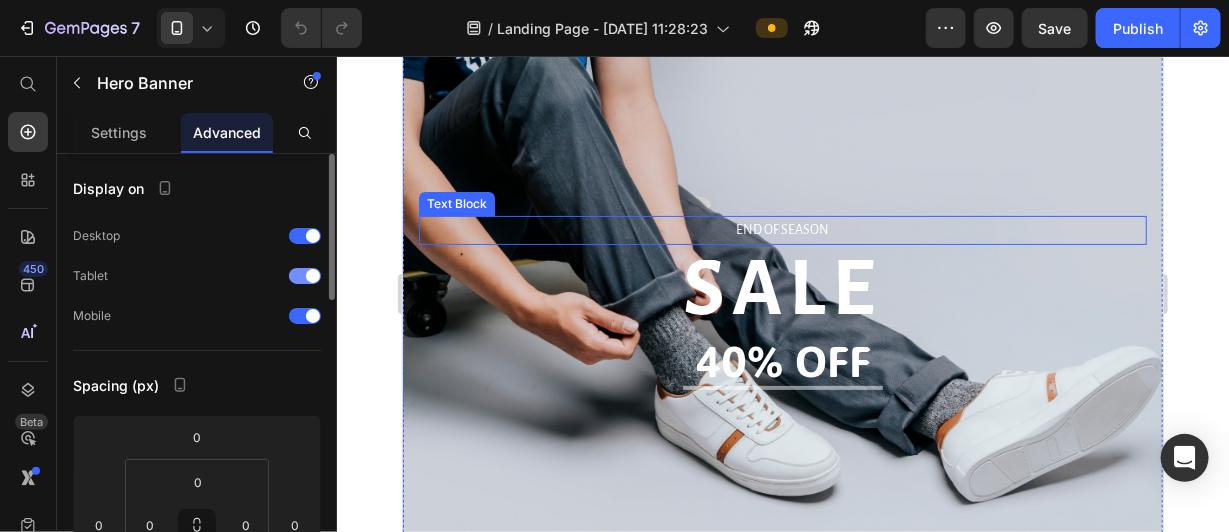 click at bounding box center (313, 276) 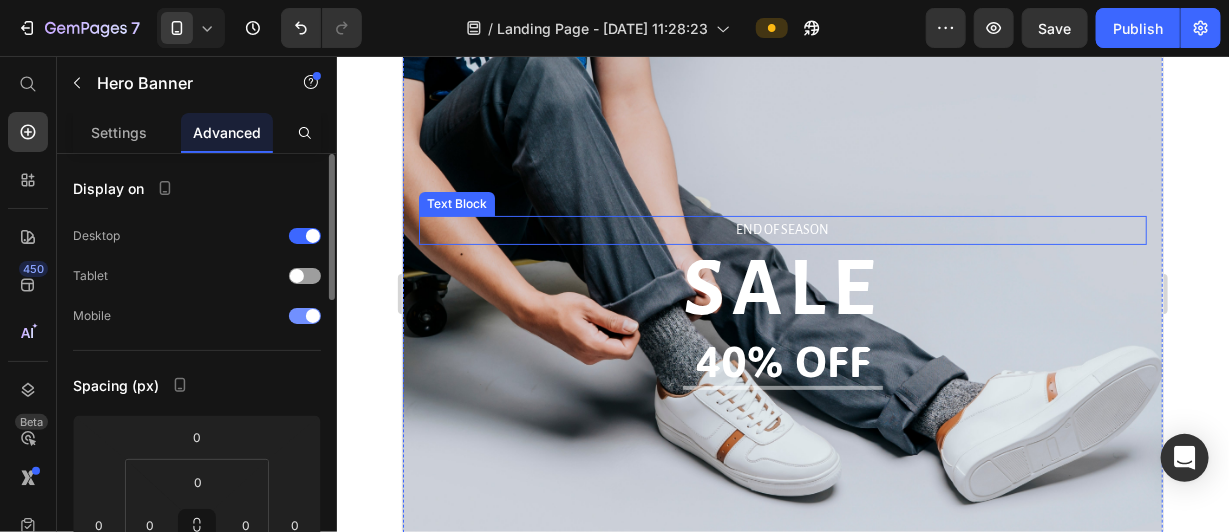 click at bounding box center (313, 316) 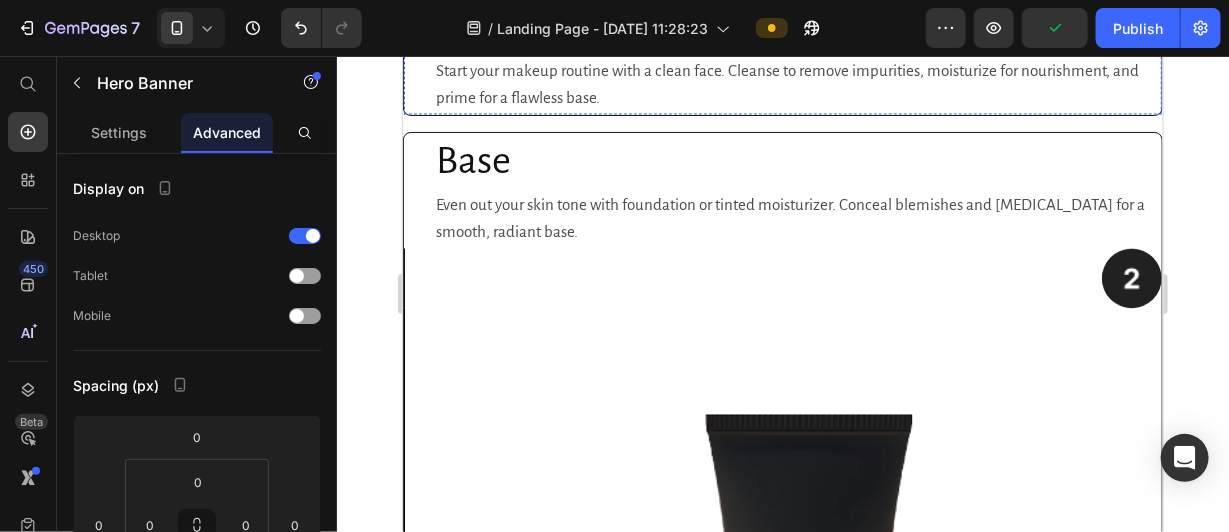 scroll, scrollTop: 1436, scrollLeft: 0, axis: vertical 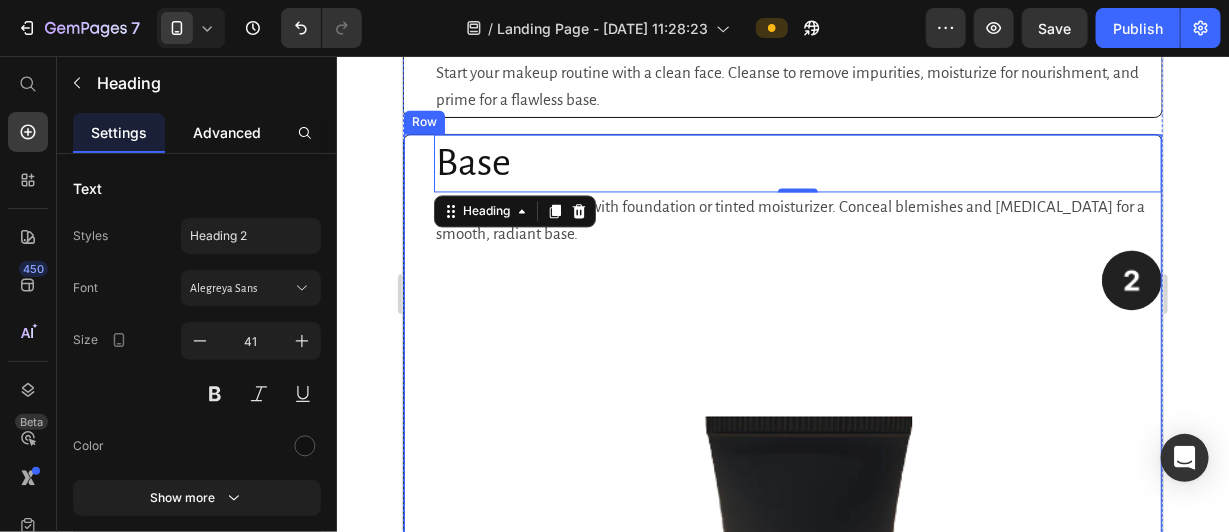 click on "Advanced" at bounding box center [227, 132] 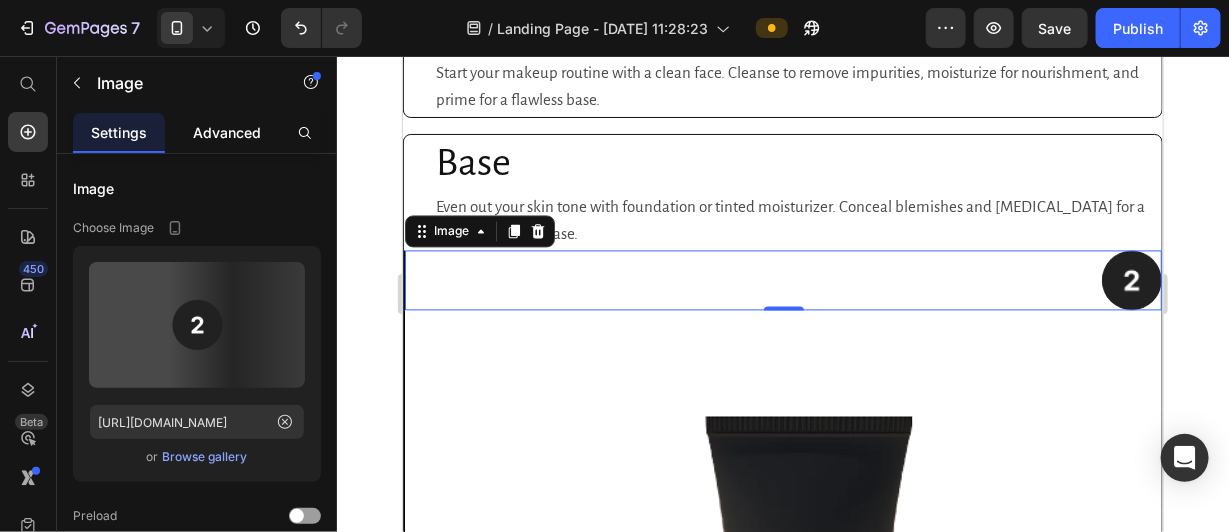 click on "Advanced" at bounding box center [227, 132] 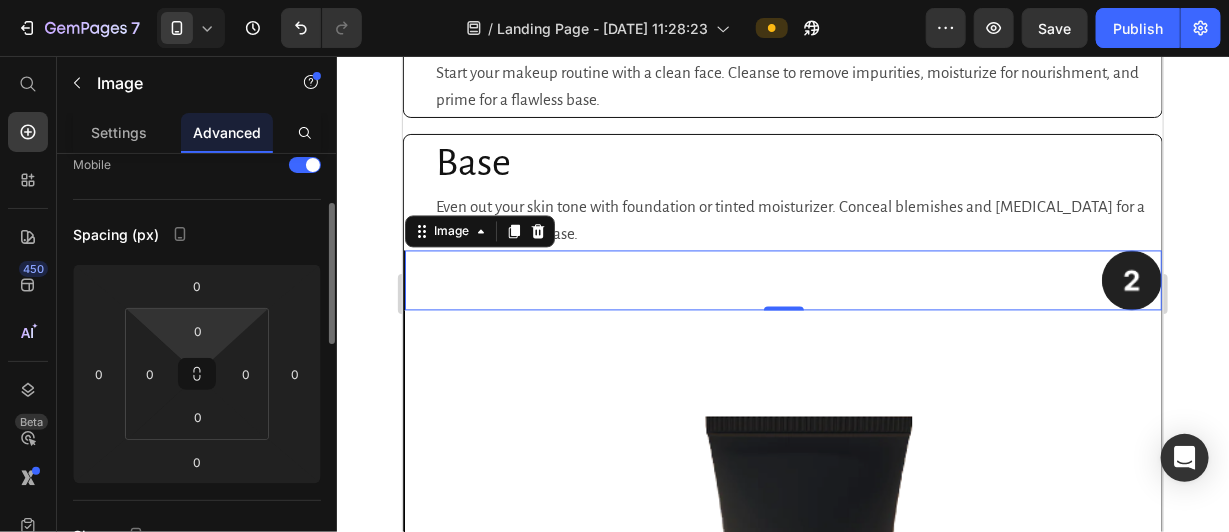 scroll, scrollTop: 0, scrollLeft: 0, axis: both 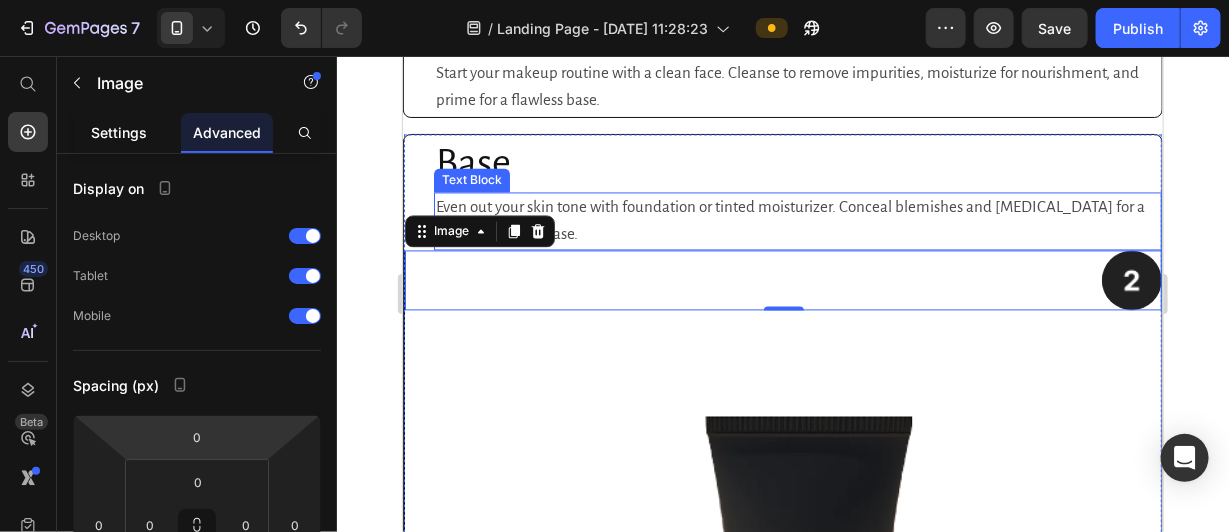 click on "Settings" at bounding box center (119, 132) 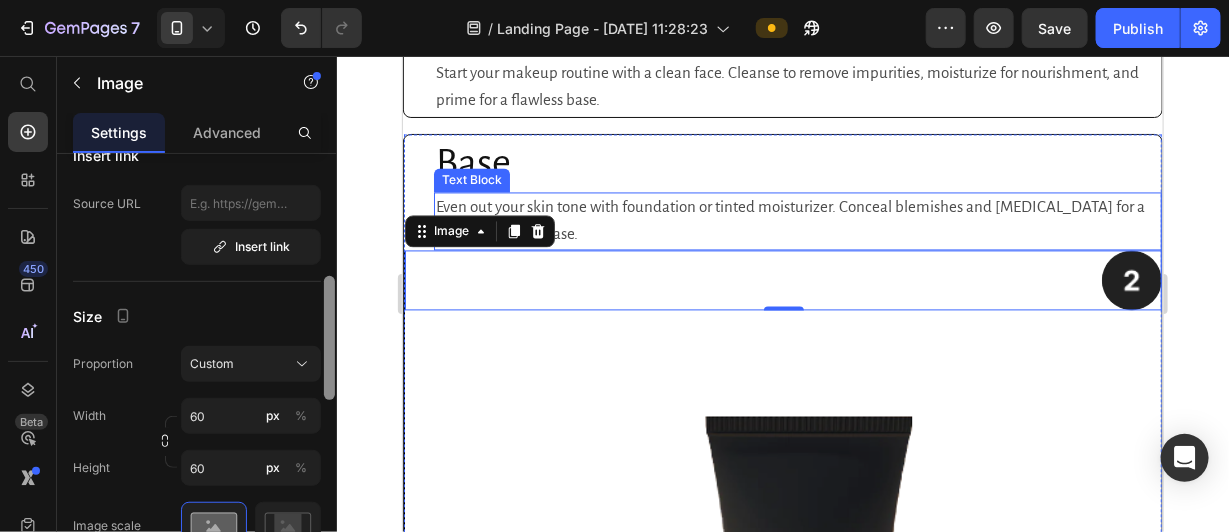scroll, scrollTop: 565, scrollLeft: 0, axis: vertical 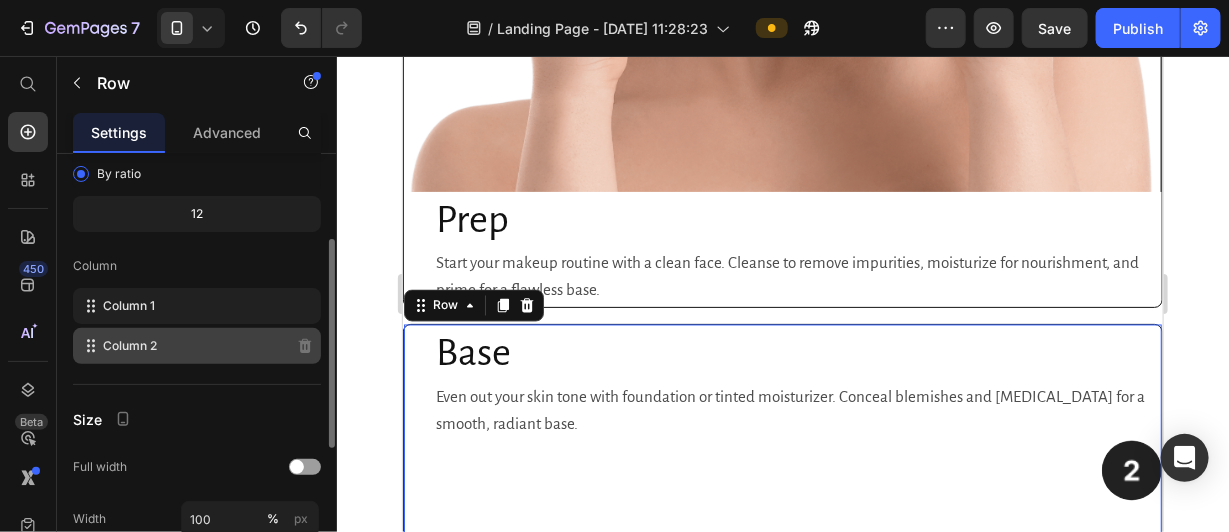 type 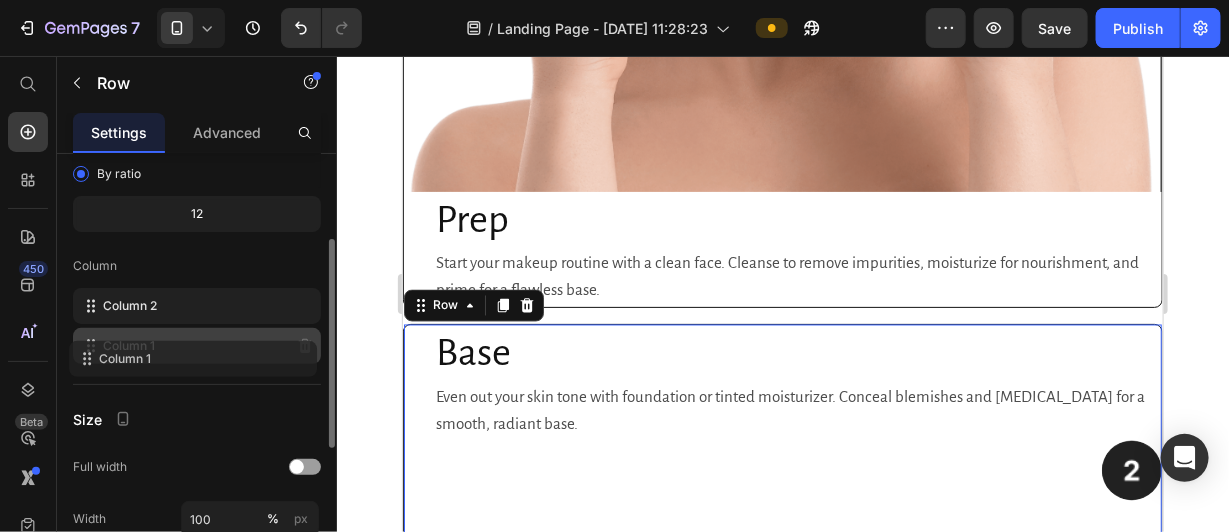 drag, startPoint x: 202, startPoint y: 296, endPoint x: 198, endPoint y: 346, distance: 50.159744 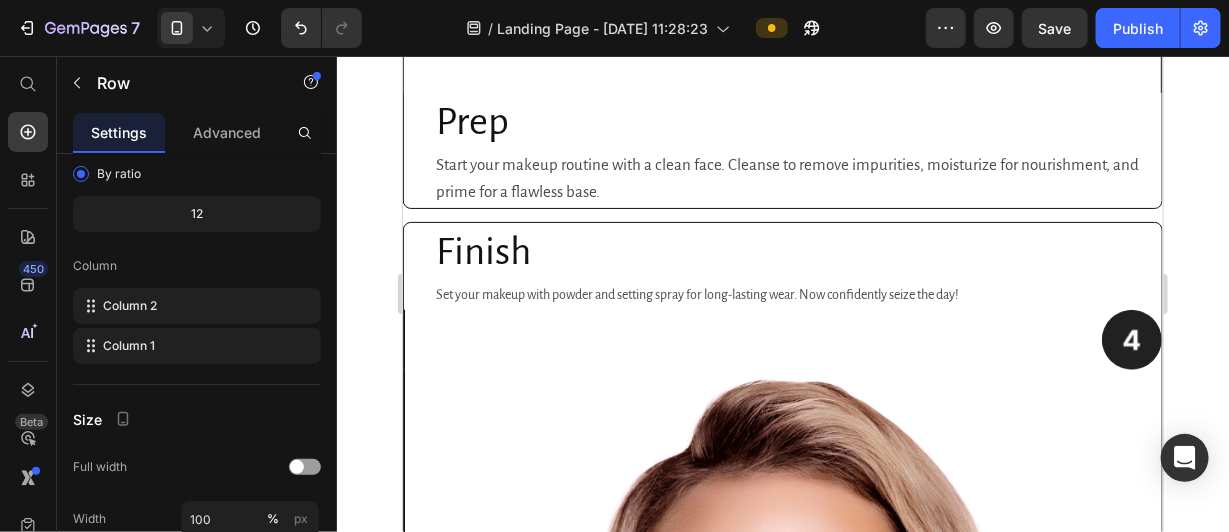 scroll, scrollTop: 3178, scrollLeft: 0, axis: vertical 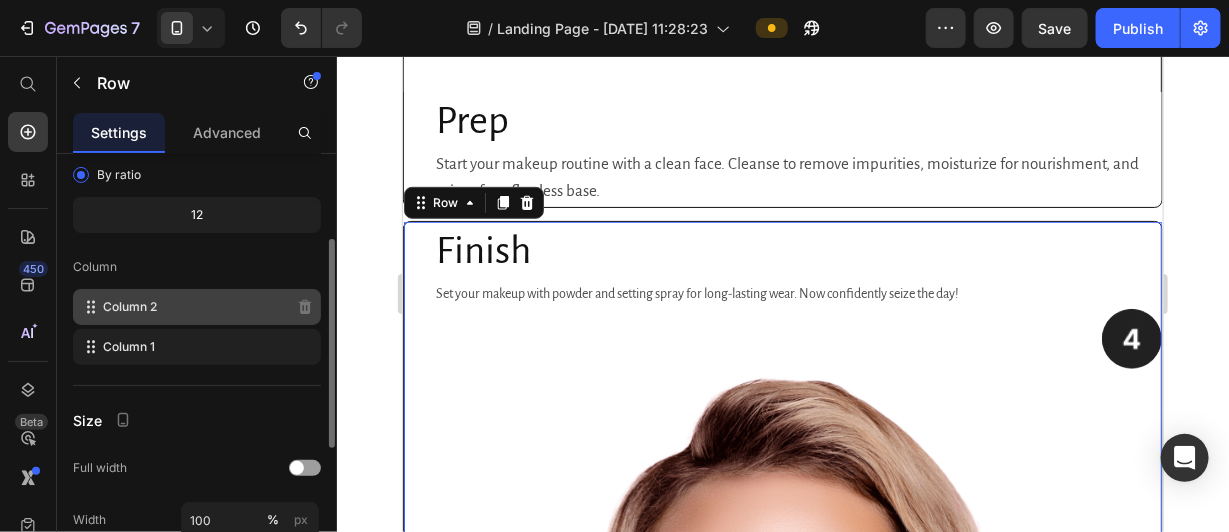 type 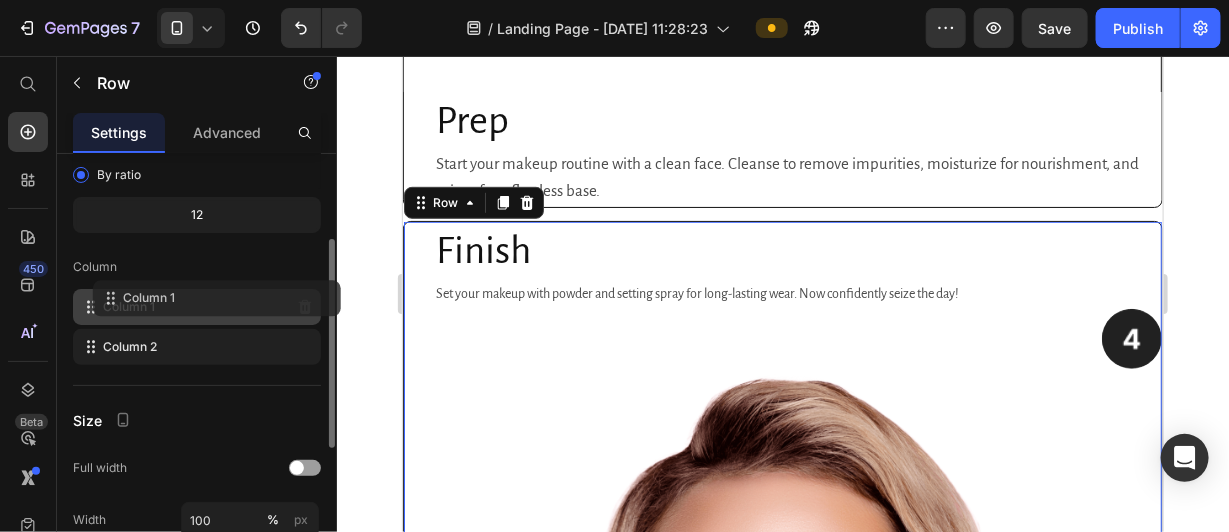 drag, startPoint x: 195, startPoint y: 354, endPoint x: 215, endPoint y: 304, distance: 53.851646 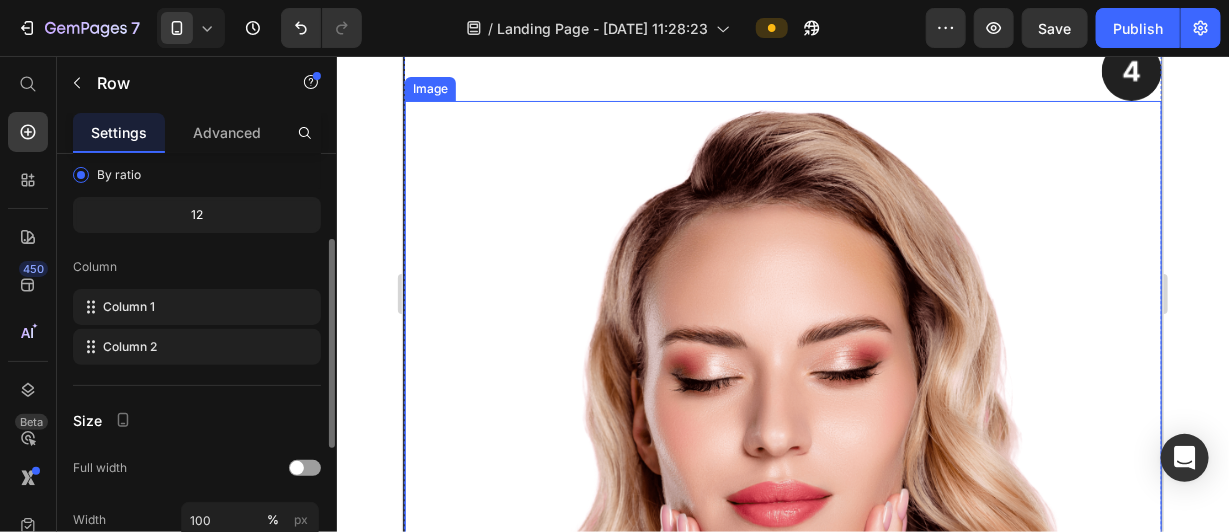 scroll, scrollTop: 3389, scrollLeft: 0, axis: vertical 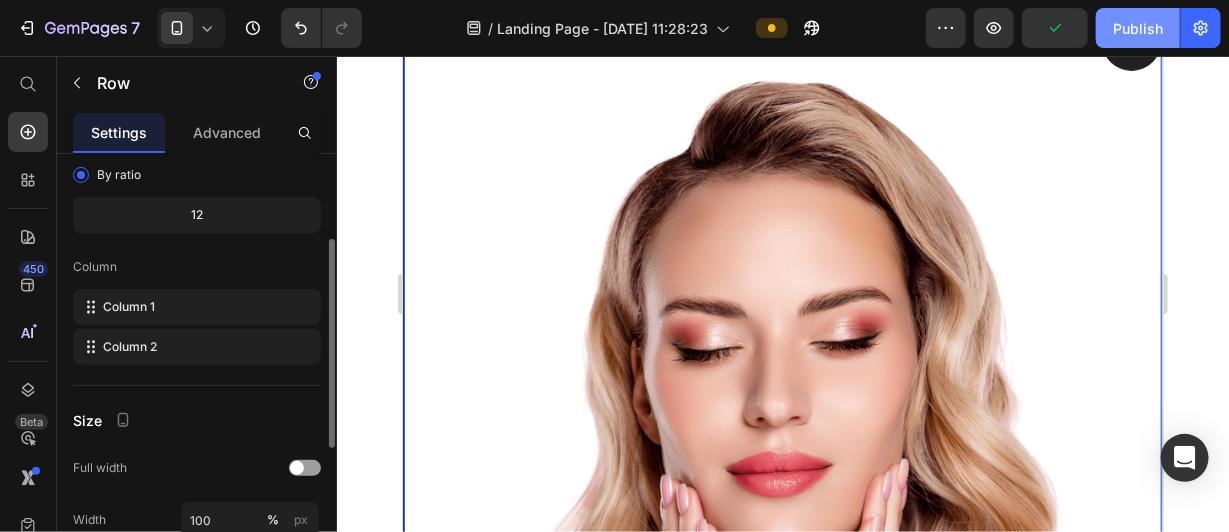 click on "Publish" 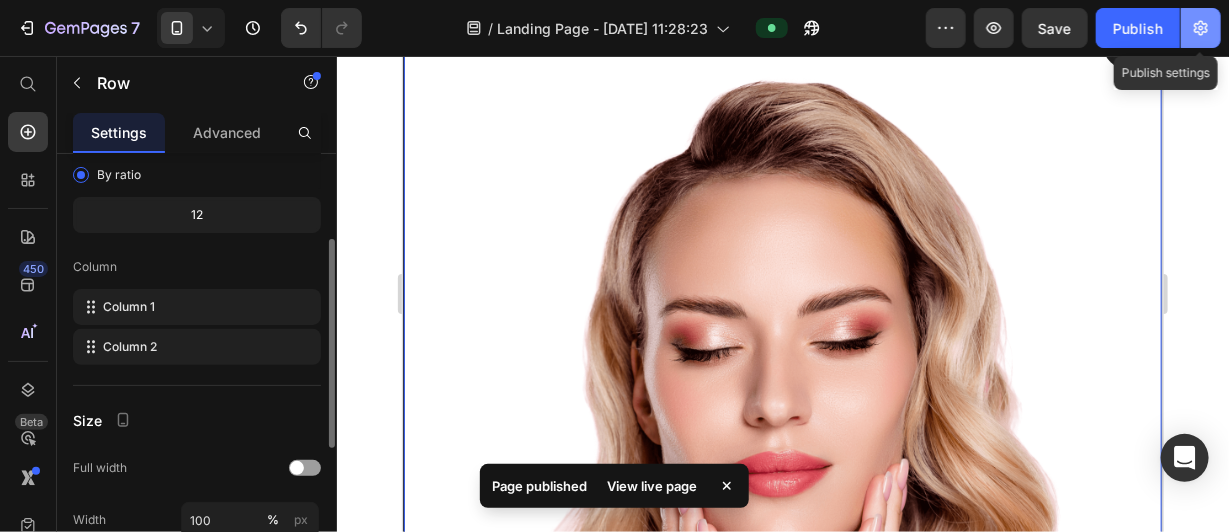 click 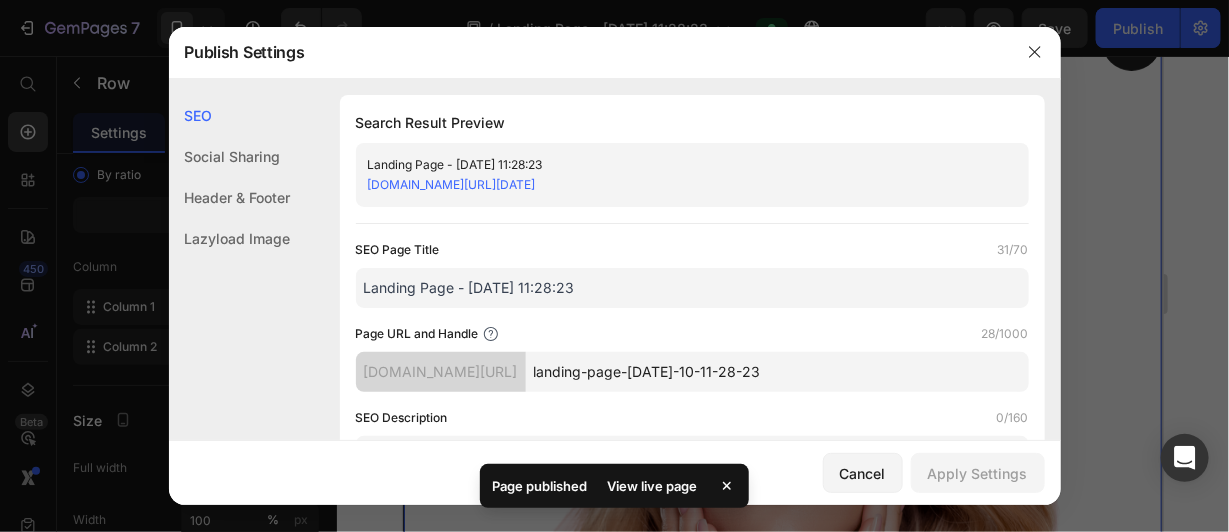 drag, startPoint x: 752, startPoint y: 180, endPoint x: 306, endPoint y: 202, distance: 446.54227 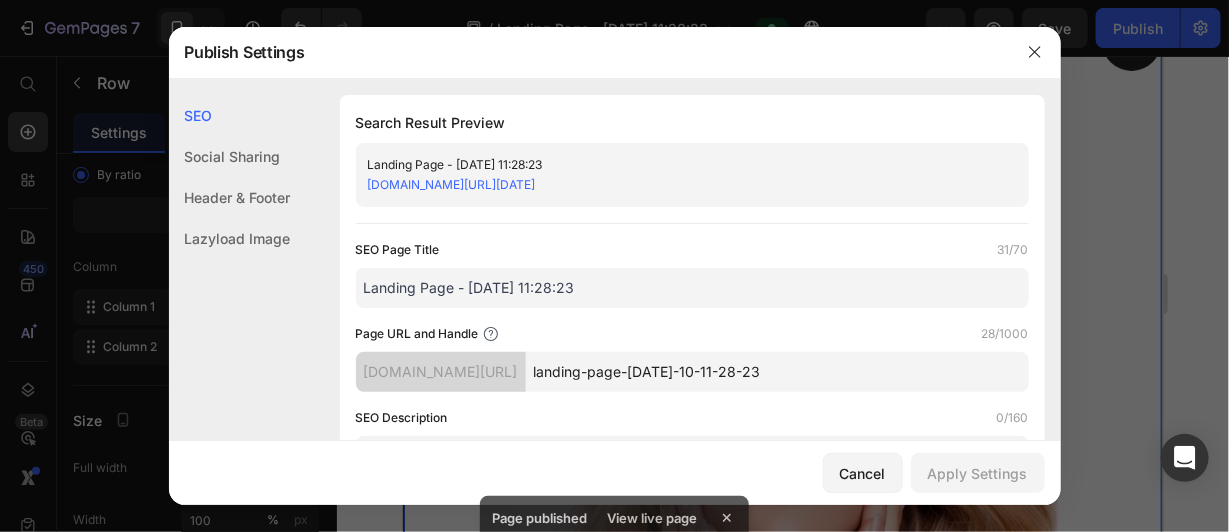 copy on "tec3rb-rd.myshopify.com/pages/landing-page-jul-10-11-28-23" 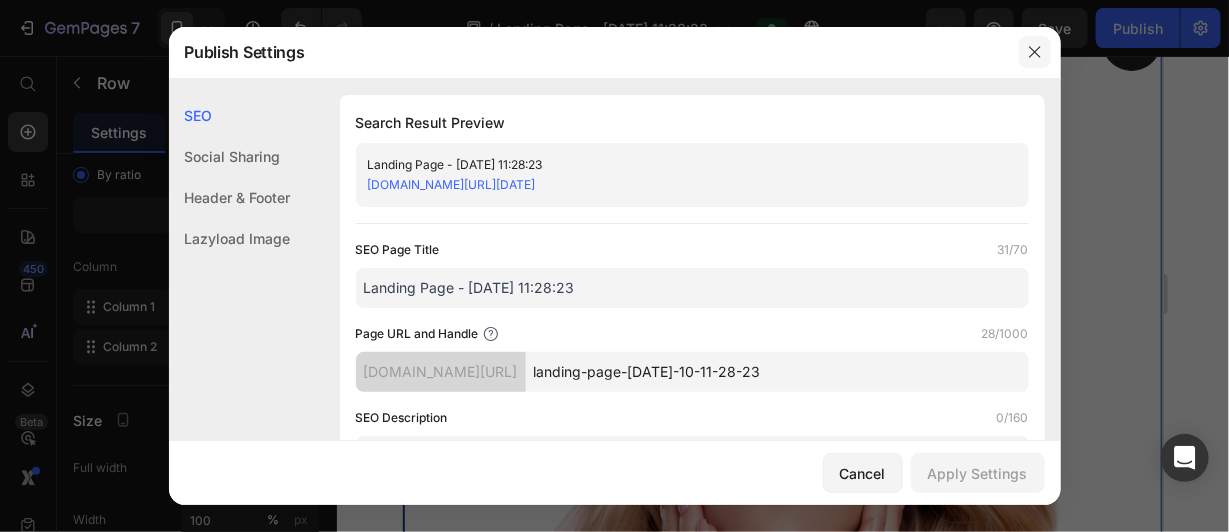 click 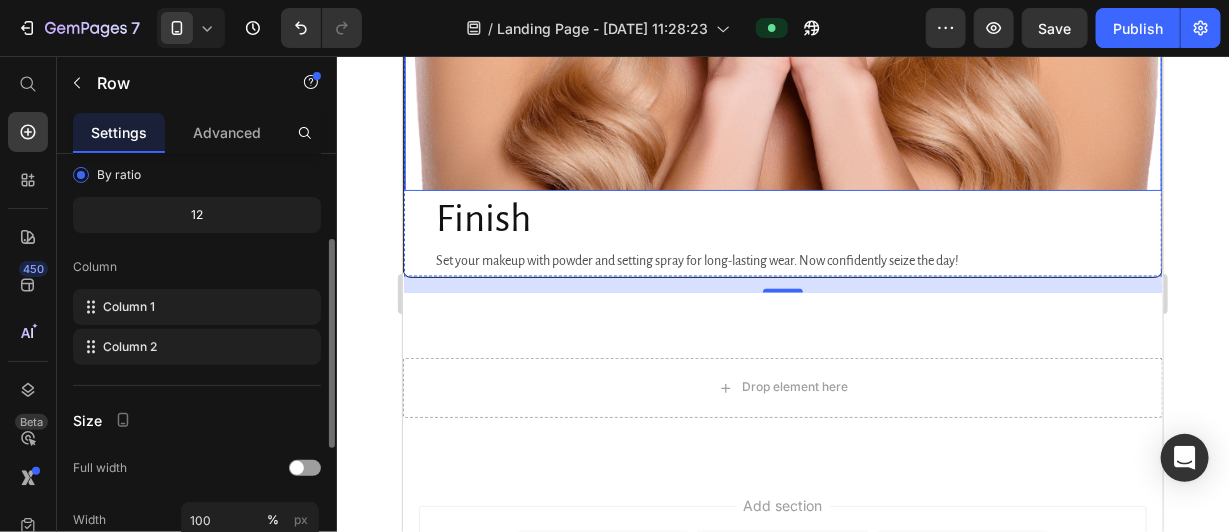scroll, scrollTop: 4086, scrollLeft: 0, axis: vertical 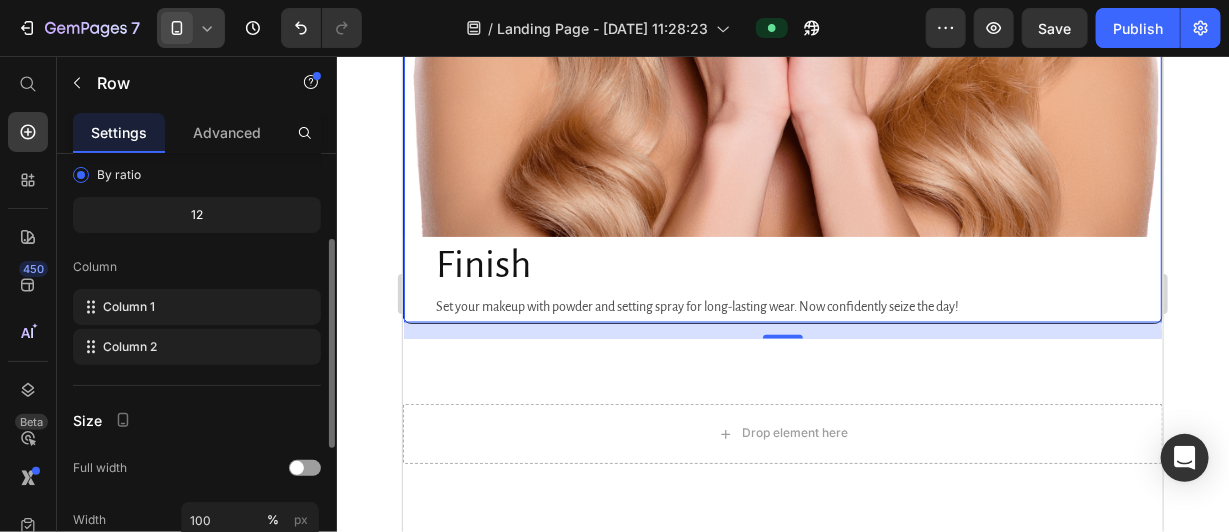 click 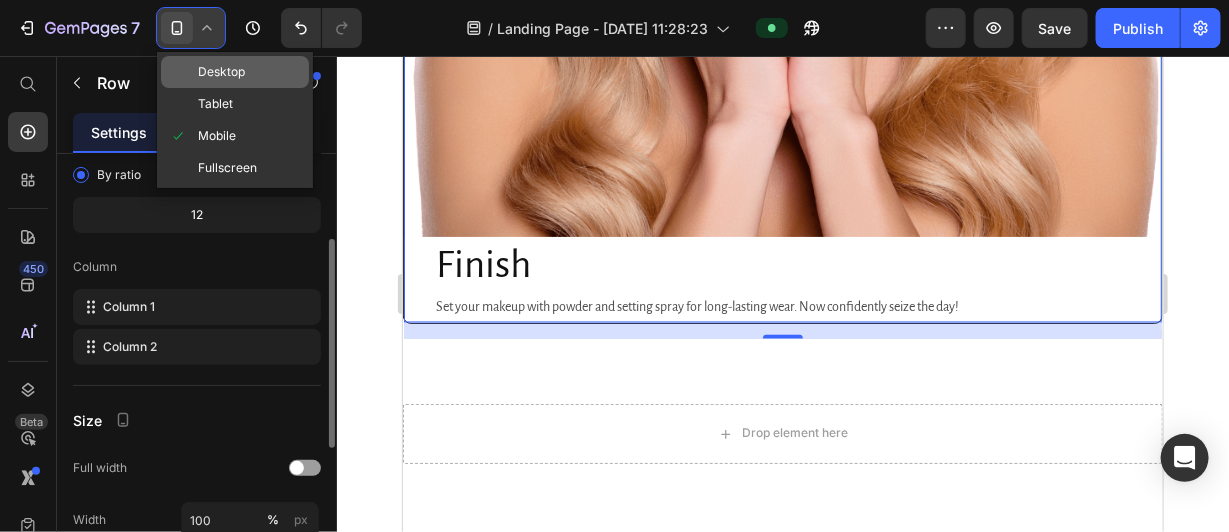 click on "Desktop" at bounding box center (221, 72) 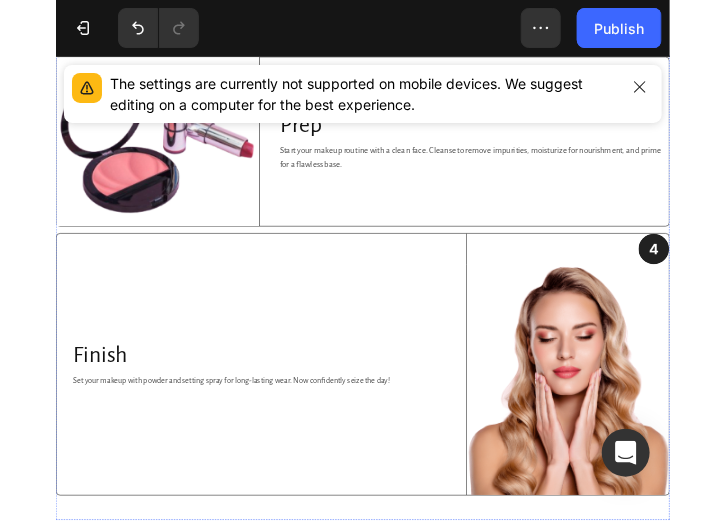 scroll, scrollTop: 1422, scrollLeft: 0, axis: vertical 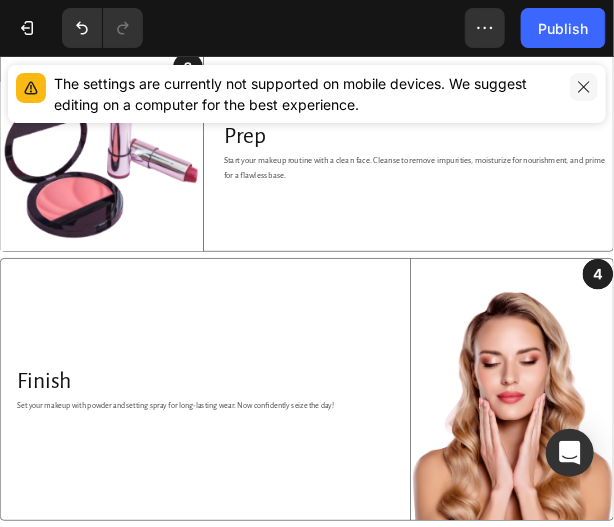 drag, startPoint x: 575, startPoint y: 92, endPoint x: 1062, endPoint y: 35, distance: 490.32437 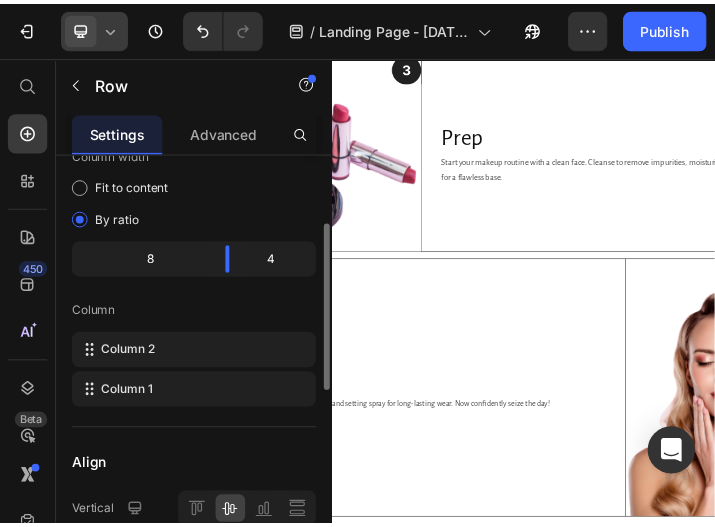 scroll, scrollTop: 1331, scrollLeft: 0, axis: vertical 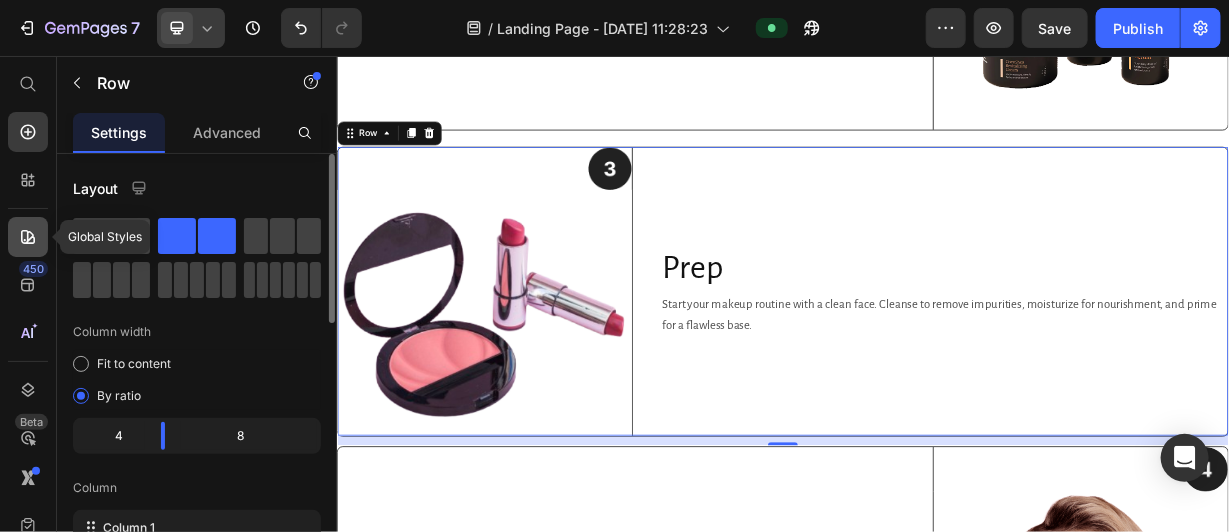 click 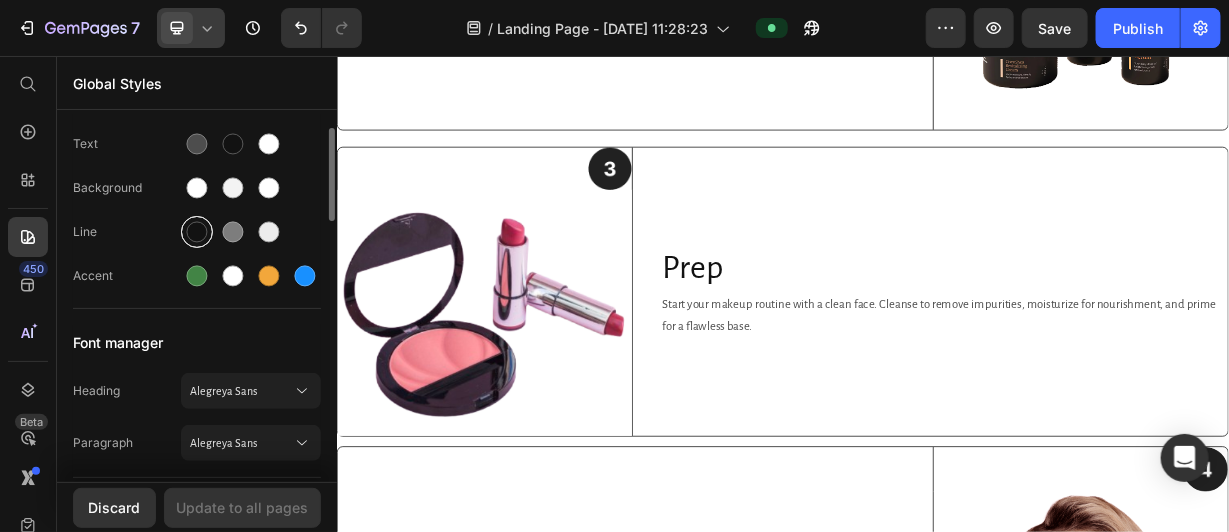scroll, scrollTop: 85, scrollLeft: 0, axis: vertical 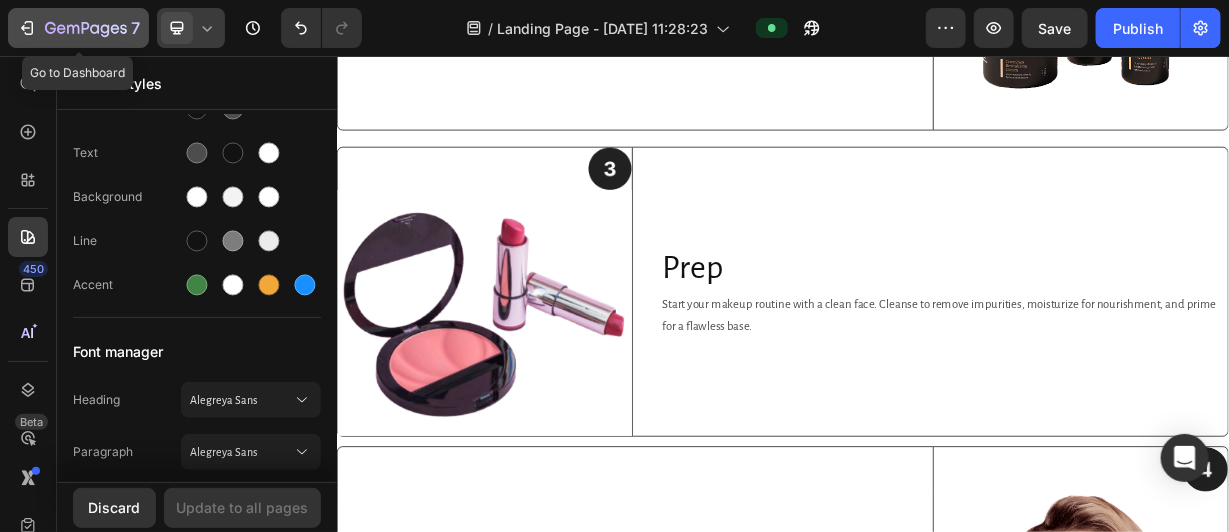 click 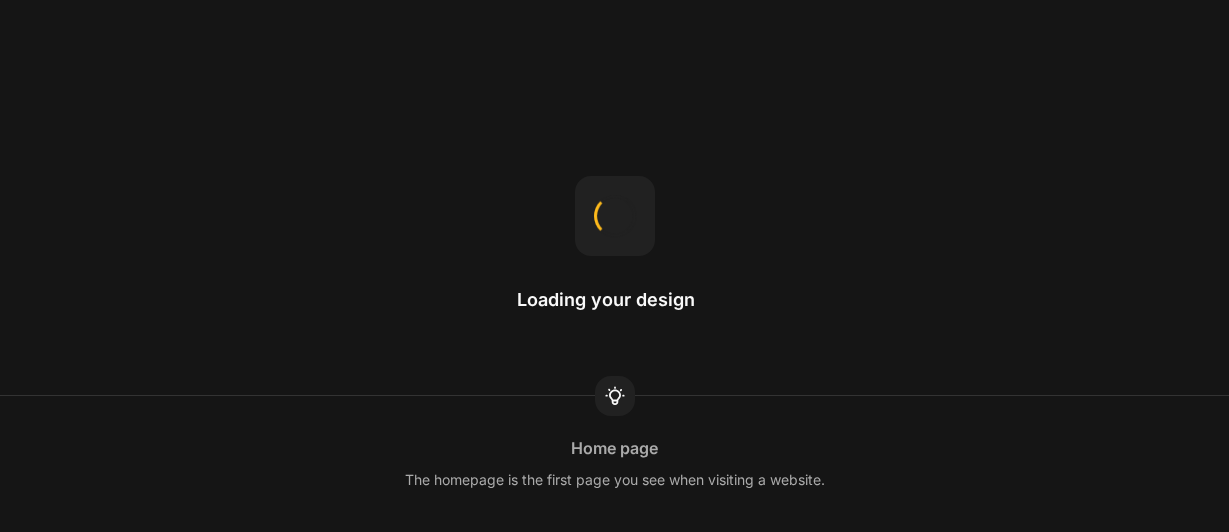 scroll, scrollTop: 0, scrollLeft: 0, axis: both 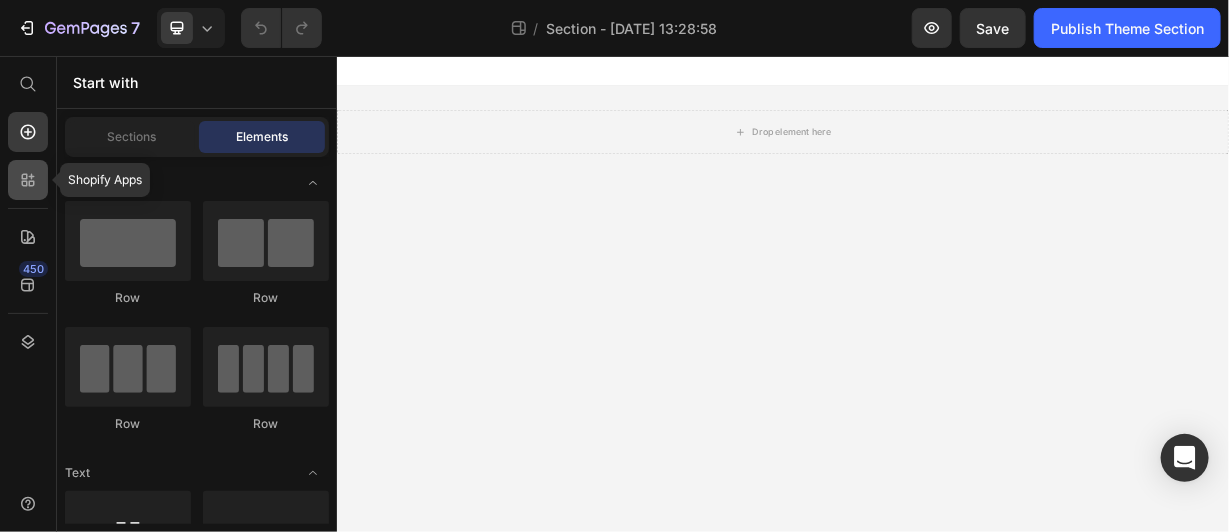 click 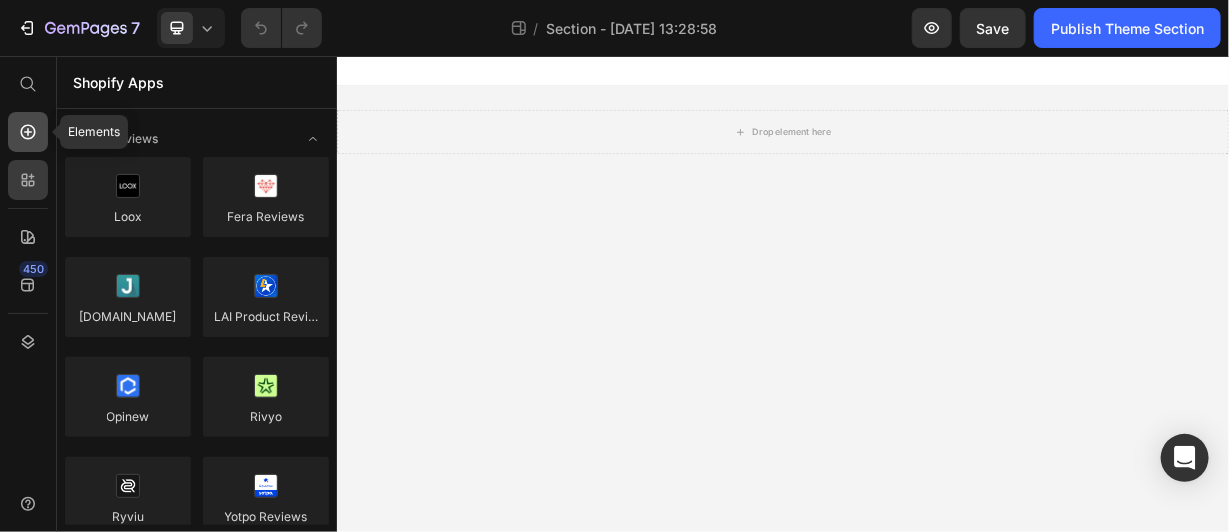 click 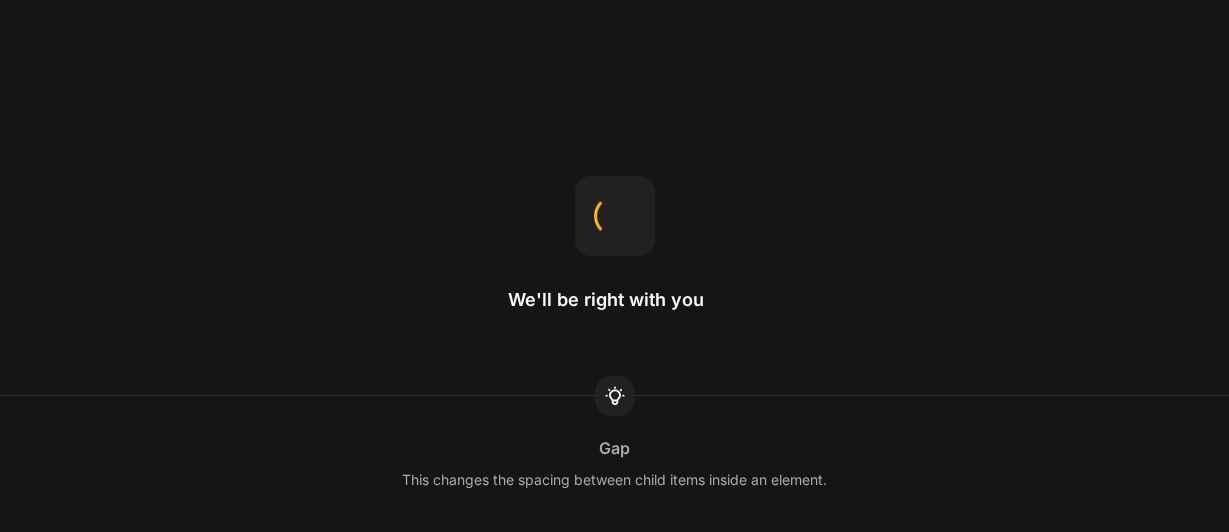scroll, scrollTop: 0, scrollLeft: 0, axis: both 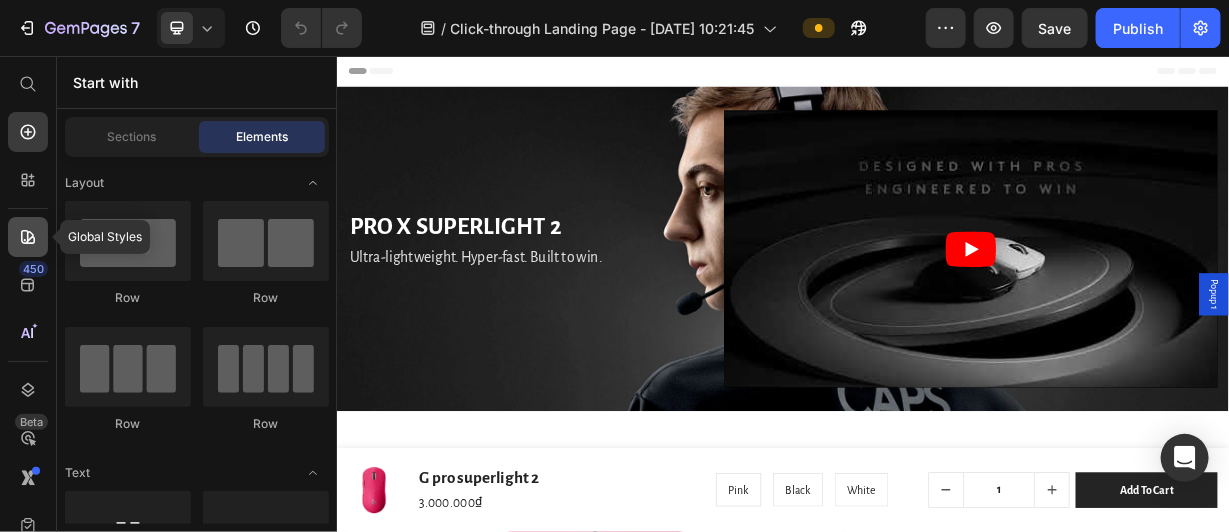 click 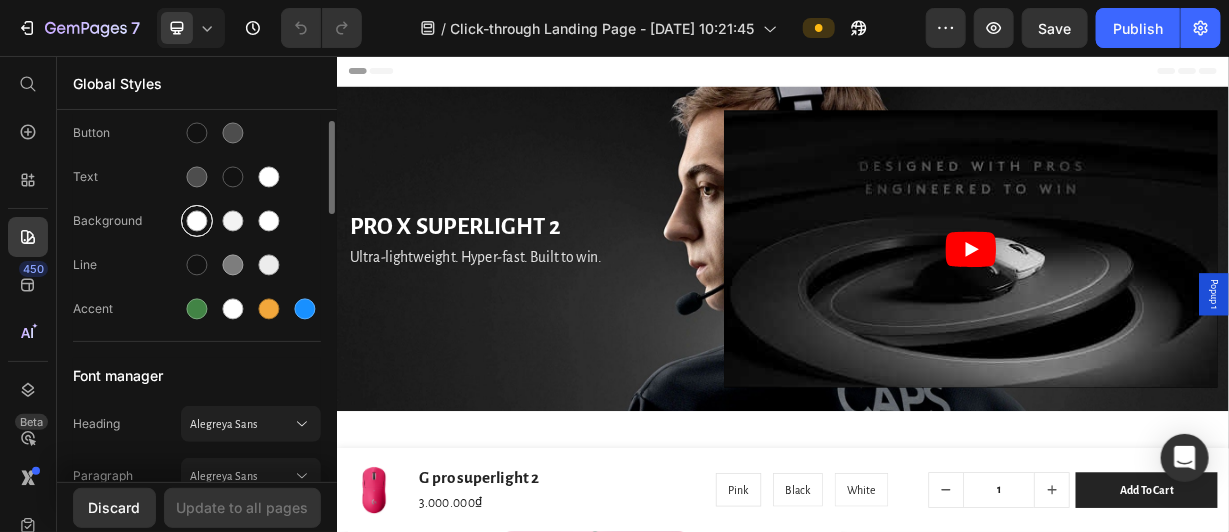 scroll, scrollTop: 81, scrollLeft: 0, axis: vertical 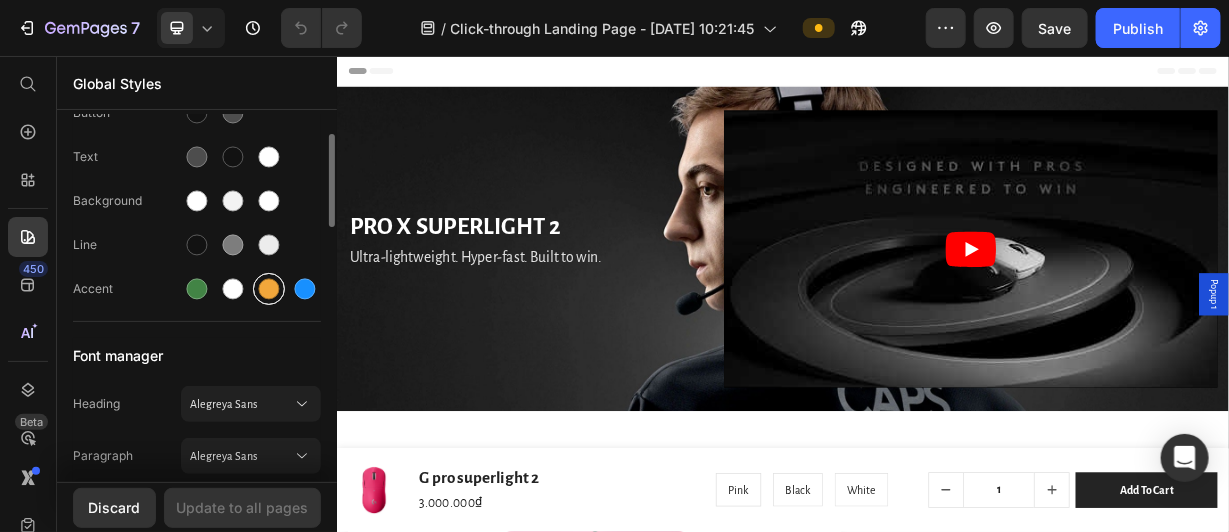click at bounding box center (269, 289) 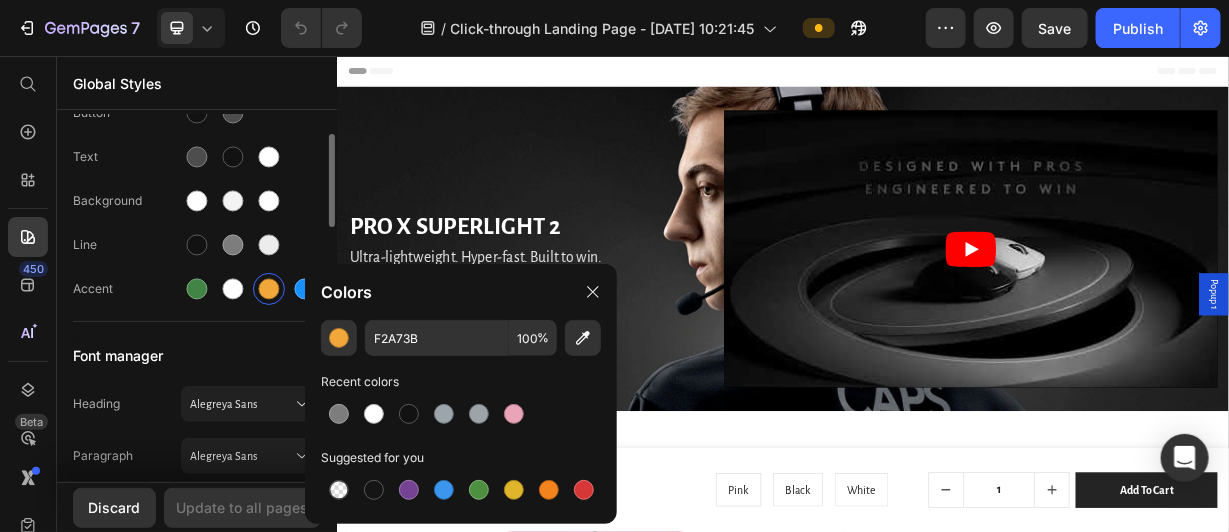 click on "Button Text Background Line Accent" 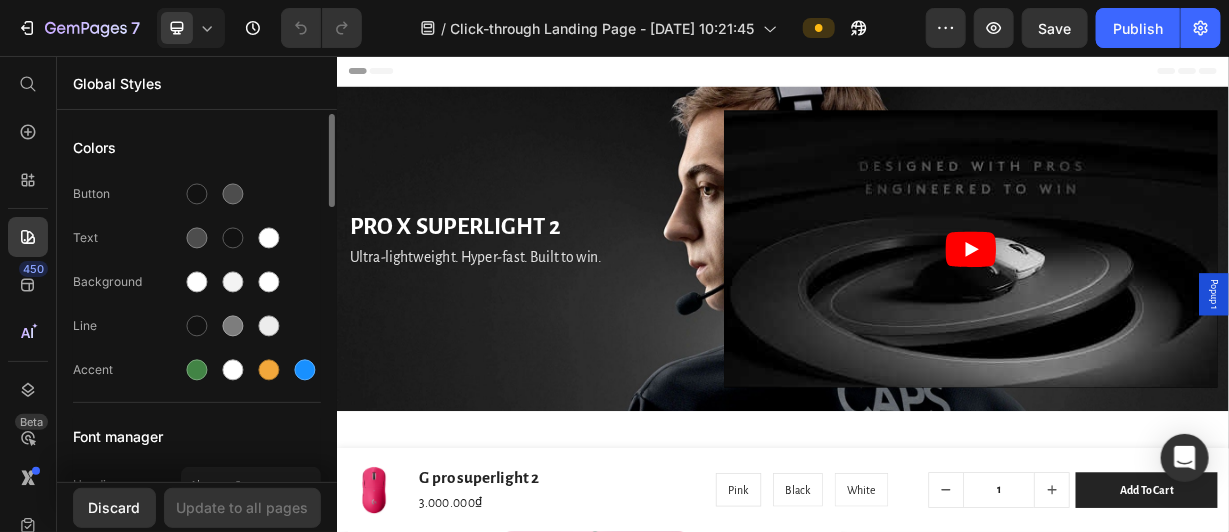 scroll, scrollTop: 1, scrollLeft: 0, axis: vertical 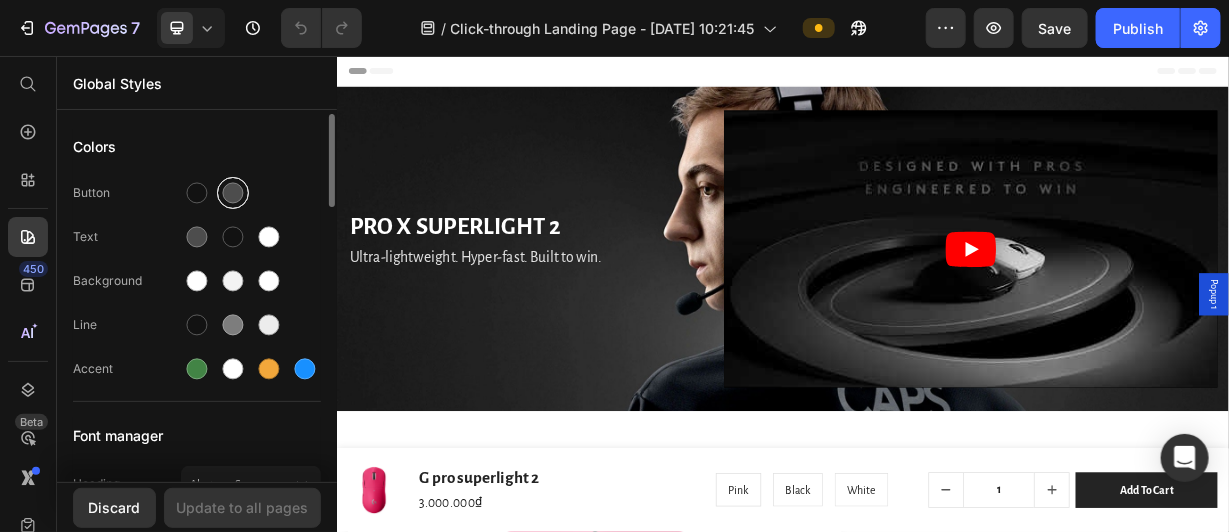 click at bounding box center (233, 193) 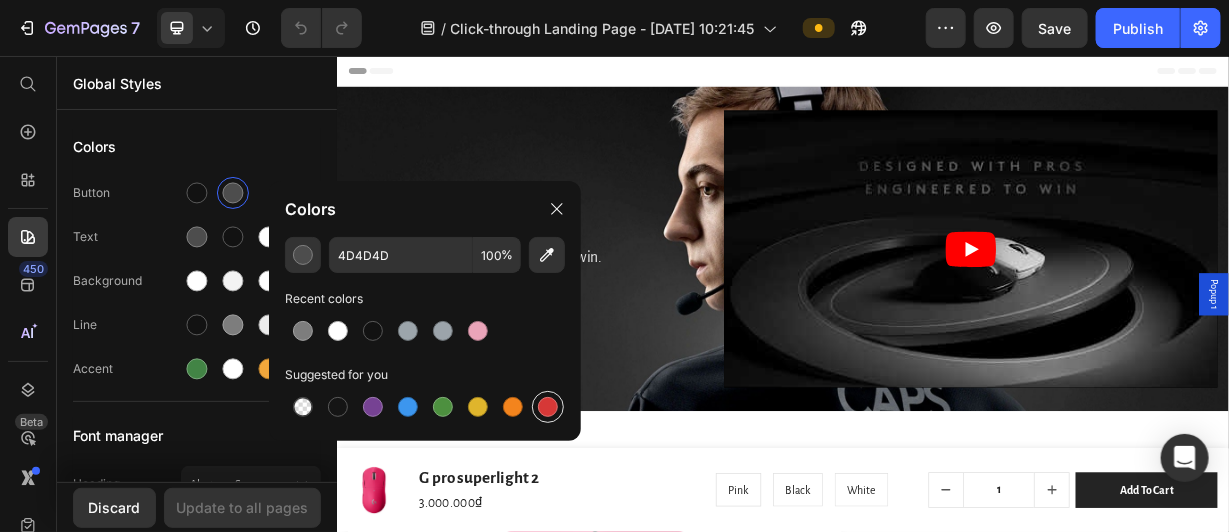 click at bounding box center [548, 407] 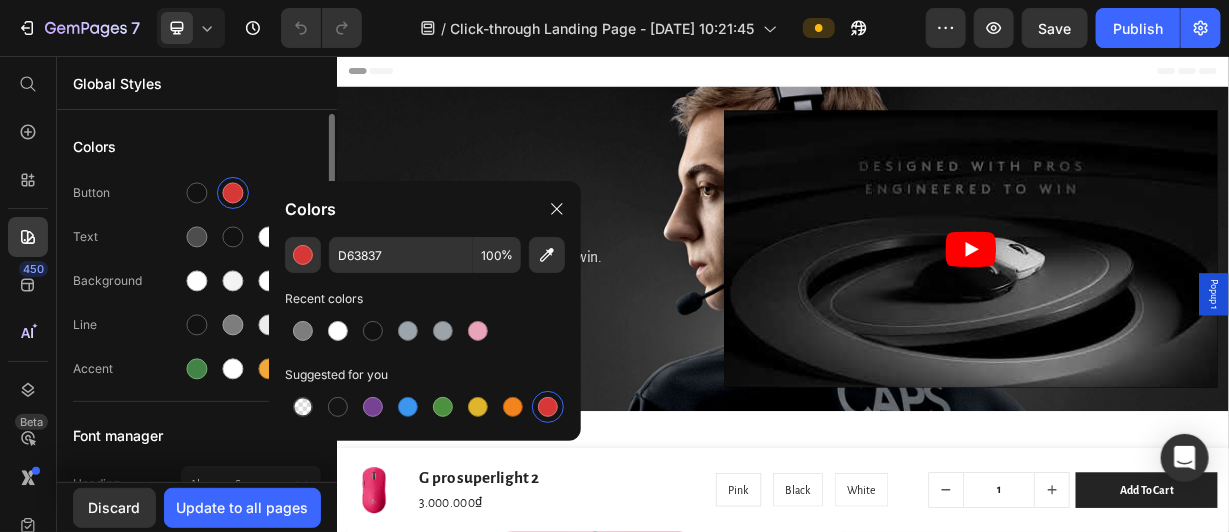 click on "Font manager" at bounding box center (197, 436) 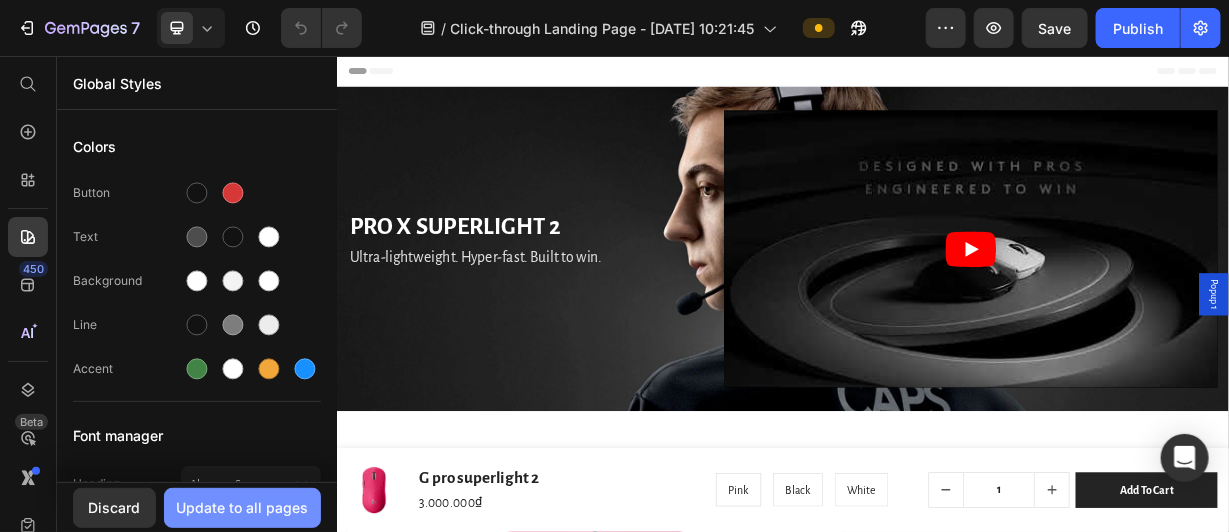 click on "Update to all pages" at bounding box center (243, 507) 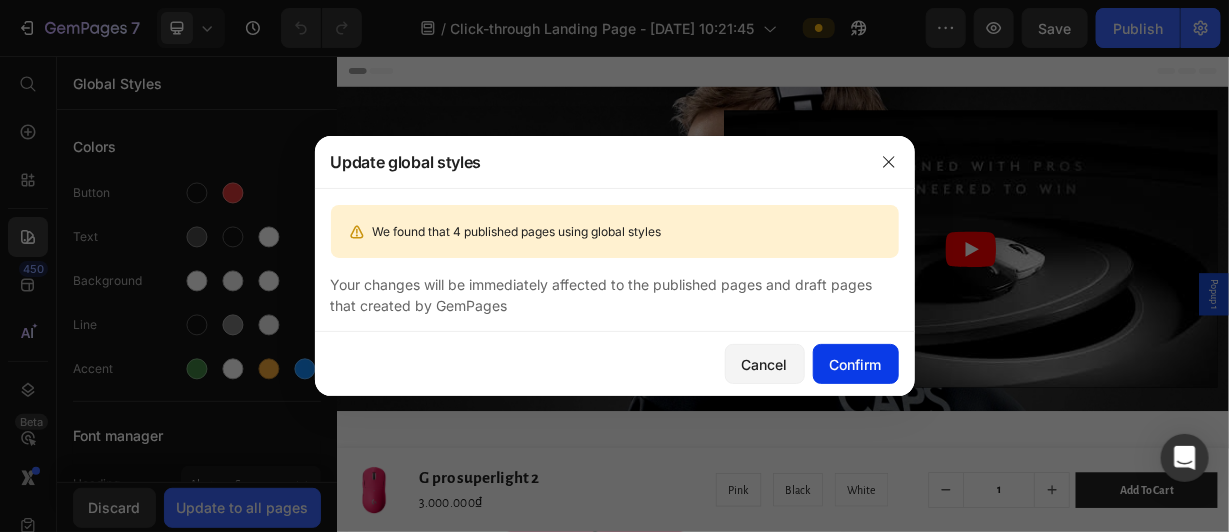 click on "Confirm" 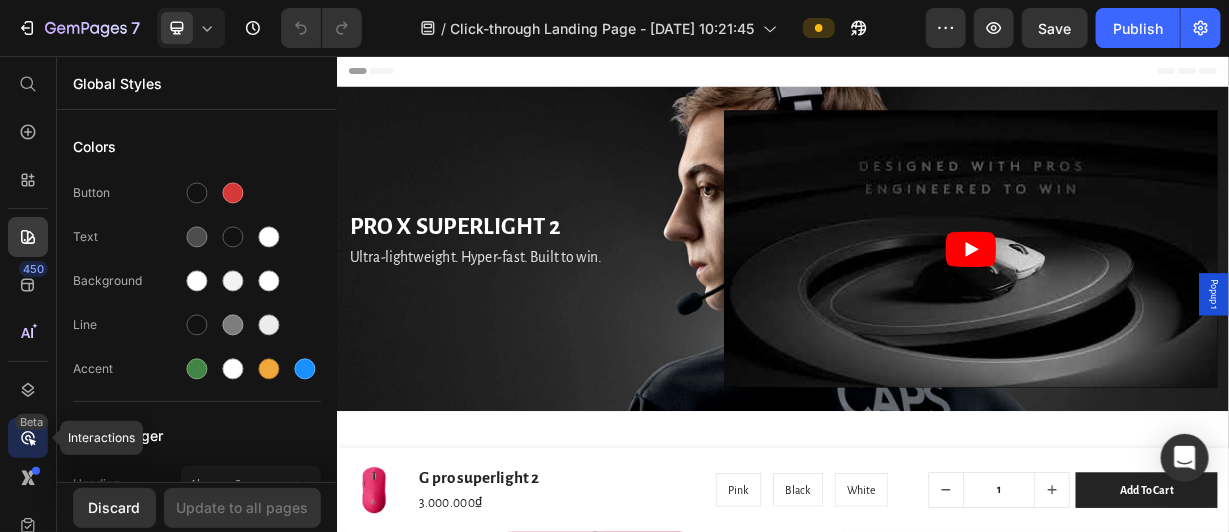 click 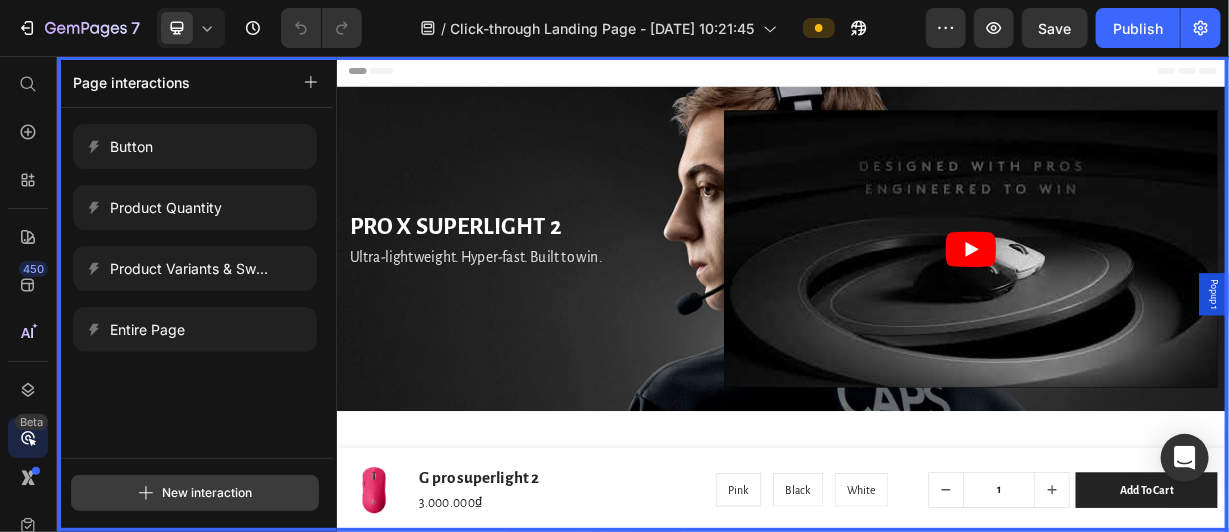 drag, startPoint x: 169, startPoint y: 474, endPoint x: 170, endPoint y: 485, distance: 11.045361 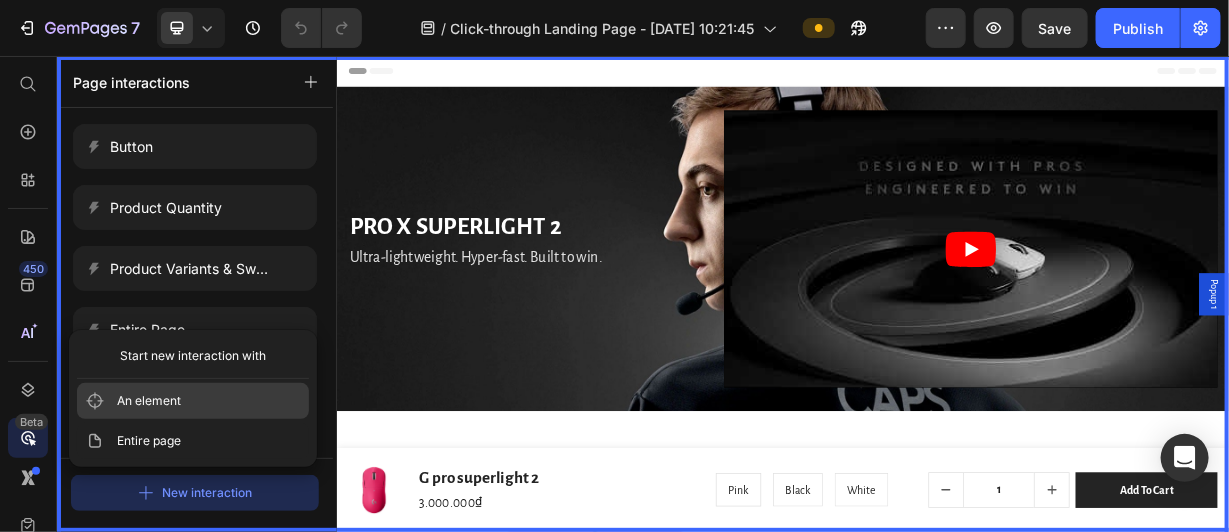 click on "An element" at bounding box center [193, 401] 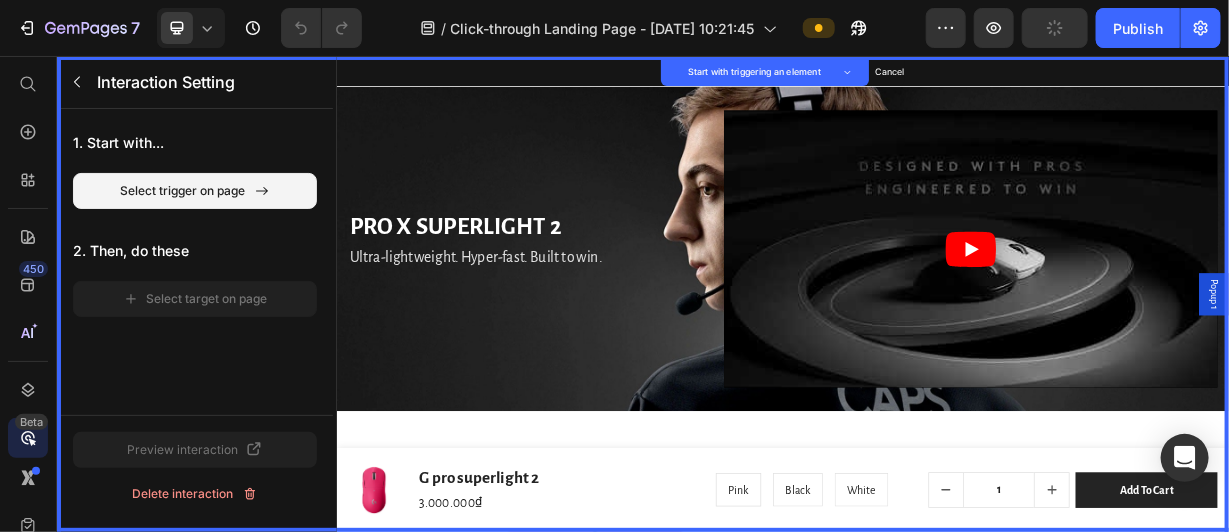 click on "2. Then, do these" at bounding box center [195, 251] 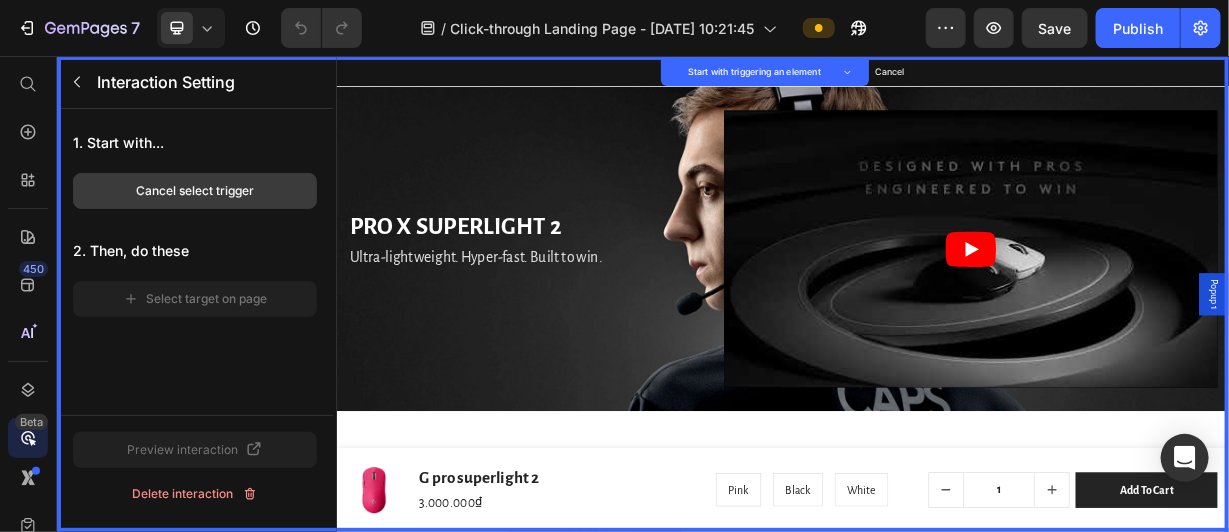 click on "Cancel select trigger" at bounding box center [195, 191] 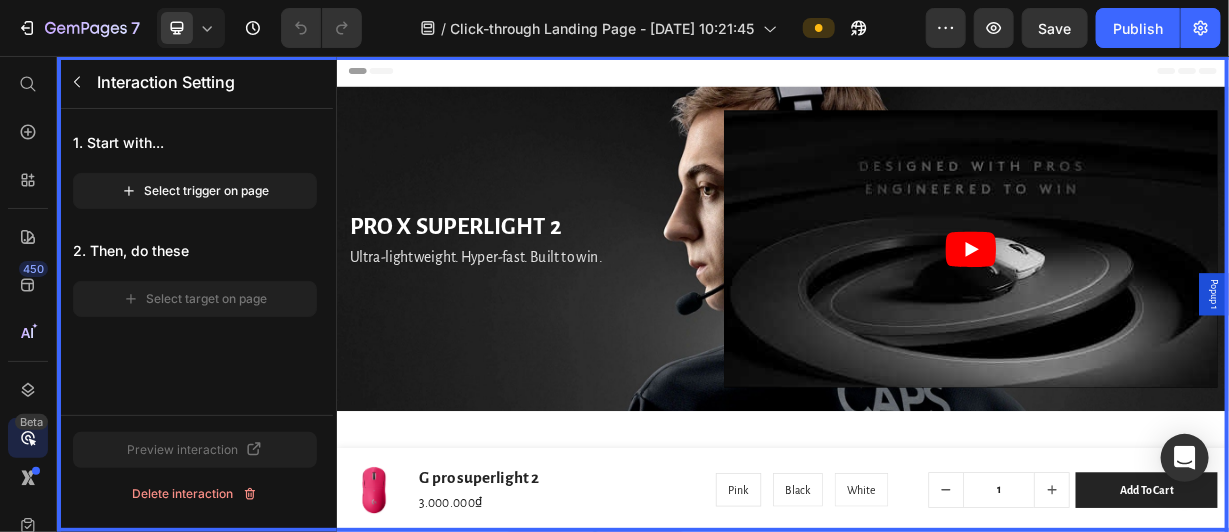 click at bounding box center (936, 375) 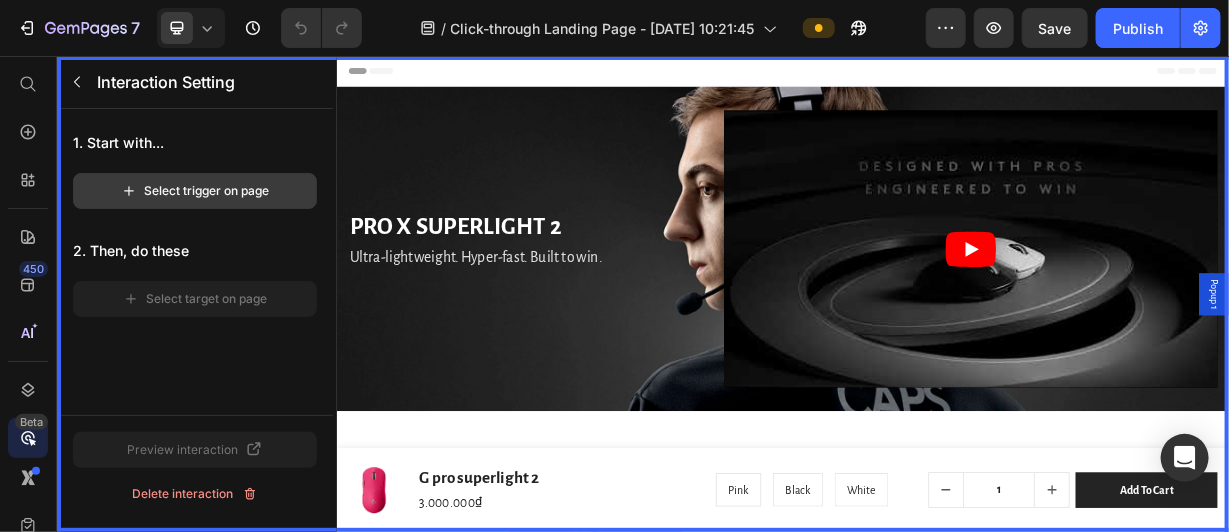 click on "Select trigger on page" 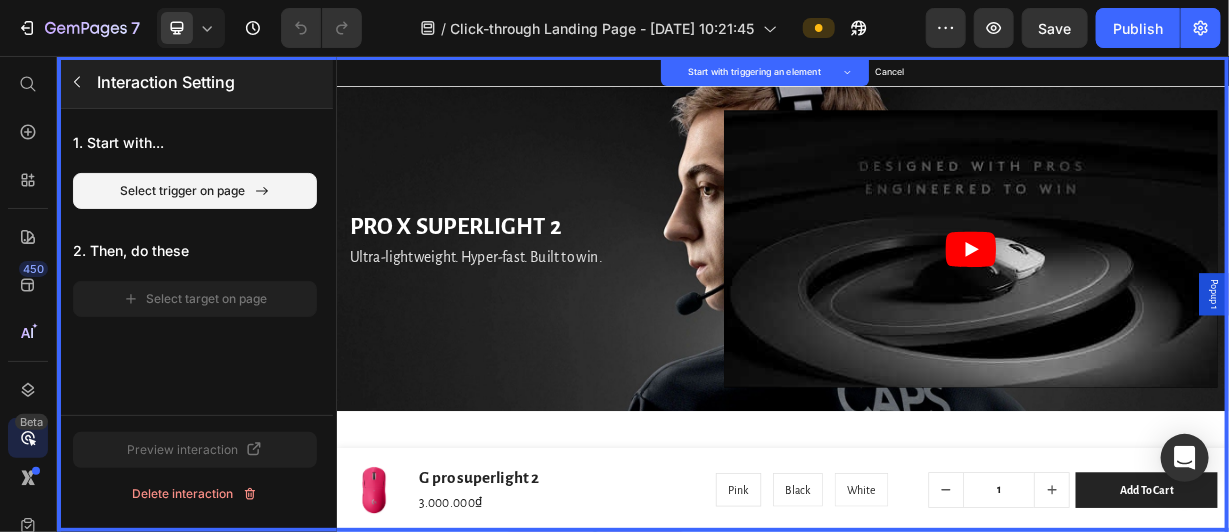click 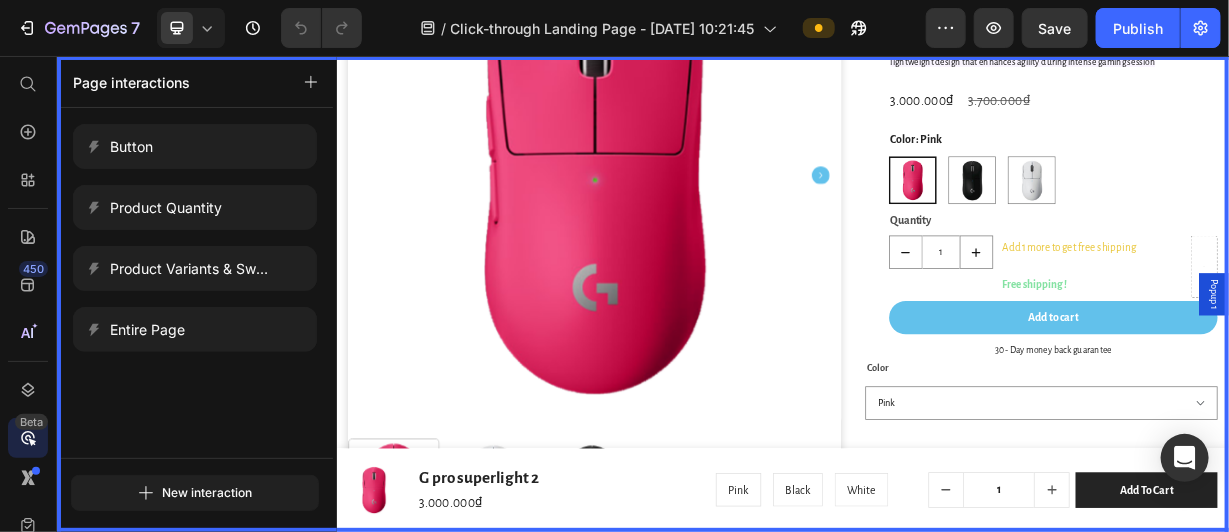 scroll, scrollTop: 730, scrollLeft: 0, axis: vertical 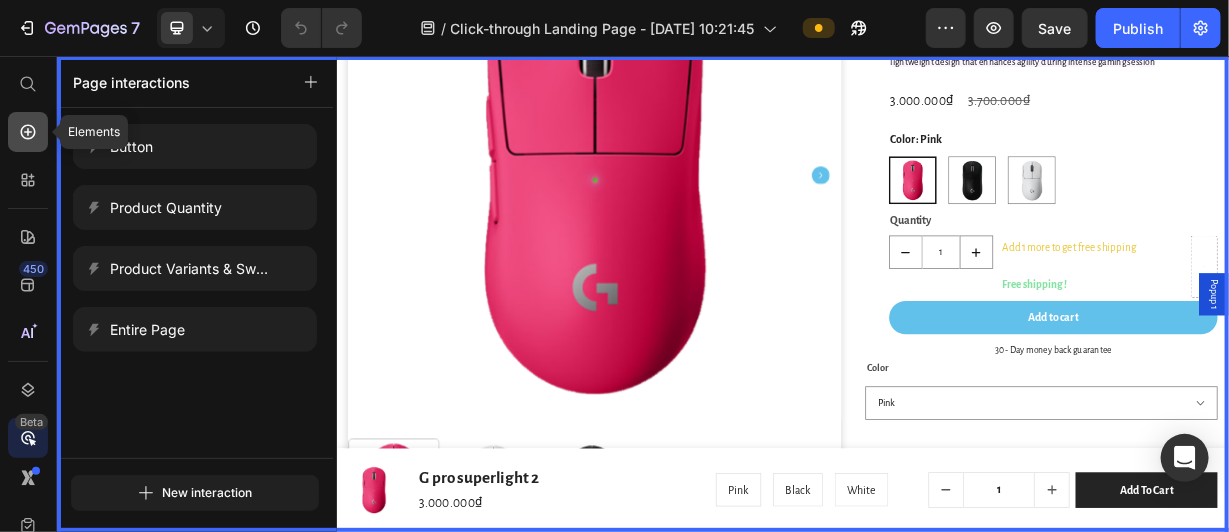 click 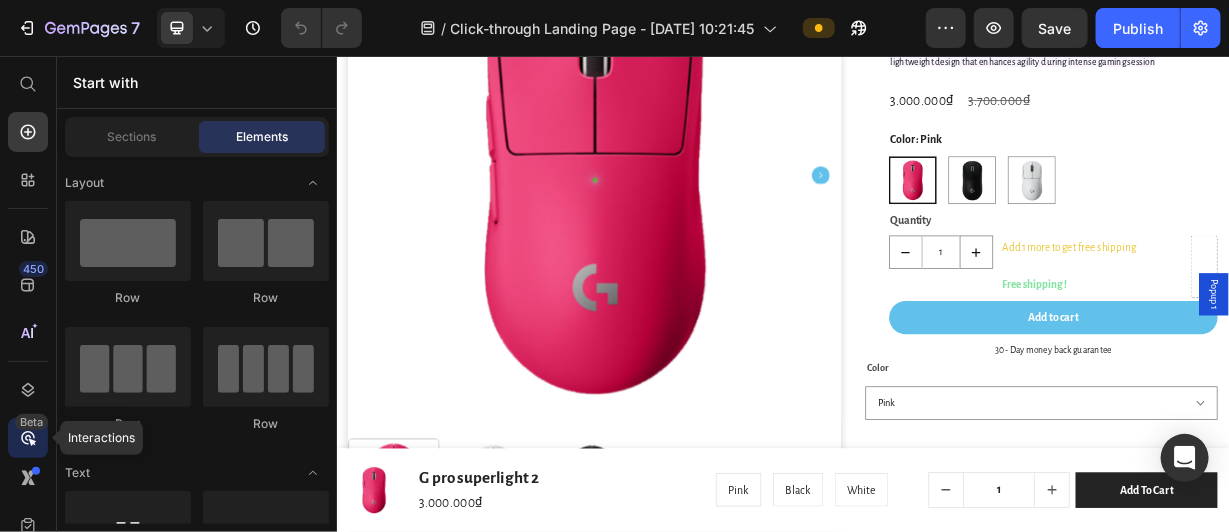 click on "Beta" 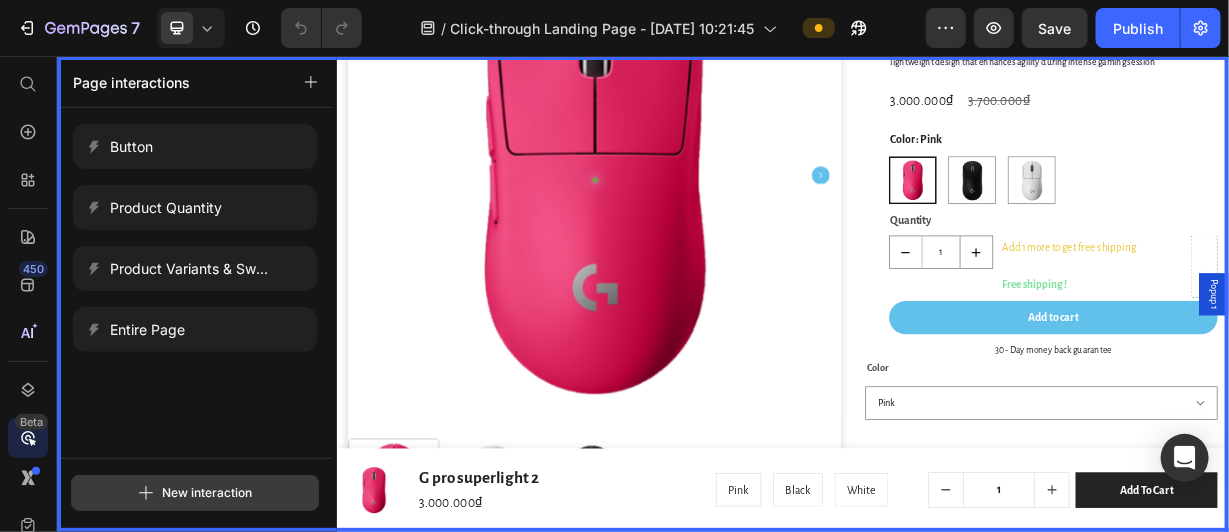 click on "New interaction" at bounding box center [195, 493] 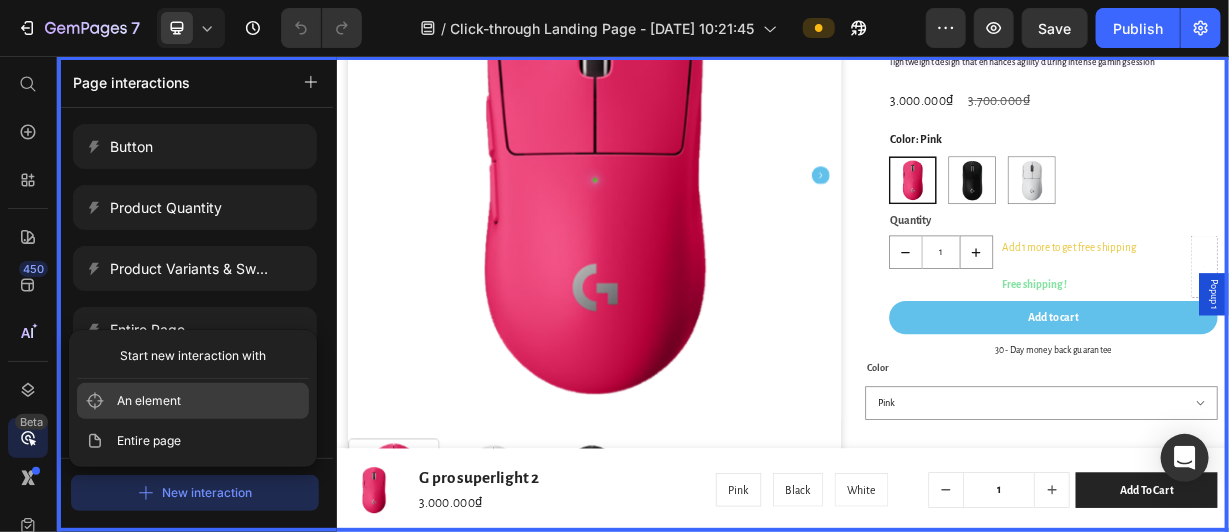 click on "An element" at bounding box center (193, 401) 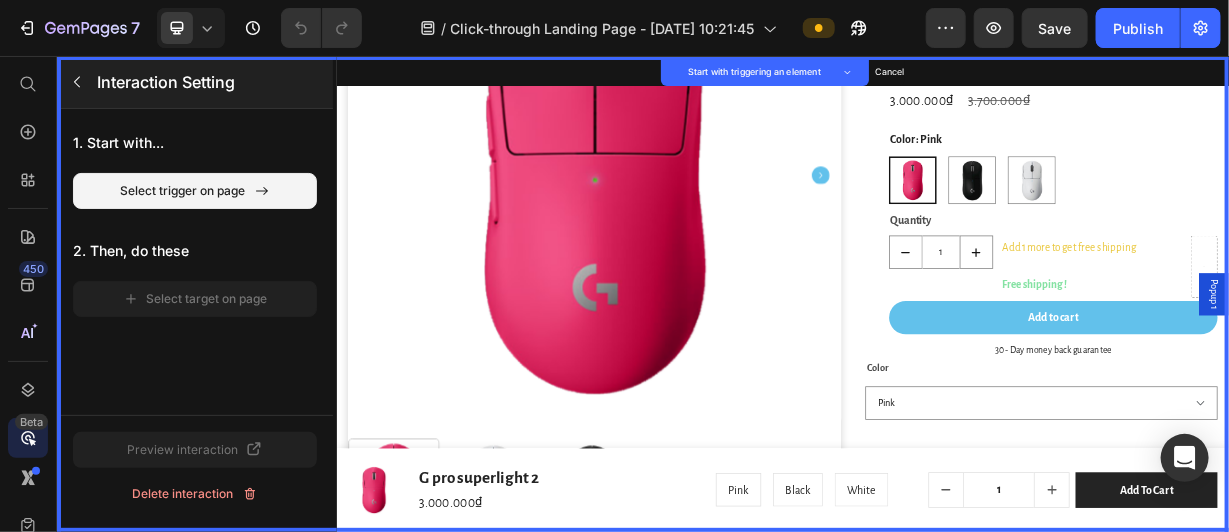 click 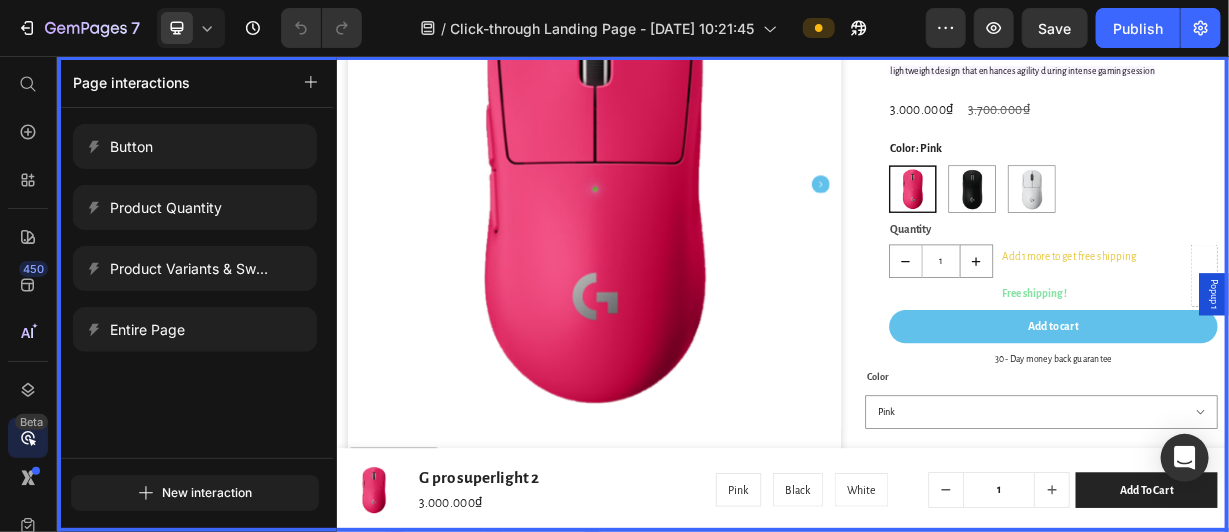 scroll, scrollTop: 766, scrollLeft: 0, axis: vertical 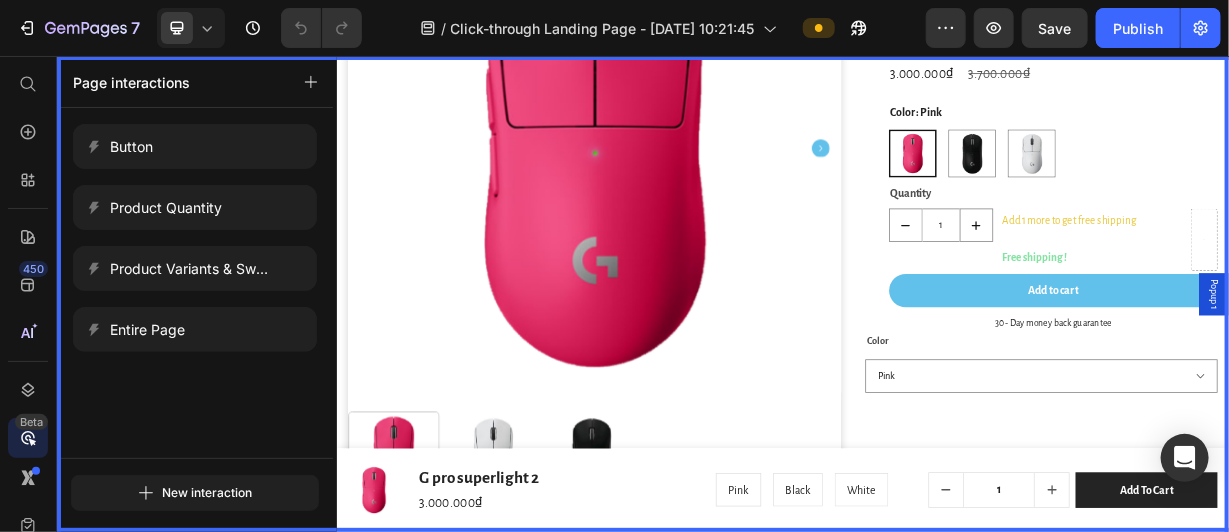 click at bounding box center [936, 375] 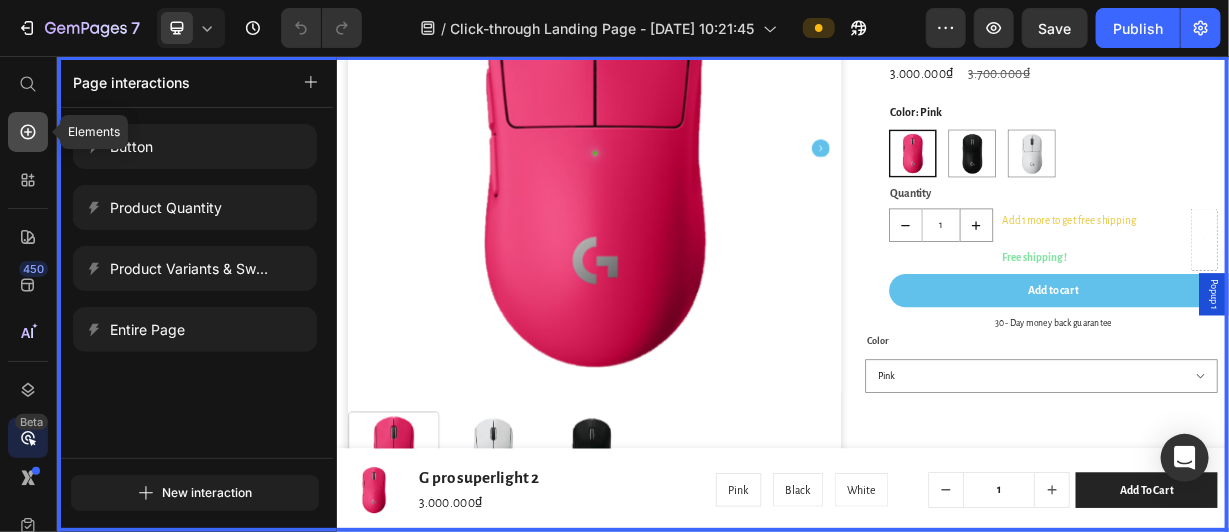 click 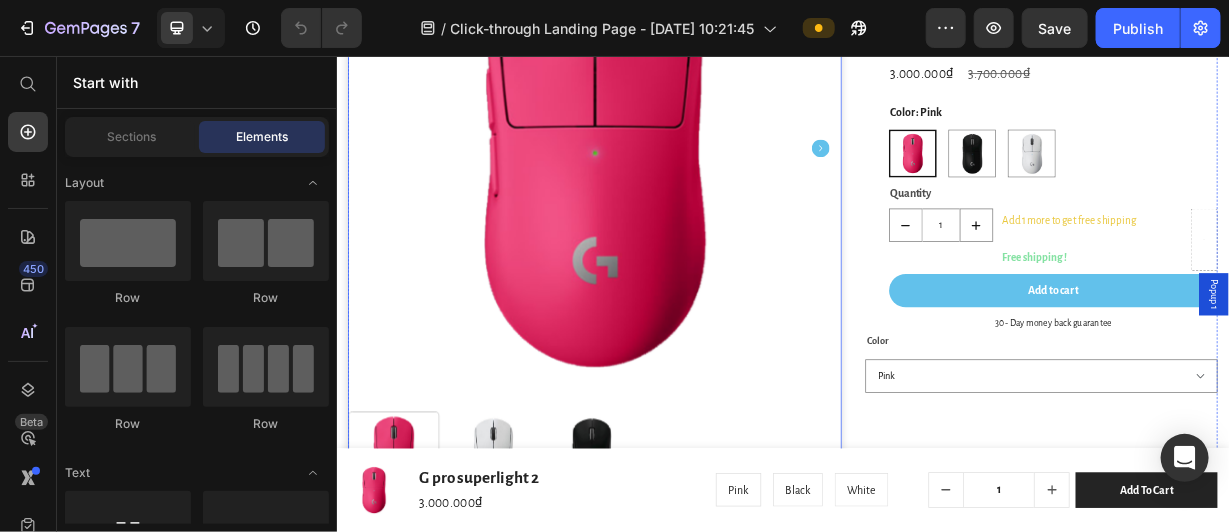 scroll, scrollTop: 1018, scrollLeft: 0, axis: vertical 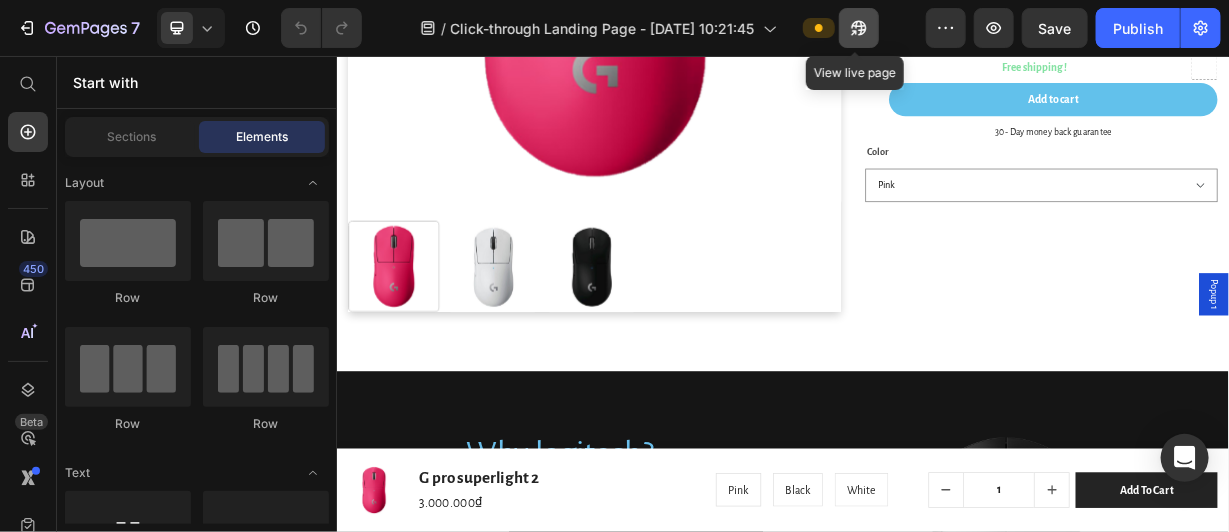 click 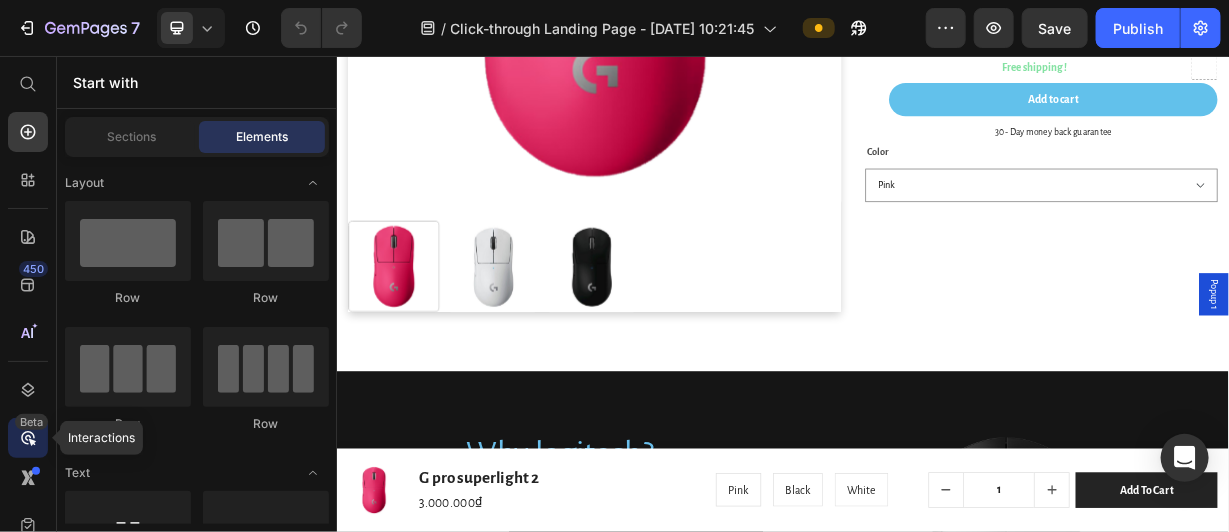 click on "Beta" 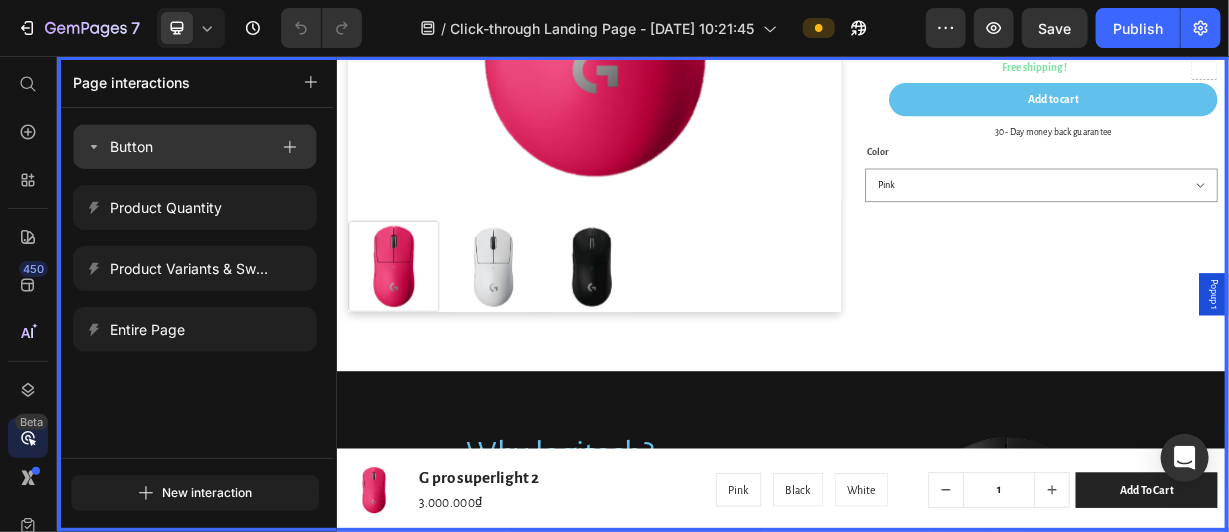 click on "Button" at bounding box center [195, 146] 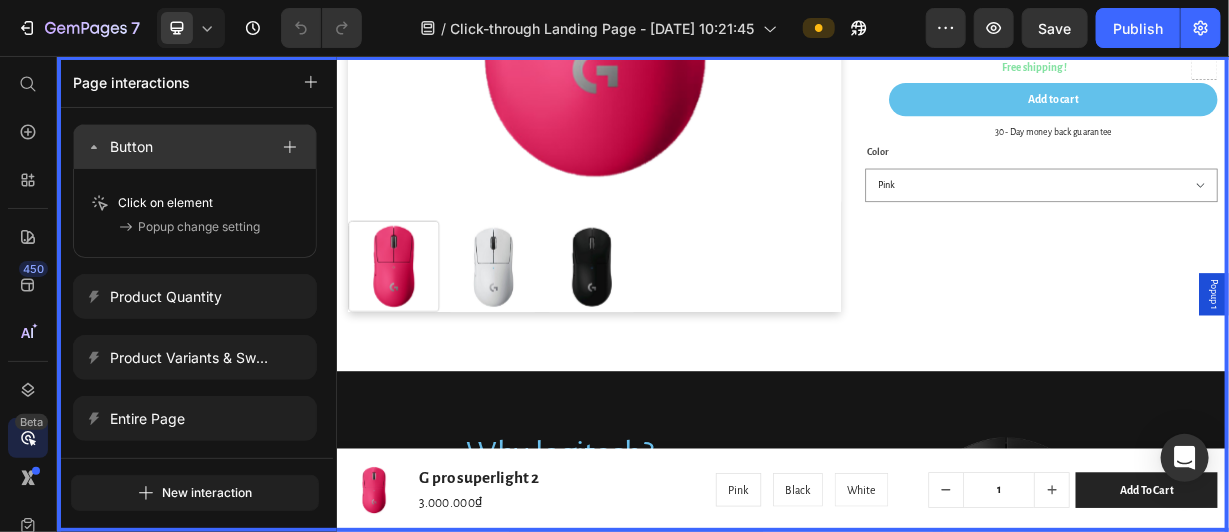 click on "Button" at bounding box center [195, 146] 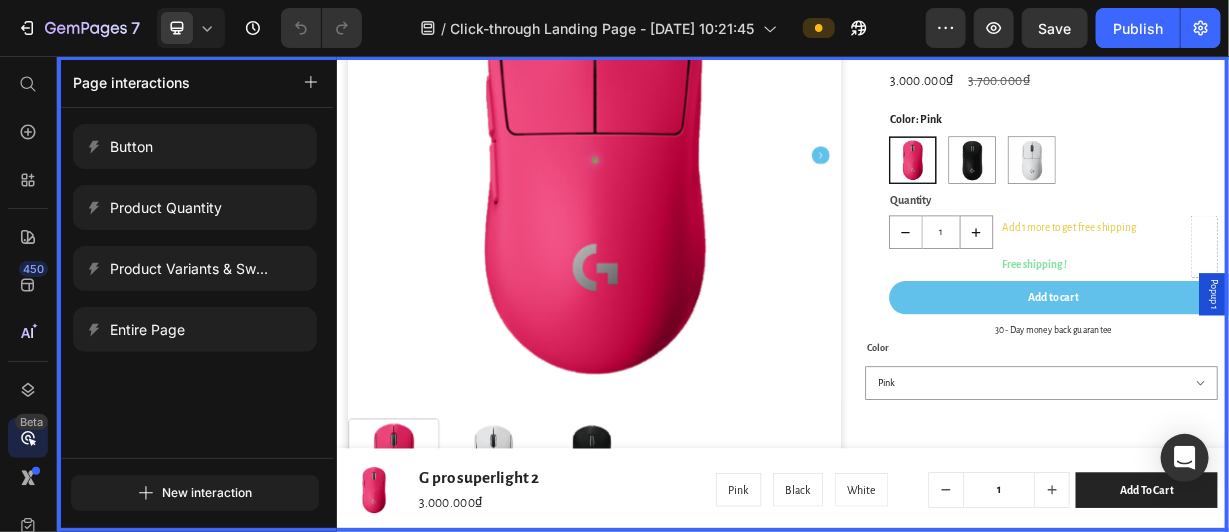 scroll, scrollTop: 759, scrollLeft: 0, axis: vertical 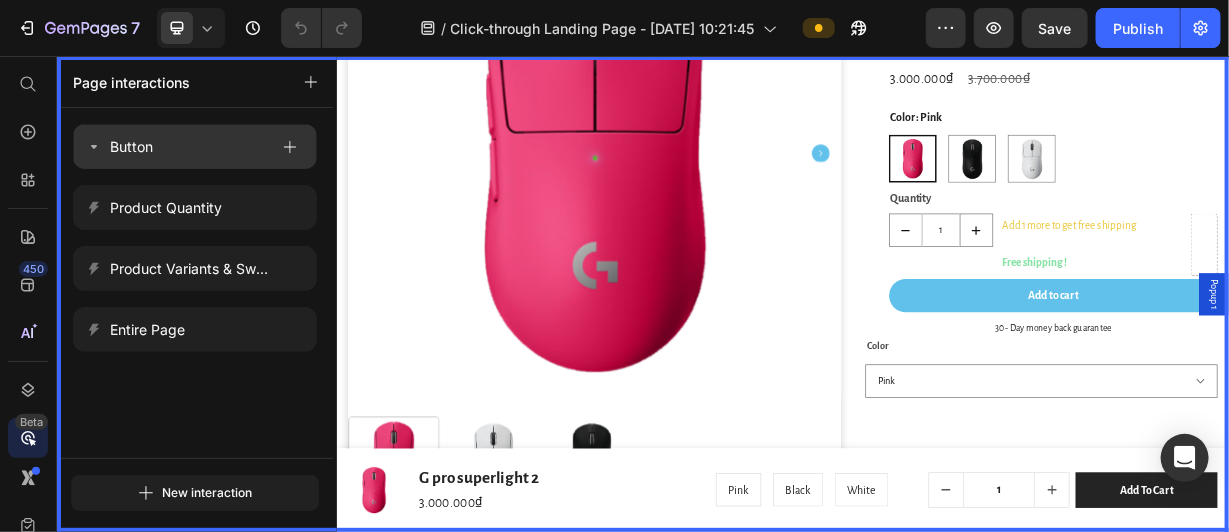 drag, startPoint x: 182, startPoint y: 115, endPoint x: 181, endPoint y: 136, distance: 21.023796 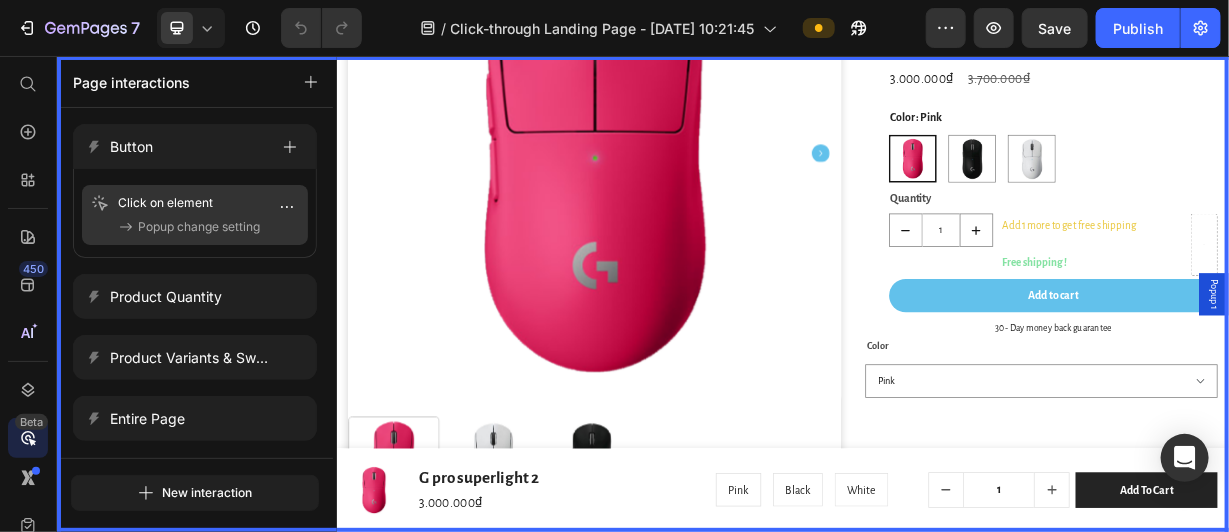click on "Popup change setting" at bounding box center (199, 227) 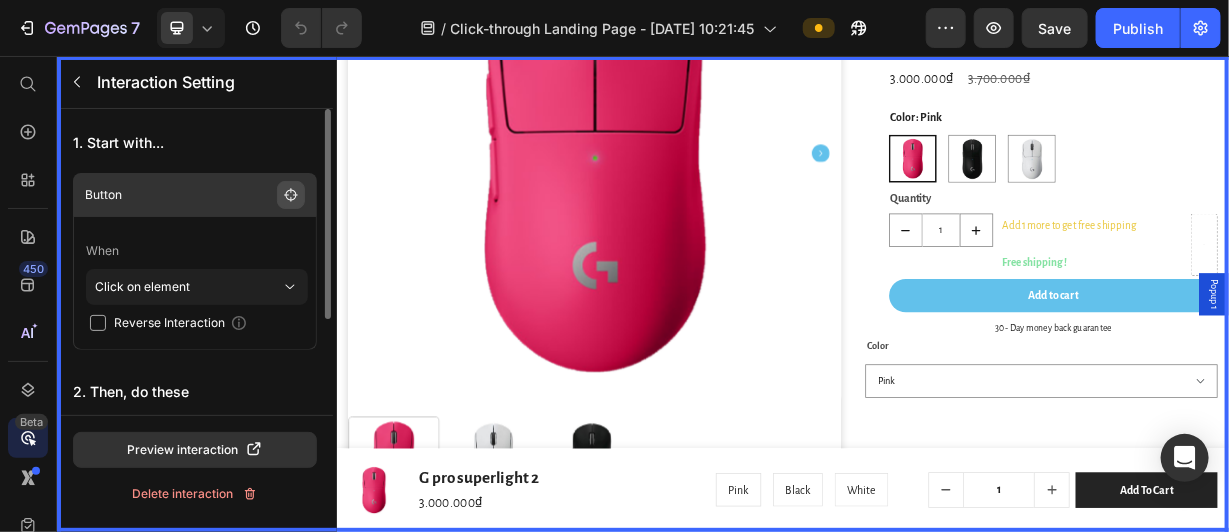 click 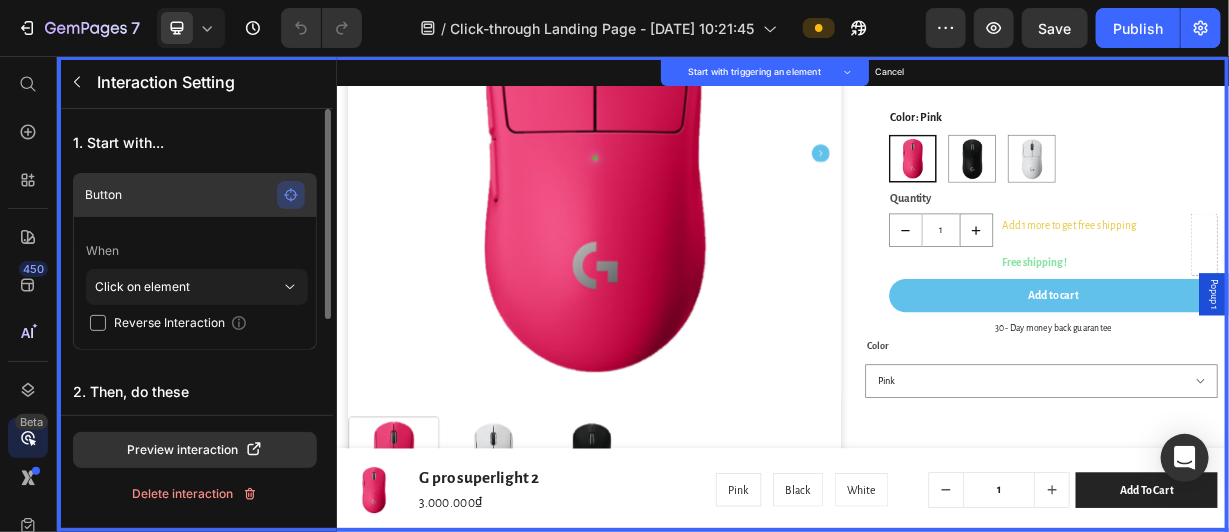 click 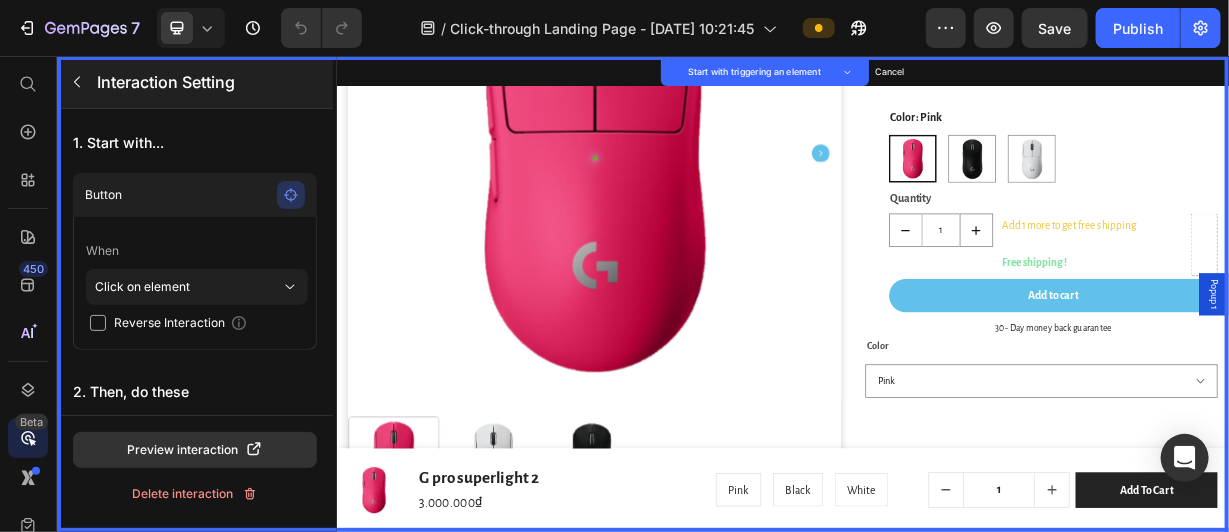 click 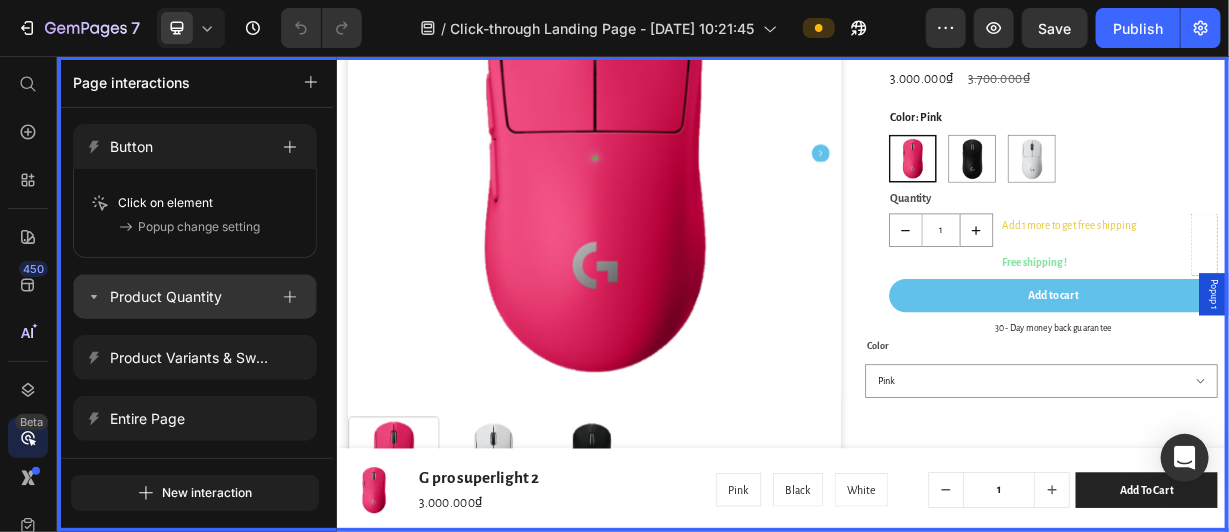 click on "Product Quantity" at bounding box center (166, 297) 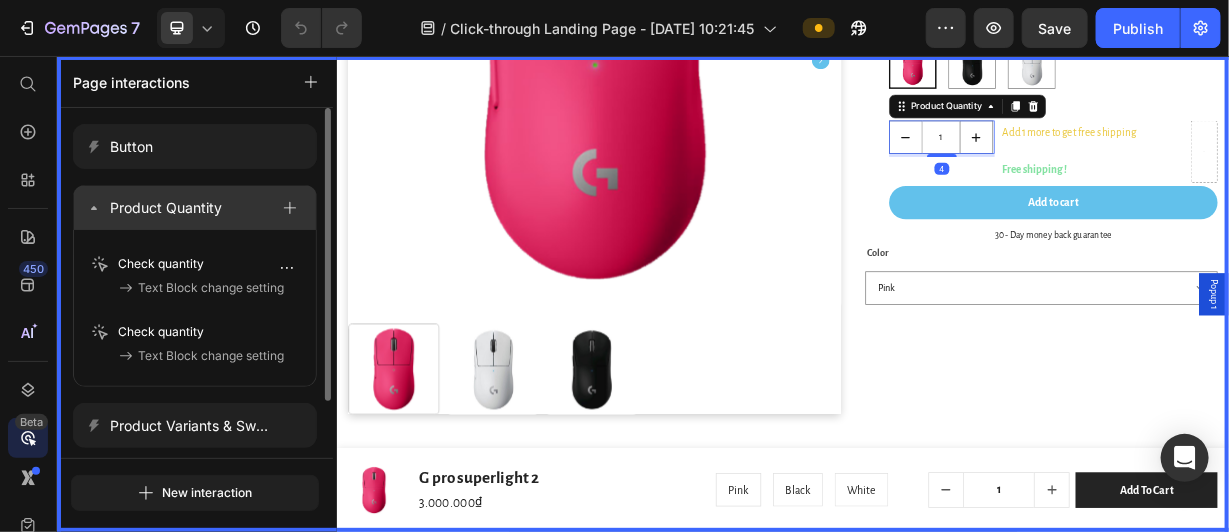 scroll, scrollTop: 893, scrollLeft: 0, axis: vertical 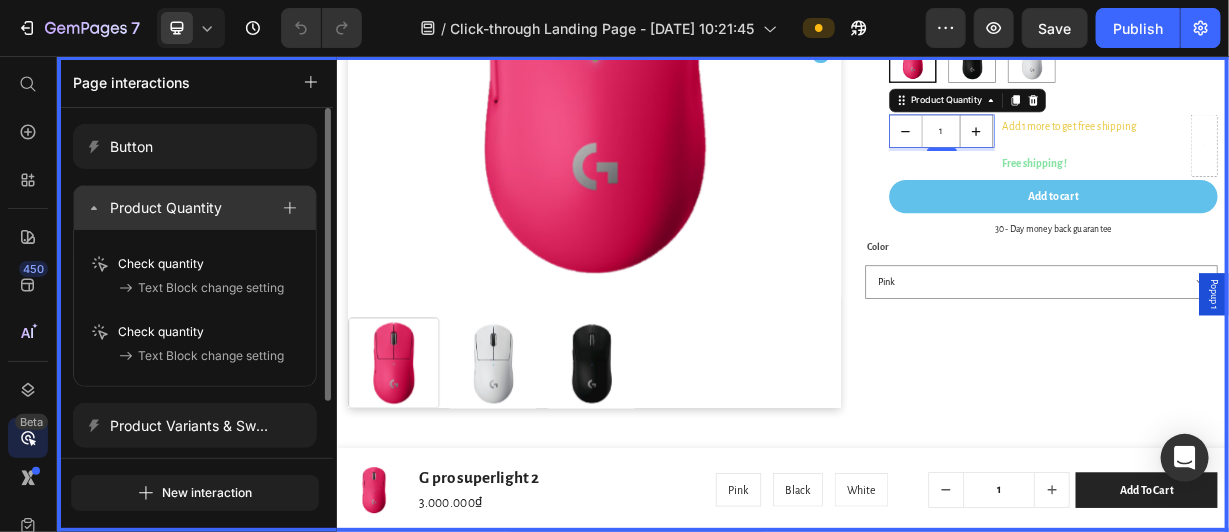 click on "Product Quantity" at bounding box center [166, 208] 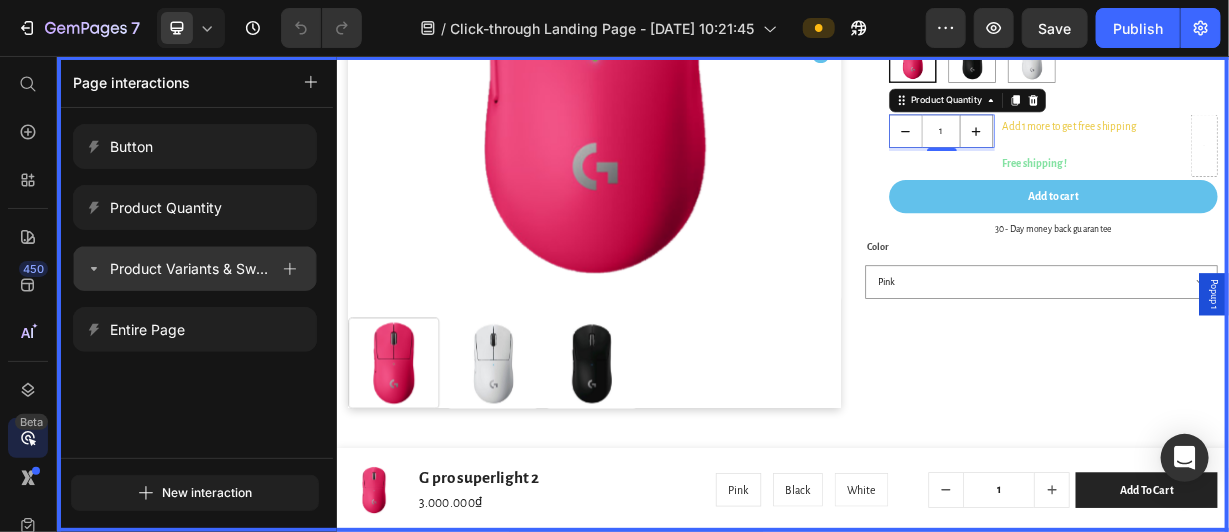 click on "Product Variants & Swatches" at bounding box center (195, 268) 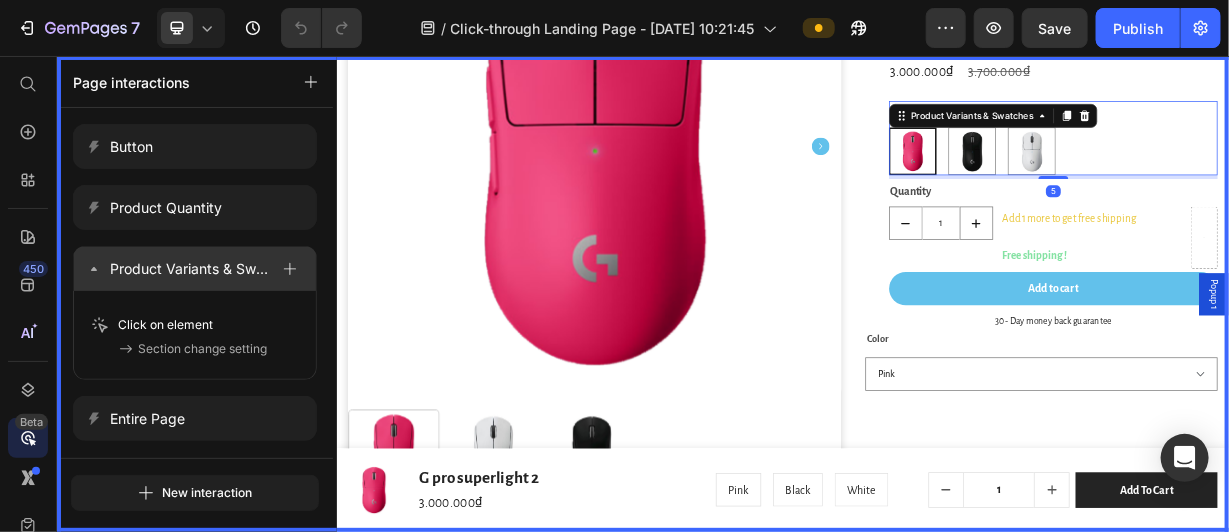 scroll, scrollTop: 751, scrollLeft: 0, axis: vertical 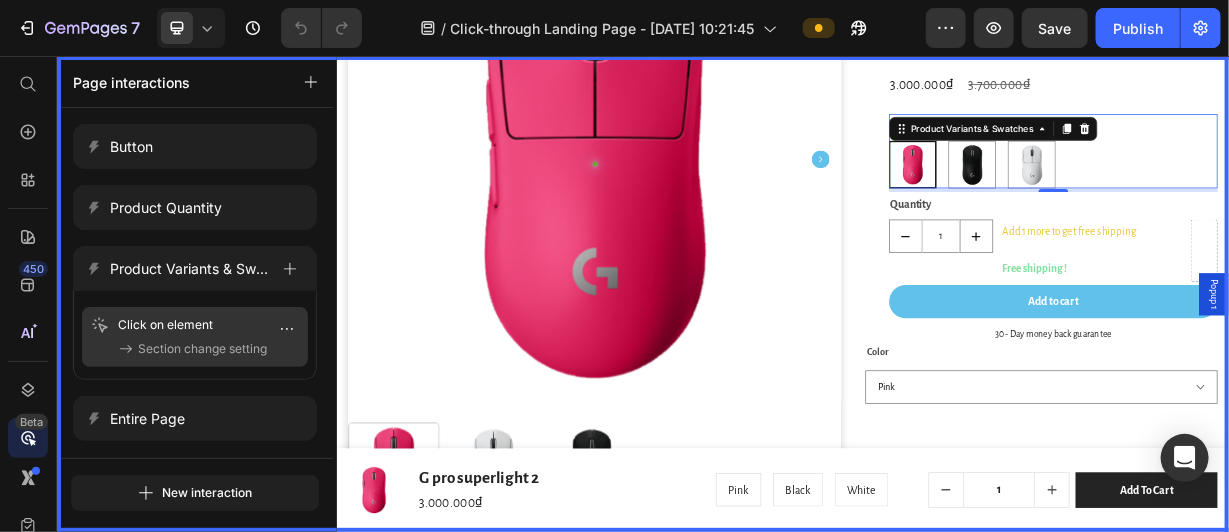click on "Click on element" at bounding box center (165, 325) 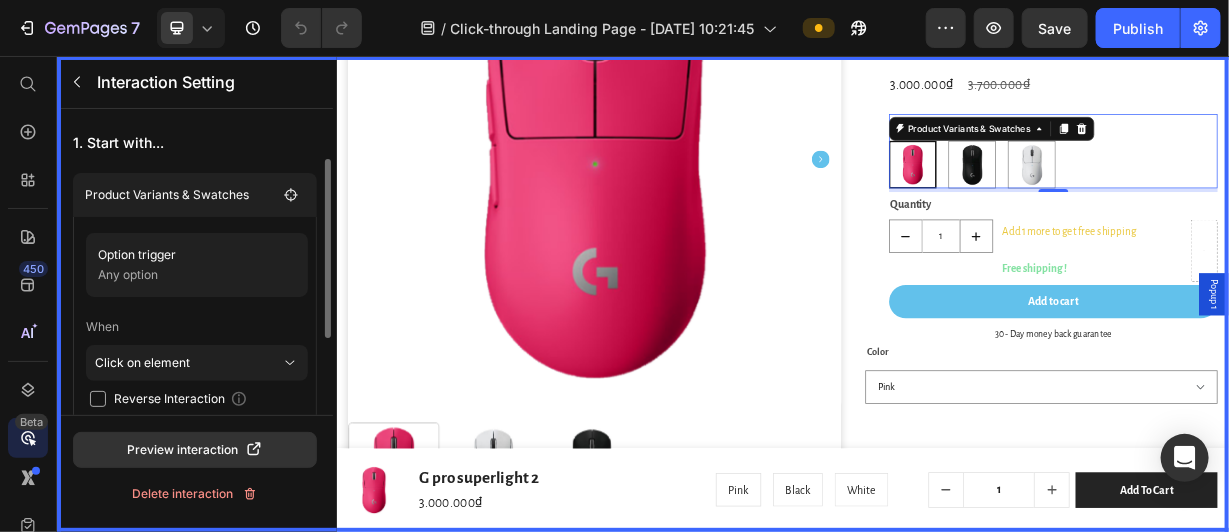 scroll, scrollTop: 42, scrollLeft: 0, axis: vertical 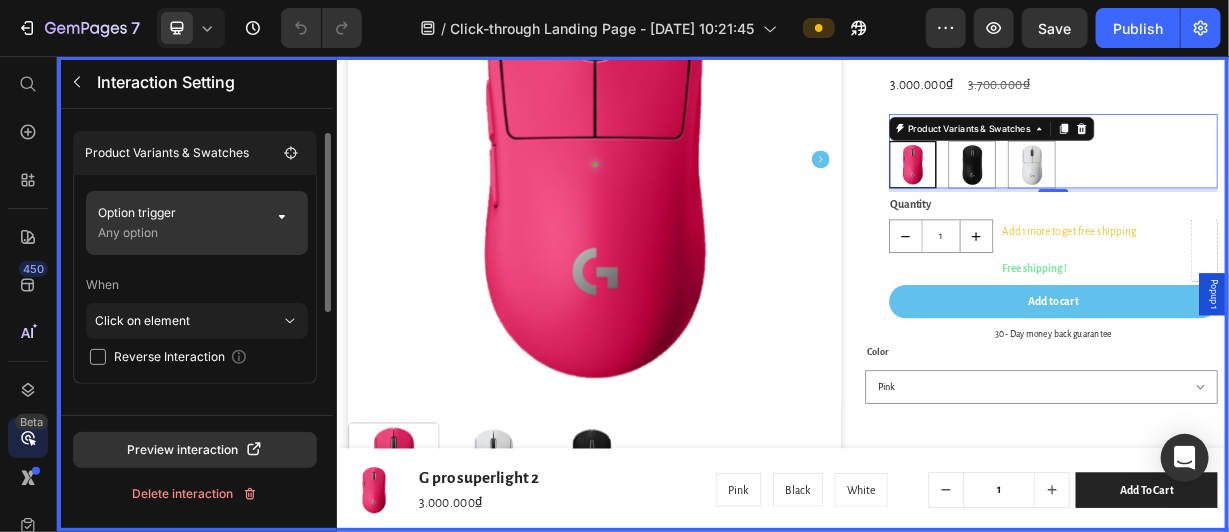 click on "Option trigger" at bounding box center [179, 213] 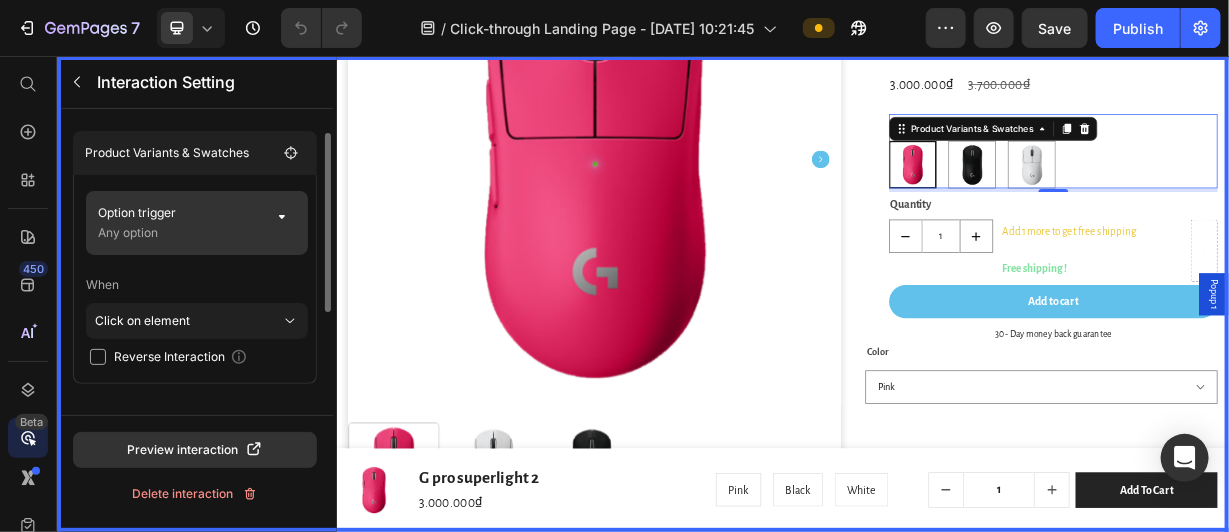 click on "Option trigger" at bounding box center (179, 213) 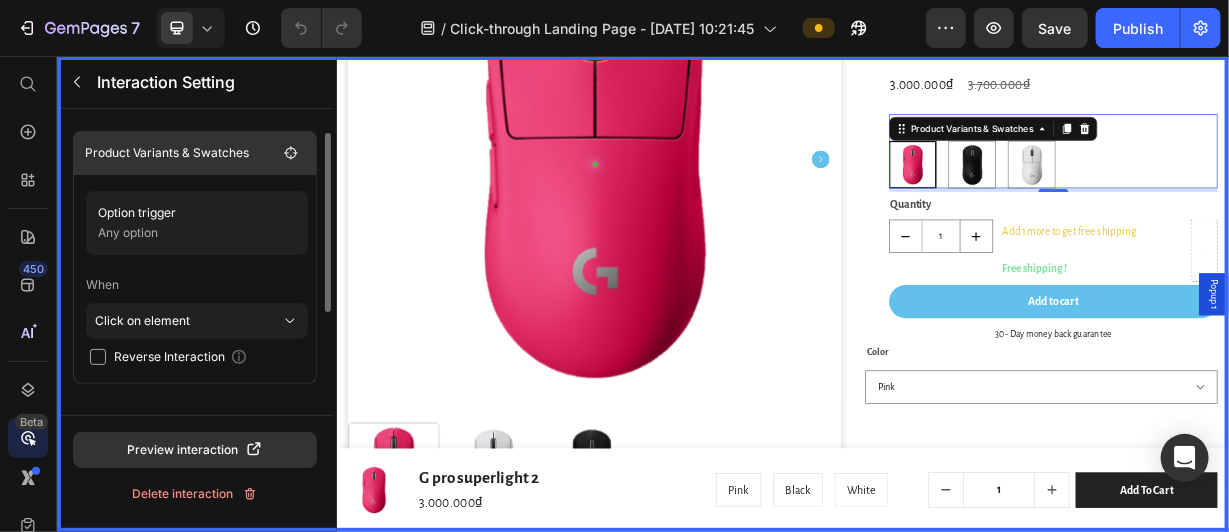 click on "Product Variants & Swatches" at bounding box center [181, 153] 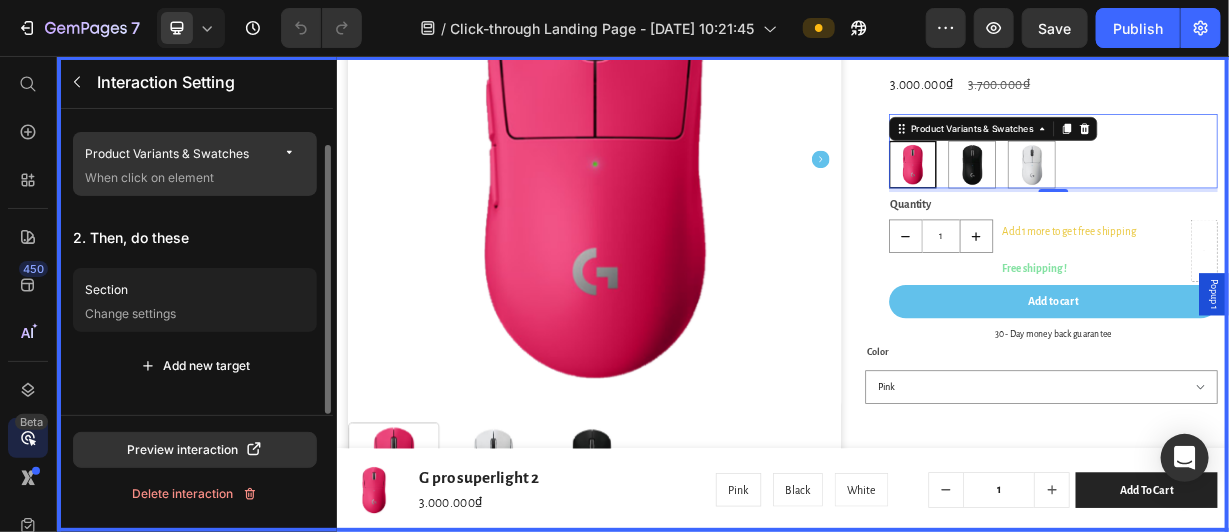 scroll, scrollTop: 25, scrollLeft: 0, axis: vertical 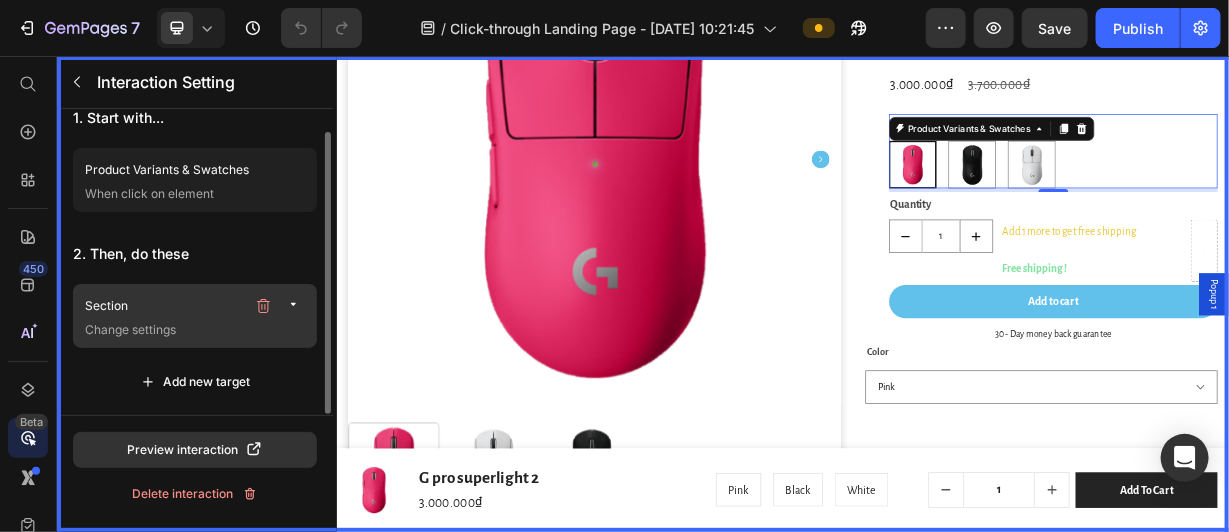 click on "Section" at bounding box center (165, 306) 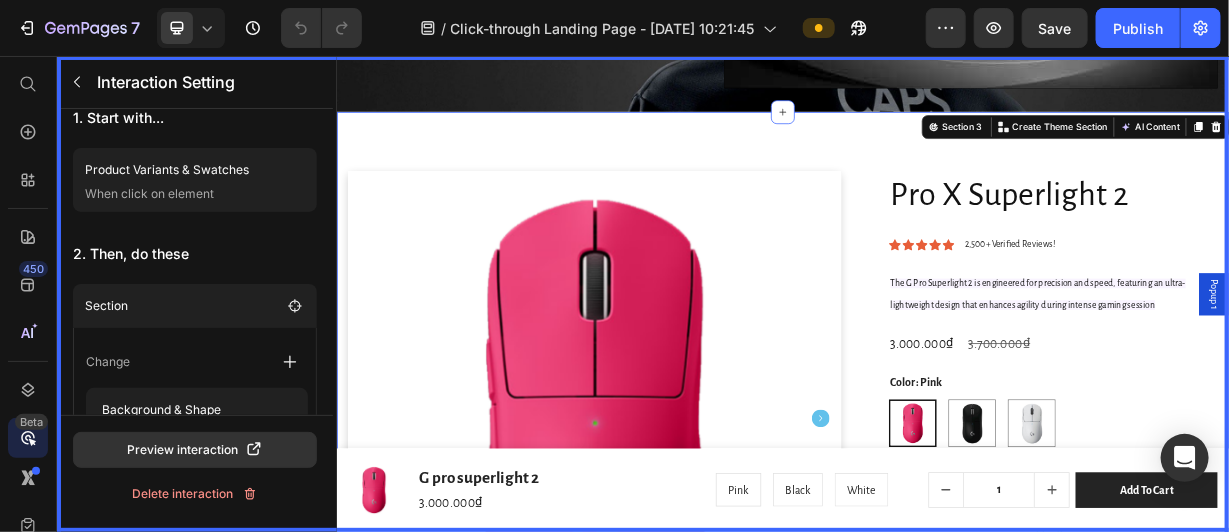 scroll, scrollTop: 480, scrollLeft: 0, axis: vertical 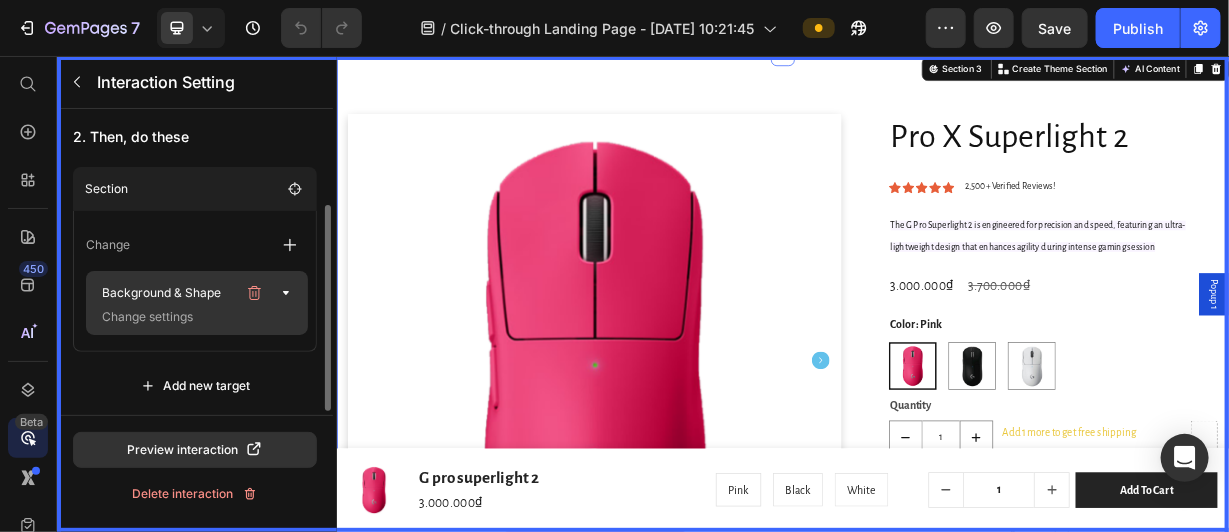 click on "Change settings" at bounding box center (194, 317) 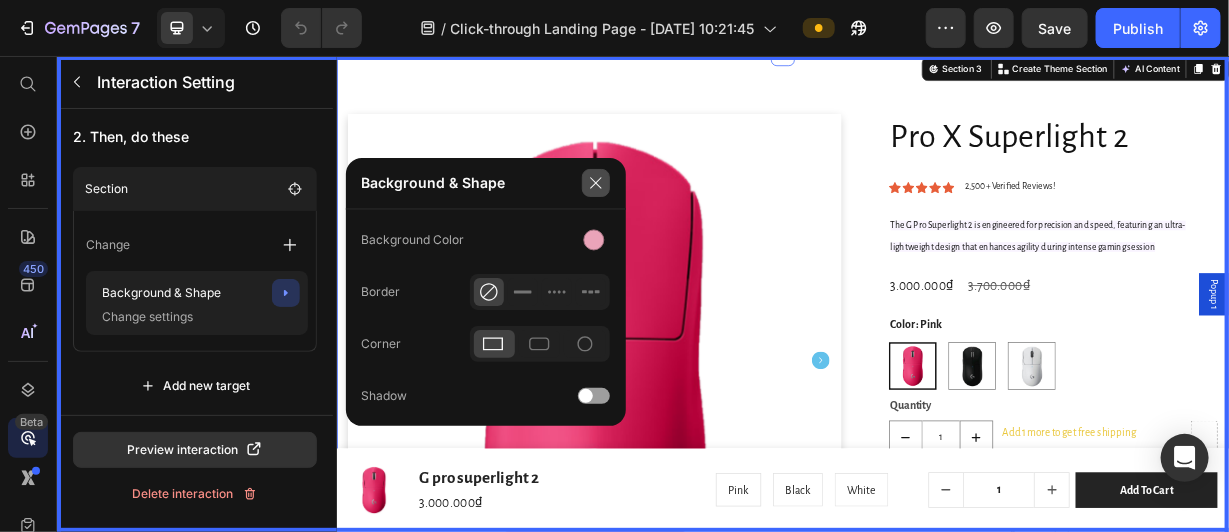 click 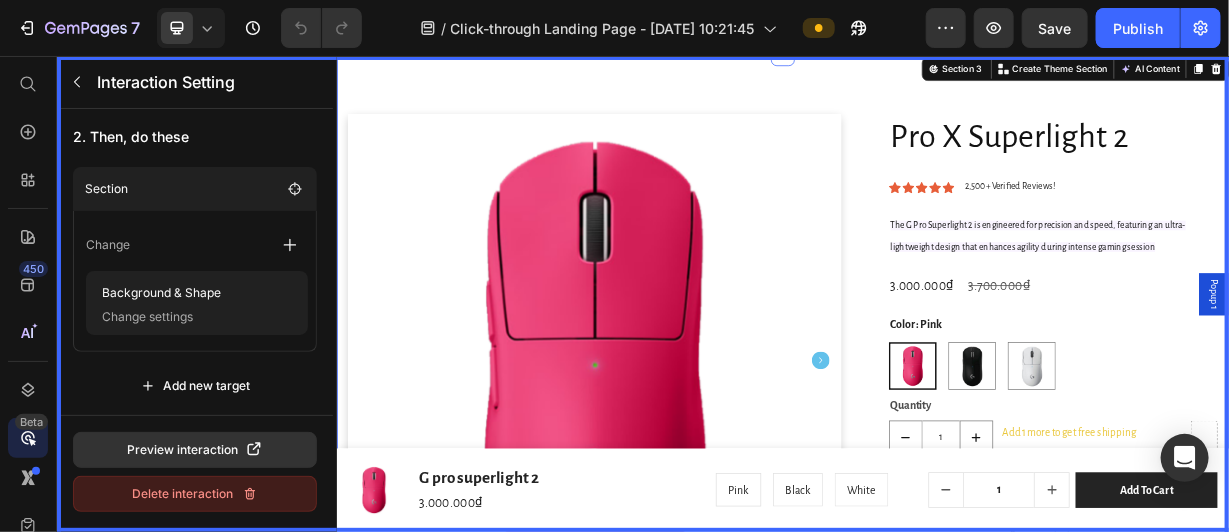 click on "Delete interaction" at bounding box center [195, 494] 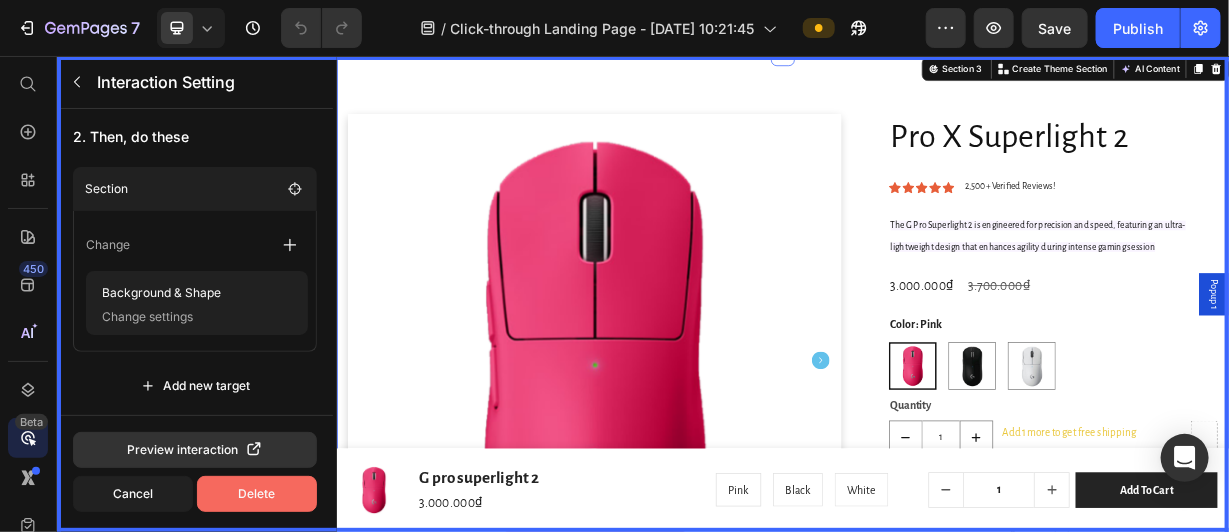 click on "Delete" at bounding box center [257, 494] 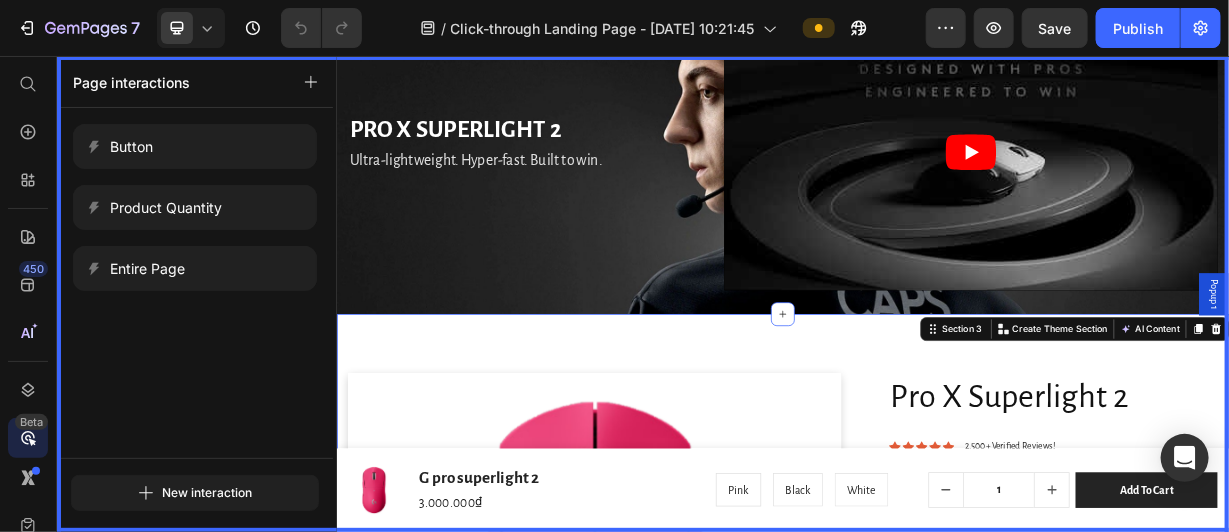 scroll, scrollTop: 129, scrollLeft: 0, axis: vertical 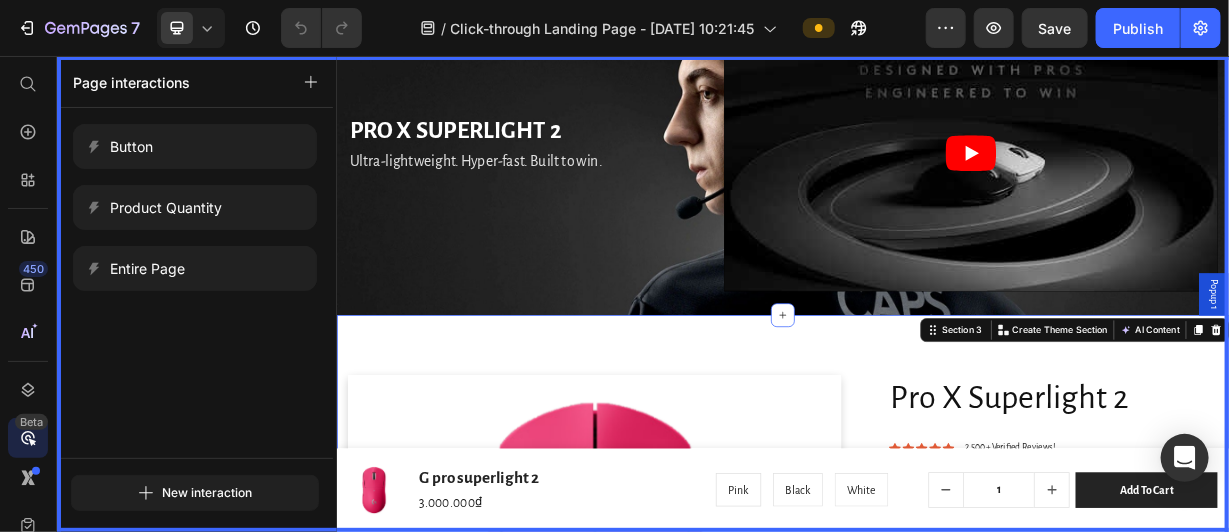 drag, startPoint x: 743, startPoint y: 268, endPoint x: 765, endPoint y: 266, distance: 22.090721 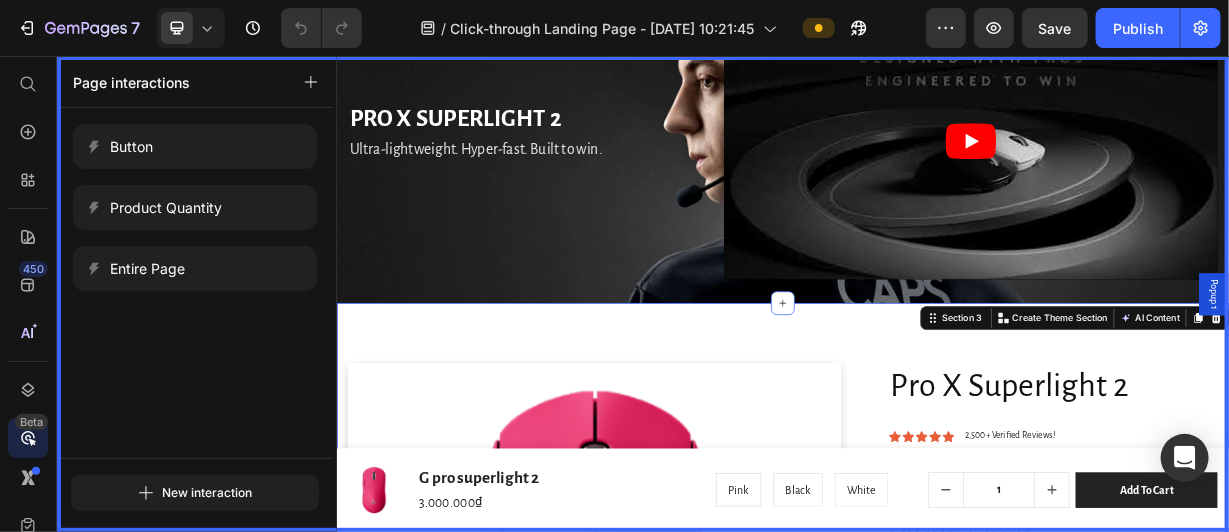 scroll, scrollTop: 135, scrollLeft: 0, axis: vertical 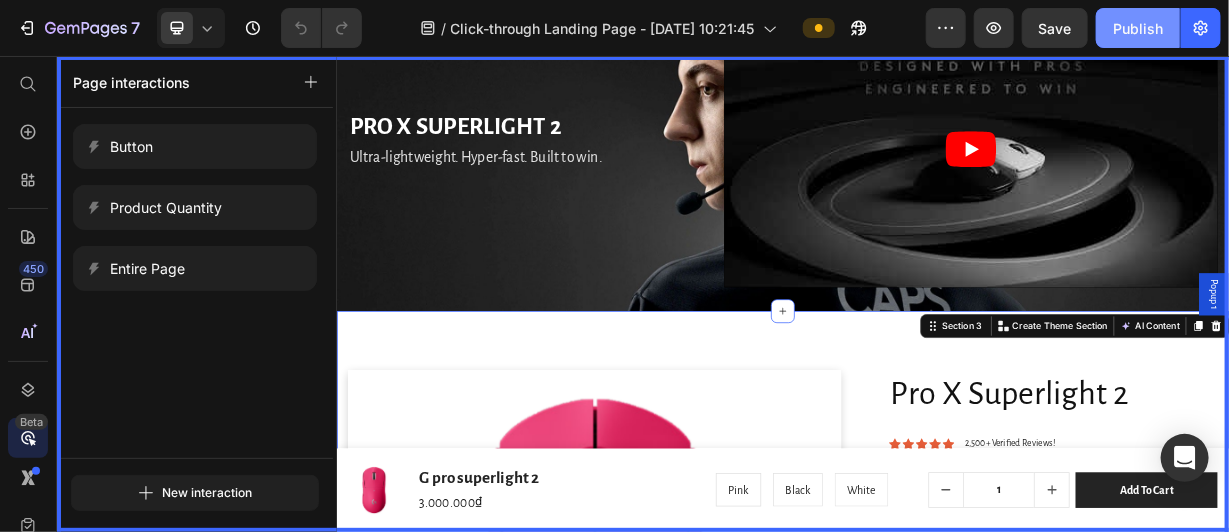 click on "Publish" at bounding box center [1138, 28] 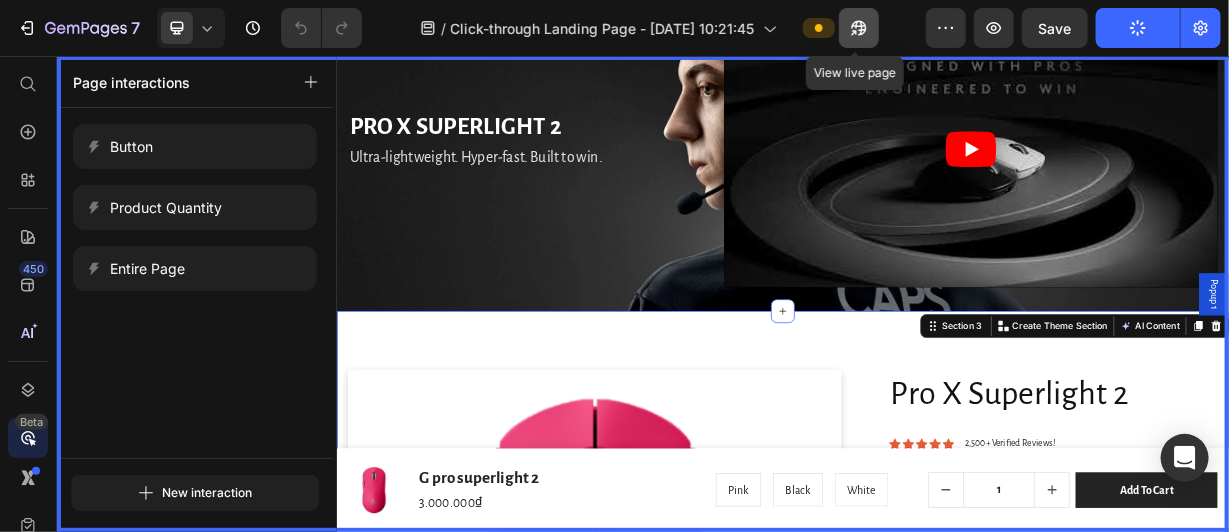 click 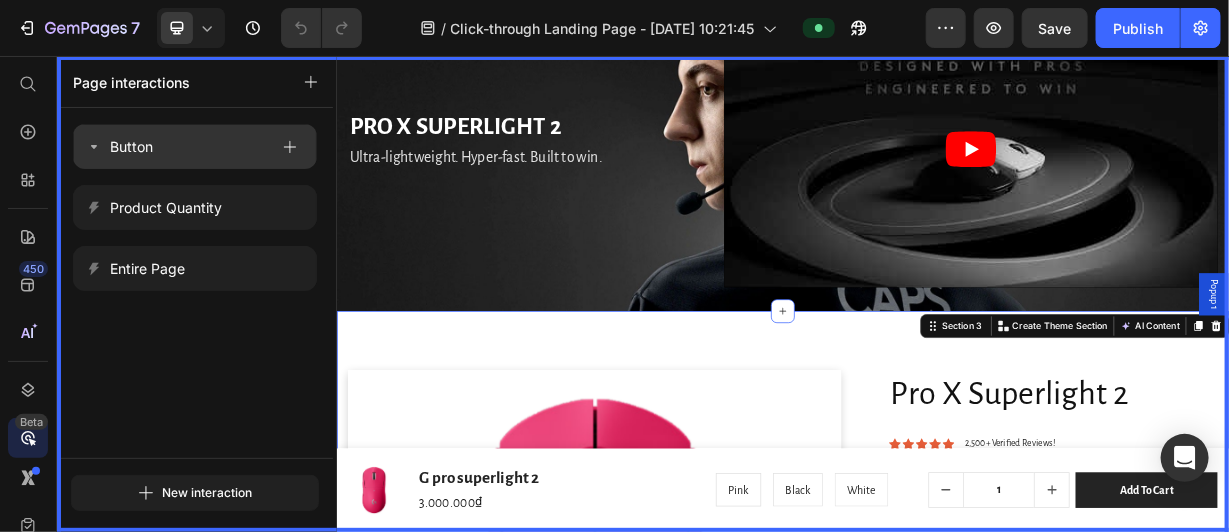 click on "Button" at bounding box center [177, 147] 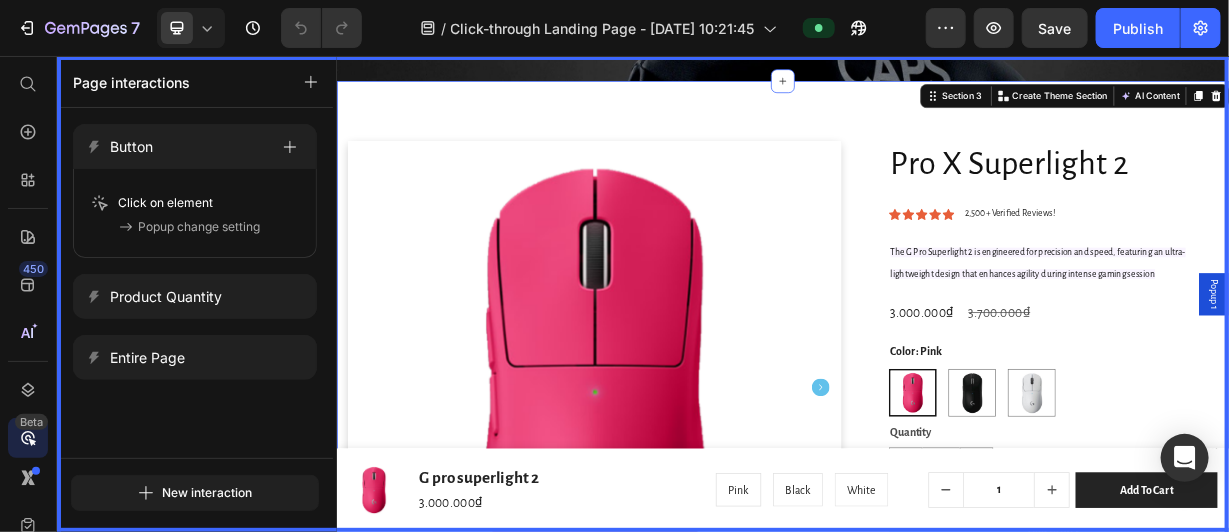 scroll, scrollTop: 615, scrollLeft: 0, axis: vertical 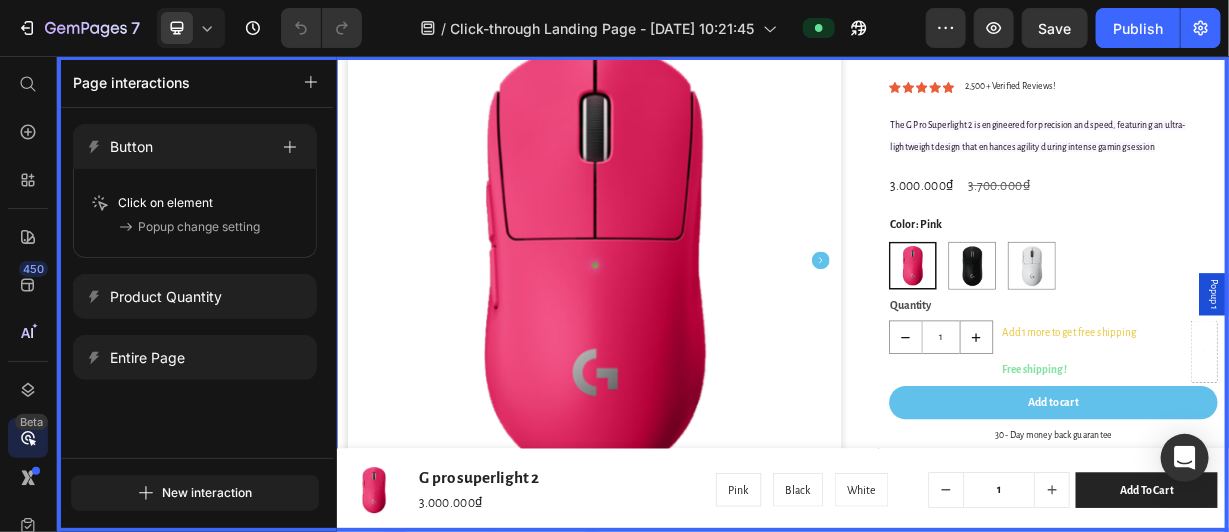 click at bounding box center [936, 375] 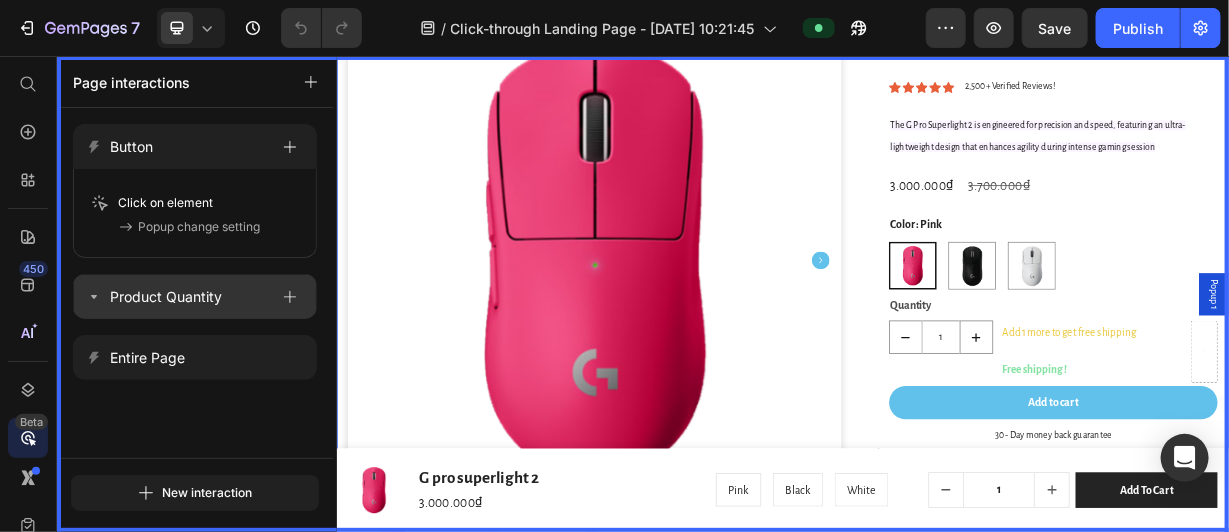 click on "Product Quantity" at bounding box center [166, 297] 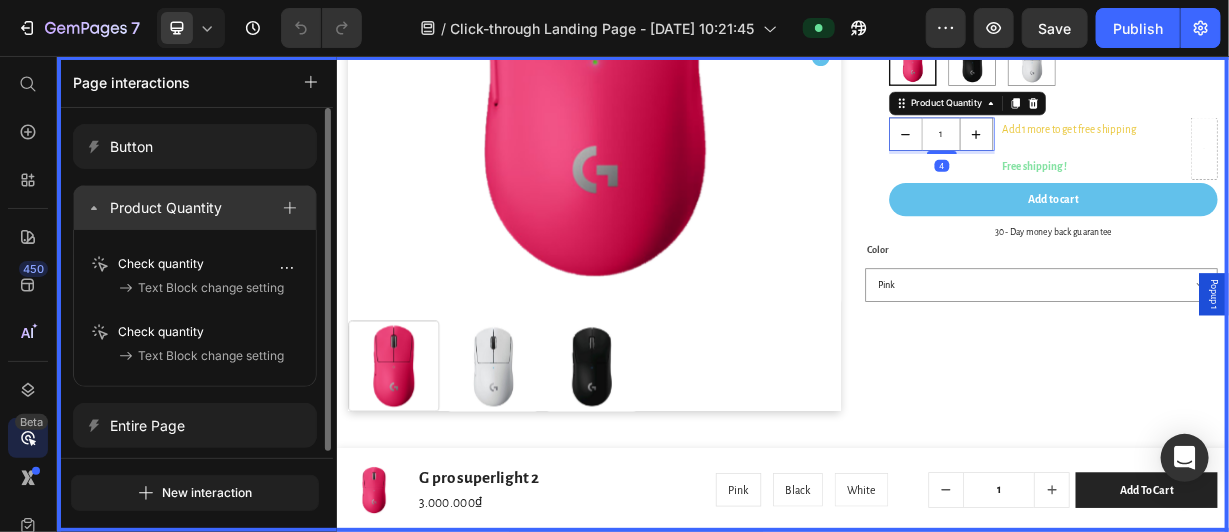scroll, scrollTop: 893, scrollLeft: 0, axis: vertical 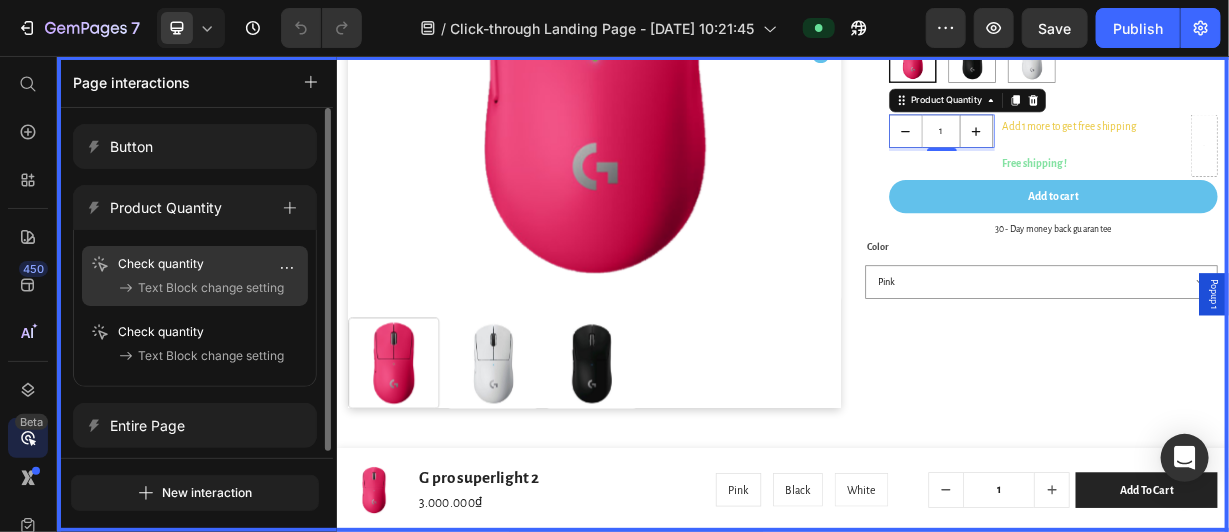 click on "Text Block change setting" at bounding box center (211, 288) 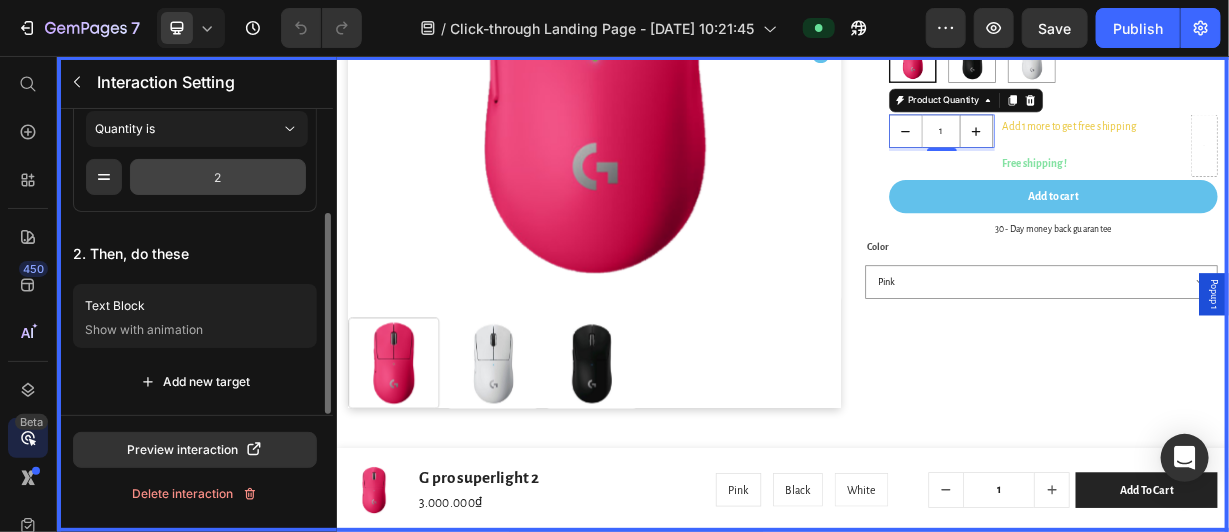 scroll, scrollTop: 156, scrollLeft: 0, axis: vertical 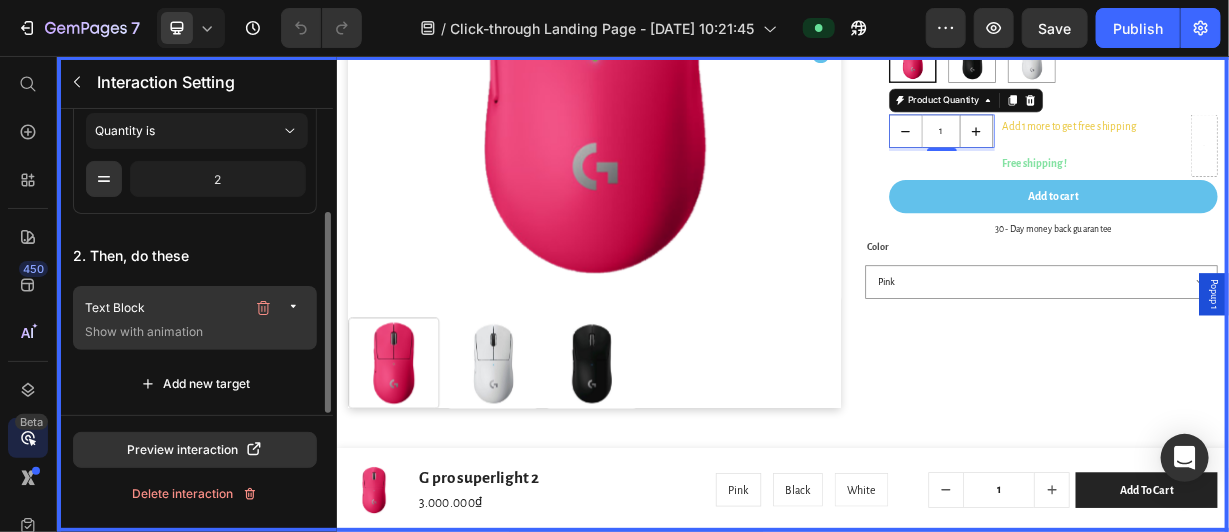 click on "Show with animation" at bounding box center (197, 332) 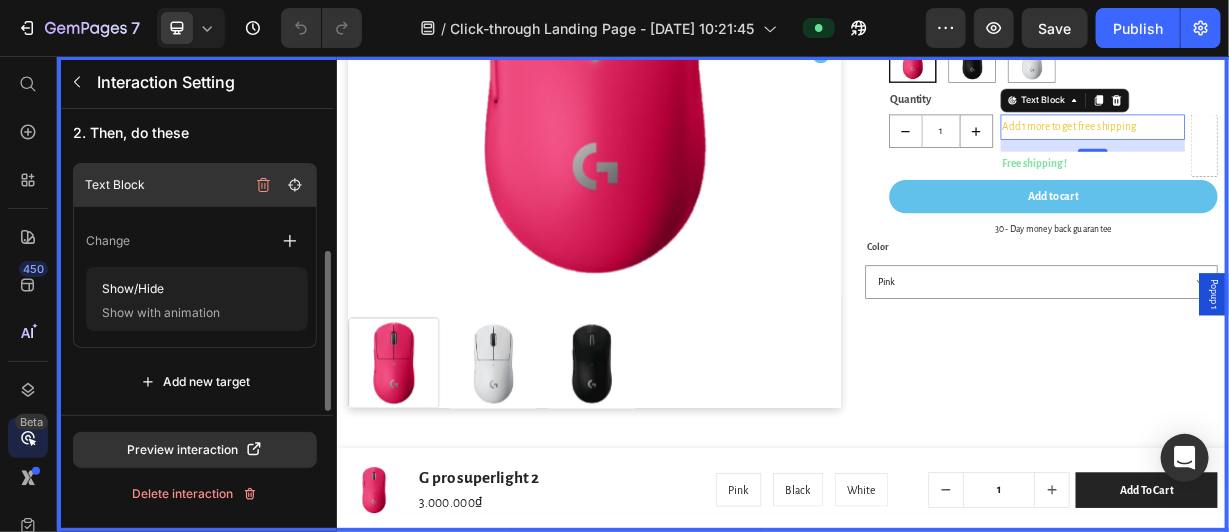 scroll, scrollTop: 277, scrollLeft: 0, axis: vertical 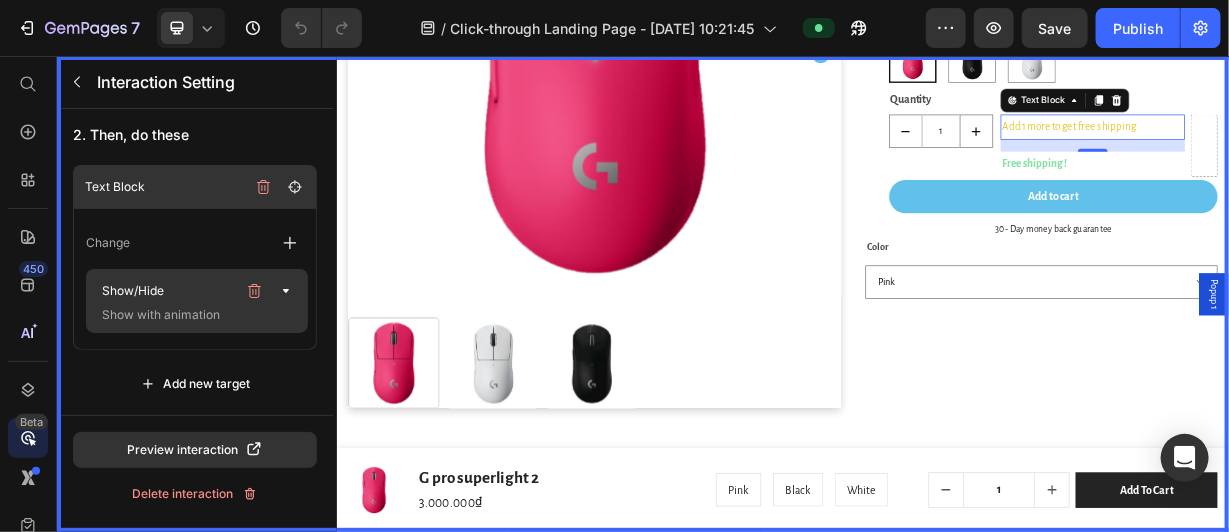 click on "Show with animation" at bounding box center (194, 315) 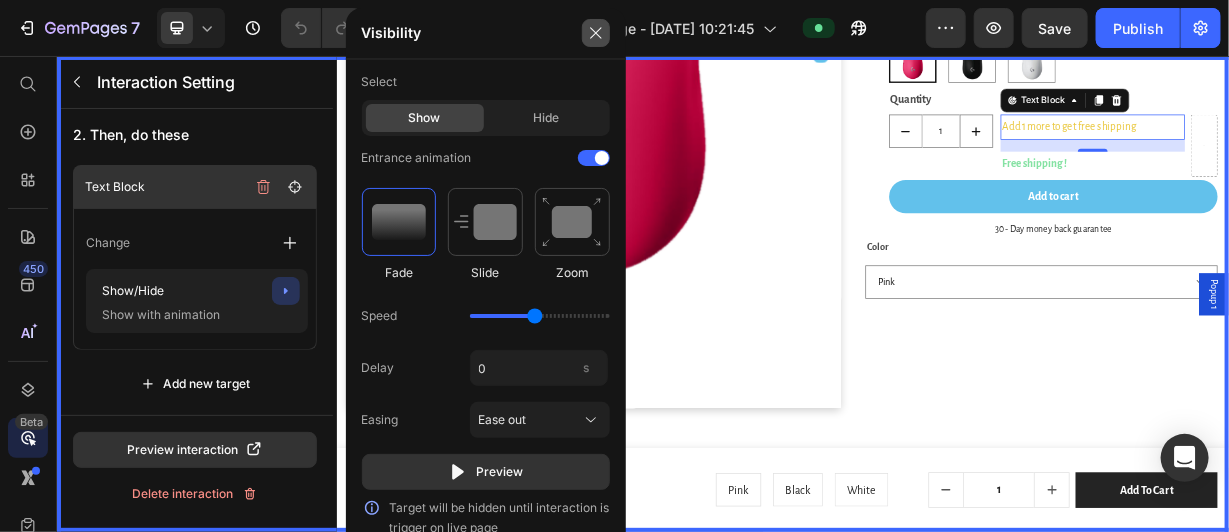click 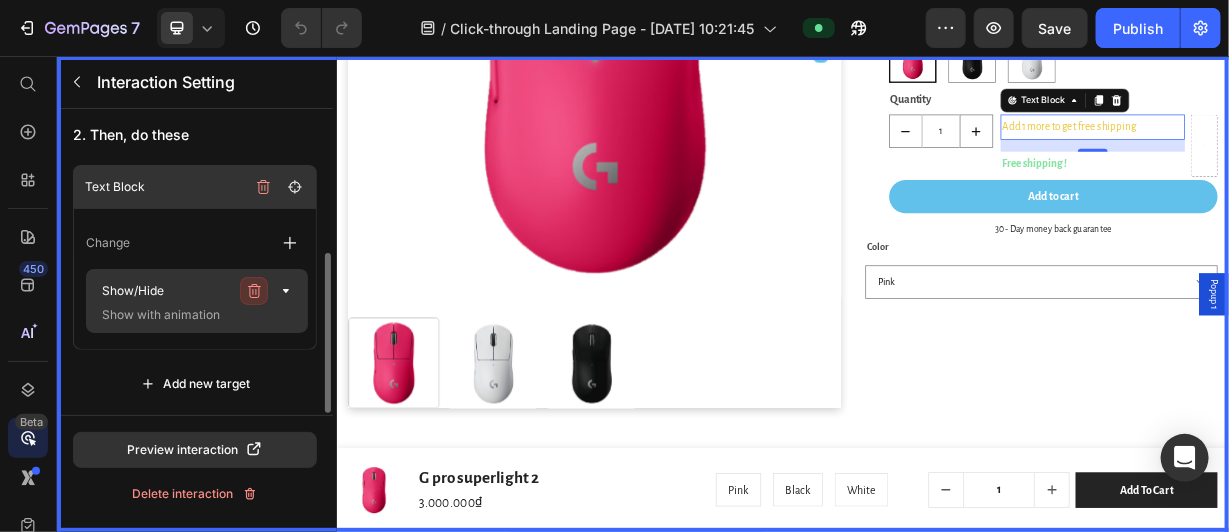 click 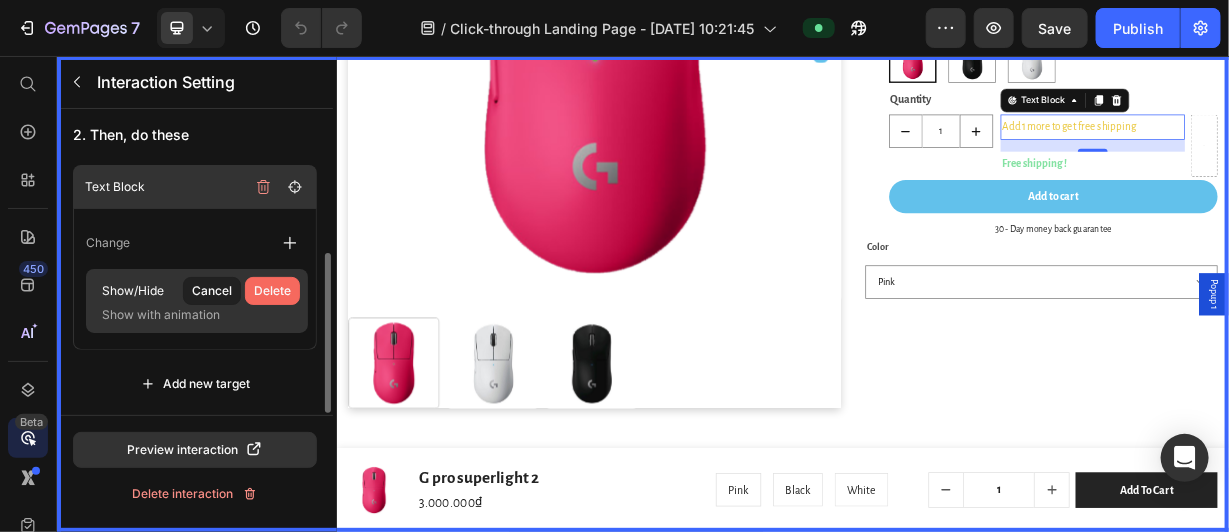 click on "Delete" at bounding box center [272, 291] 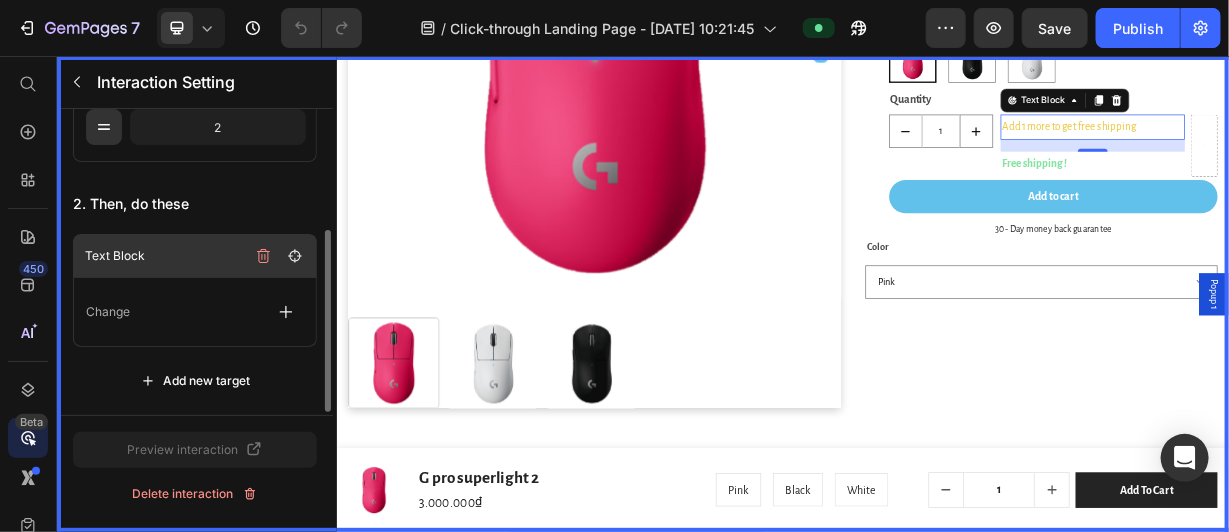 scroll, scrollTop: 206, scrollLeft: 0, axis: vertical 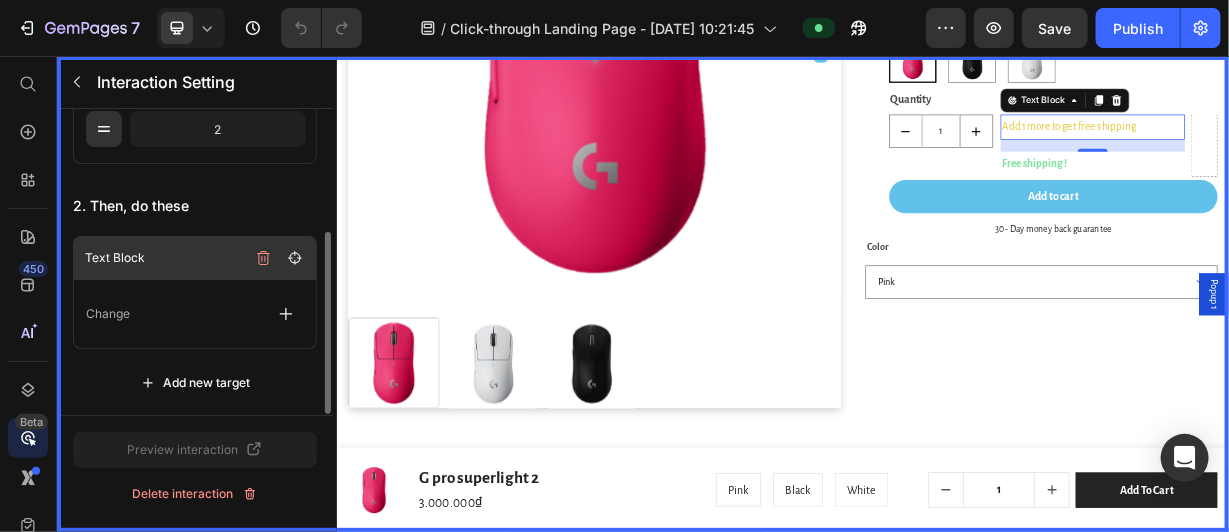 click on "Change" at bounding box center (195, 314) 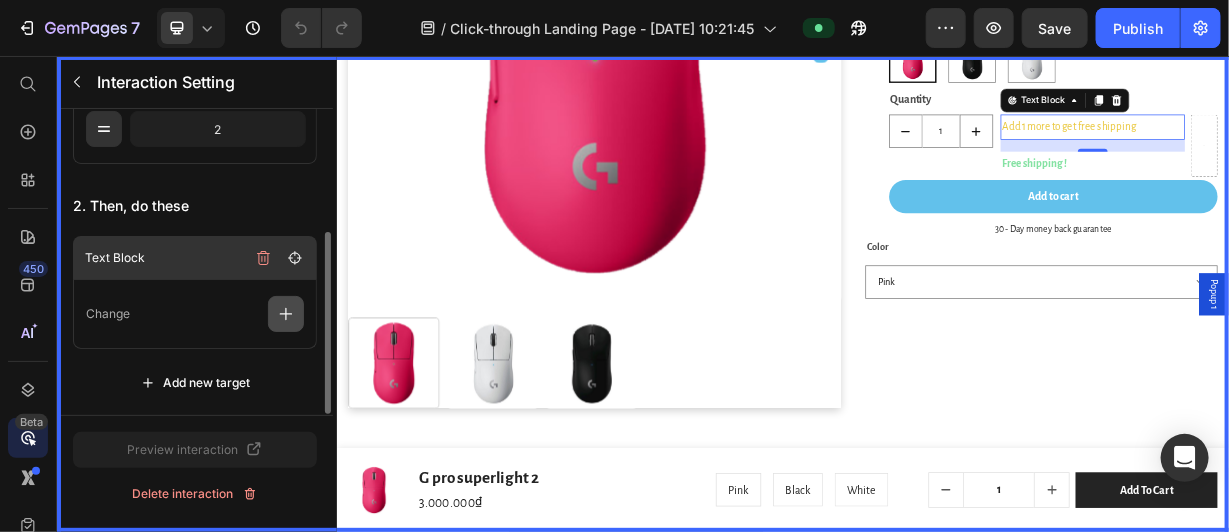 click 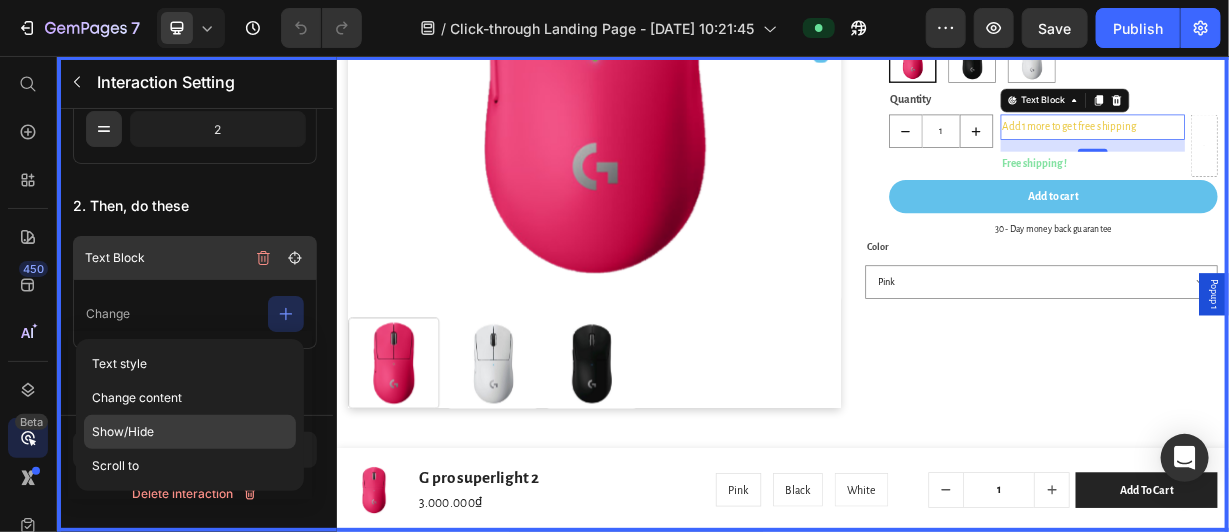 click on "Show/Hide" 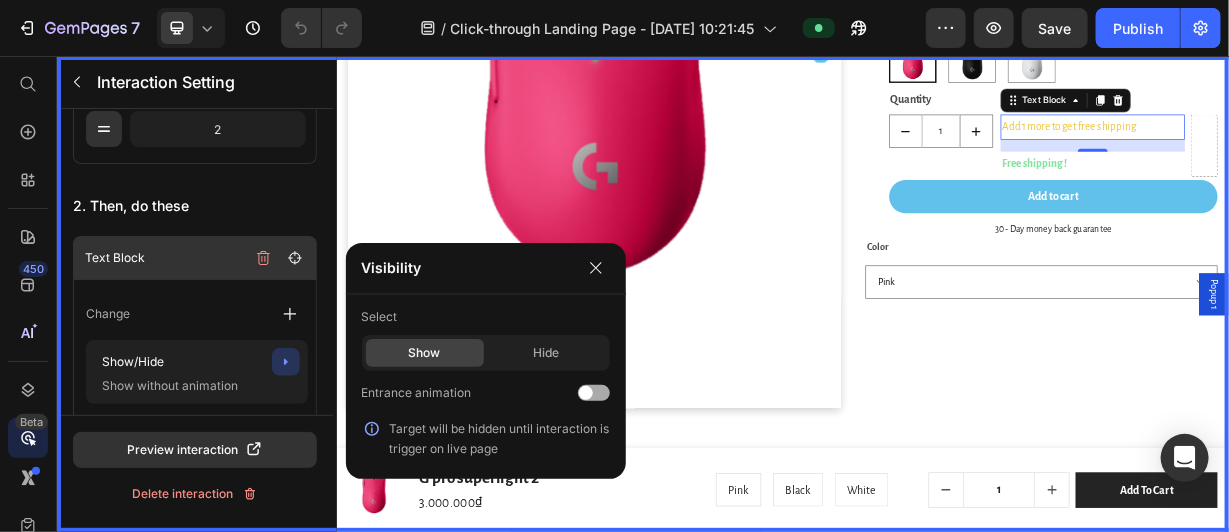 click at bounding box center (594, 393) 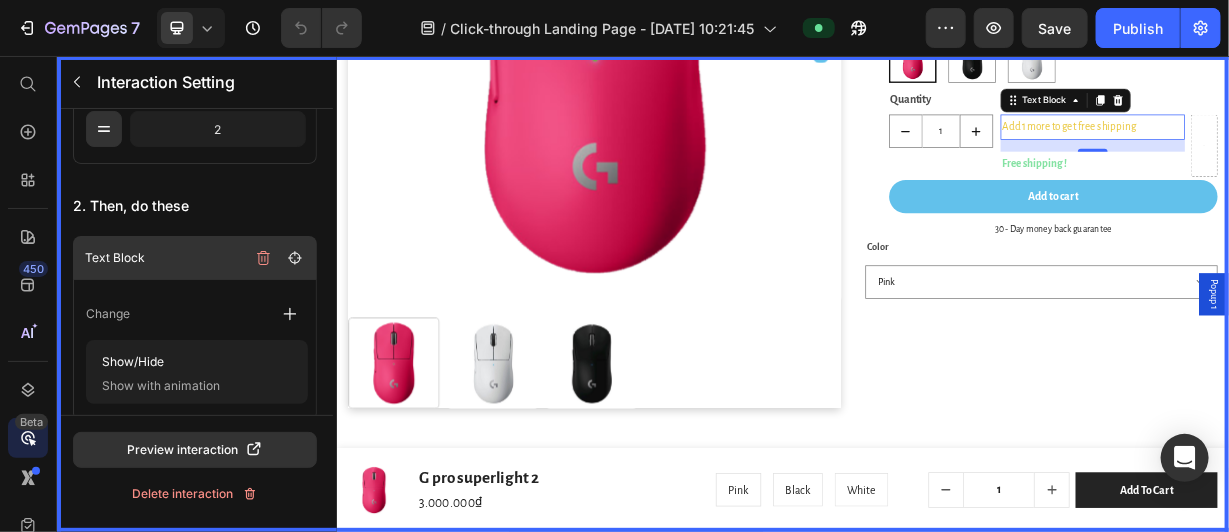 click at bounding box center [936, 375] 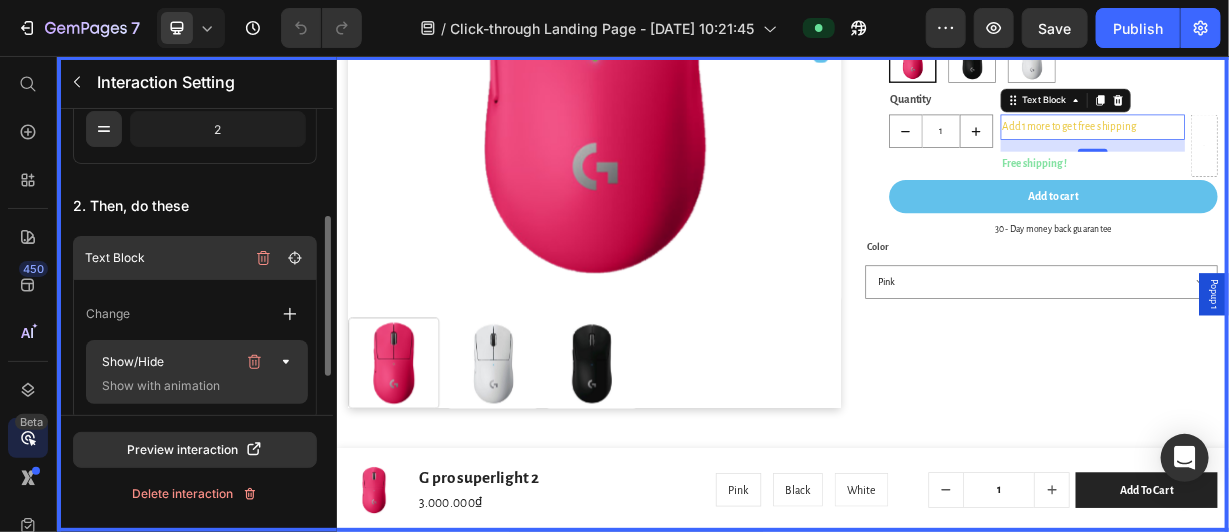scroll, scrollTop: 279, scrollLeft: 0, axis: vertical 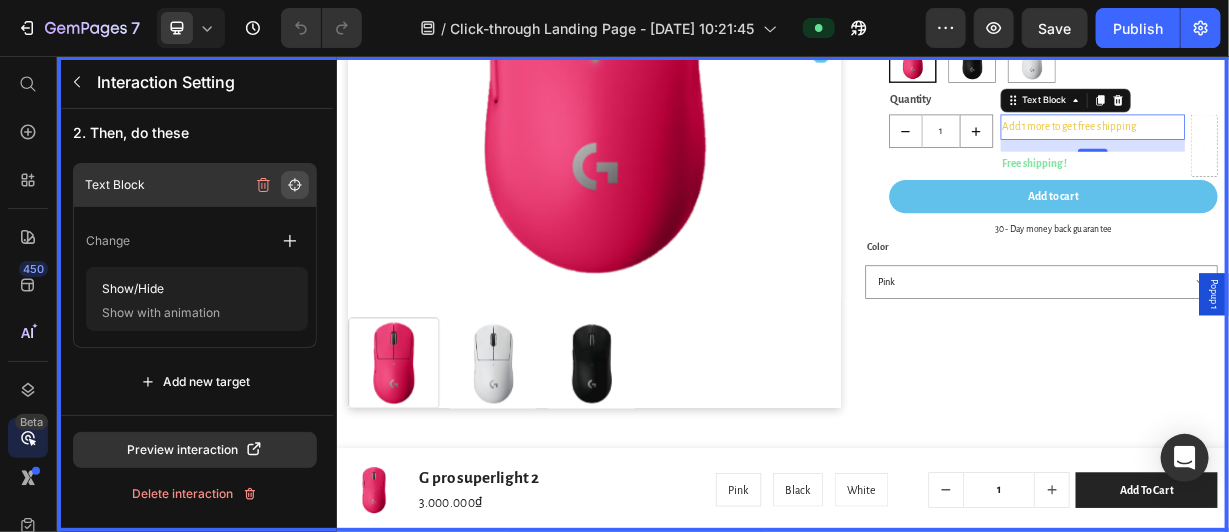 click 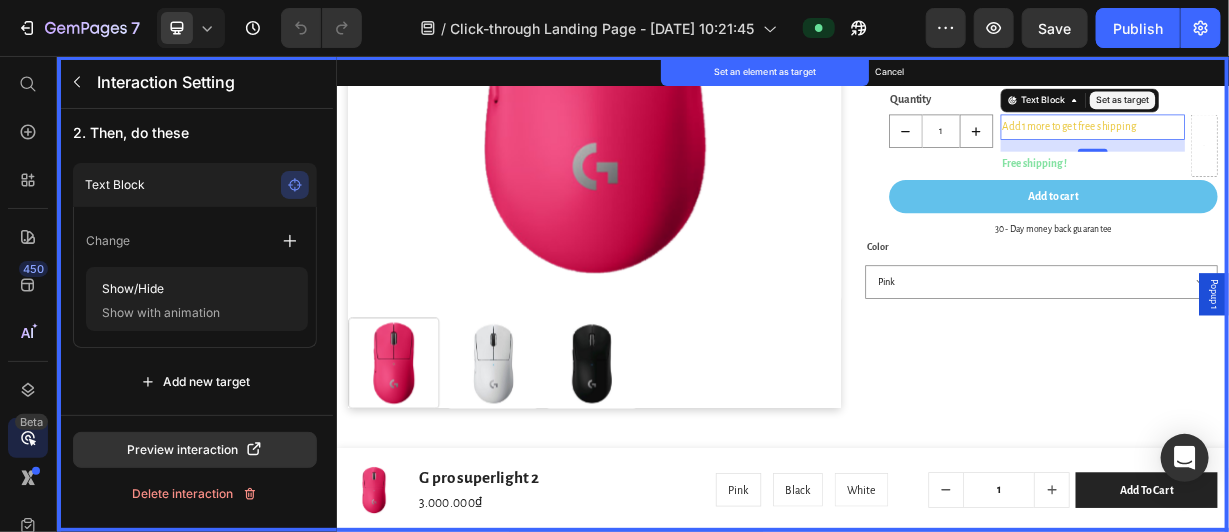 click on "Set as target" at bounding box center (1393, 114) 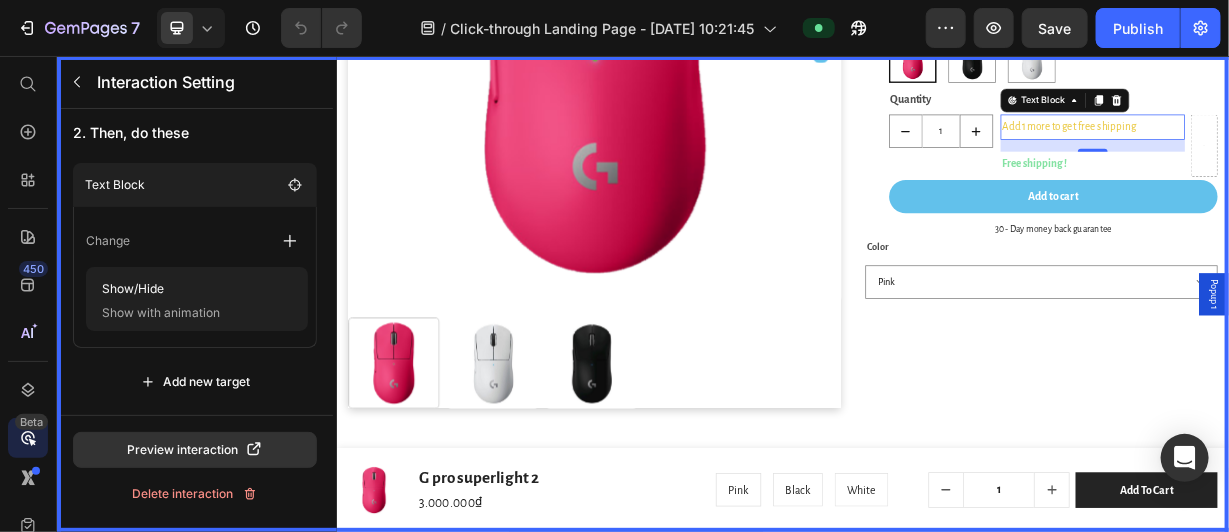 click at bounding box center (936, 375) 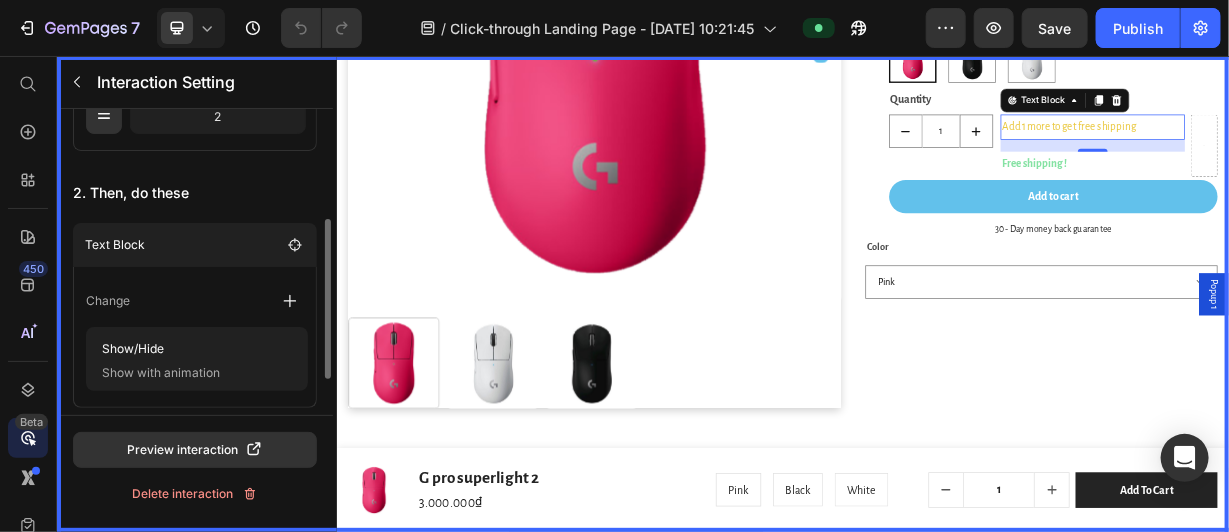 scroll, scrollTop: 216, scrollLeft: 0, axis: vertical 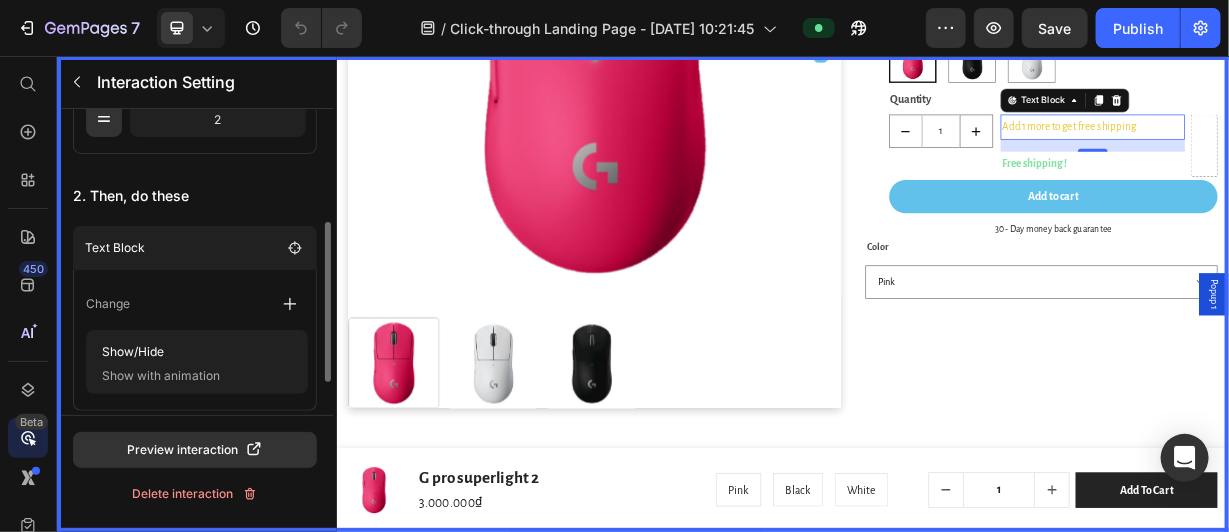 click on "2. Then, do these" at bounding box center (195, 196) 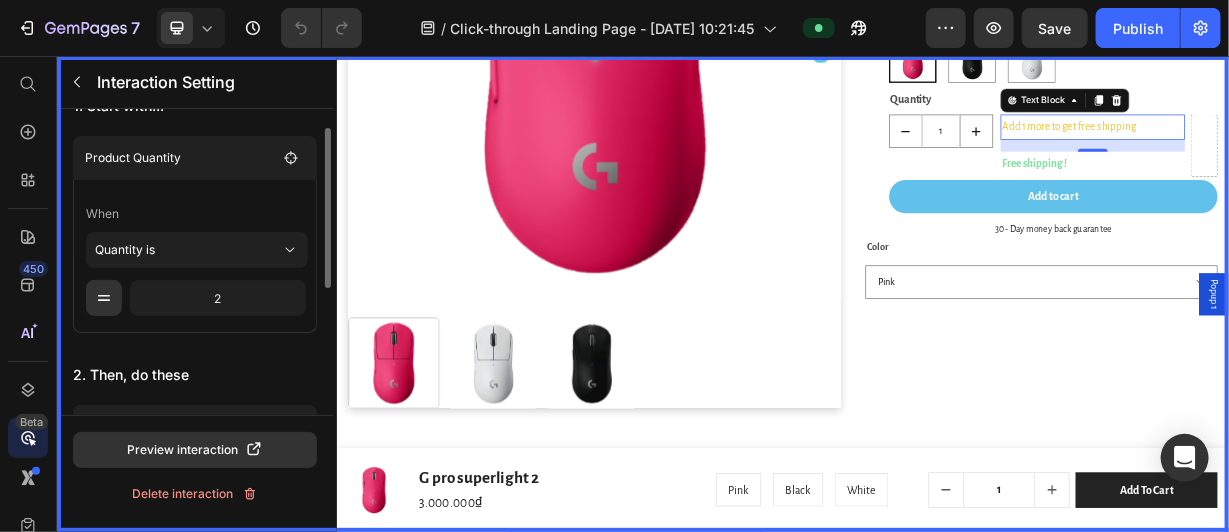 scroll, scrollTop: 0, scrollLeft: 0, axis: both 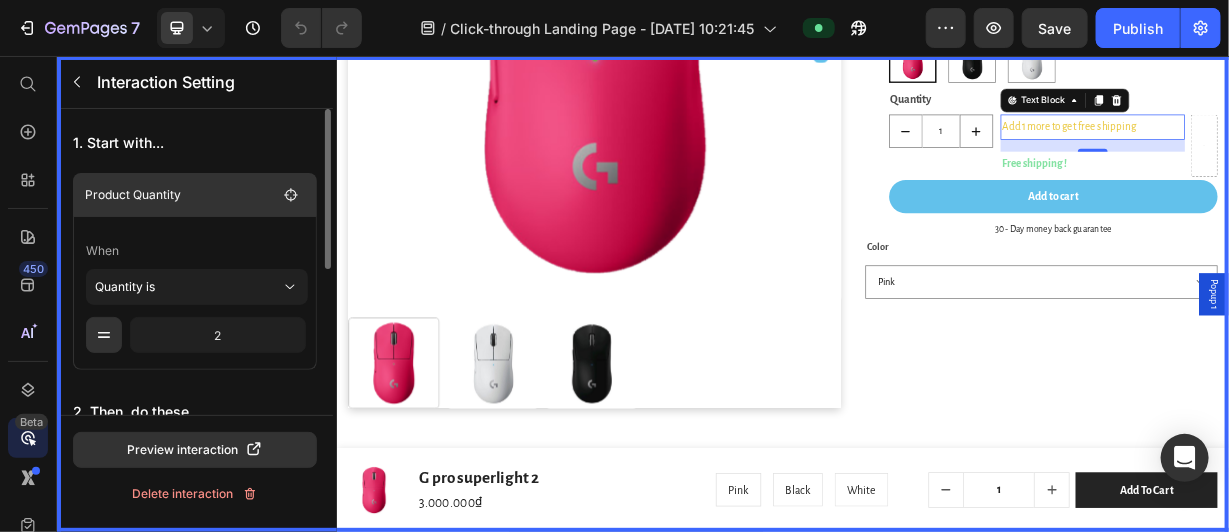 click on "Product Quantity" at bounding box center [181, 195] 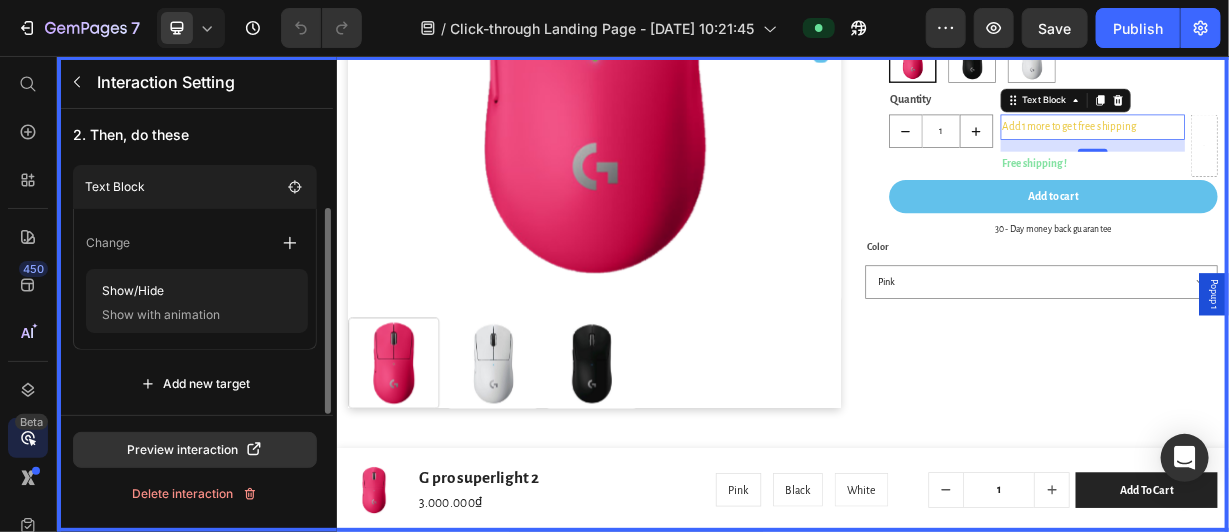 scroll, scrollTop: 145, scrollLeft: 0, axis: vertical 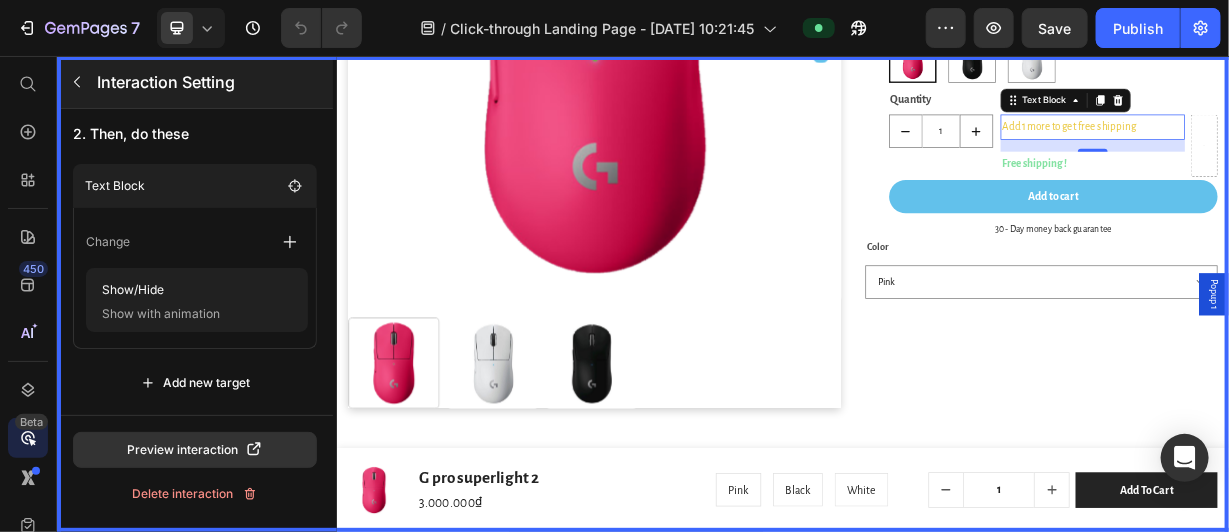 click 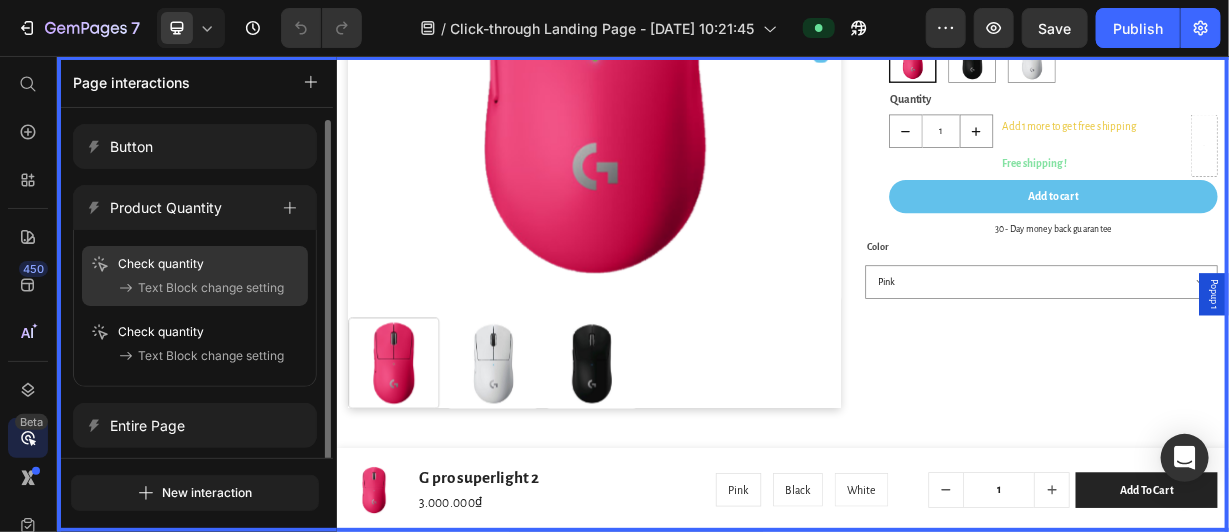 scroll, scrollTop: 6, scrollLeft: 0, axis: vertical 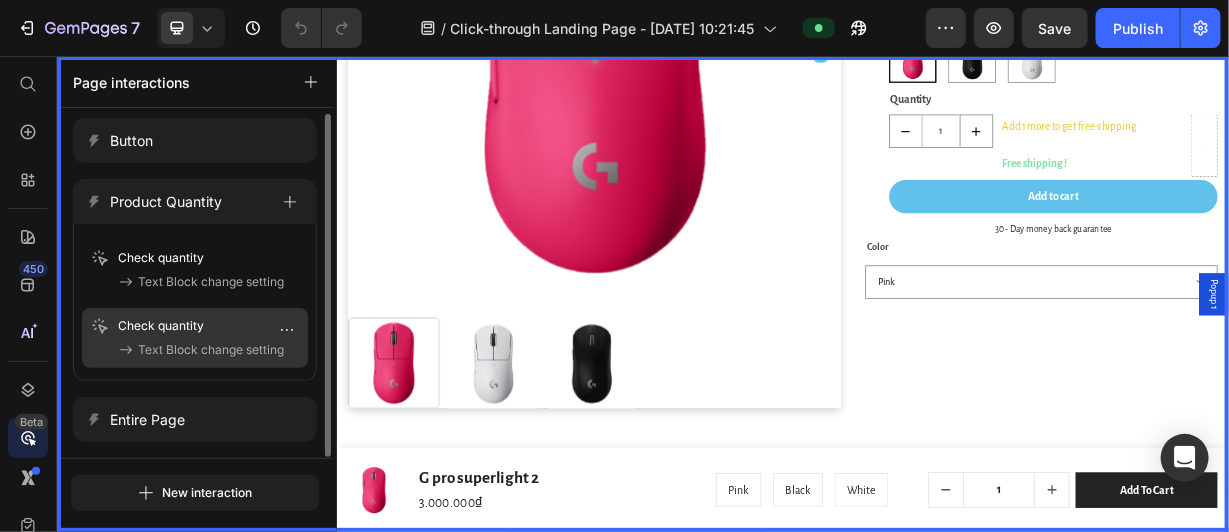 click on "Text Block change setting" at bounding box center [211, 350] 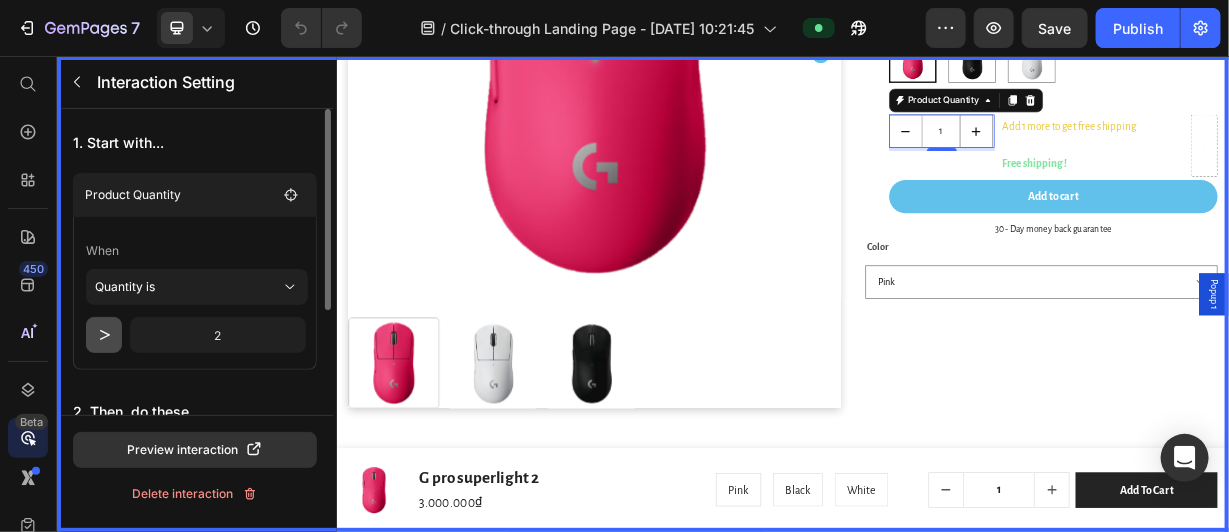 click 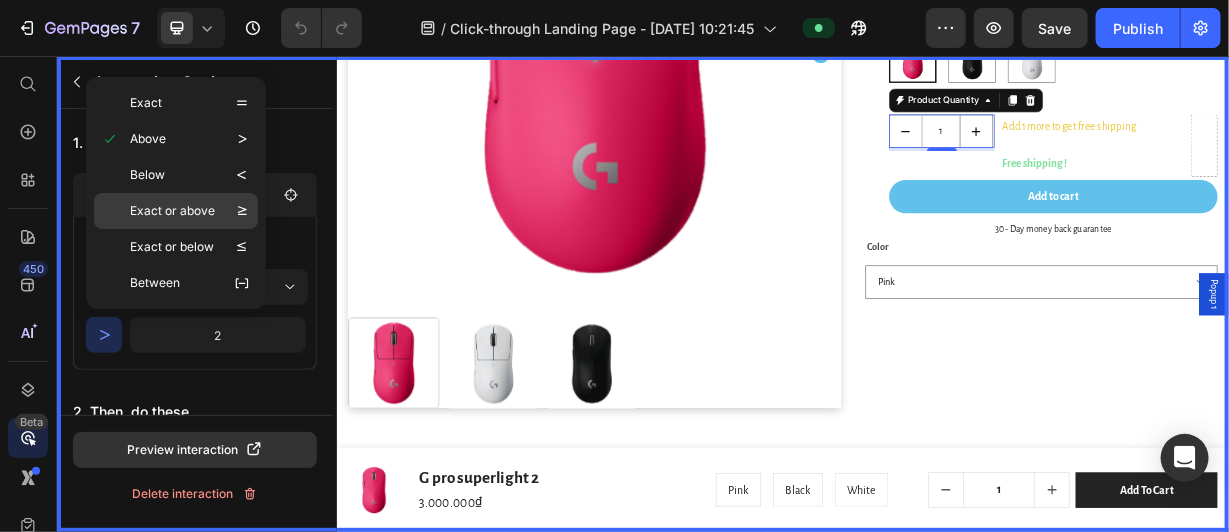 click on "Exact or above" at bounding box center [172, 211] 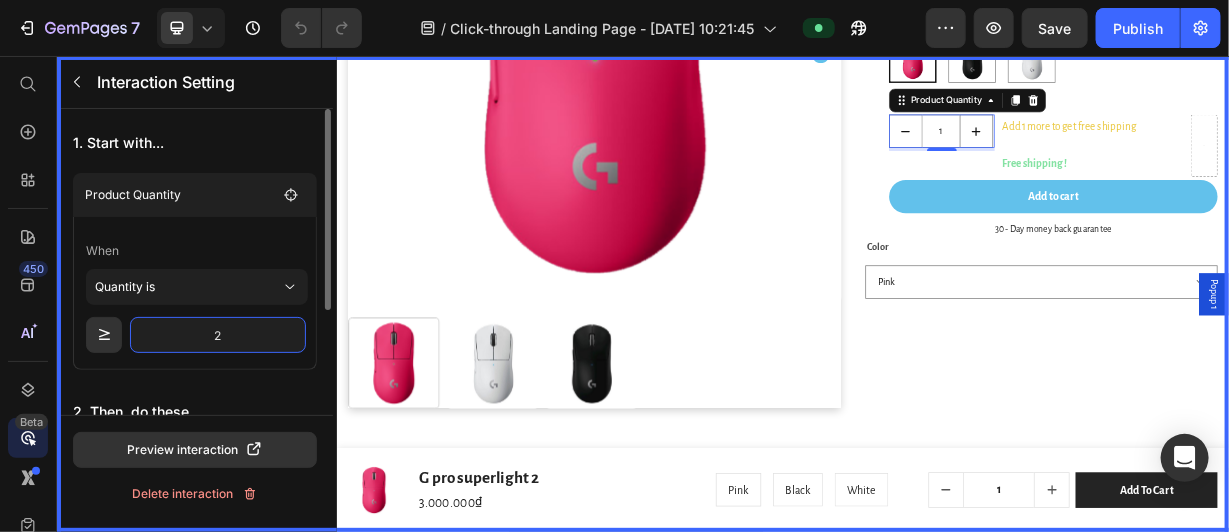 click on "2" at bounding box center [218, 335] 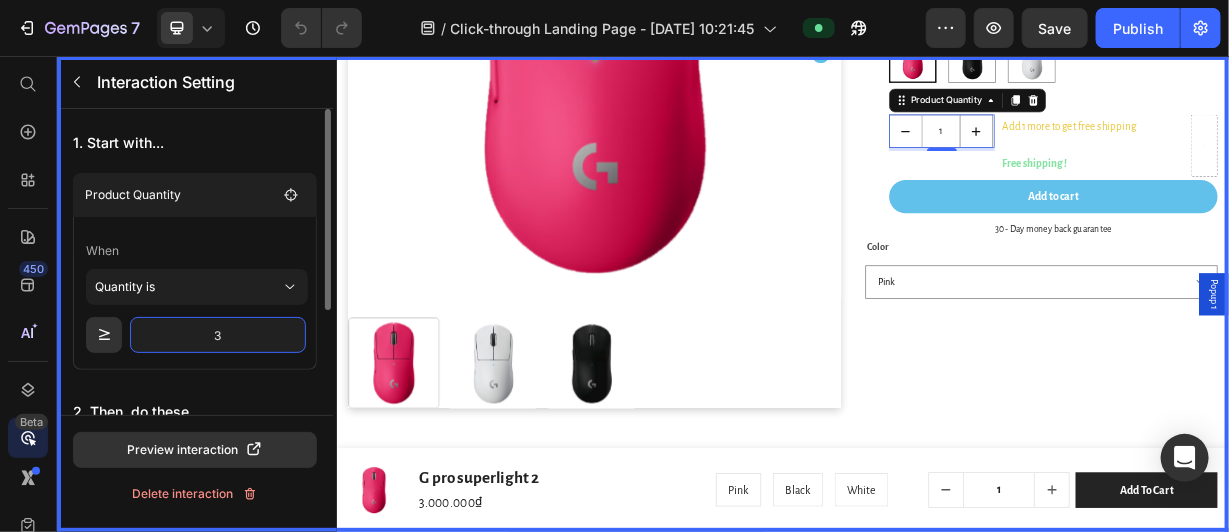 type on "3" 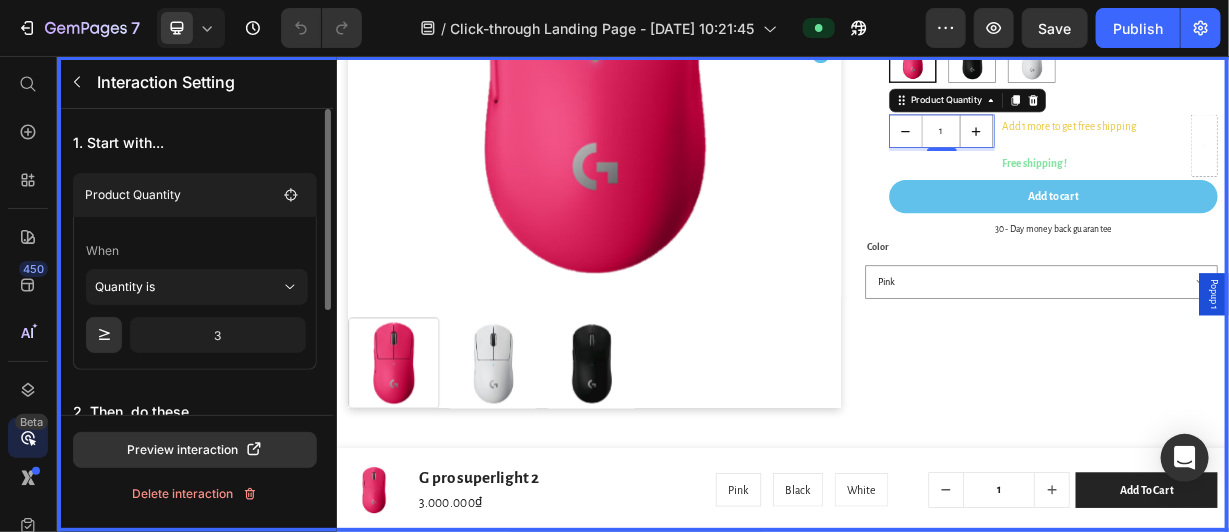 radio on "false" 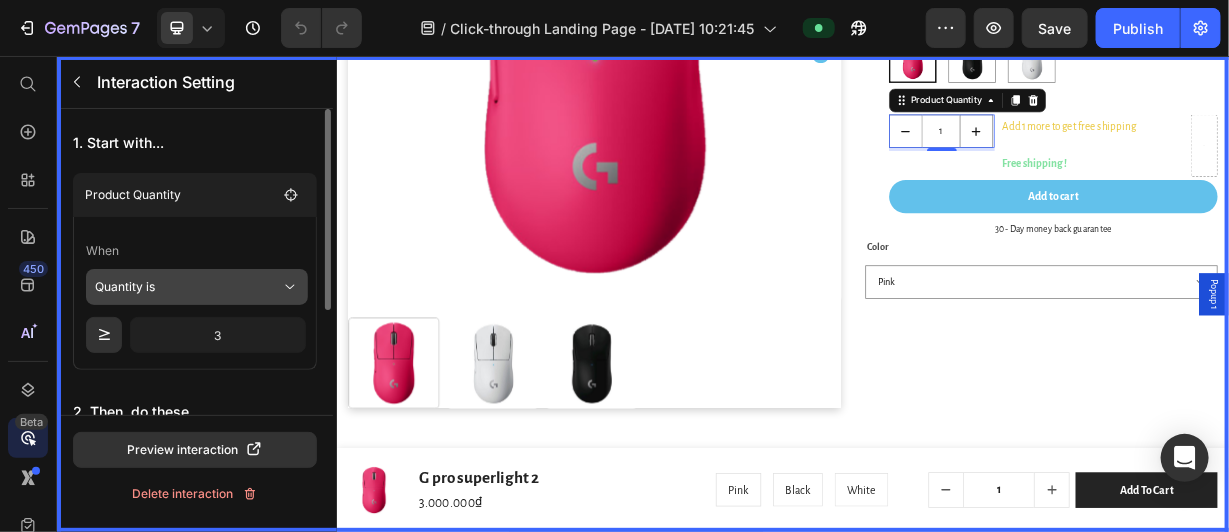 scroll, scrollTop: 158, scrollLeft: 0, axis: vertical 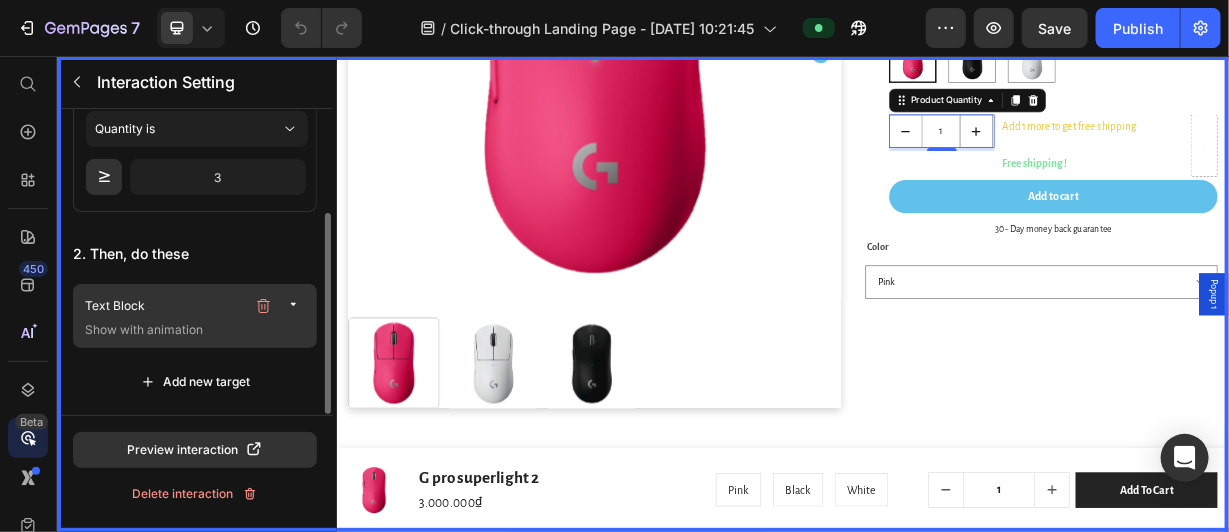 click on "Text Block" at bounding box center (165, 306) 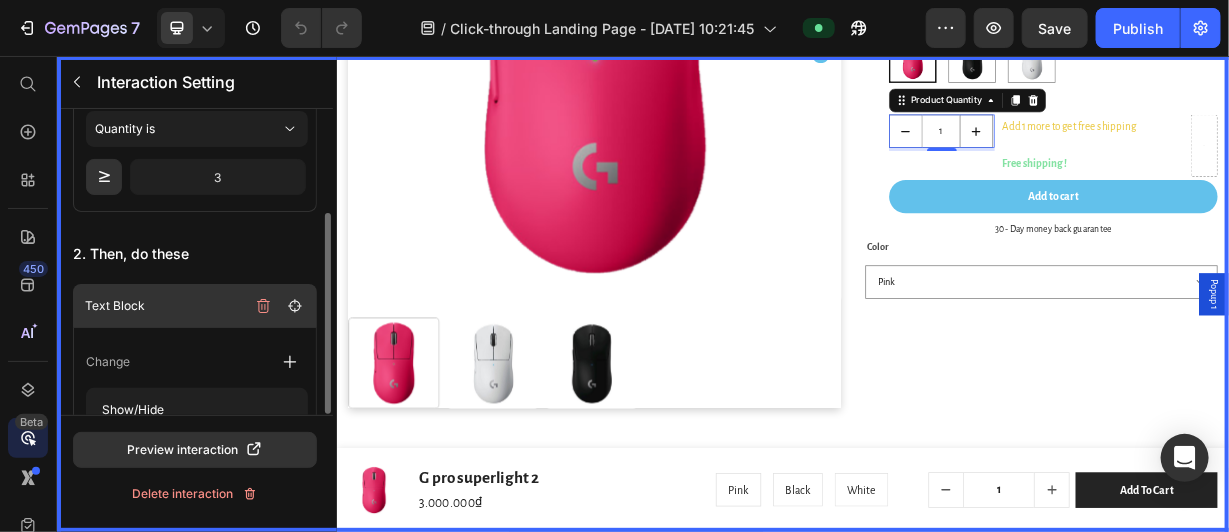 scroll, scrollTop: 943, scrollLeft: 0, axis: vertical 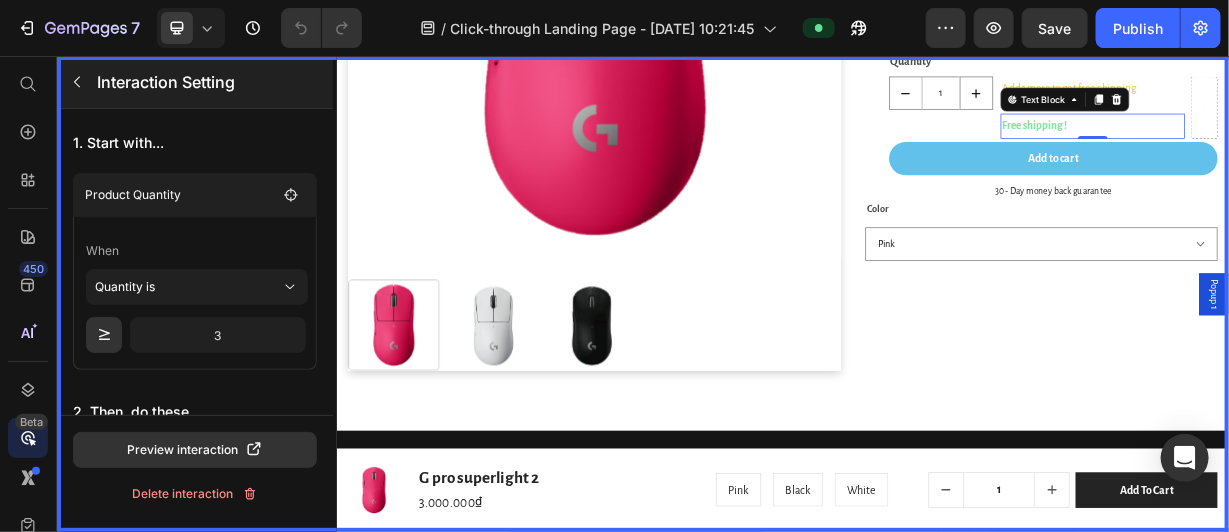 click 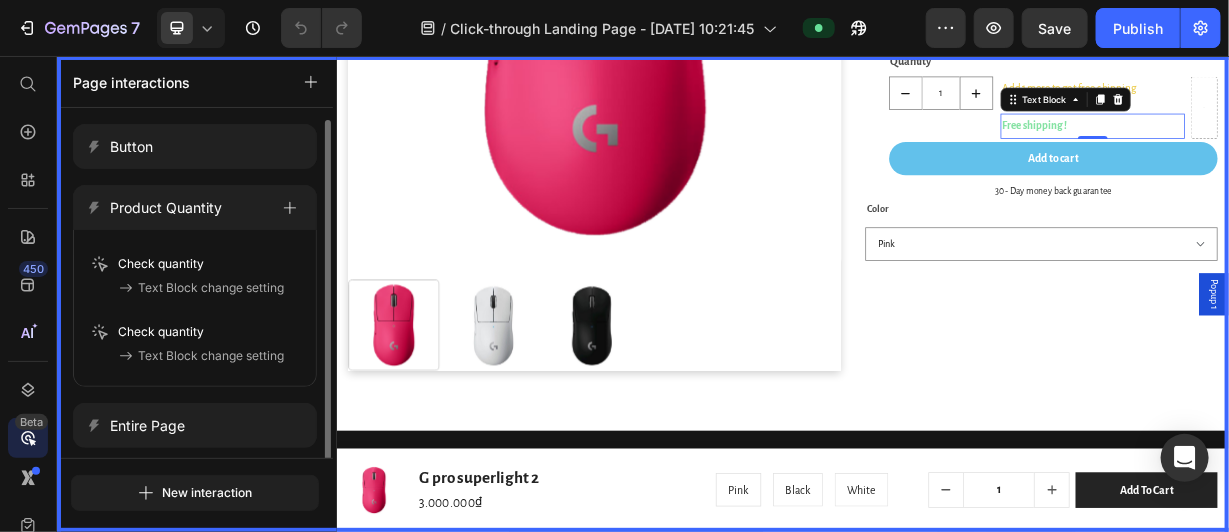 scroll, scrollTop: 6, scrollLeft: 0, axis: vertical 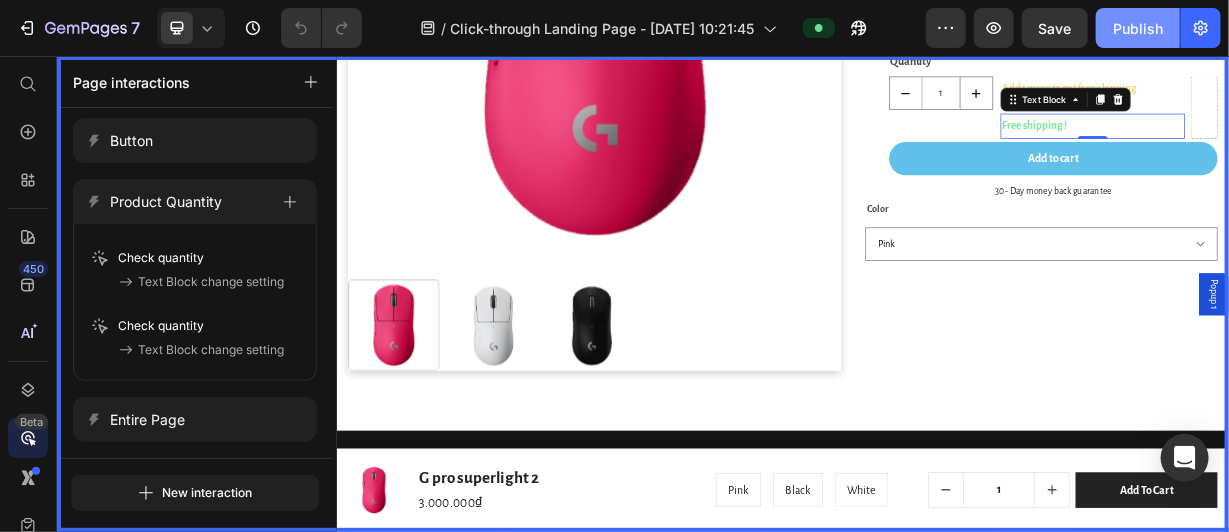click on "Publish" at bounding box center [1138, 28] 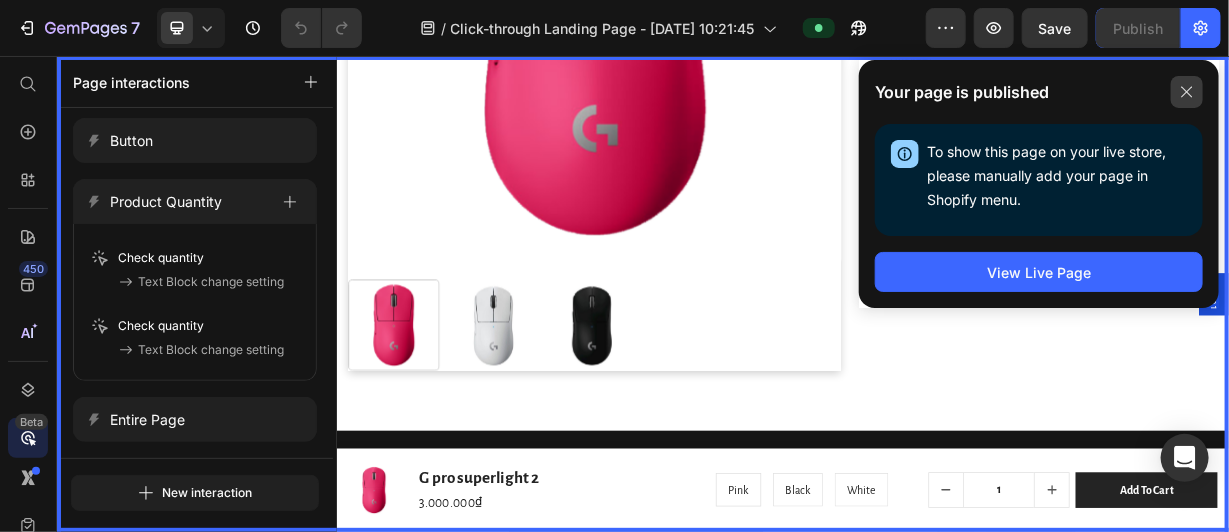click 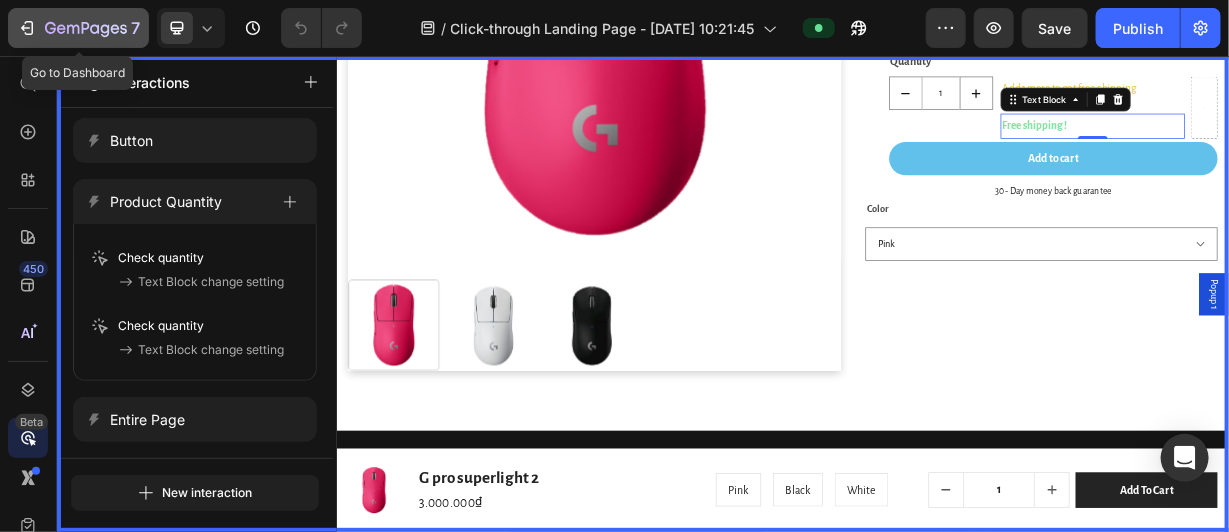 click 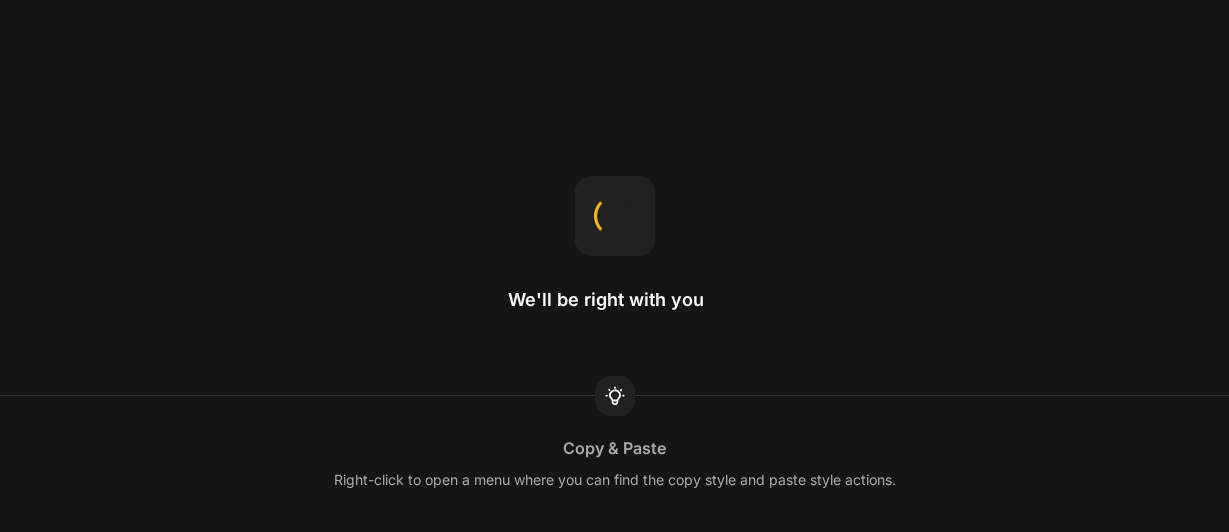 scroll, scrollTop: 0, scrollLeft: 0, axis: both 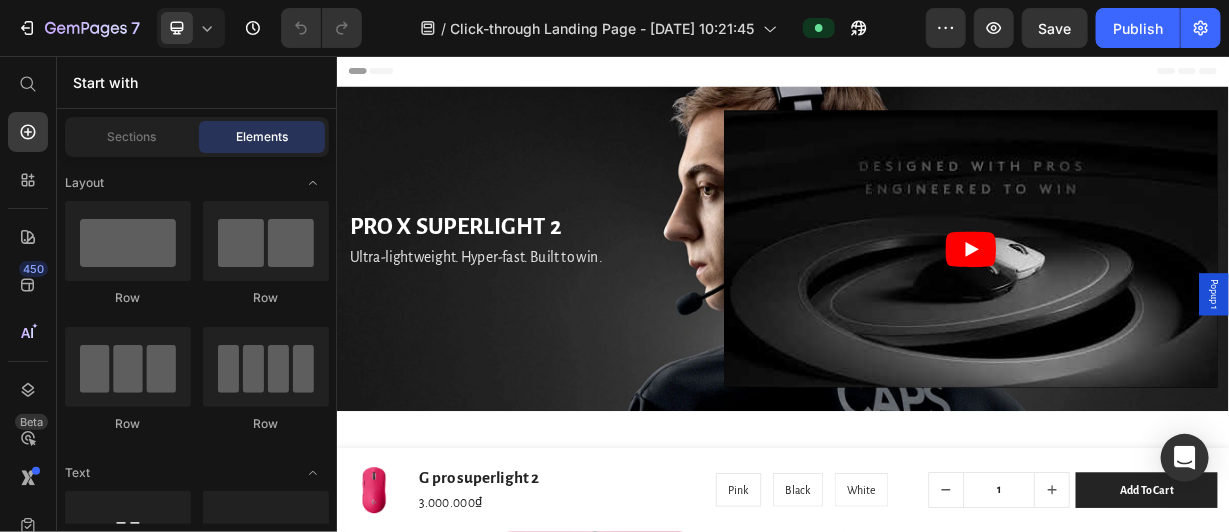 radio on "false" 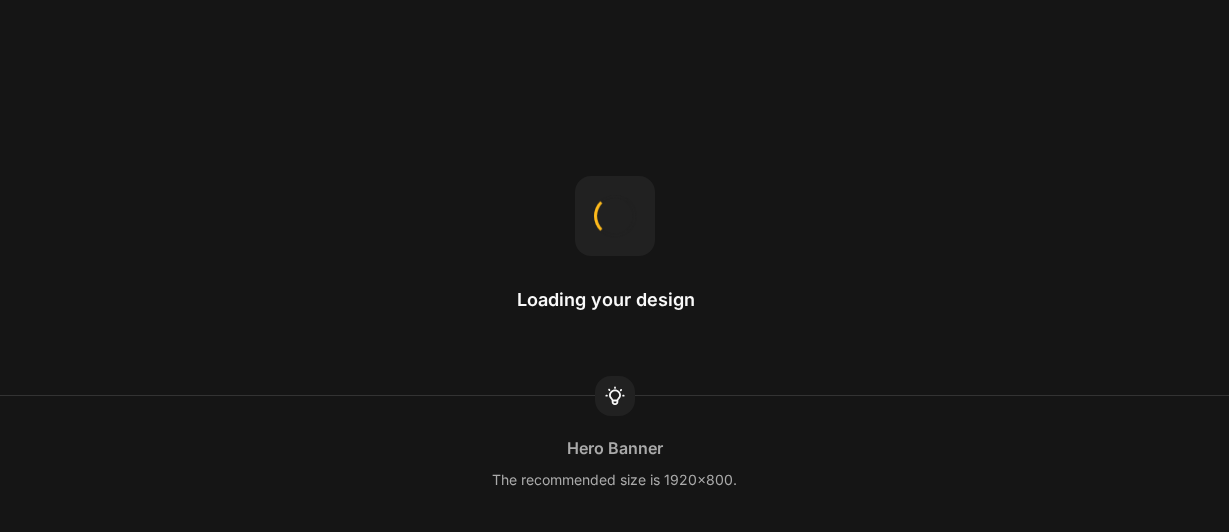 scroll, scrollTop: 0, scrollLeft: 0, axis: both 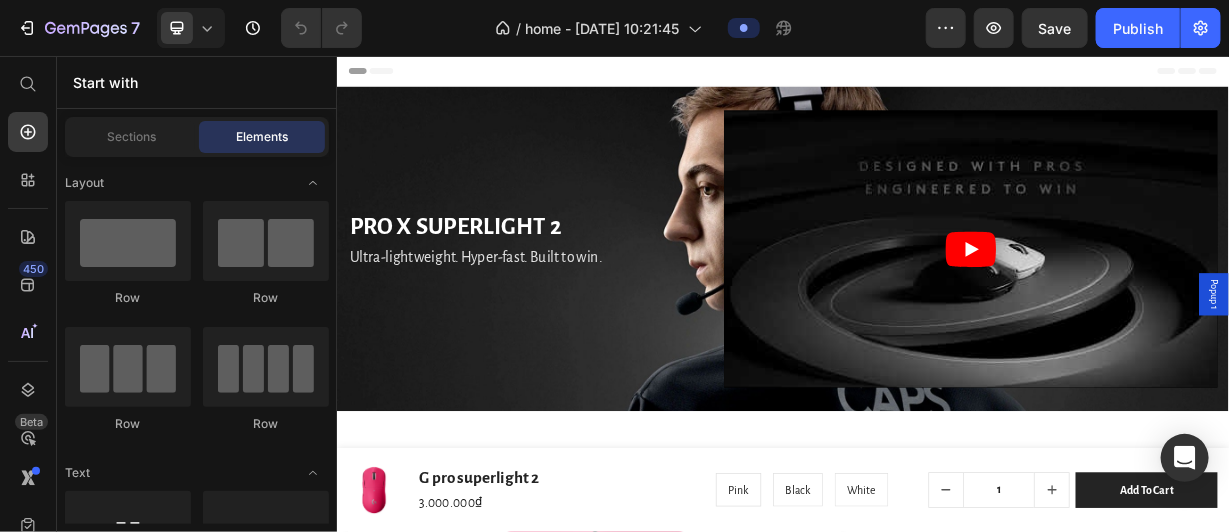 radio on "false" 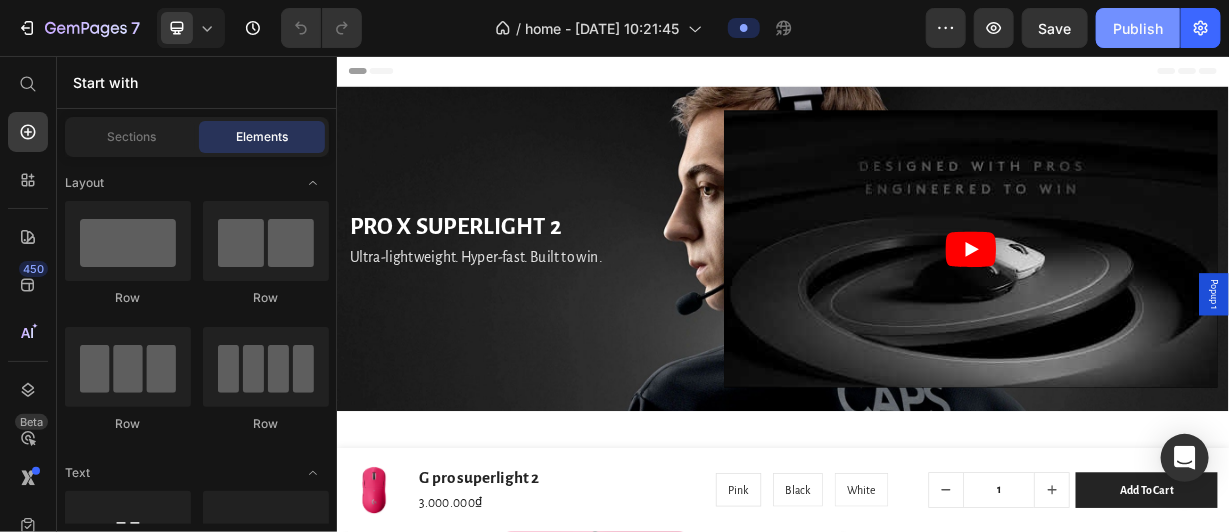 click on "Publish" at bounding box center [1138, 28] 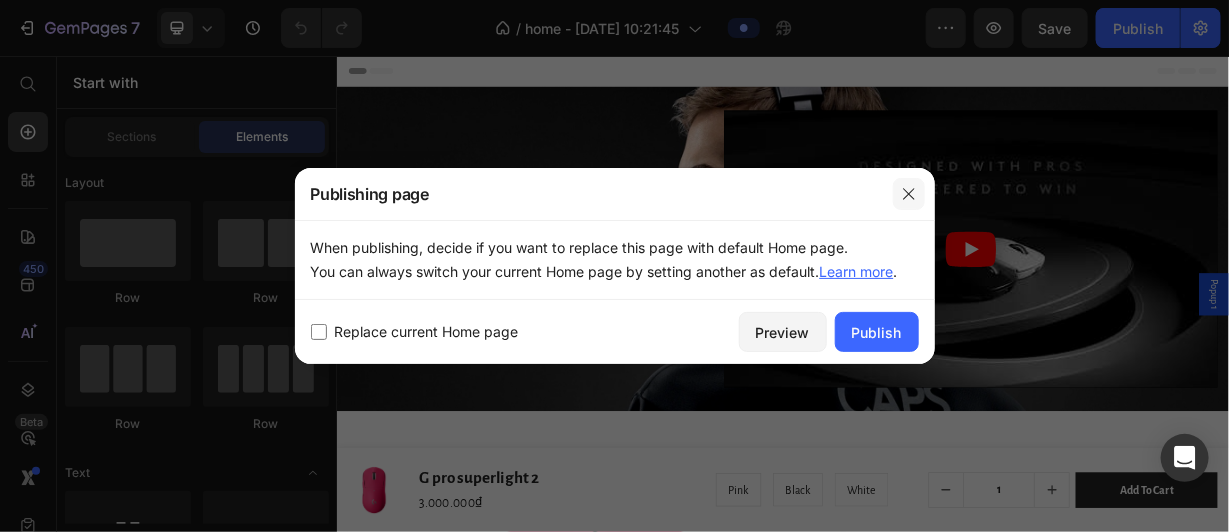 click 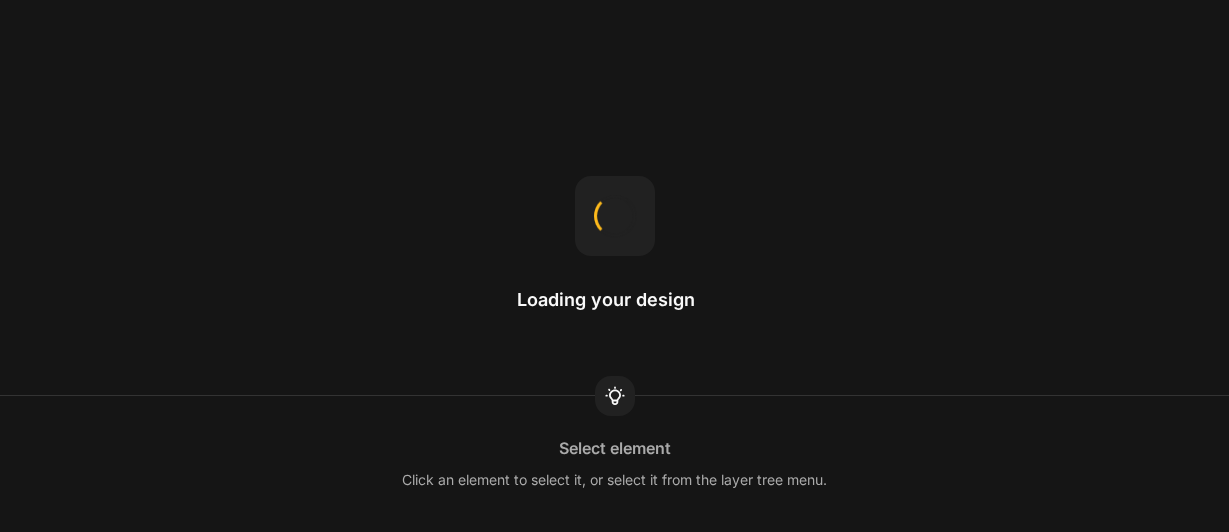 scroll, scrollTop: 0, scrollLeft: 0, axis: both 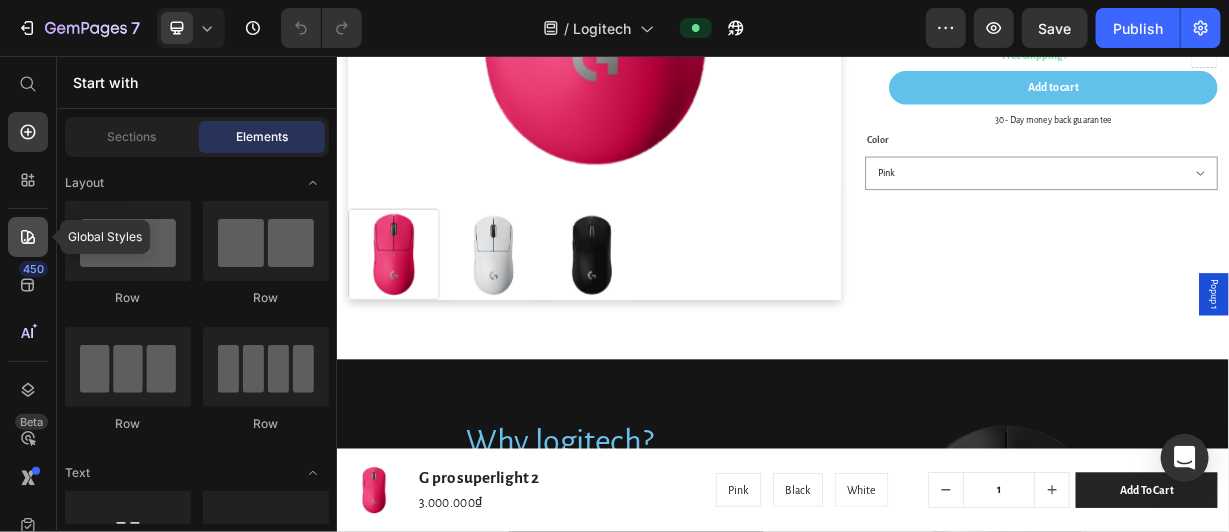 click 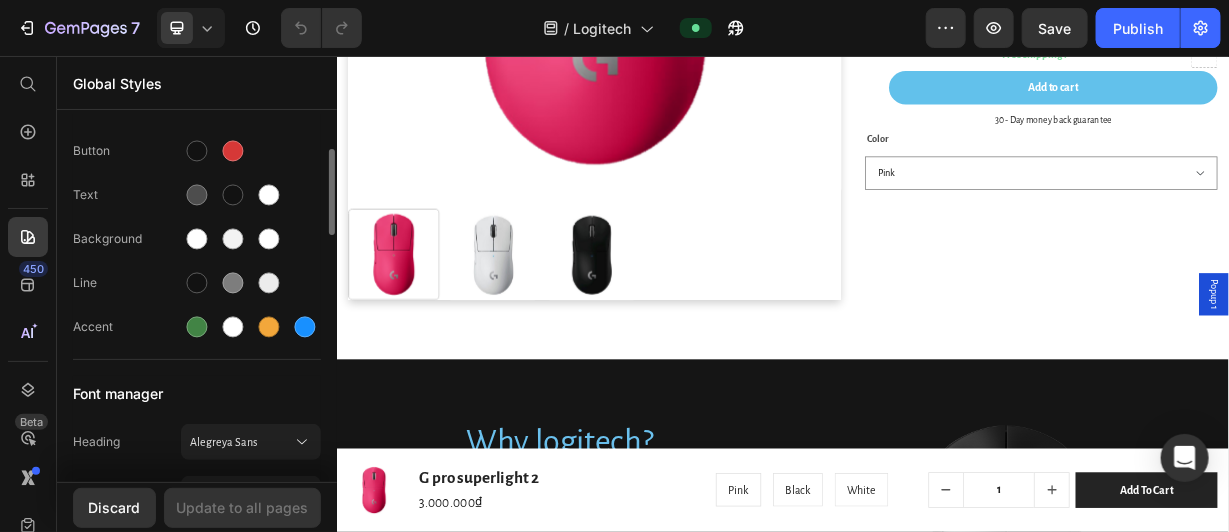 scroll, scrollTop: 149, scrollLeft: 0, axis: vertical 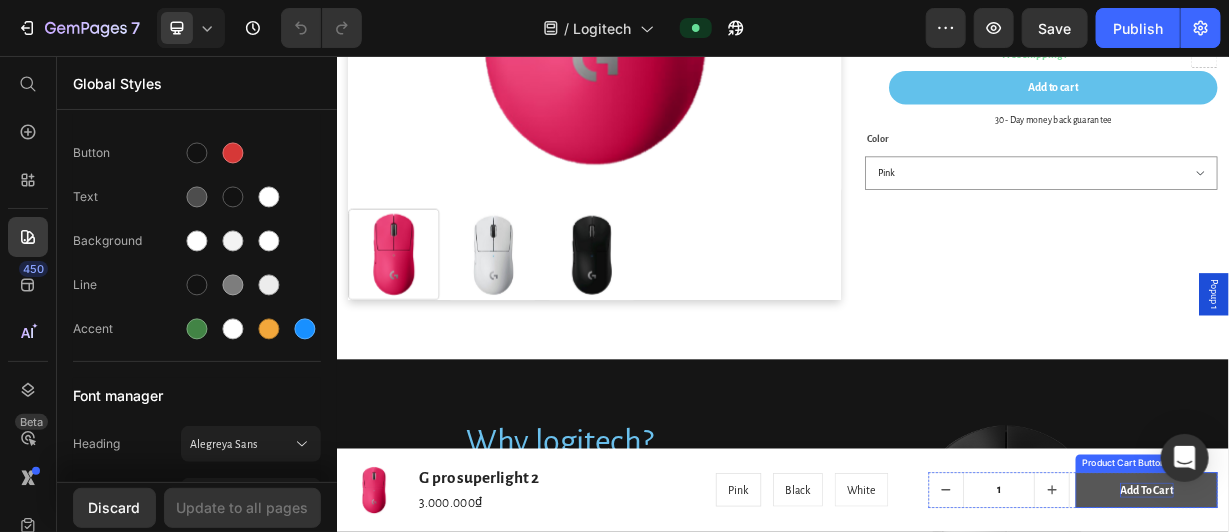 click on "add to cart" at bounding box center [1426, 639] 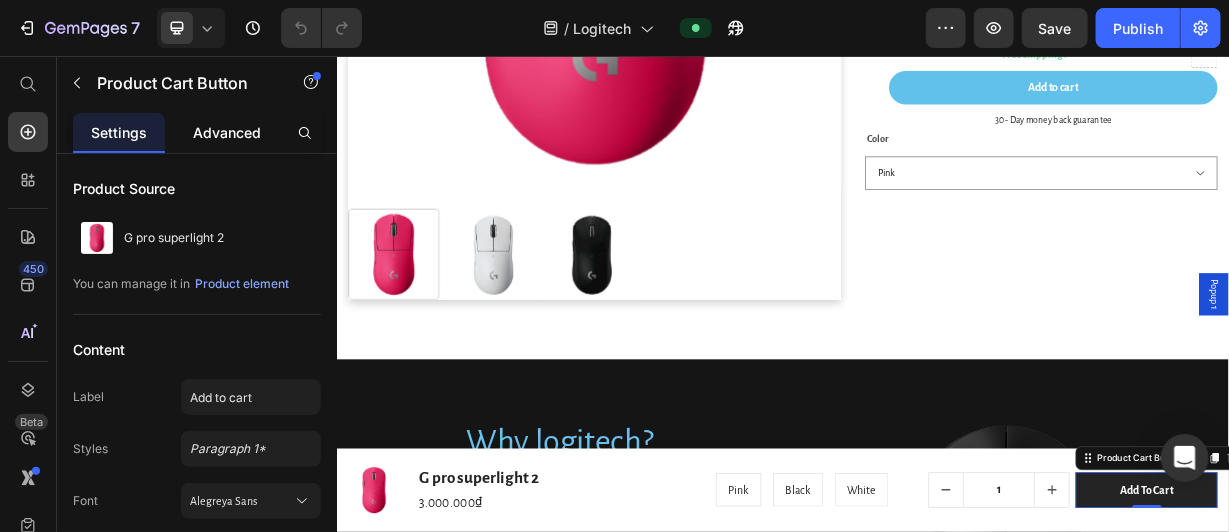 click on "Advanced" at bounding box center (227, 132) 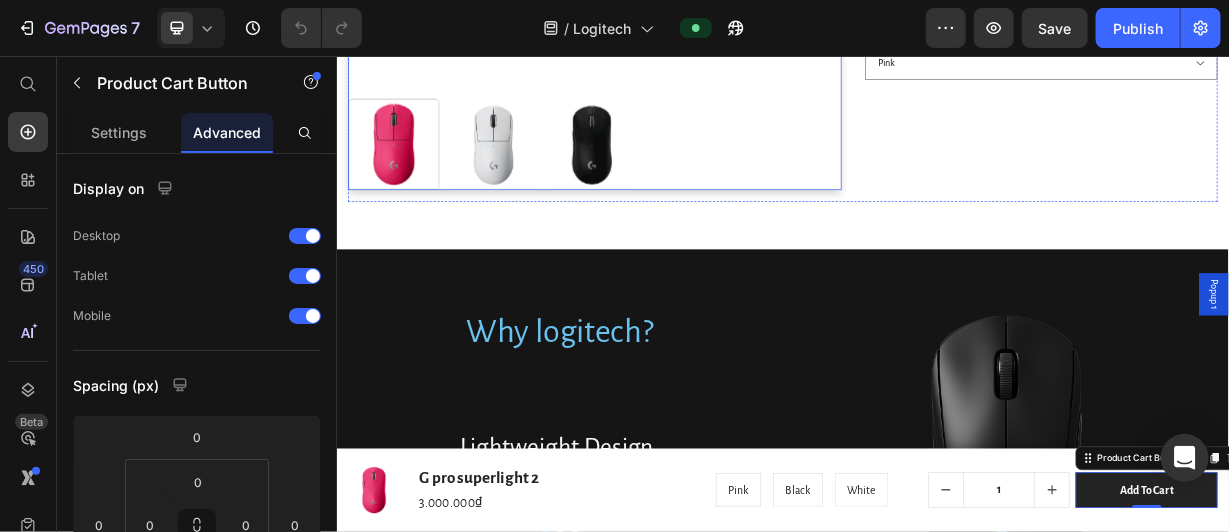 scroll, scrollTop: 1180, scrollLeft: 0, axis: vertical 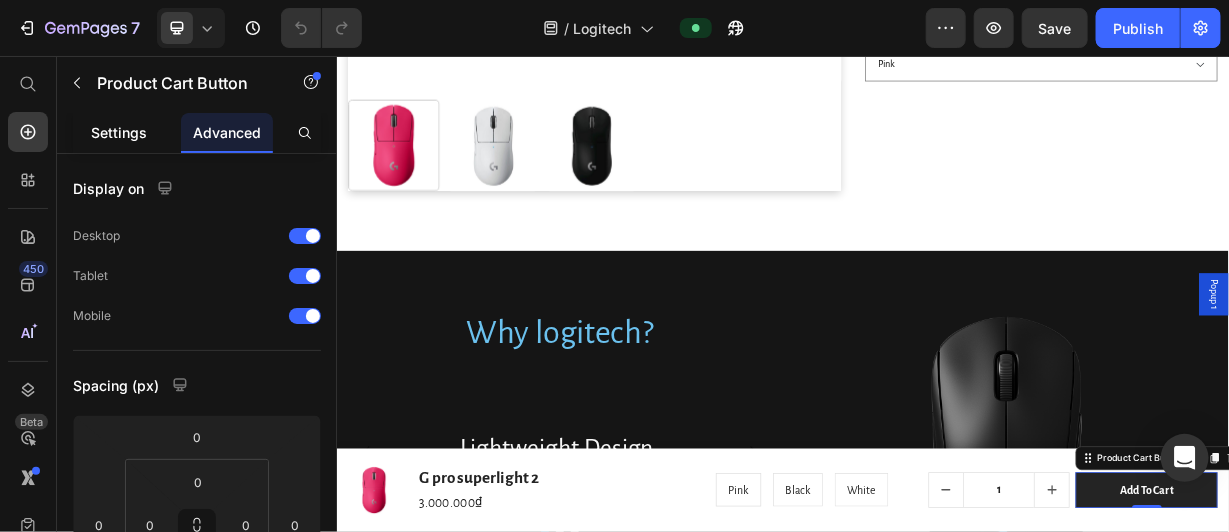 click on "Settings" at bounding box center [119, 132] 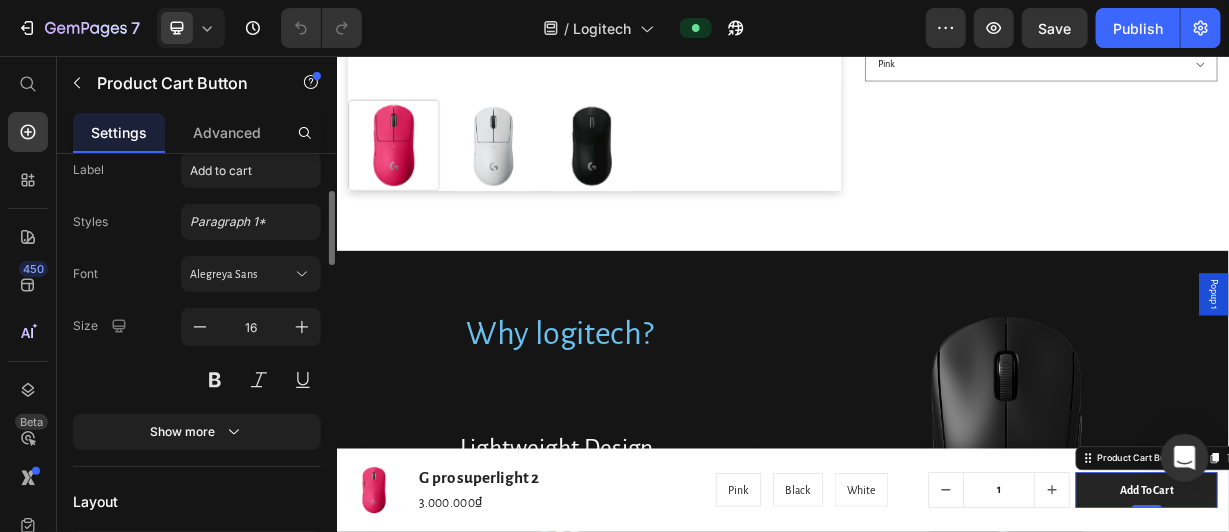 scroll, scrollTop: 216, scrollLeft: 0, axis: vertical 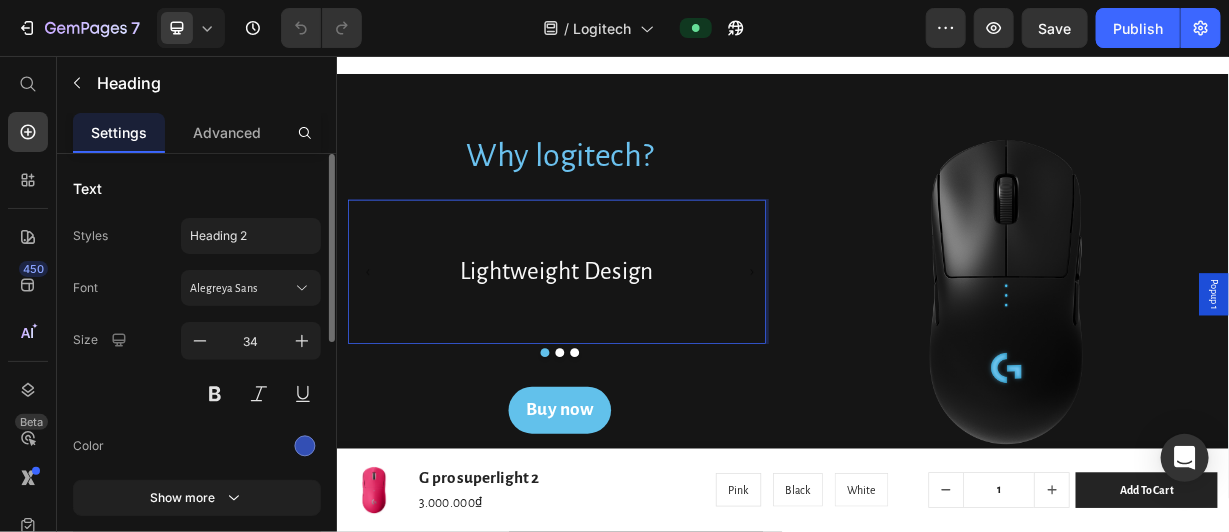 click on "Lightweight Design" at bounding box center [631, 346] 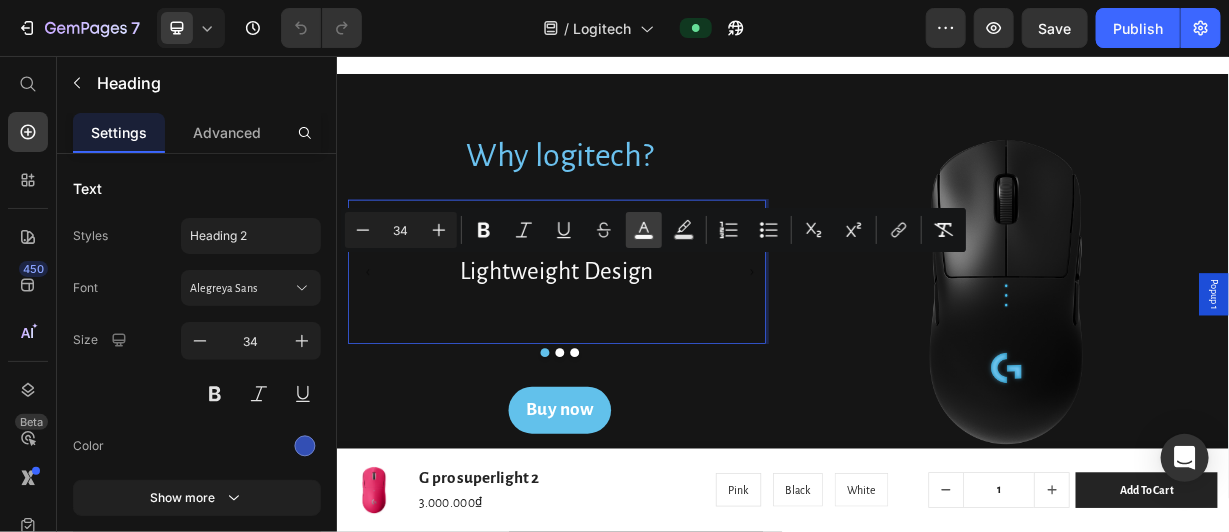 click 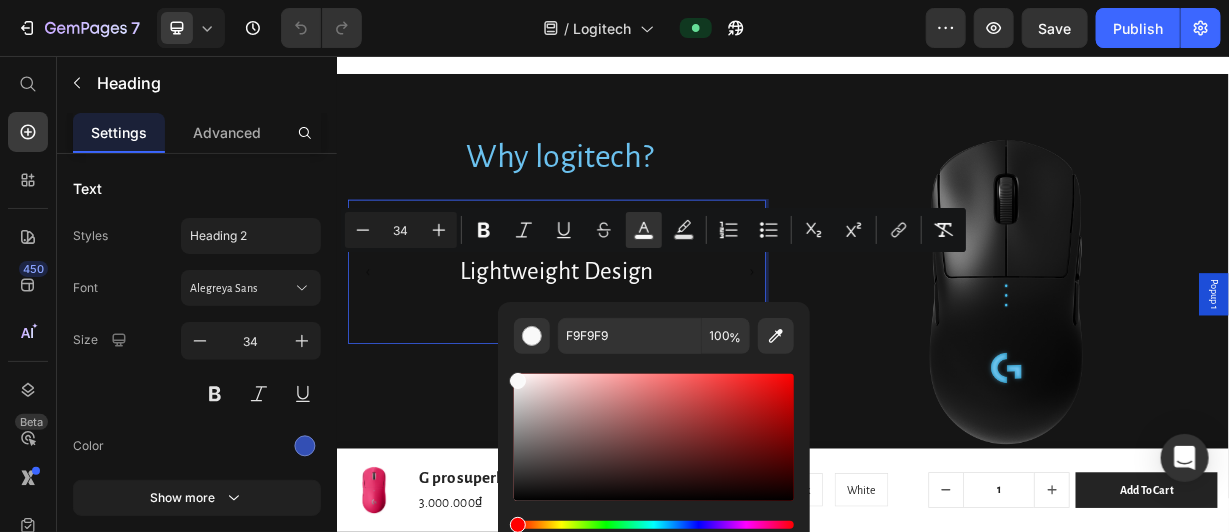 click at bounding box center (654, 437) 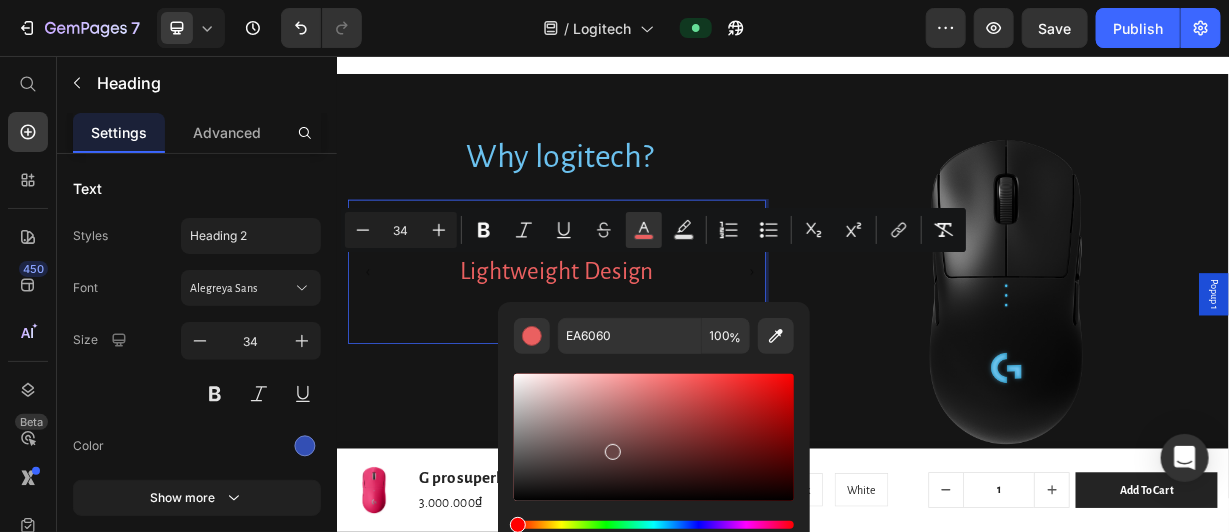 click at bounding box center (654, 437) 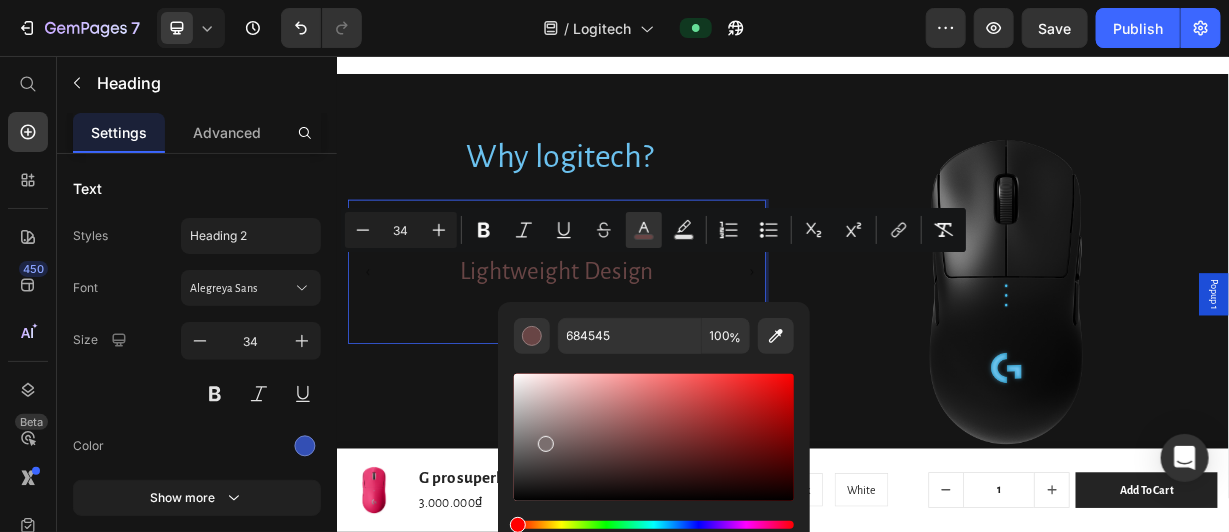 click at bounding box center (654, 437) 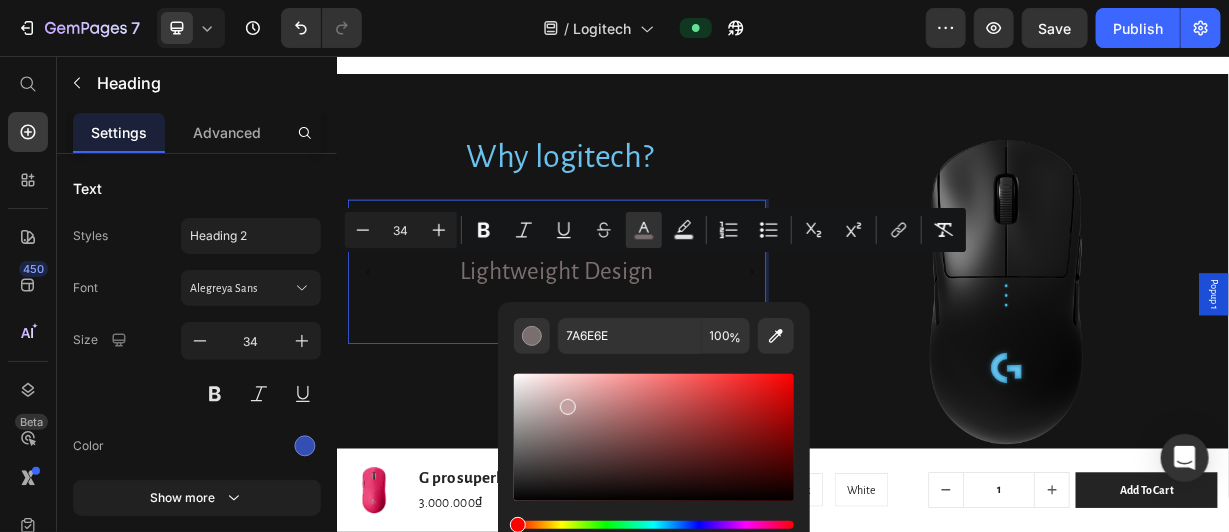 click at bounding box center (654, 437) 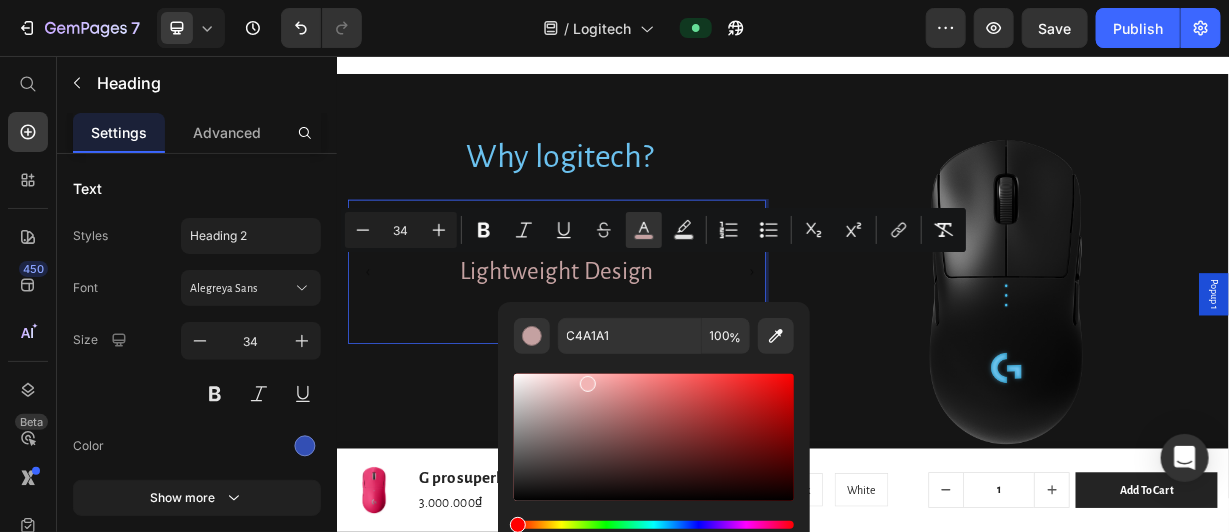 click at bounding box center [654, 437] 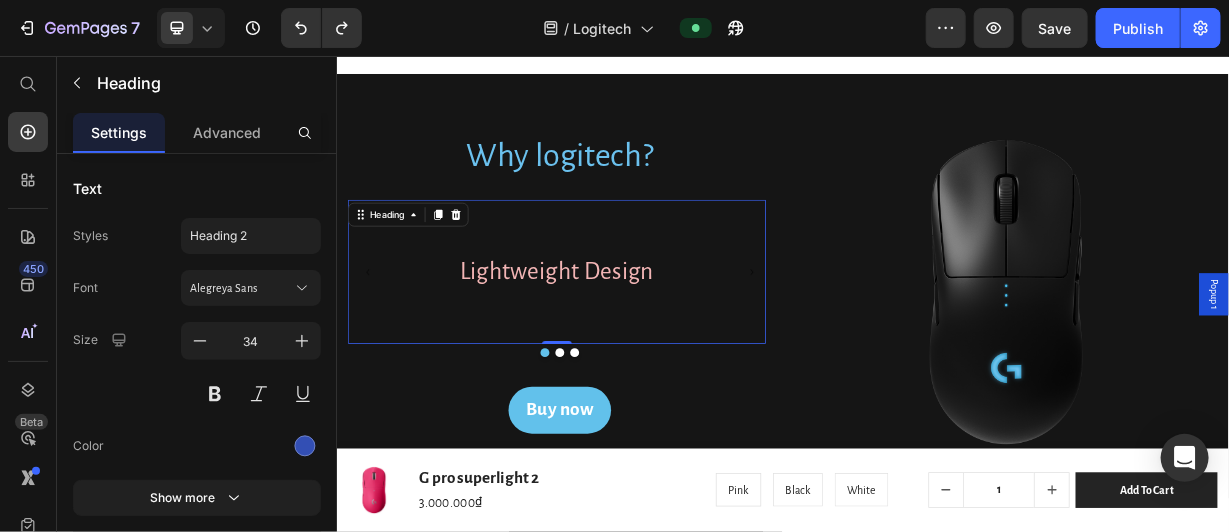 click on "Lightweight Design" at bounding box center [632, 346] 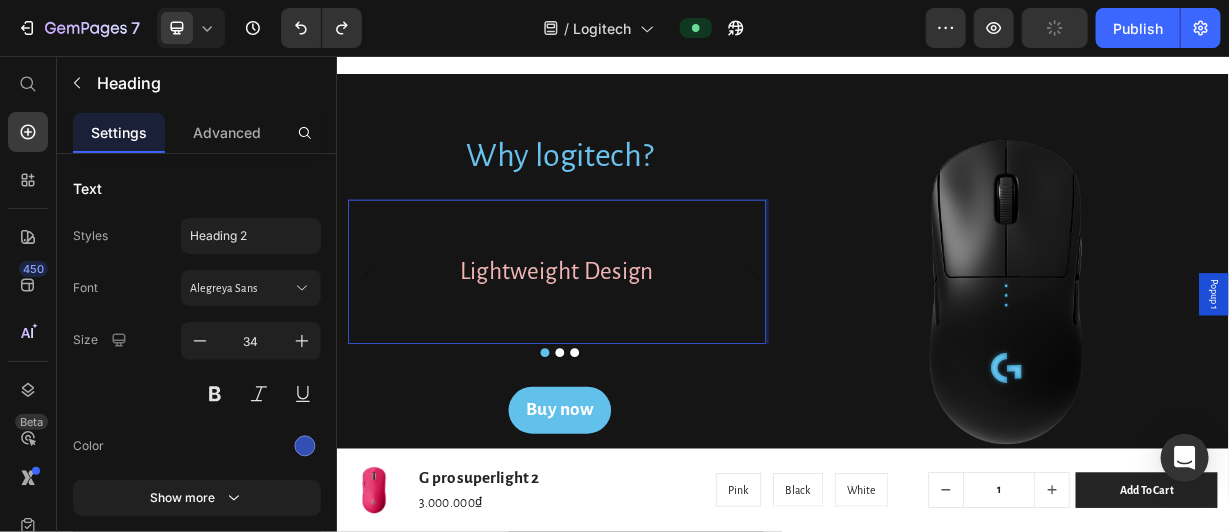 click on "Lightweight Design" at bounding box center (631, 346) 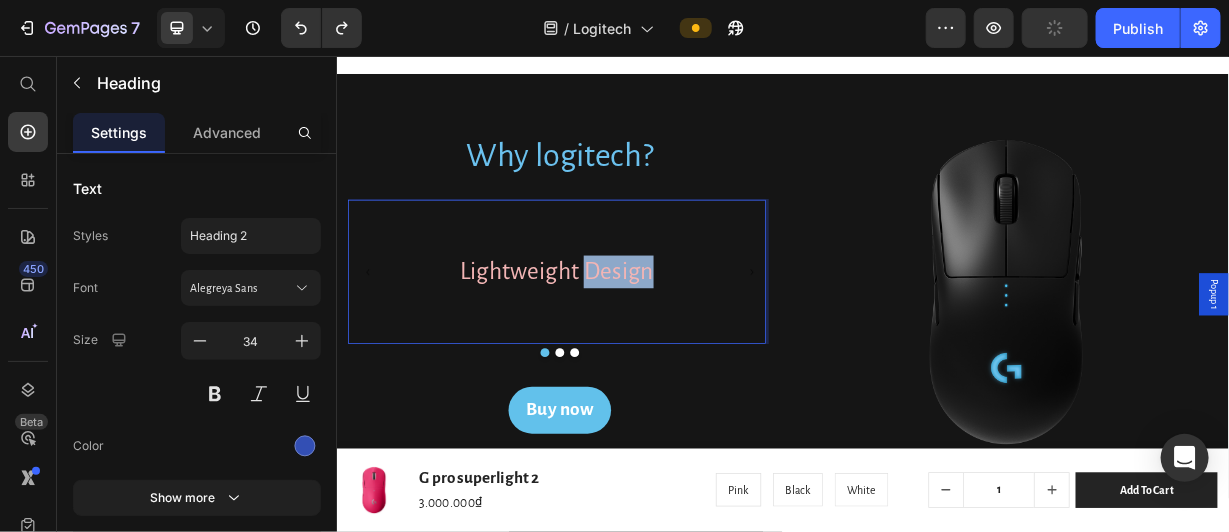 click on "Lightweight Design" at bounding box center (631, 346) 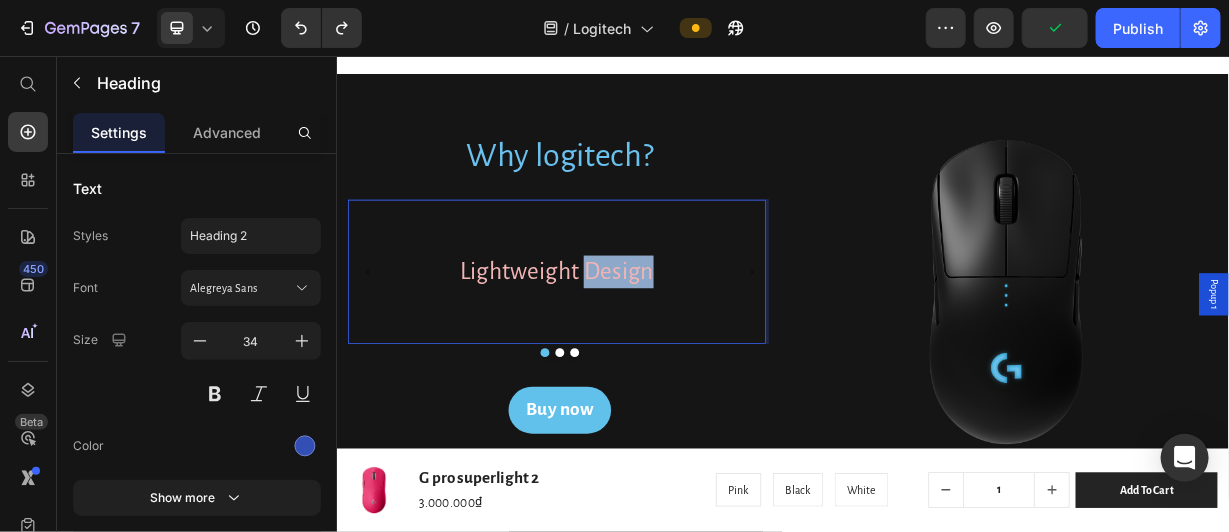 click on "Lightweight Design" at bounding box center (631, 346) 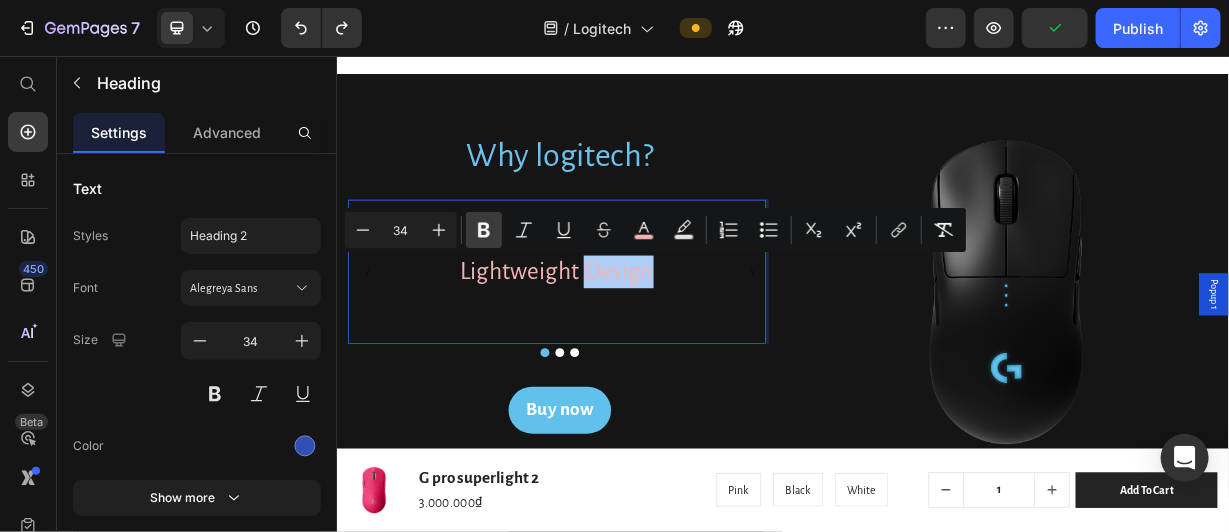 click on "Bold" at bounding box center (484, 230) 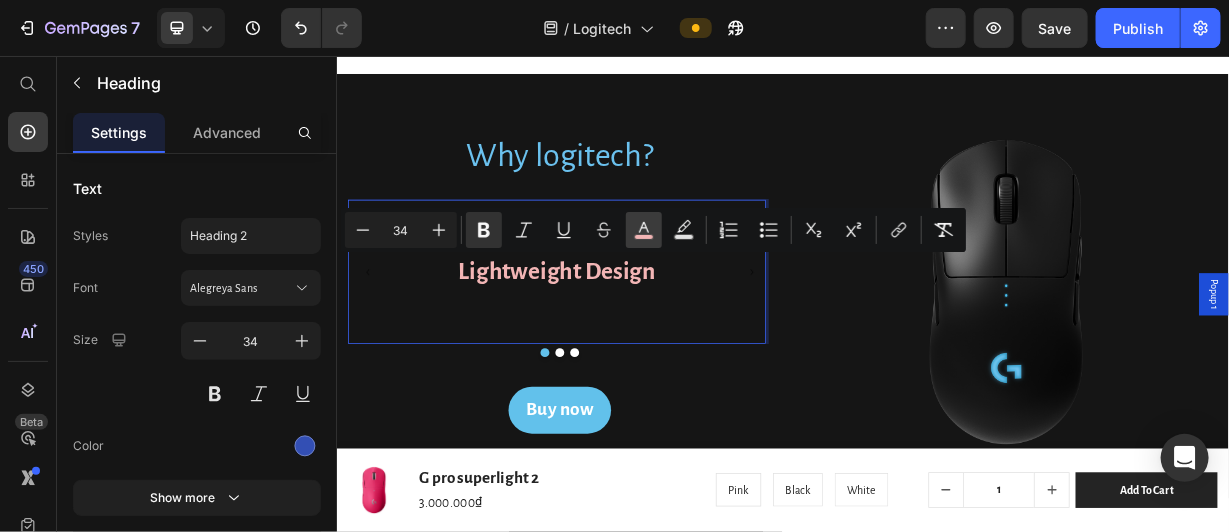 click on "color" at bounding box center [644, 230] 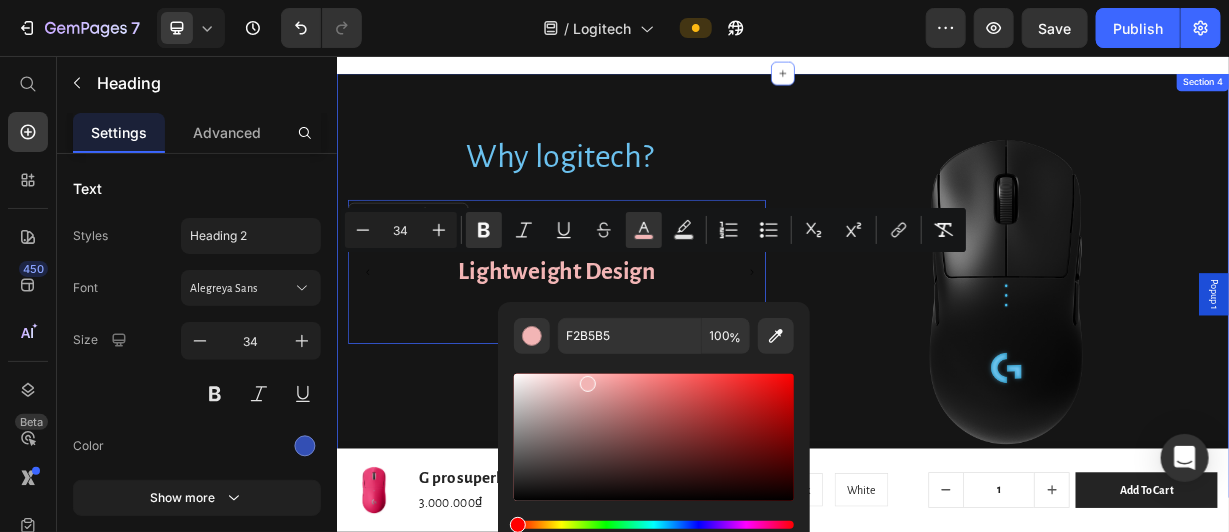 drag, startPoint x: 855, startPoint y: 422, endPoint x: 584, endPoint y: 486, distance: 278.45465 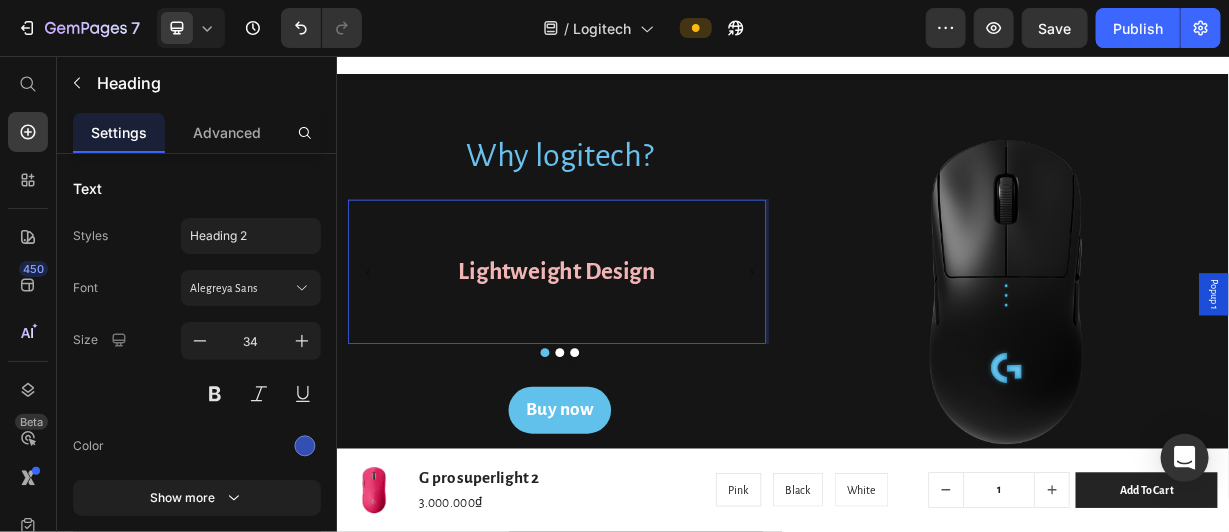 click on "Lightweight Design" at bounding box center (631, 346) 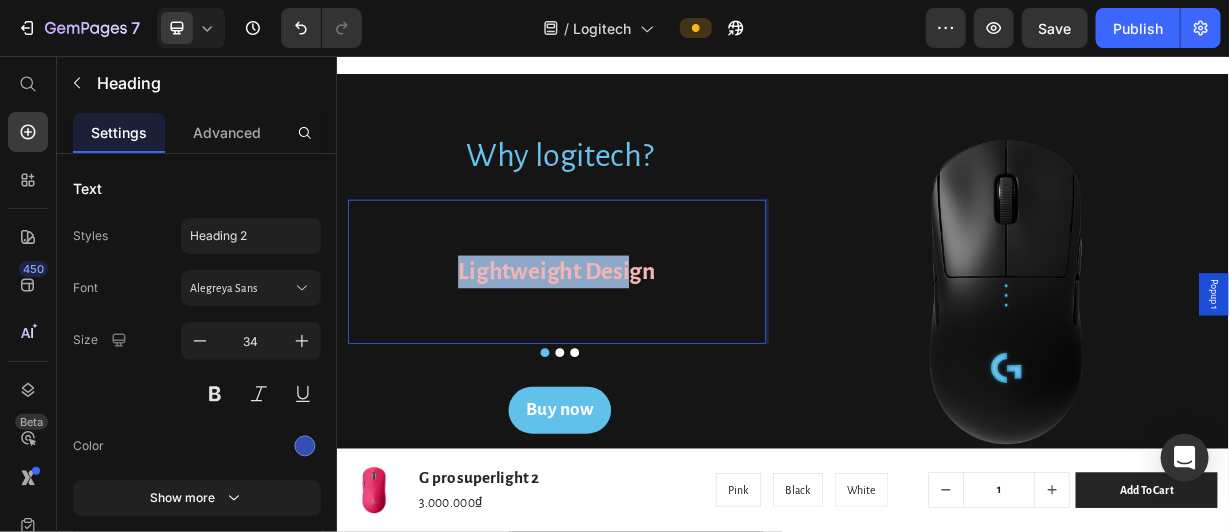 click on "Lightweight Design" at bounding box center (631, 346) 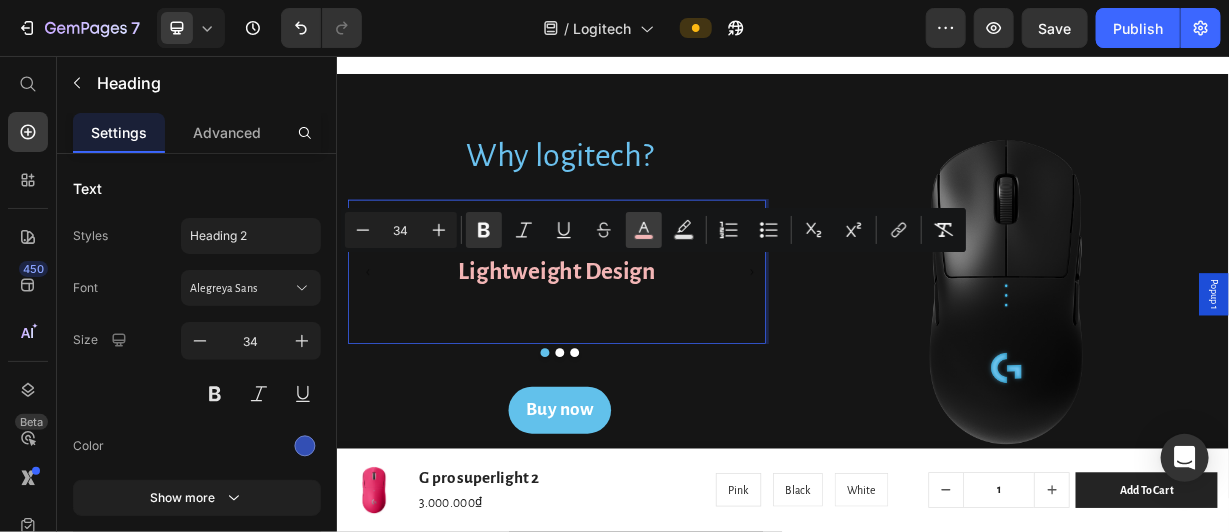 click 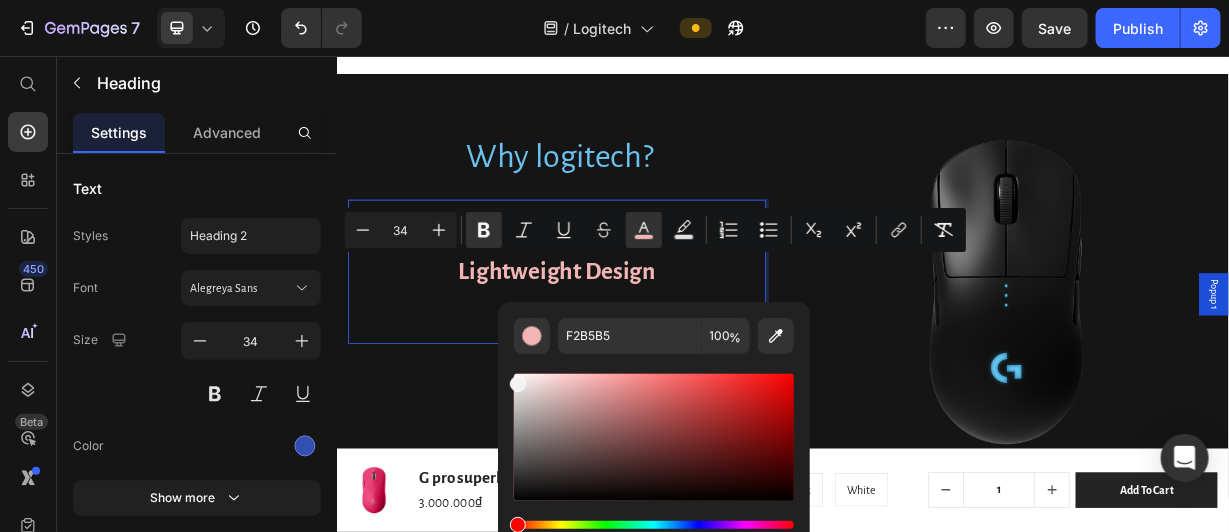 click at bounding box center (654, 437) 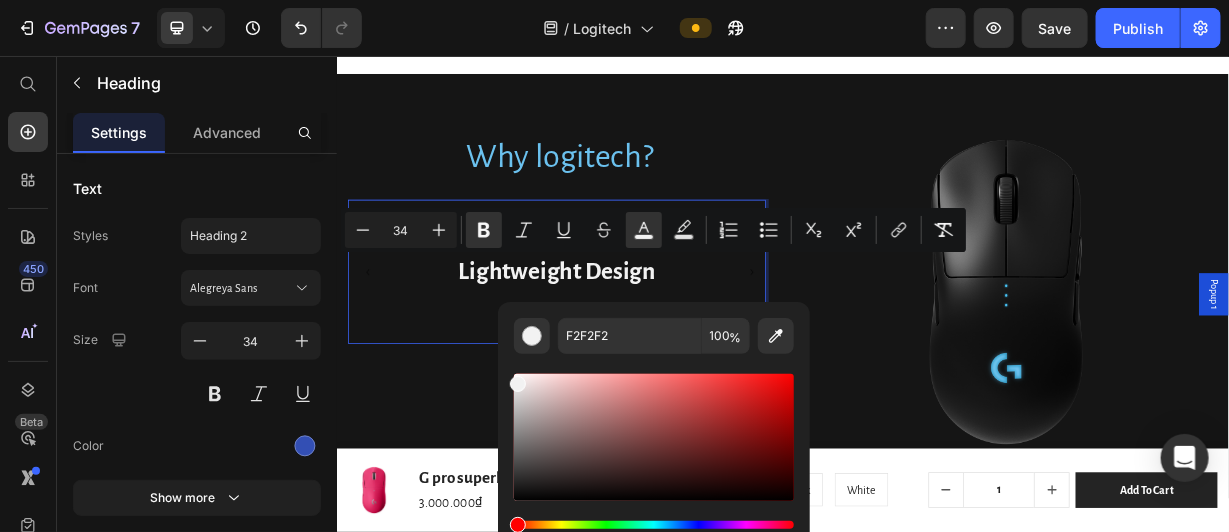 click on "Lightweight Design" at bounding box center (632, 346) 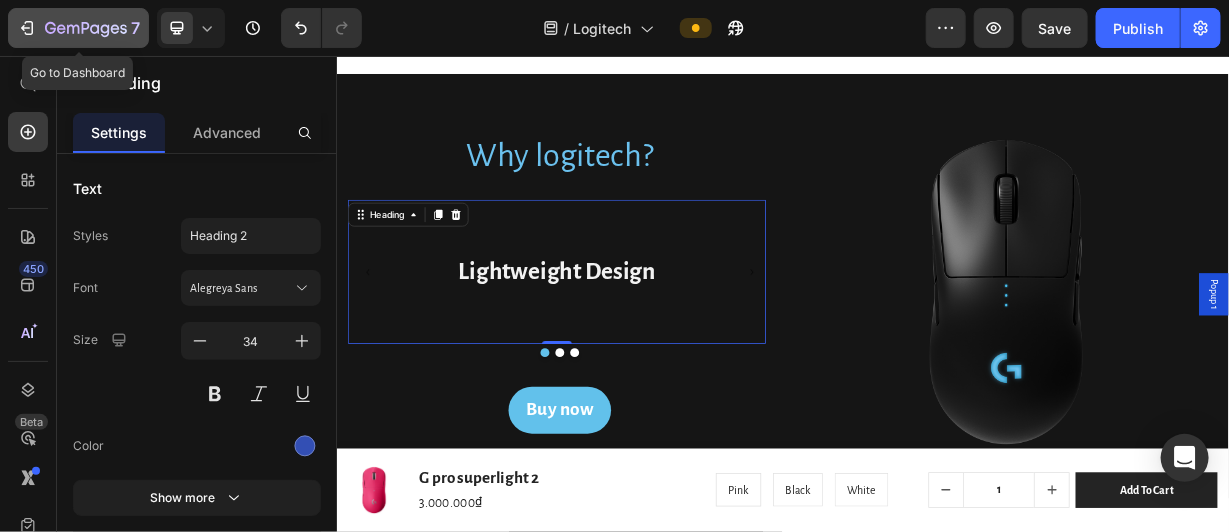 click on "7" 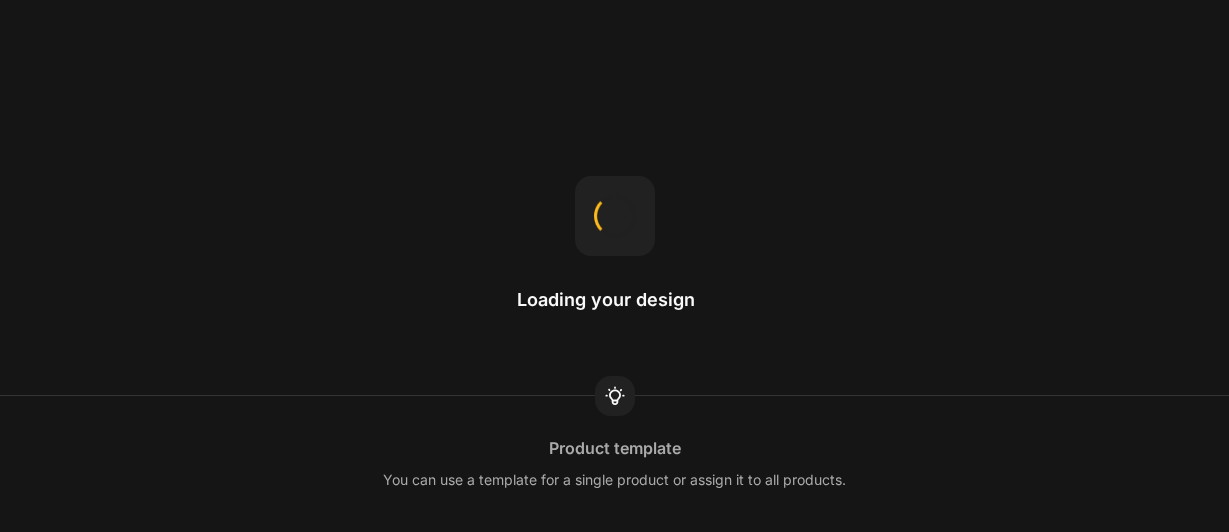 scroll, scrollTop: 0, scrollLeft: 0, axis: both 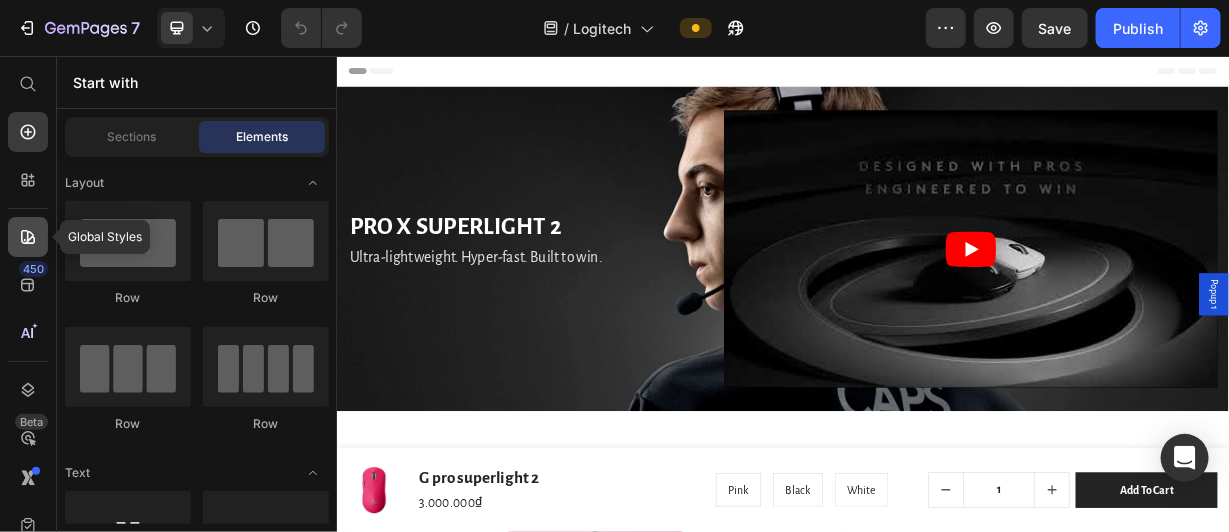 click 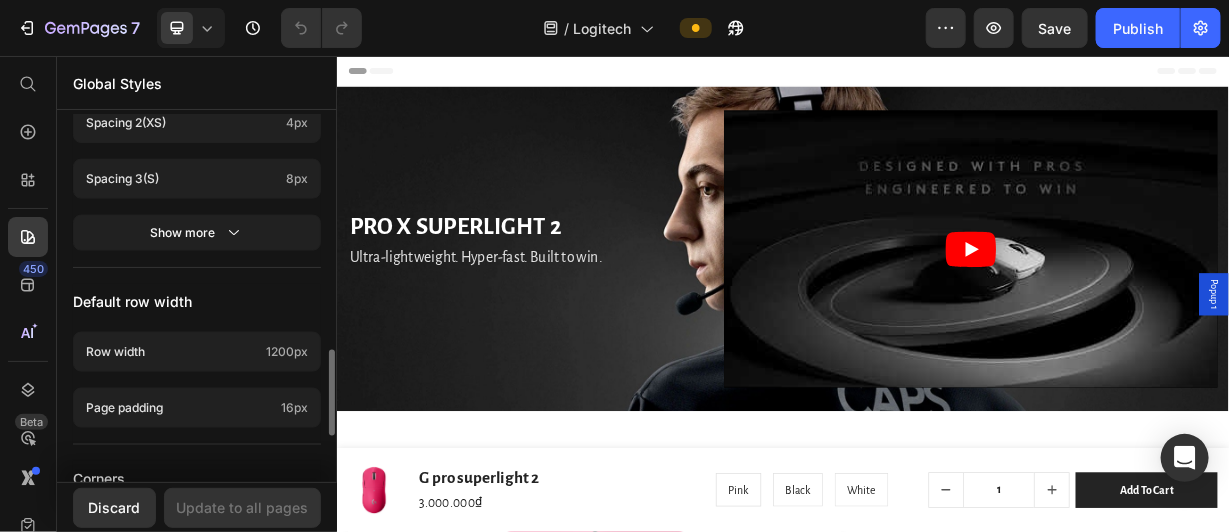 scroll, scrollTop: 1201, scrollLeft: 0, axis: vertical 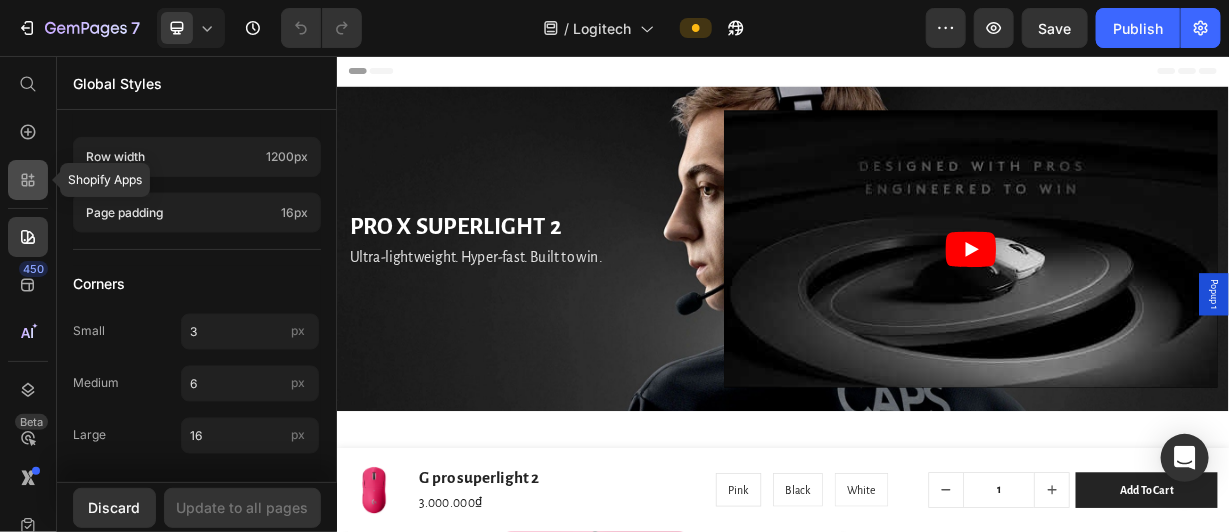 click 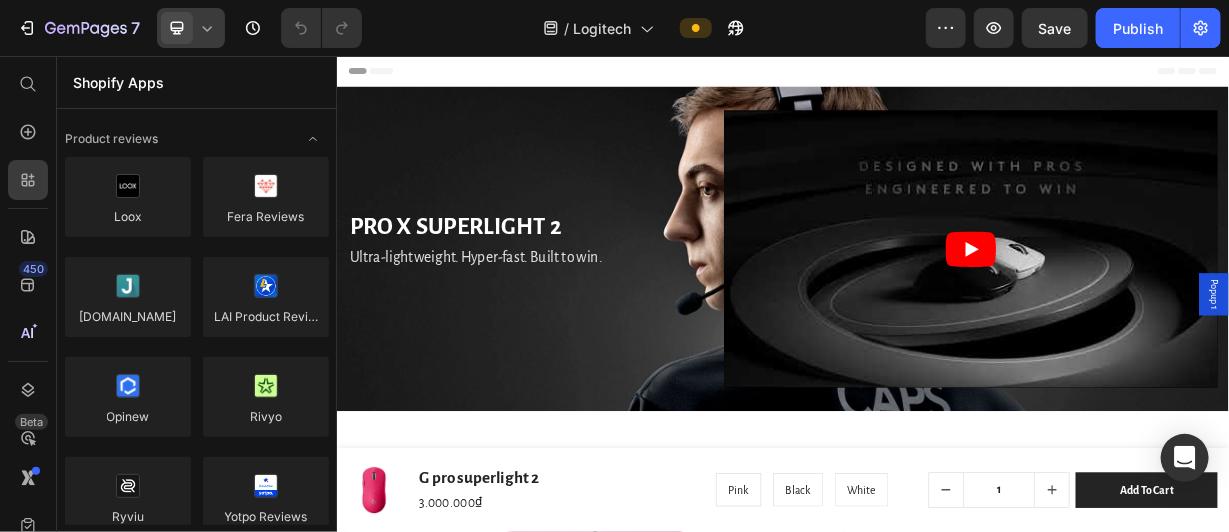 click 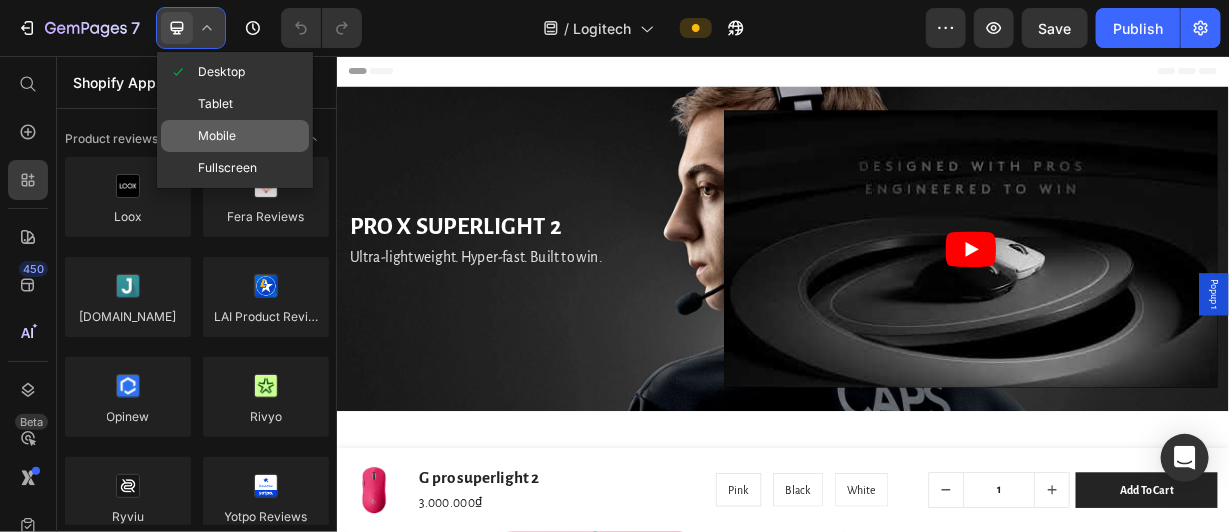 click on "Mobile" 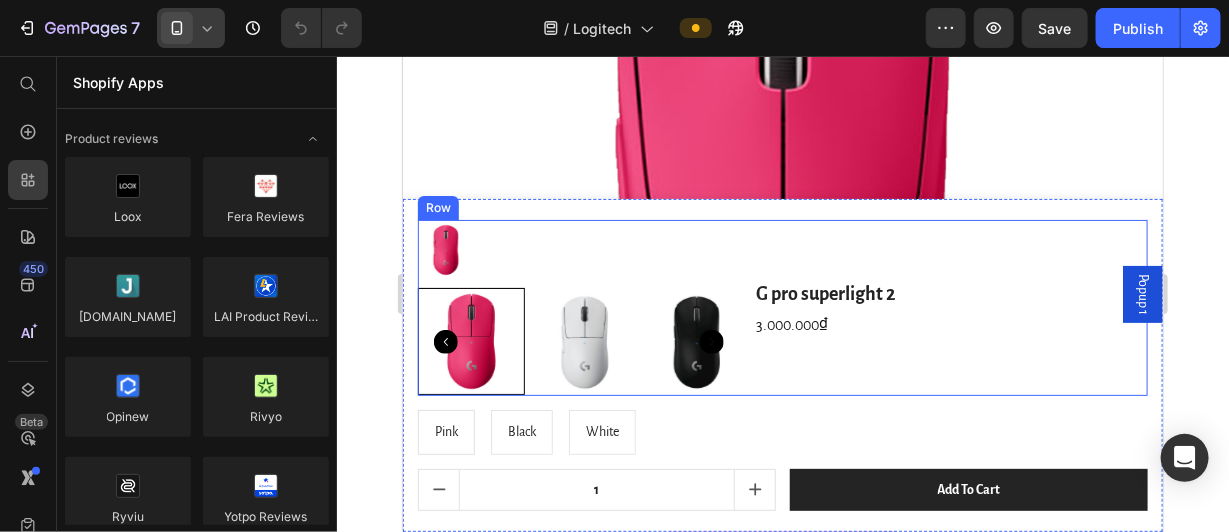 scroll, scrollTop: 801, scrollLeft: 0, axis: vertical 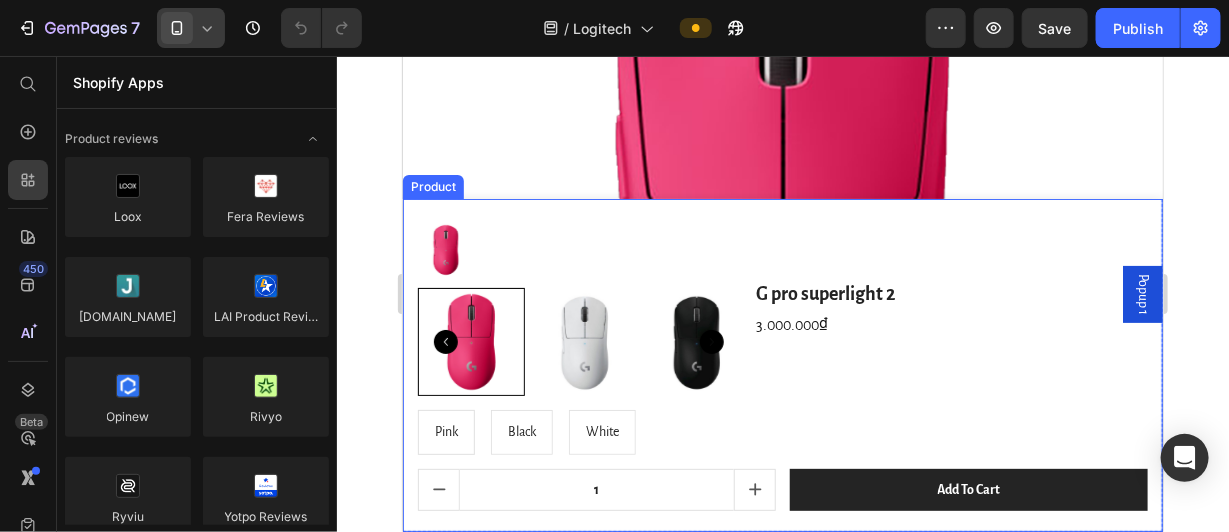 click on "Product Images G pro superlight 2 Product Title 3.000.000₫ Product Price Row Row Pink Pink Pink Black Black Black White White White Product Variants & Swatches 1 Product Quantity add to cart Product Cart Button Row Row Product" at bounding box center [782, 364] 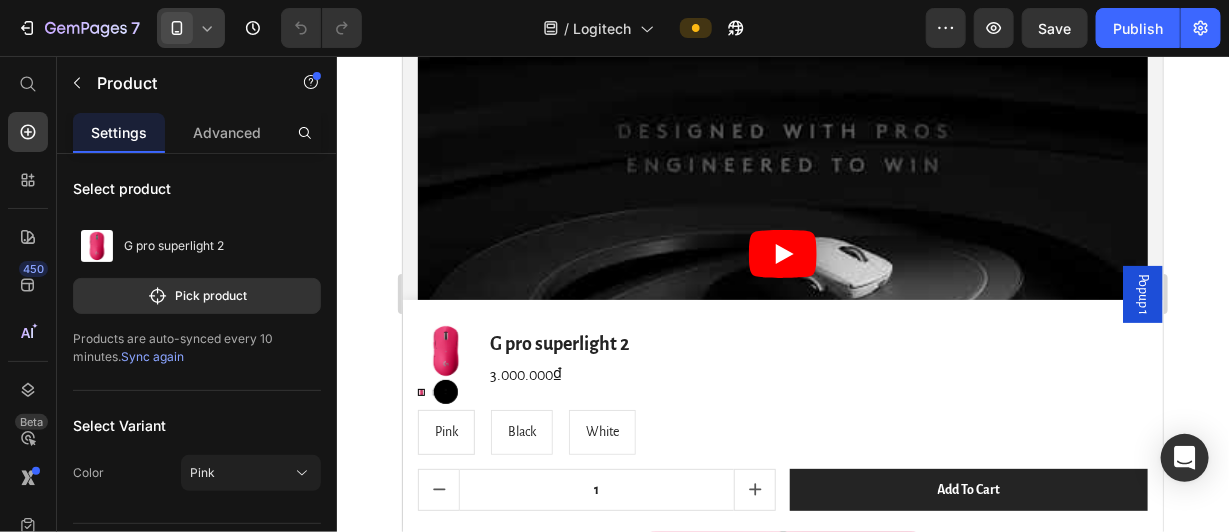 scroll, scrollTop: 0, scrollLeft: 0, axis: both 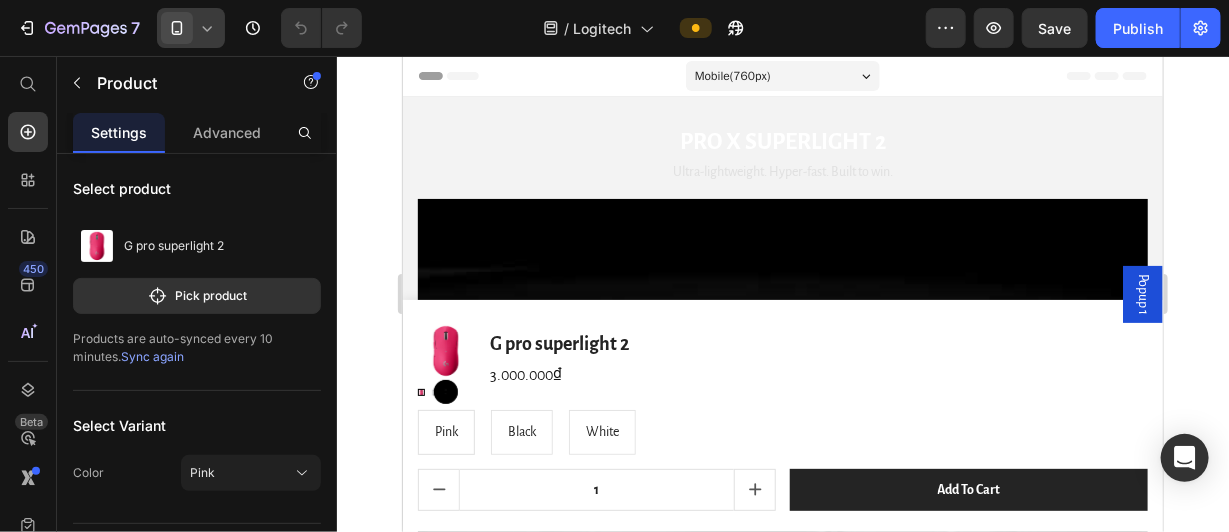 click 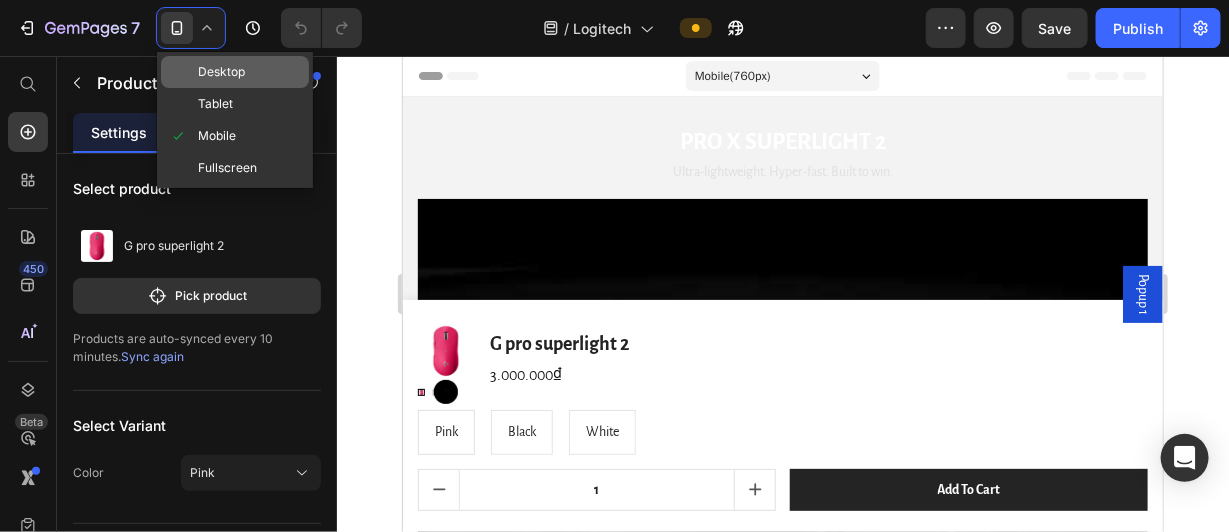click on "Desktop" 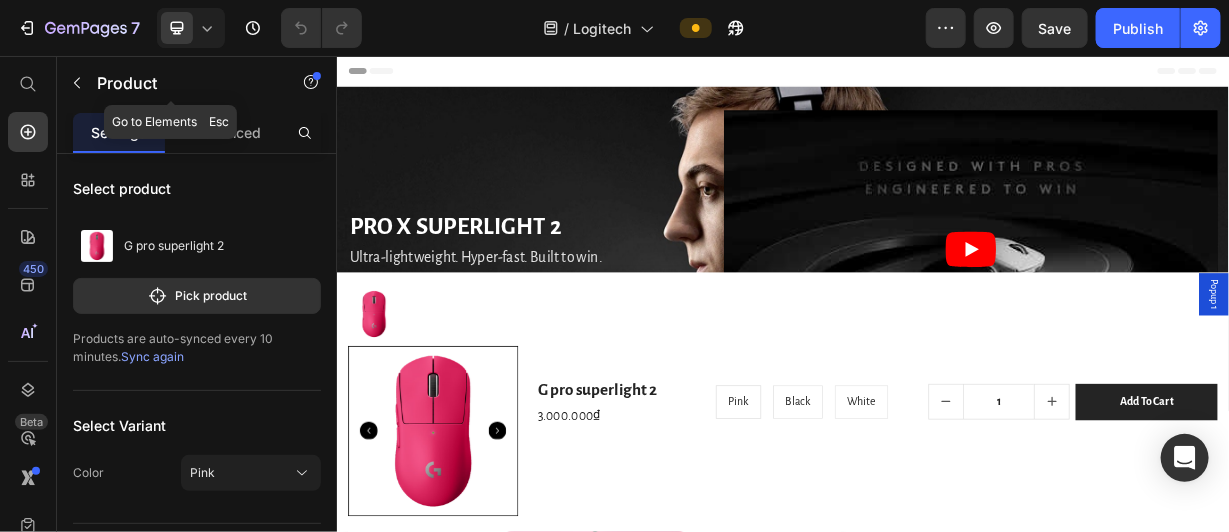 radio on "true" 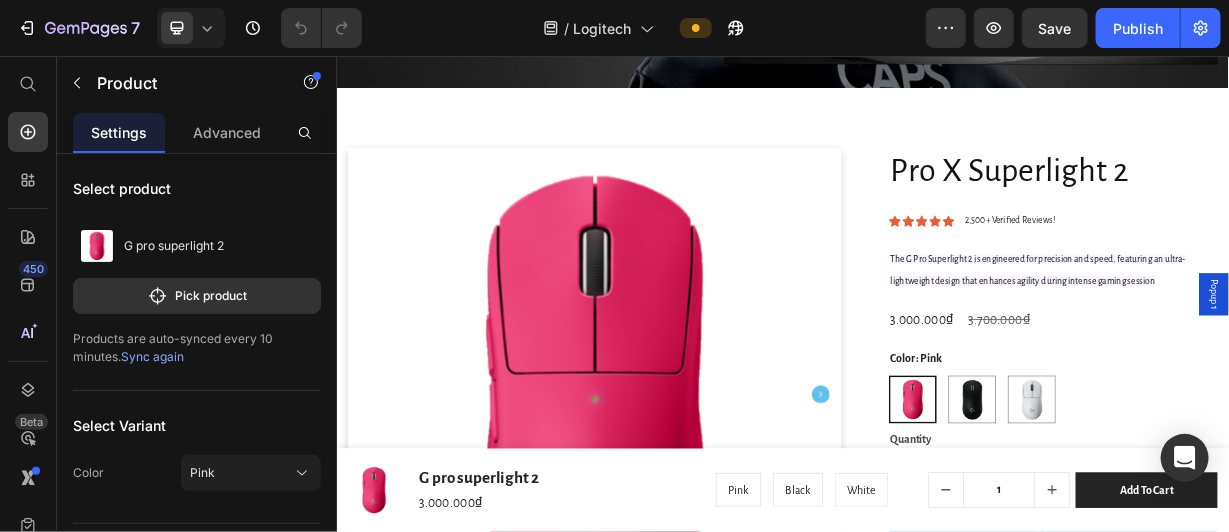 scroll, scrollTop: 458, scrollLeft: 0, axis: vertical 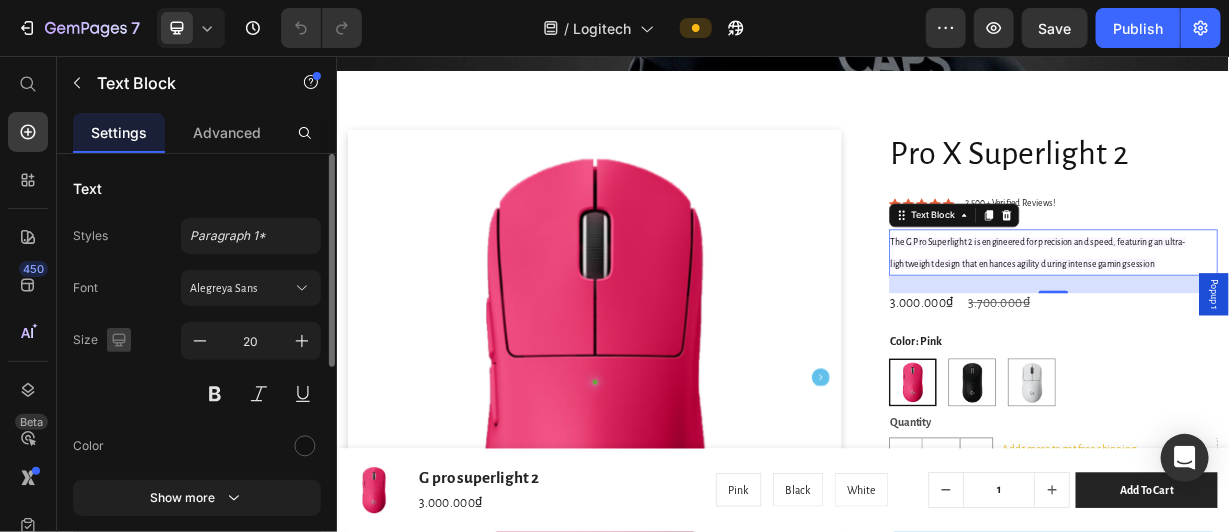 click 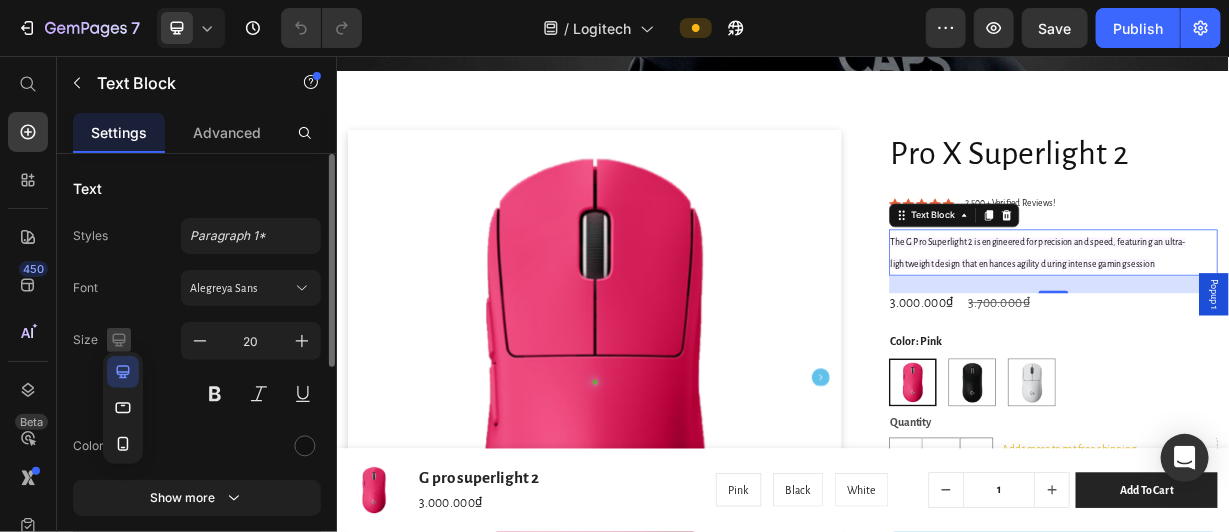 click 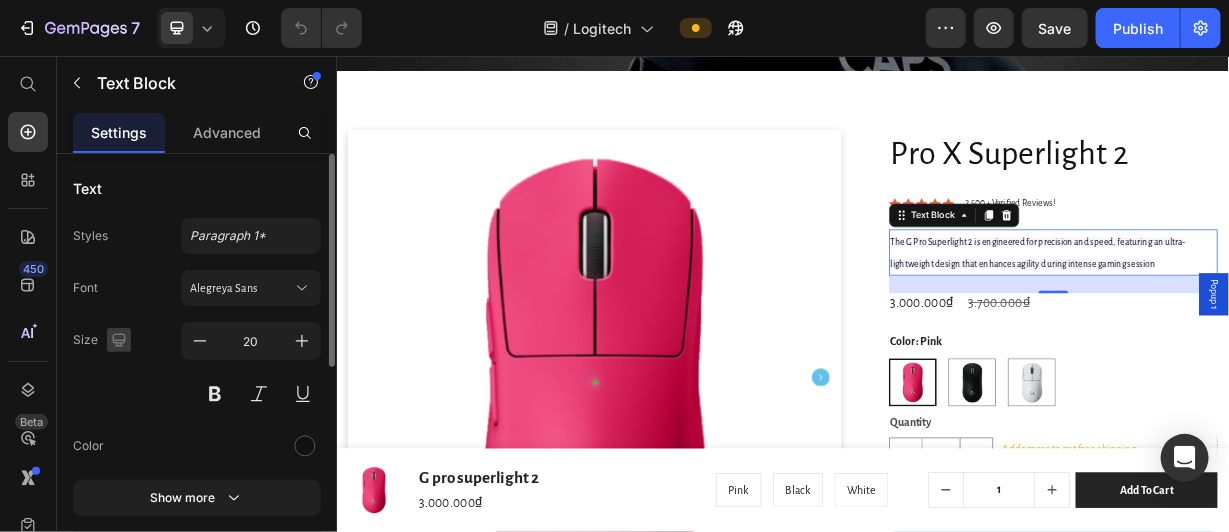 click 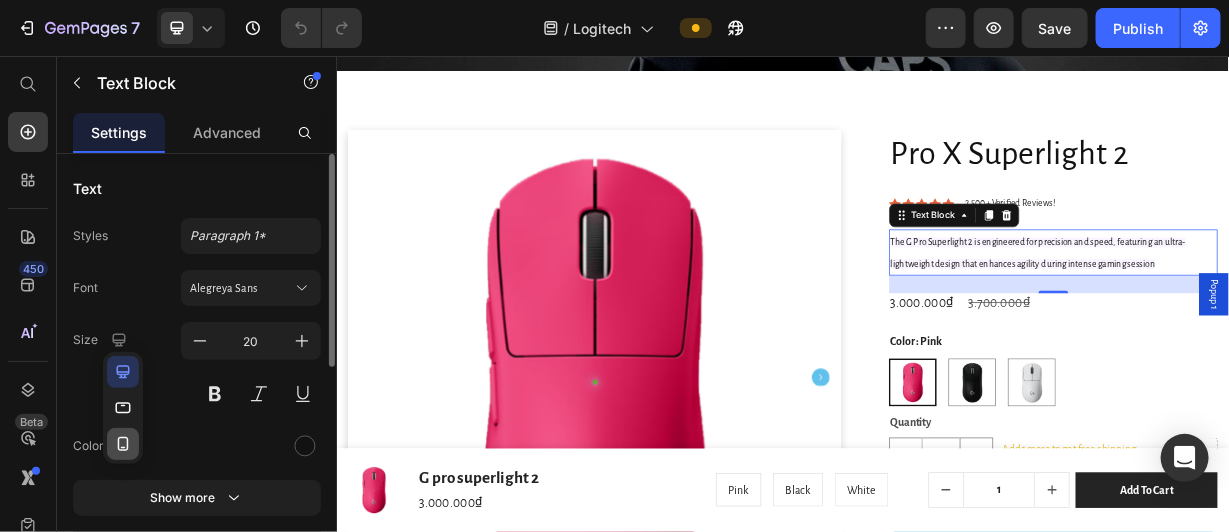 click 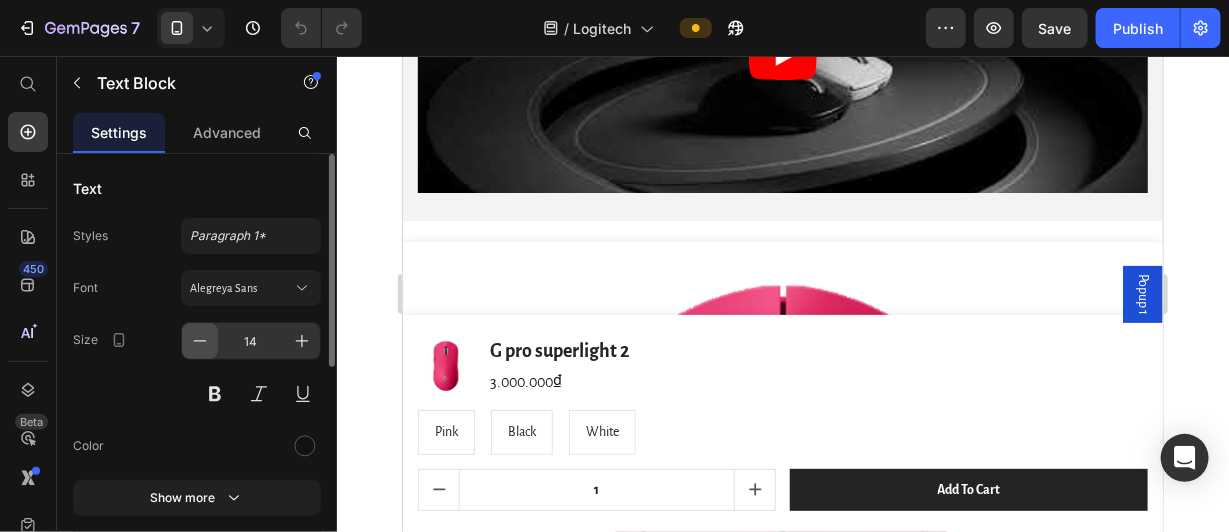 radio on "false" 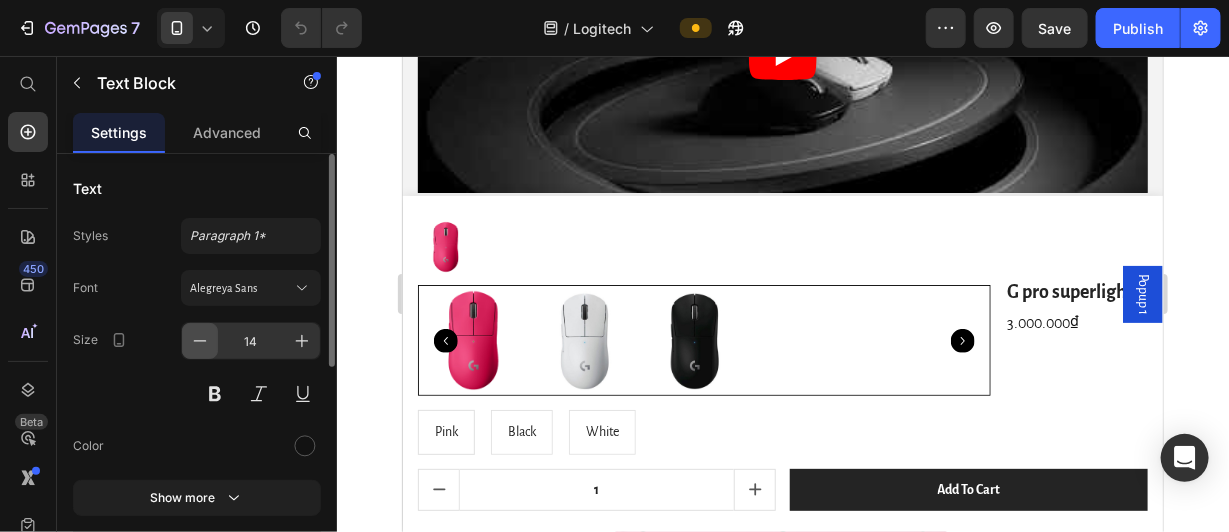 scroll, scrollTop: 389, scrollLeft: 0, axis: vertical 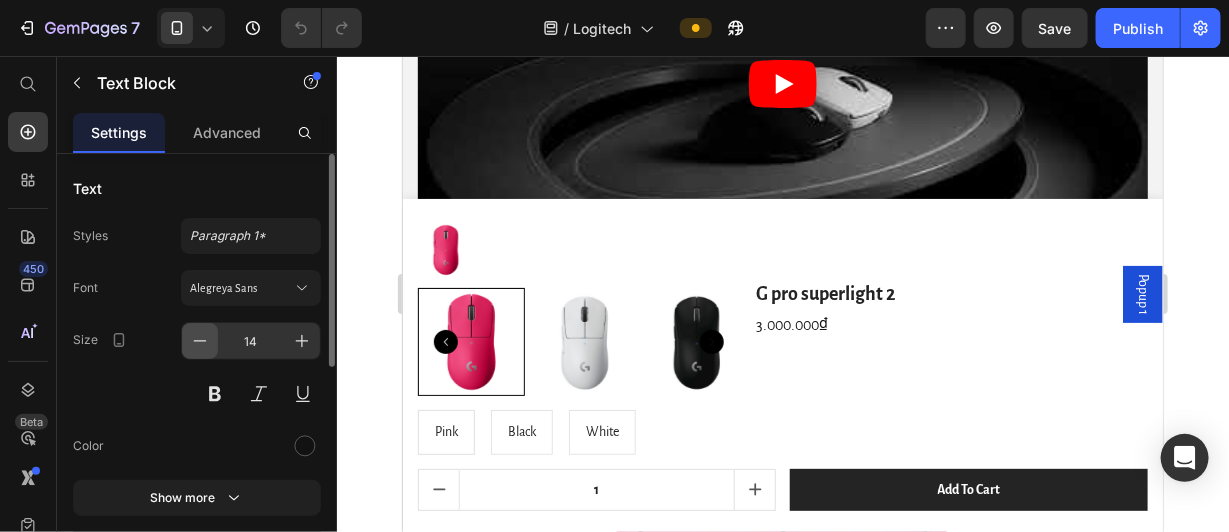 click 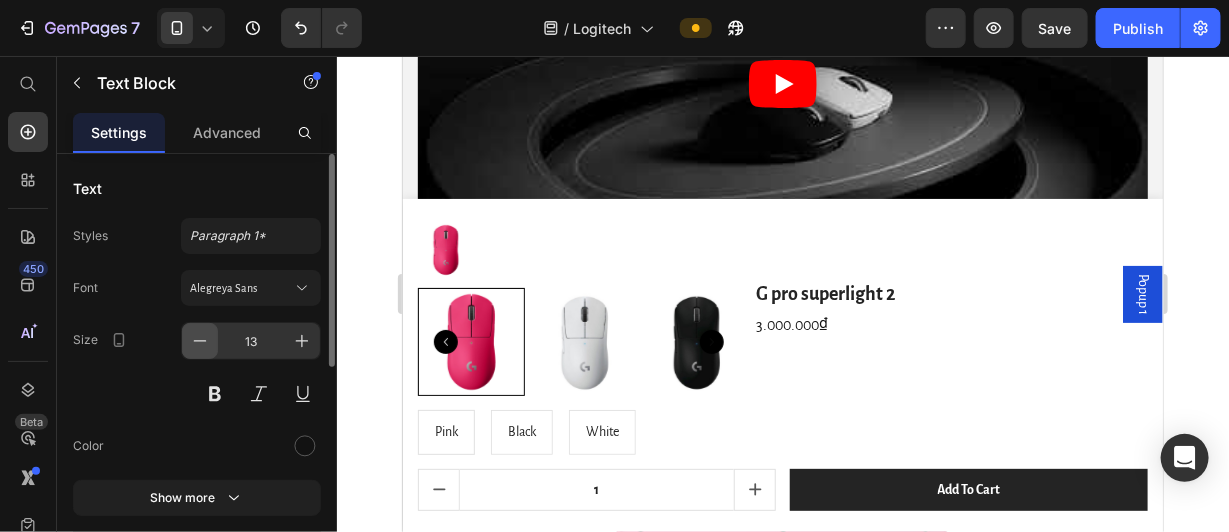click 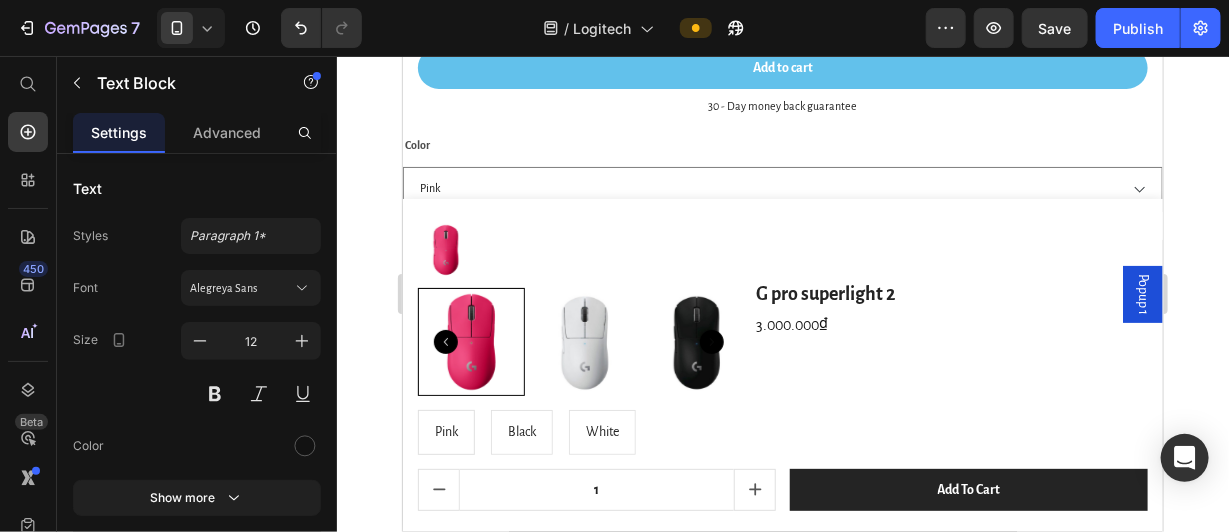 scroll, scrollTop: 1768, scrollLeft: 0, axis: vertical 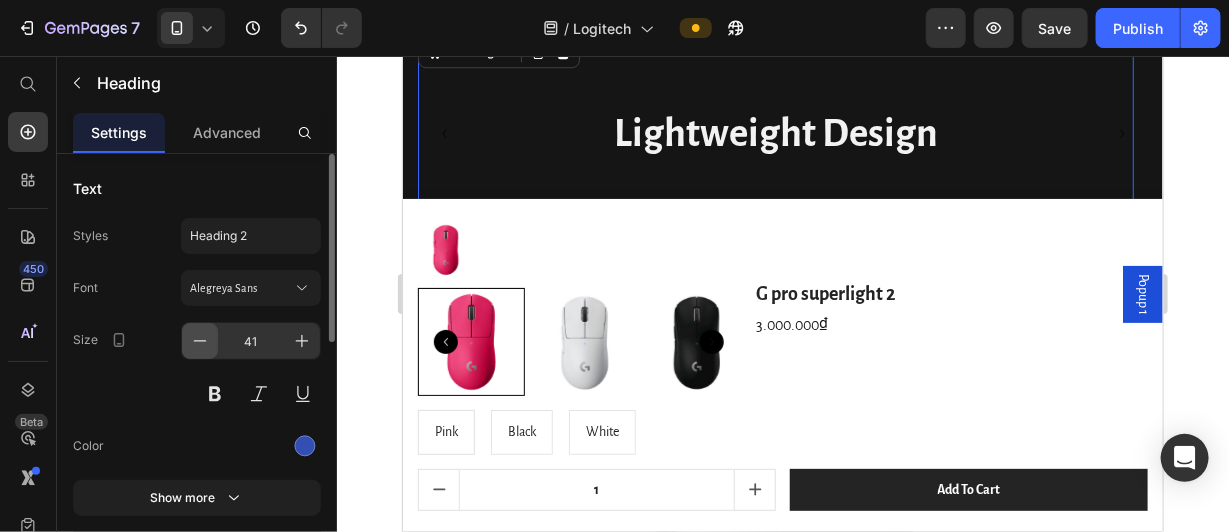 click 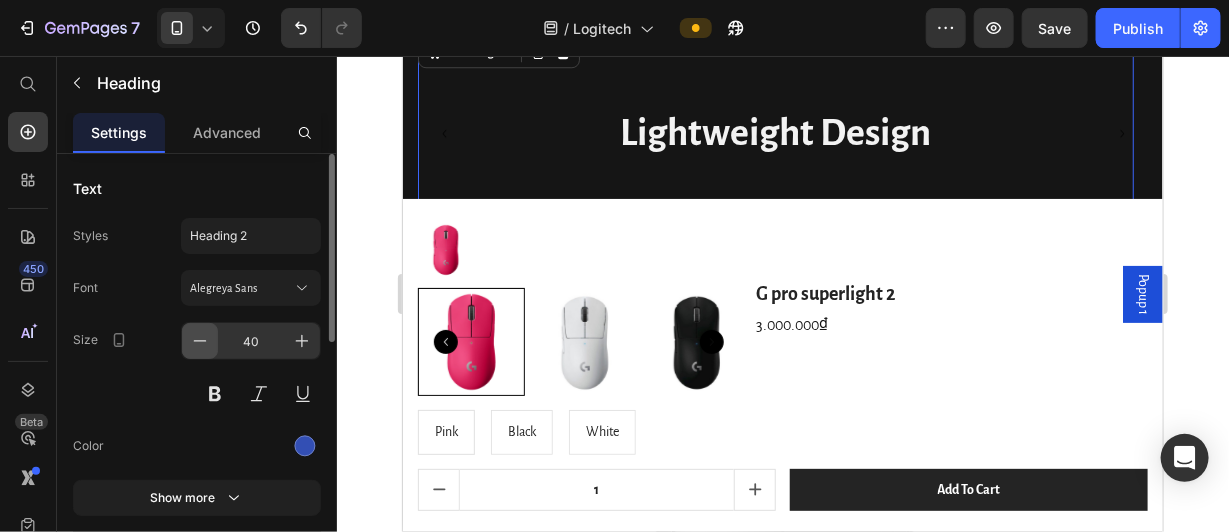 click 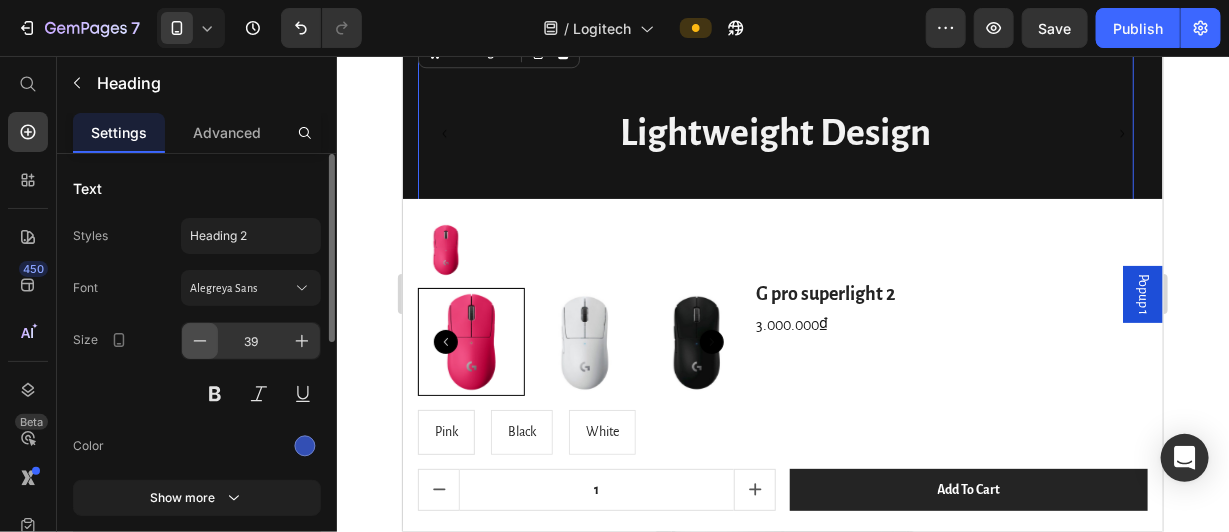 click 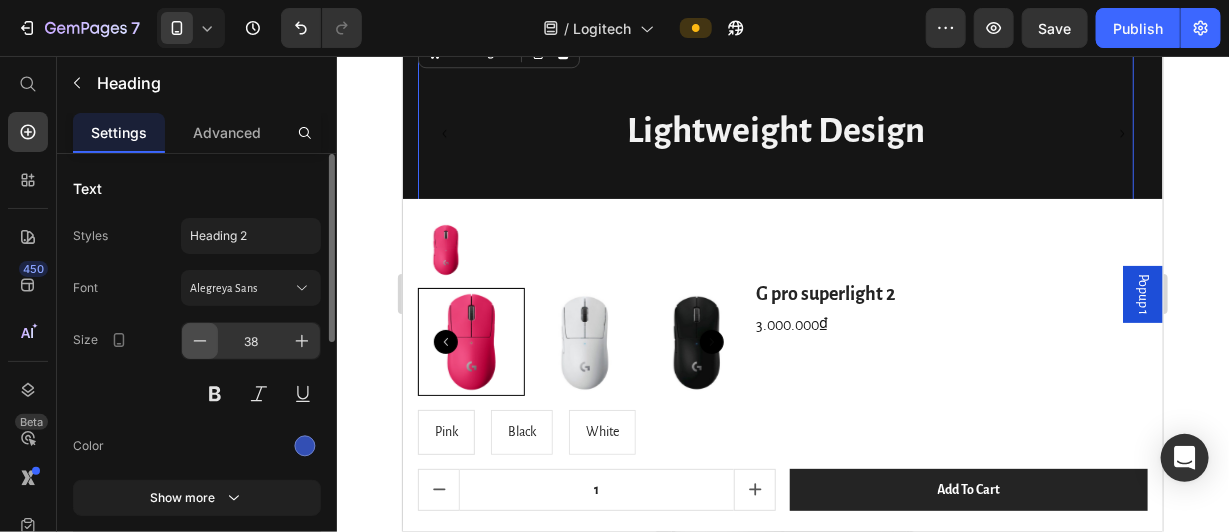 click 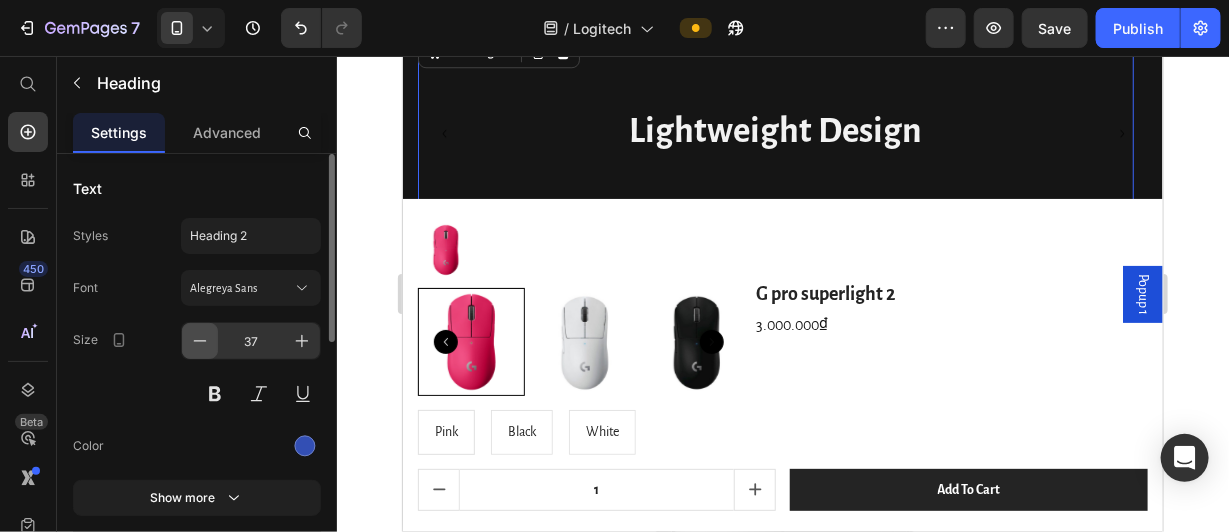 click 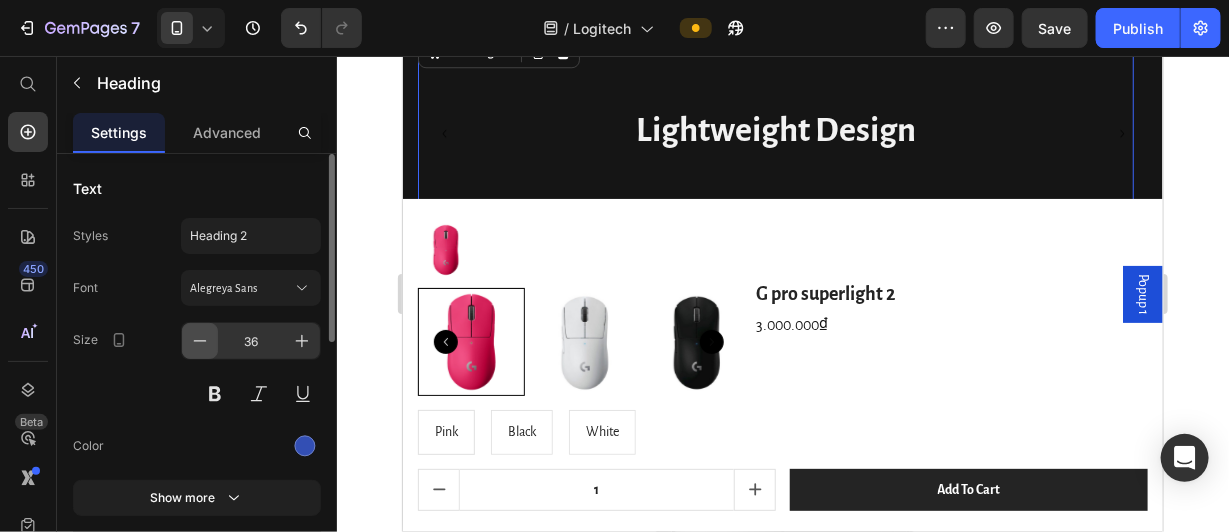 click 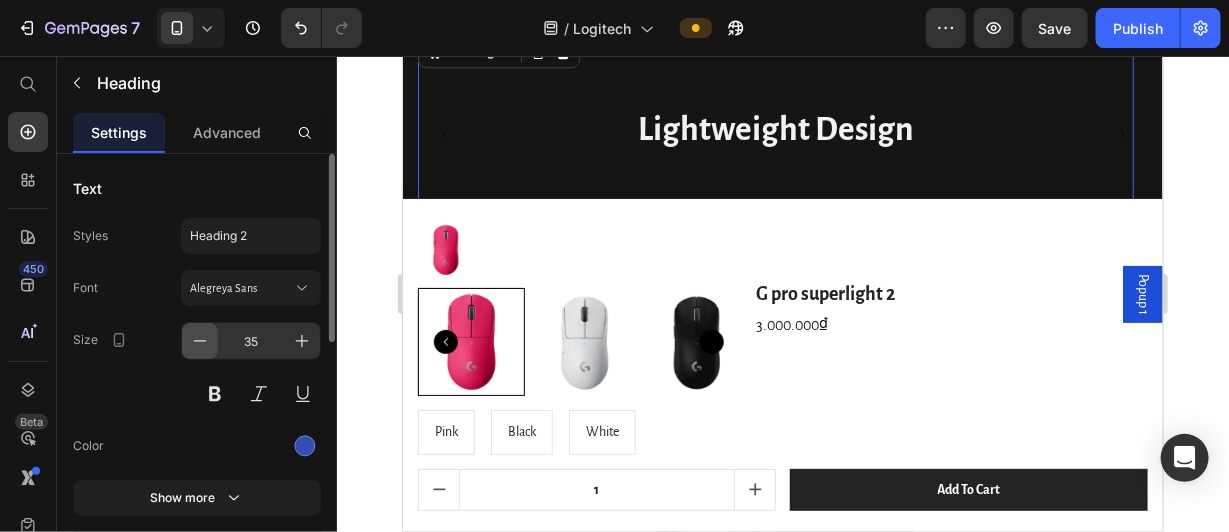 click 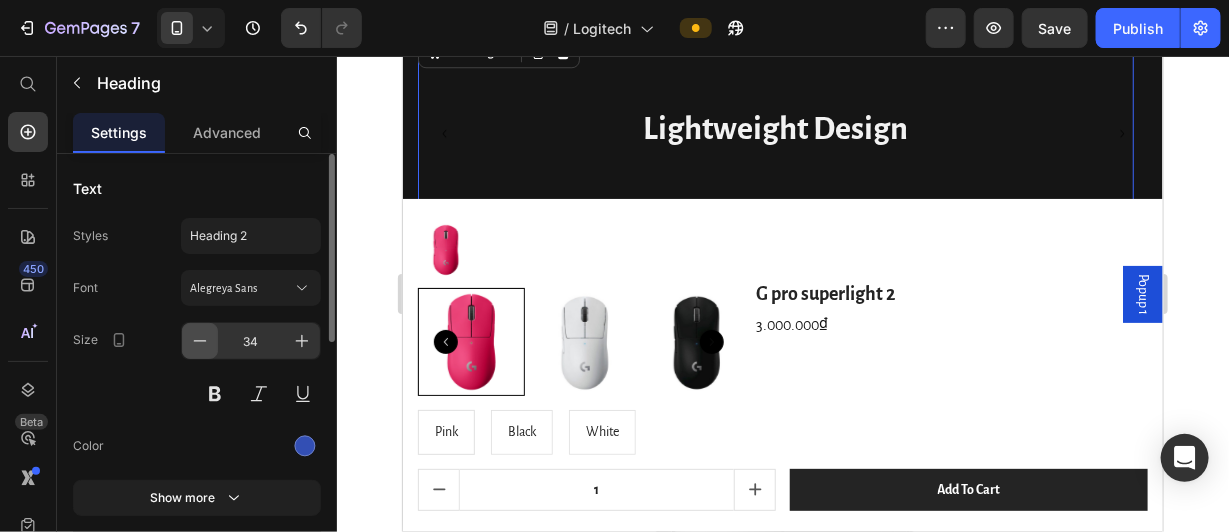 click 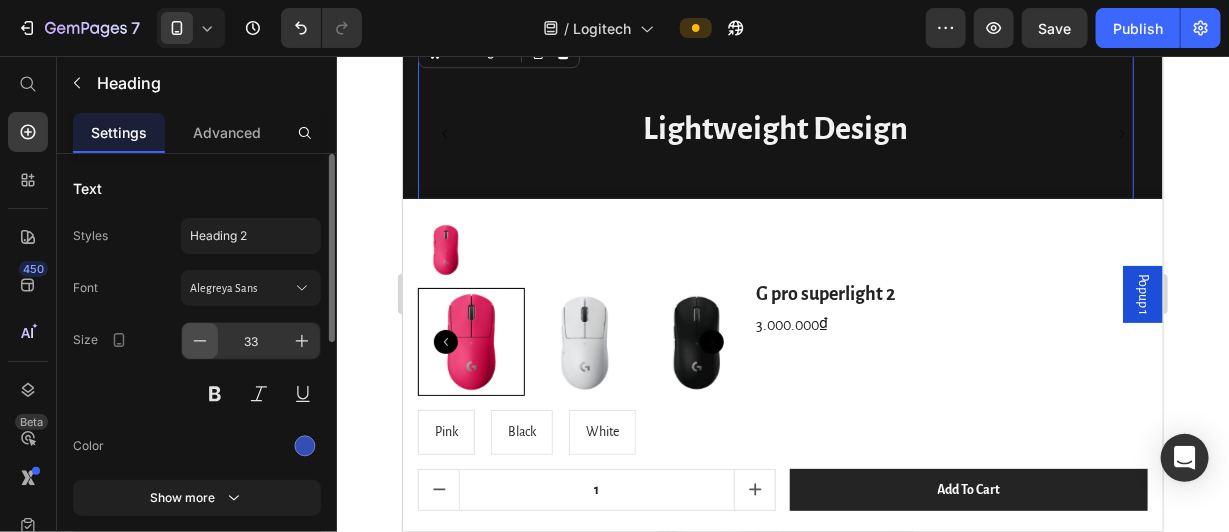 click 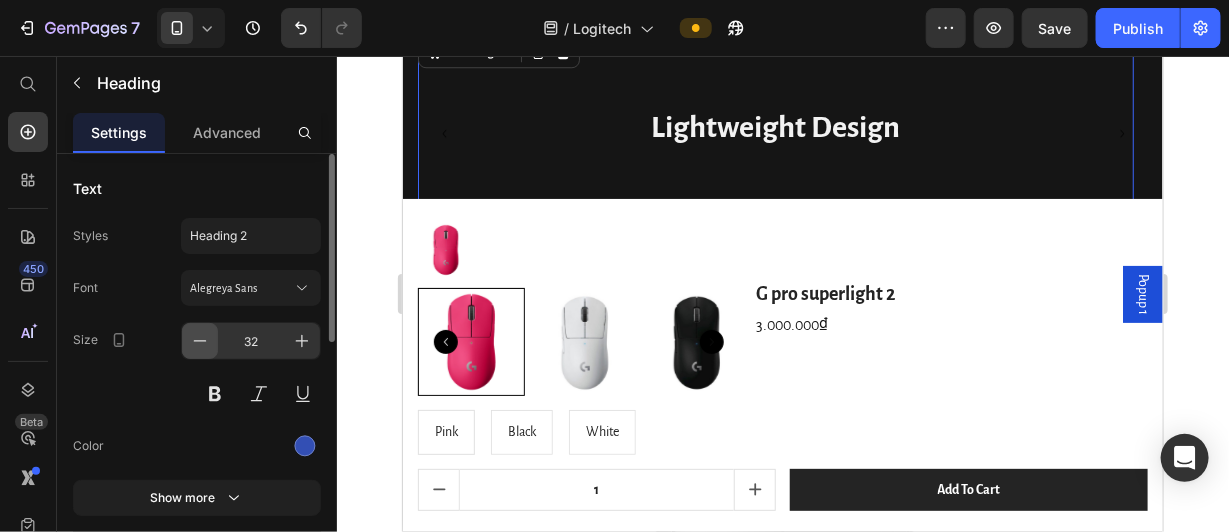 click 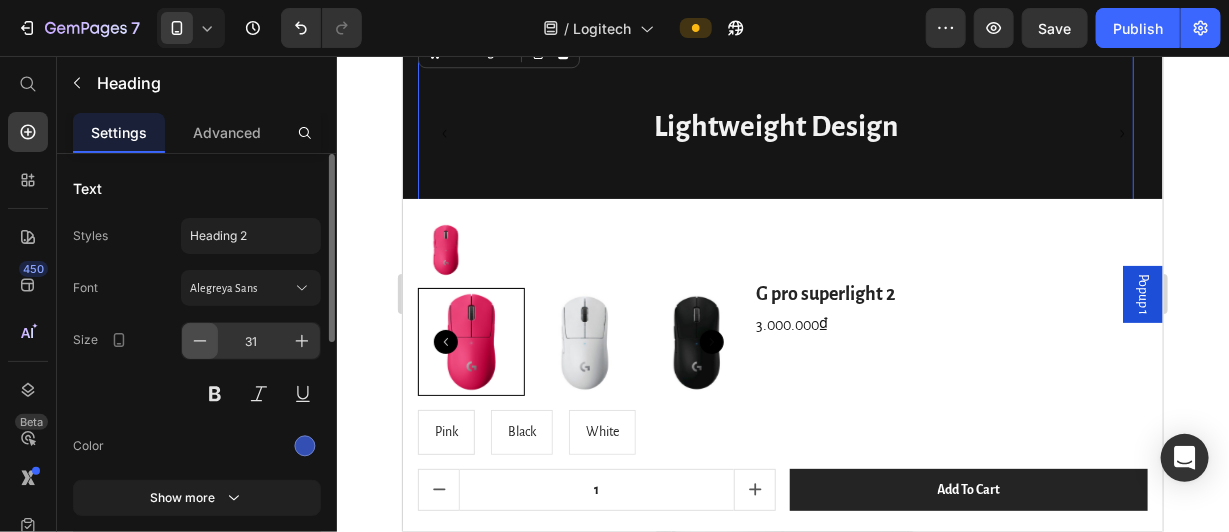 click 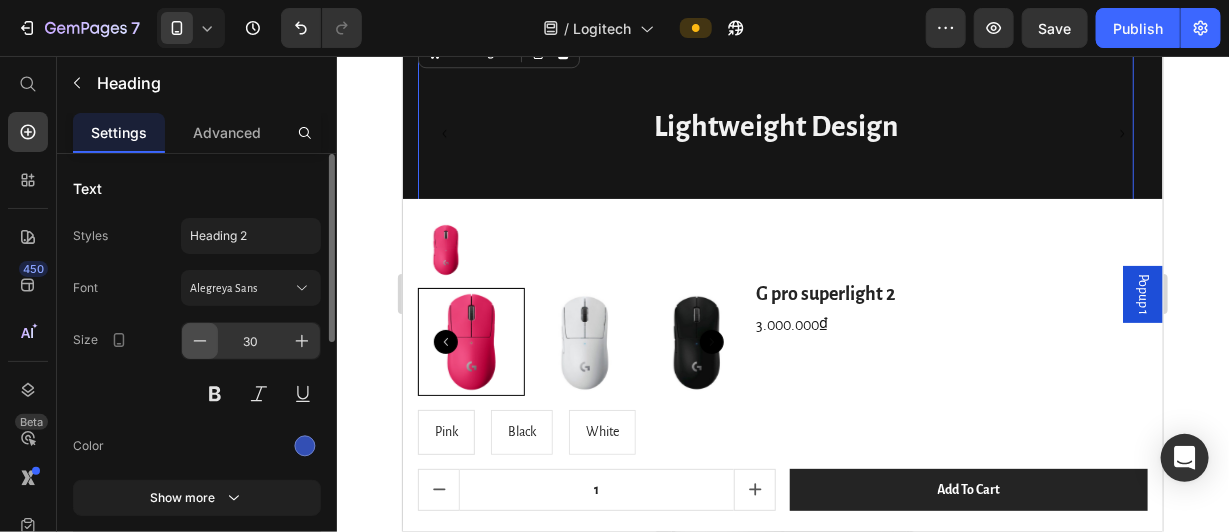 click 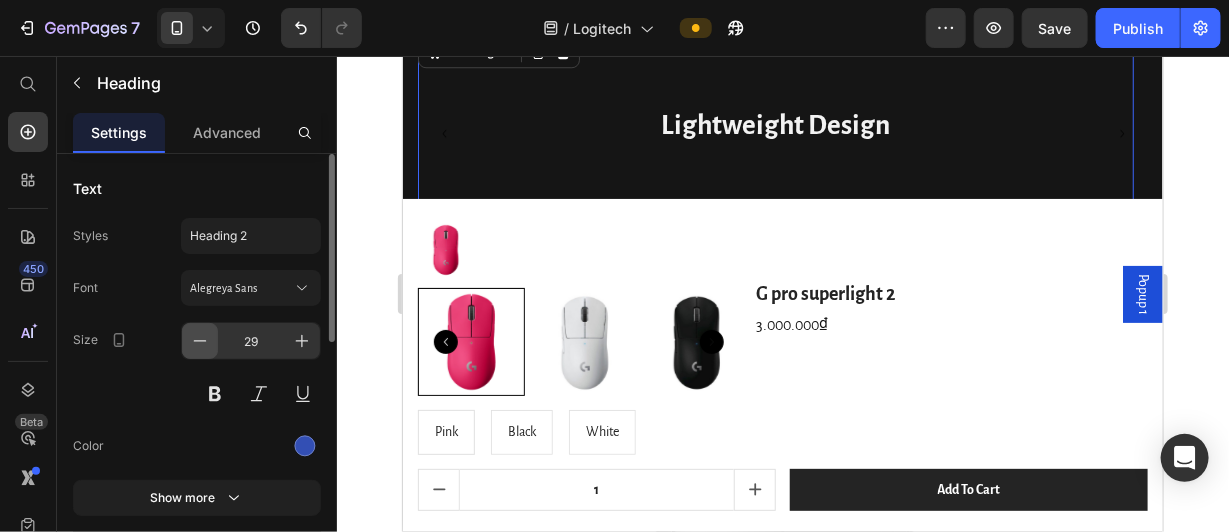click 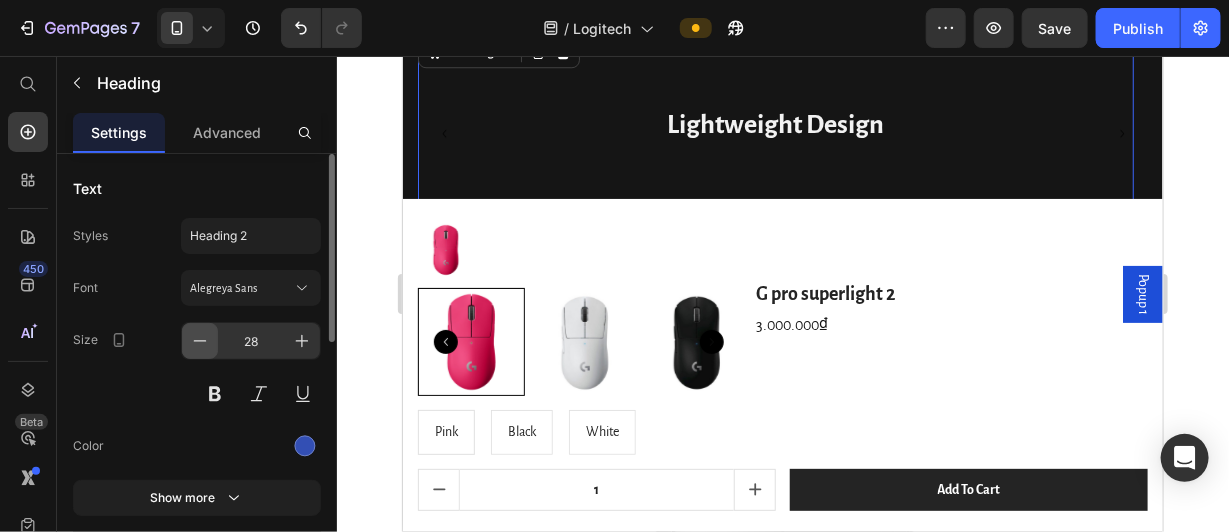 click 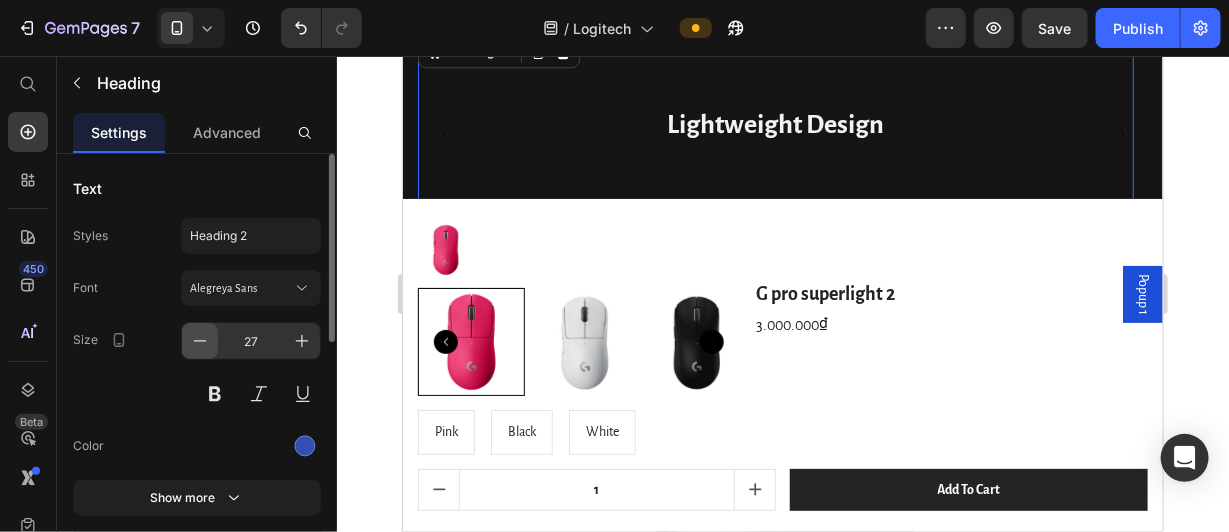 click 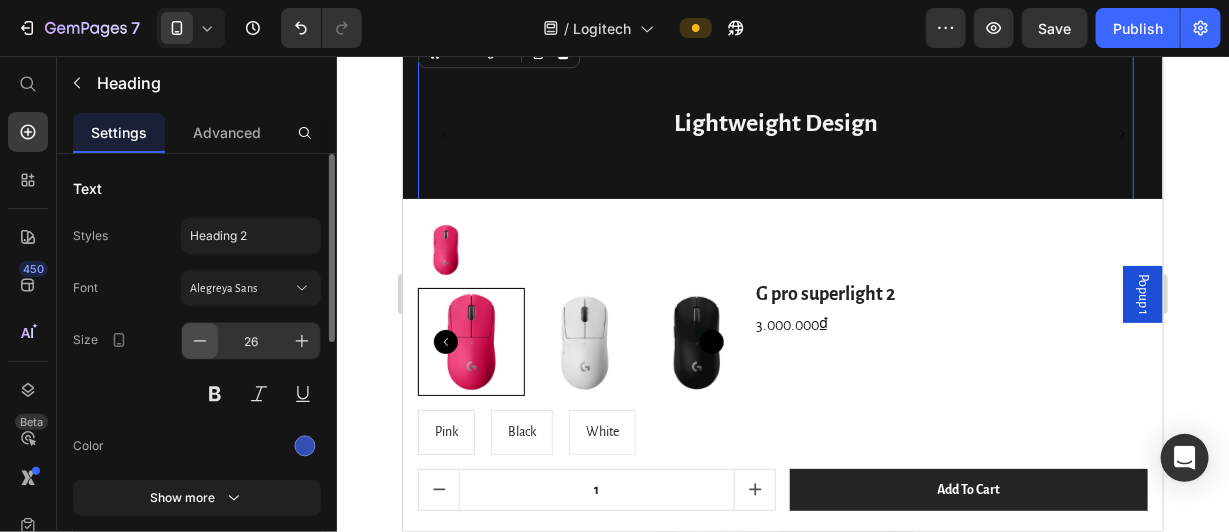 click 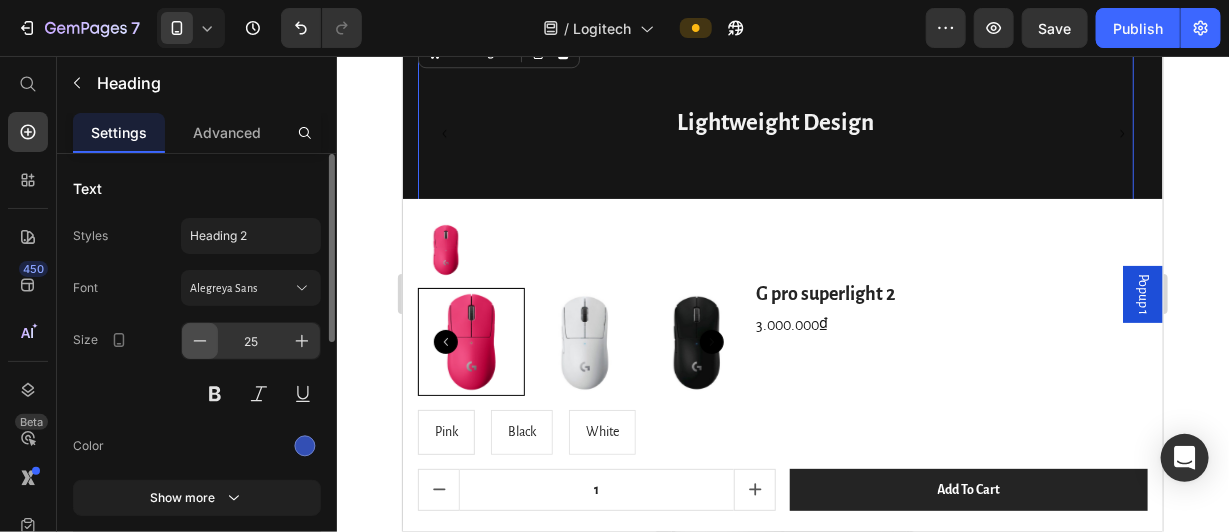click 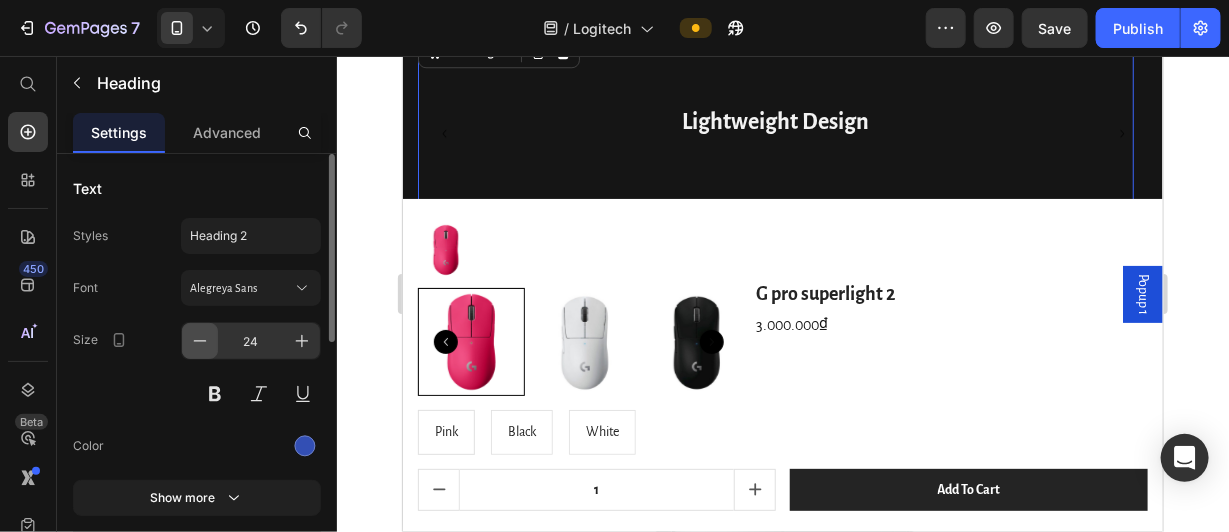 click 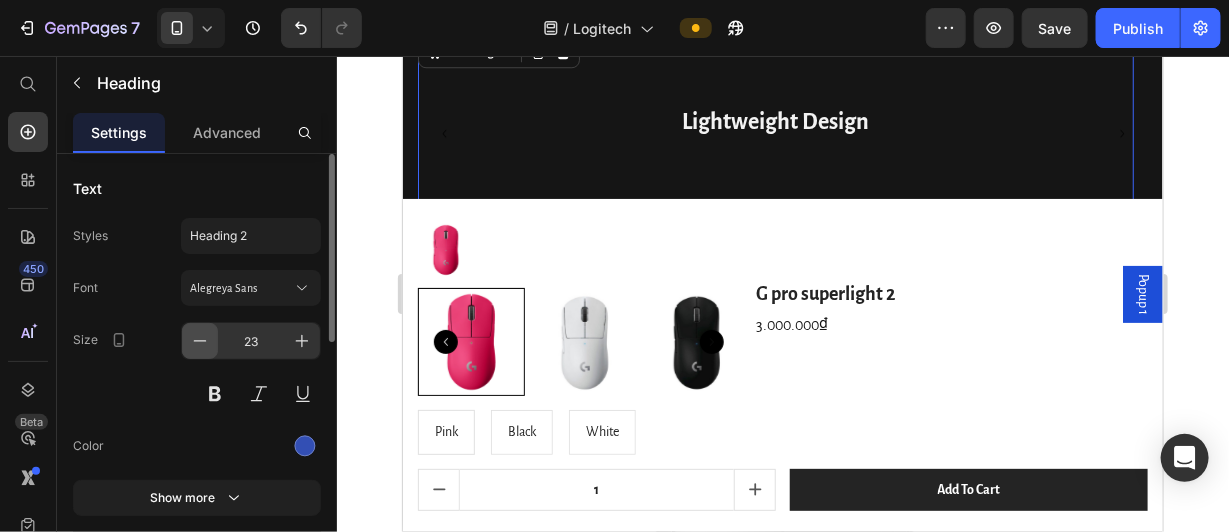 click 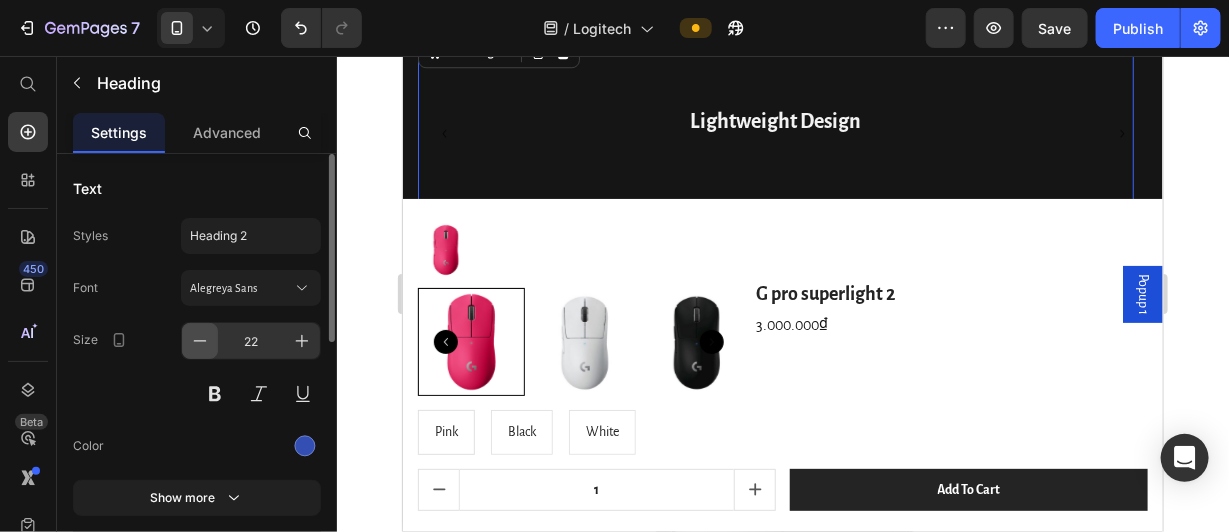 click 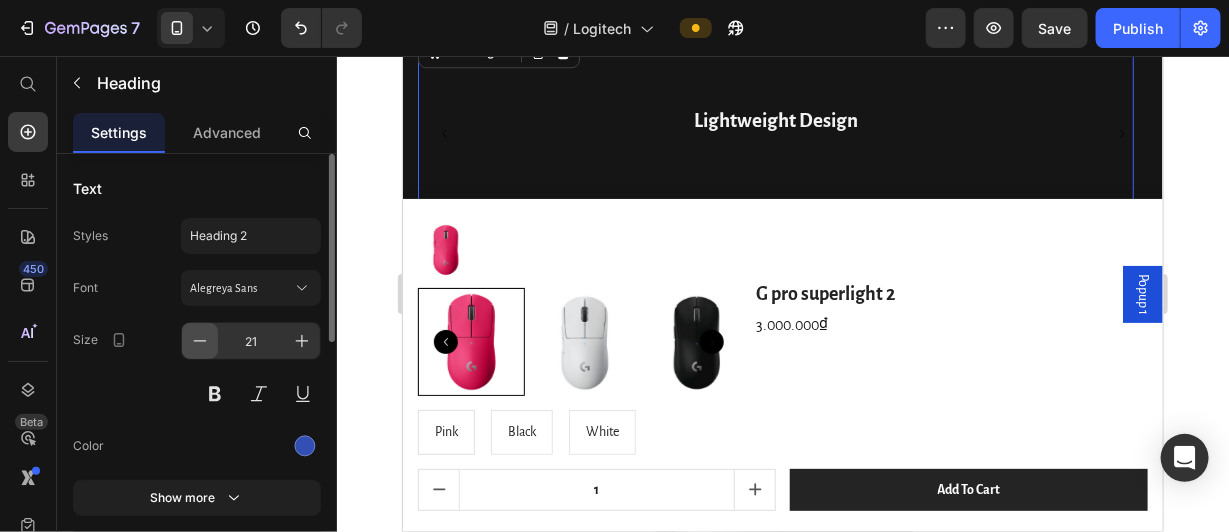 click 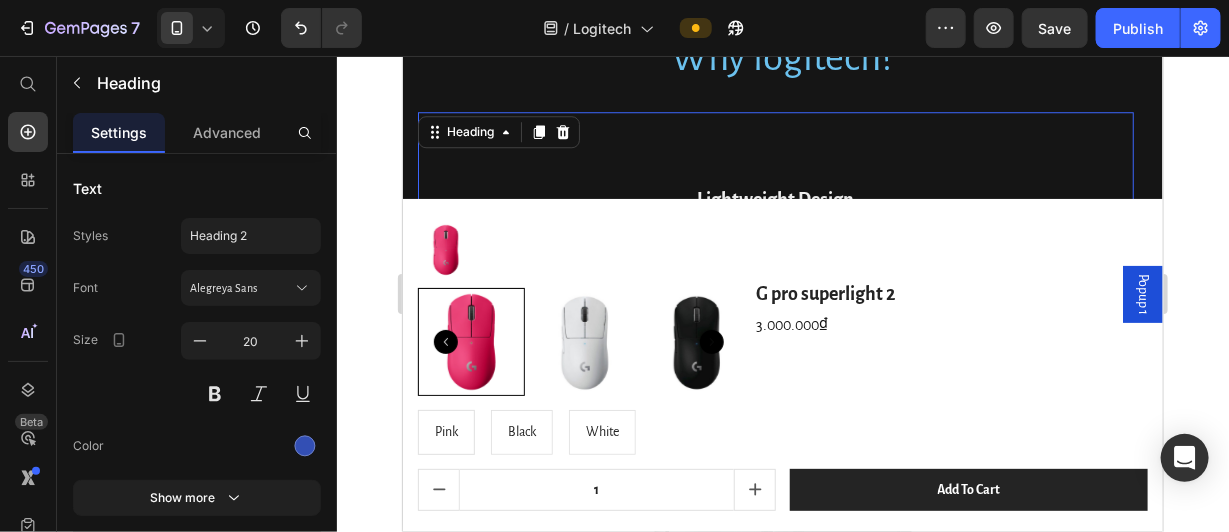 scroll, scrollTop: 2005, scrollLeft: 0, axis: vertical 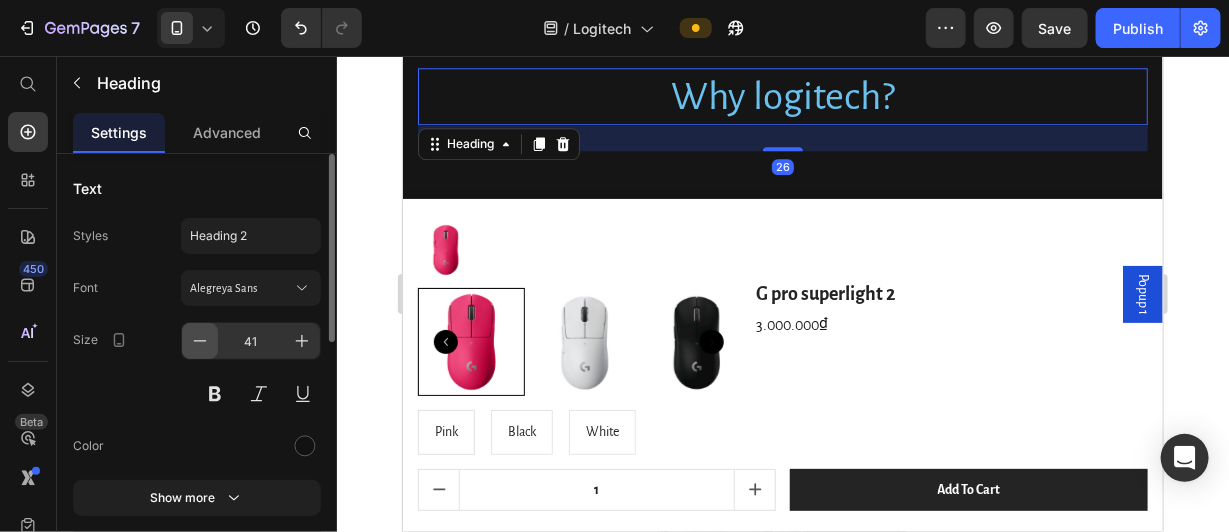 click 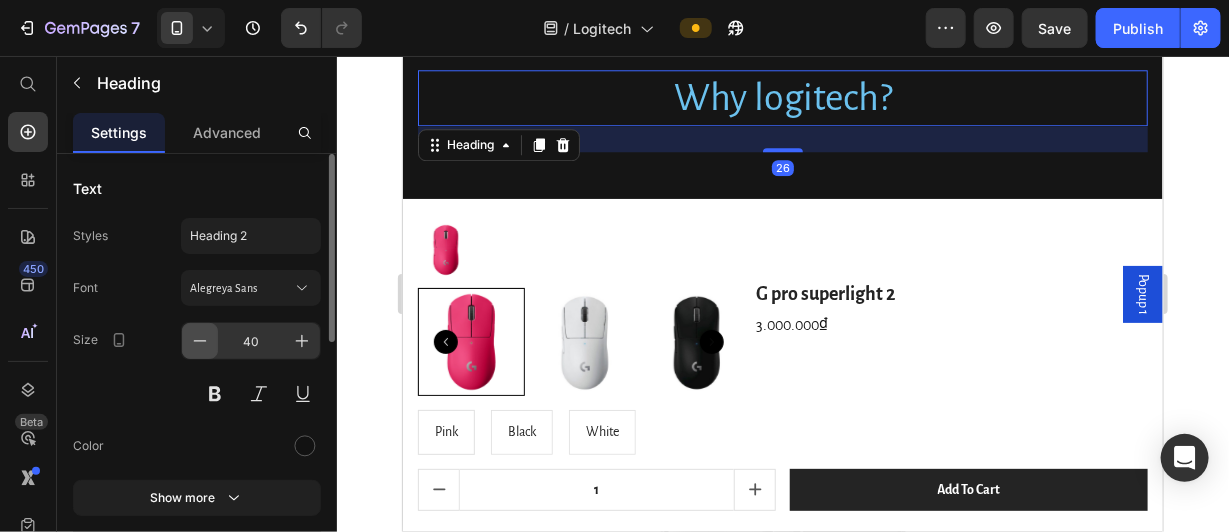 click 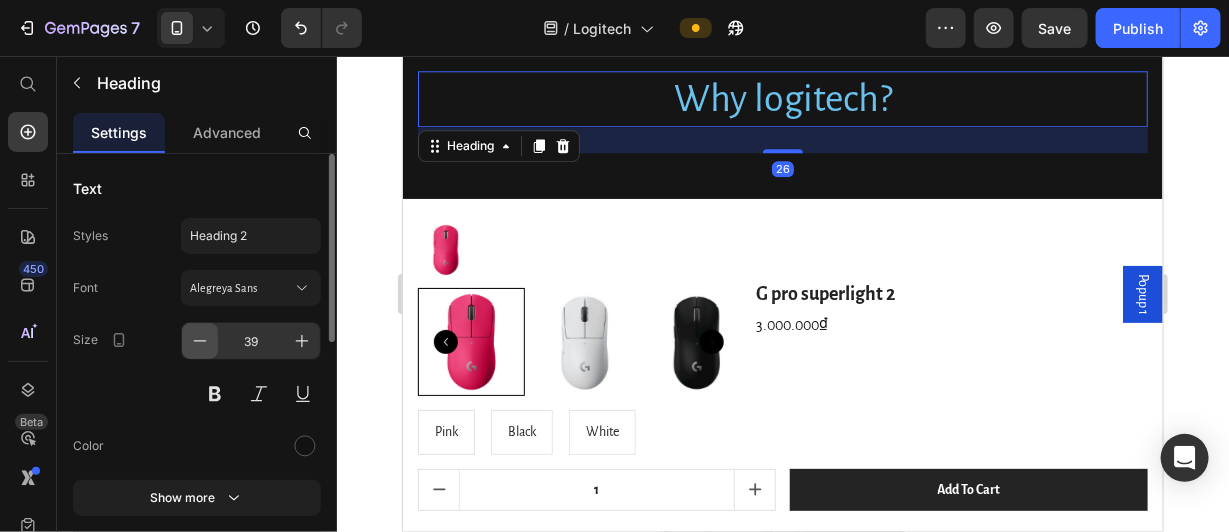 click 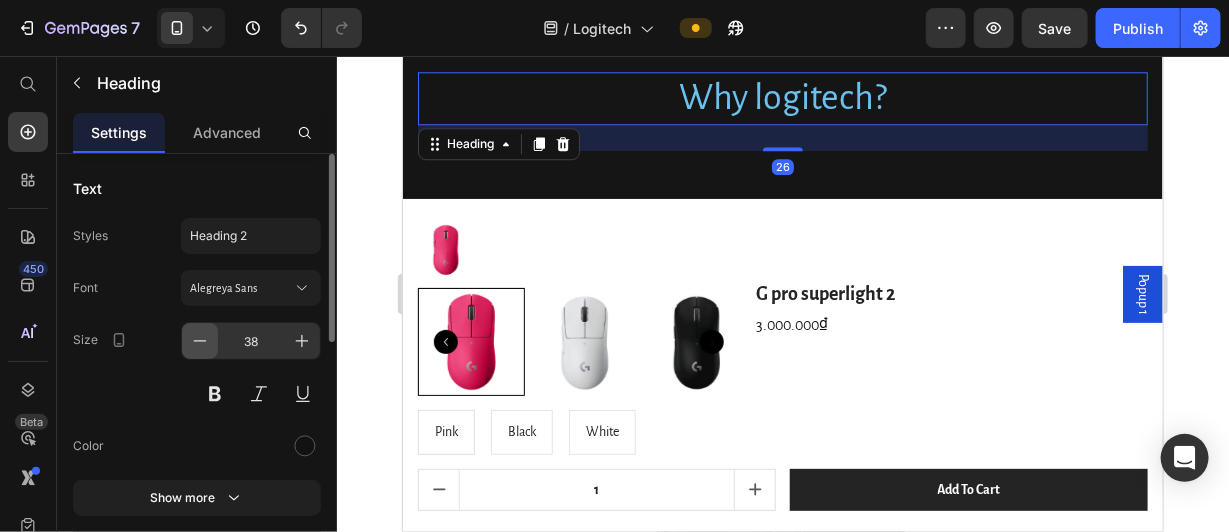 click 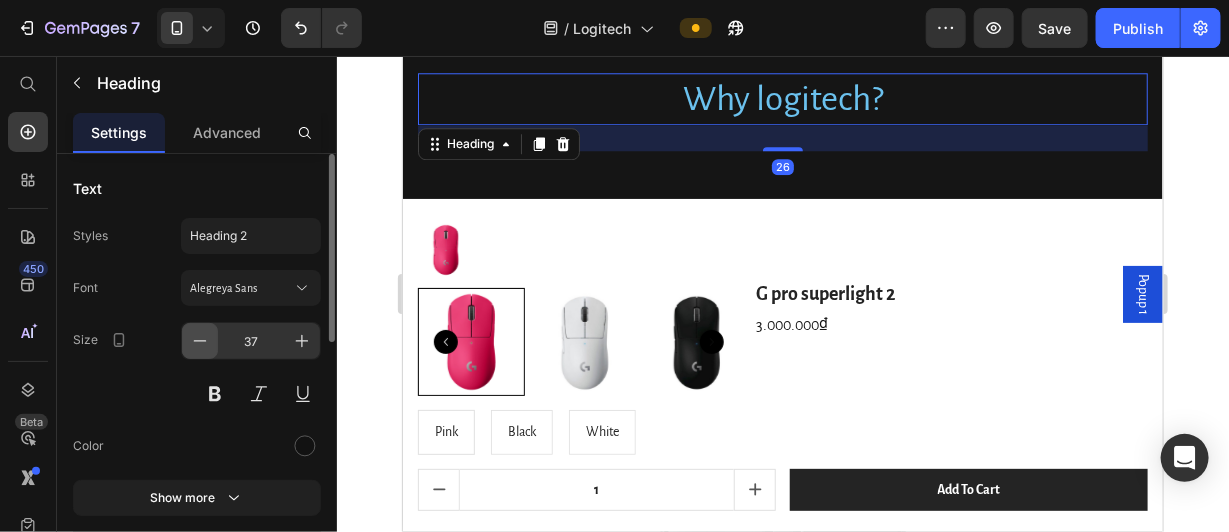 click 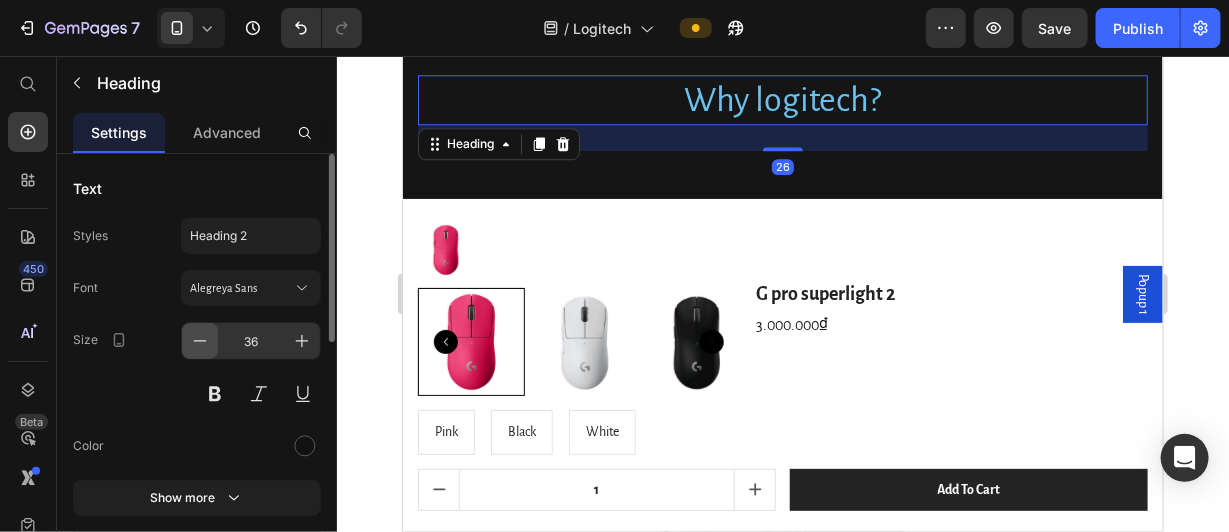 click 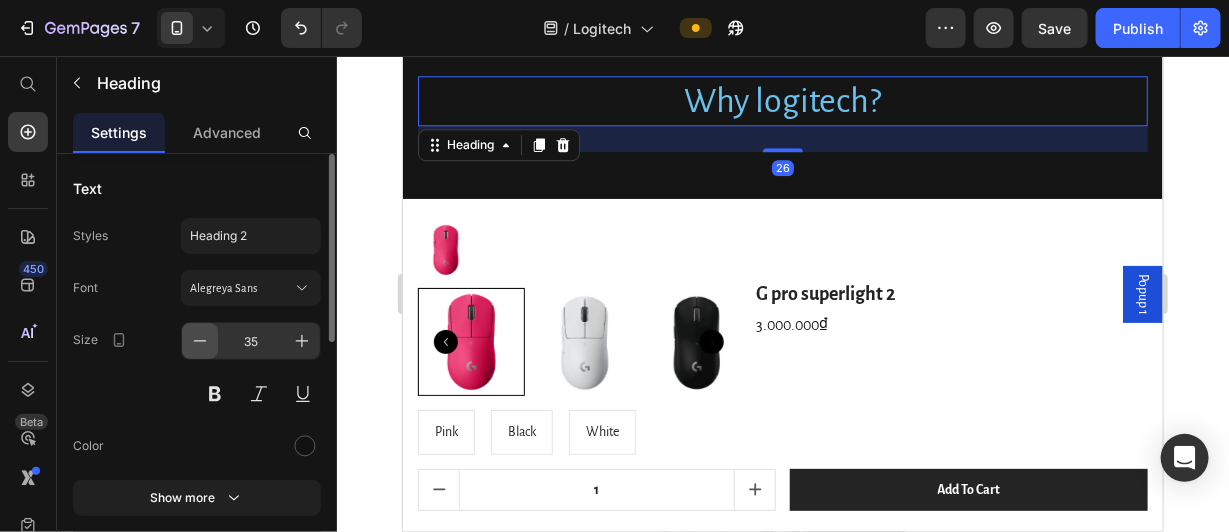 click 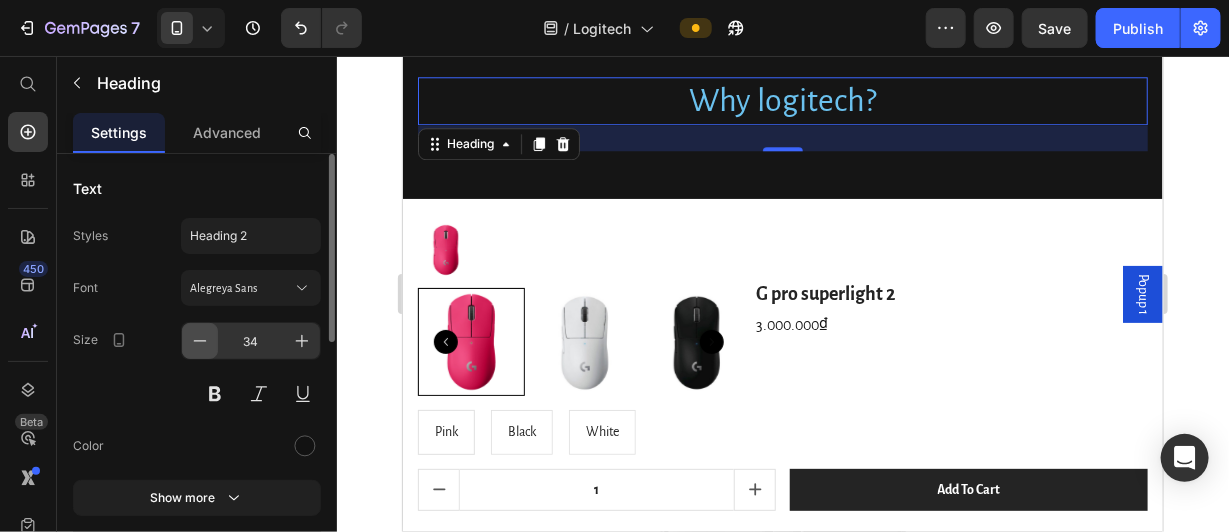 click 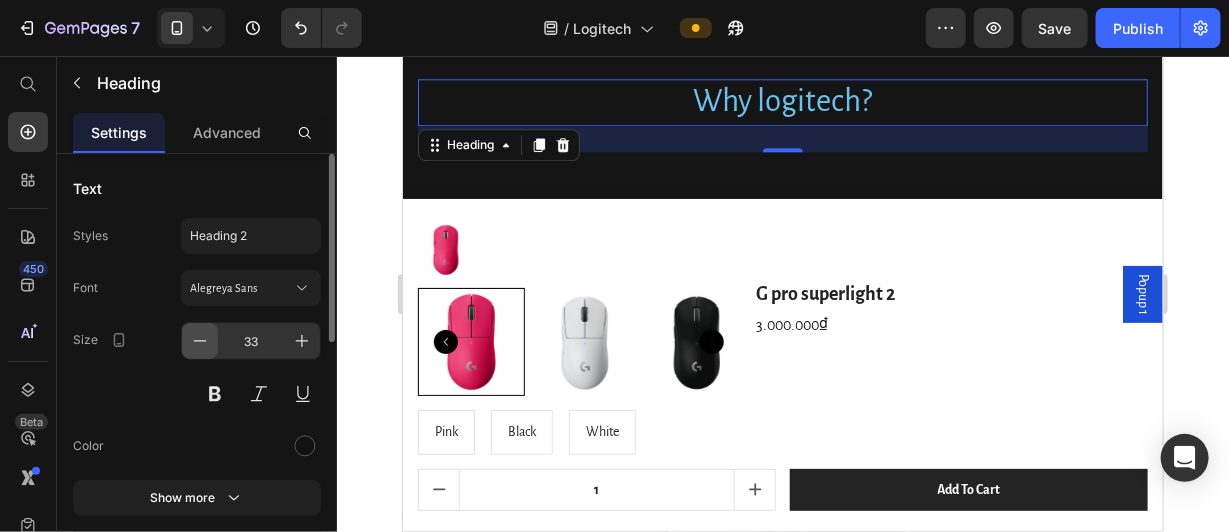 click 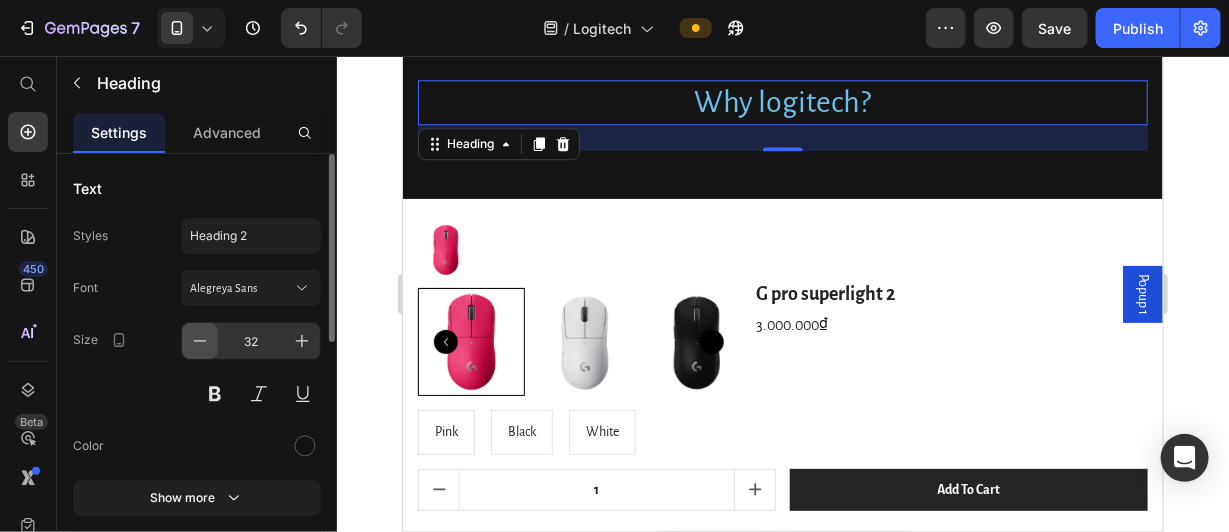 click 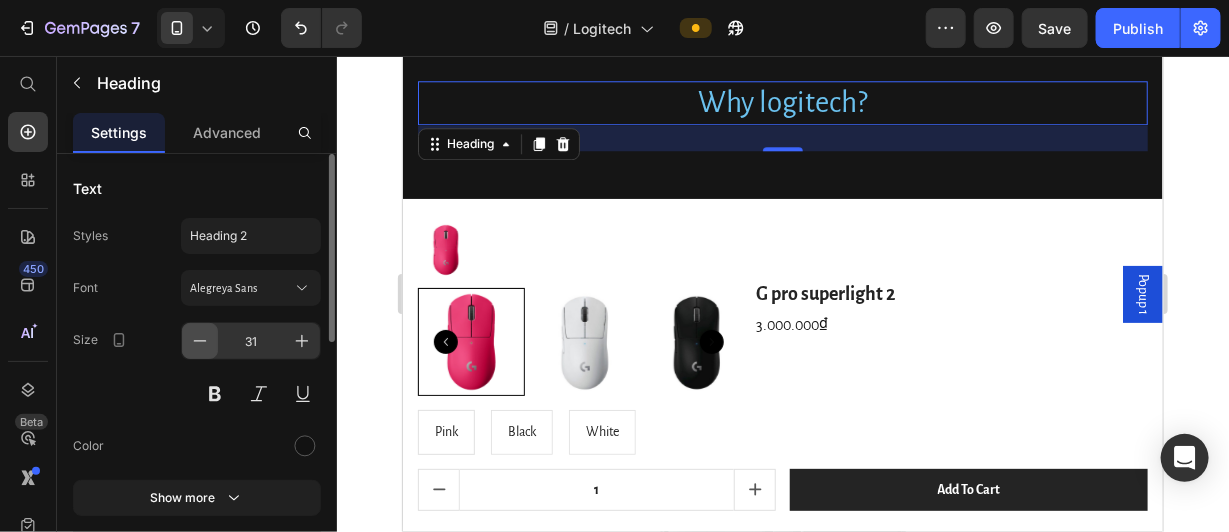 click 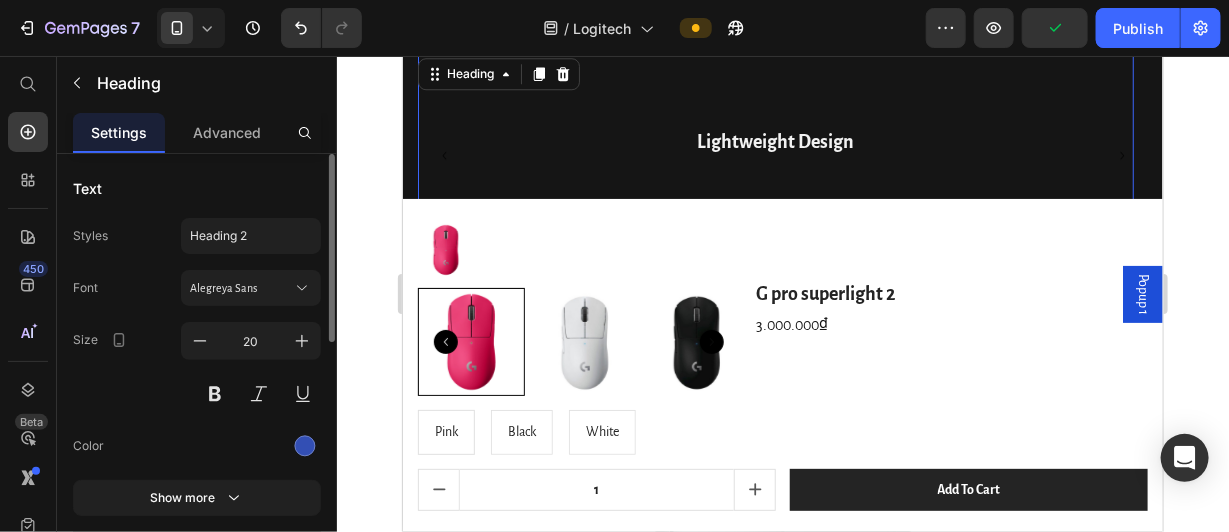 scroll, scrollTop: 2078, scrollLeft: 0, axis: vertical 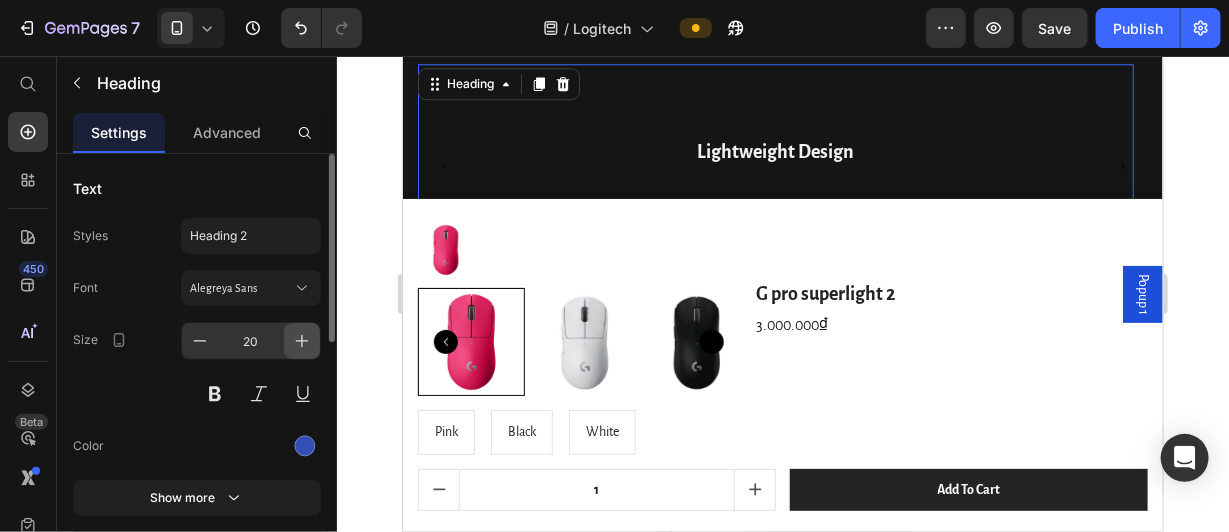 click at bounding box center [302, 341] 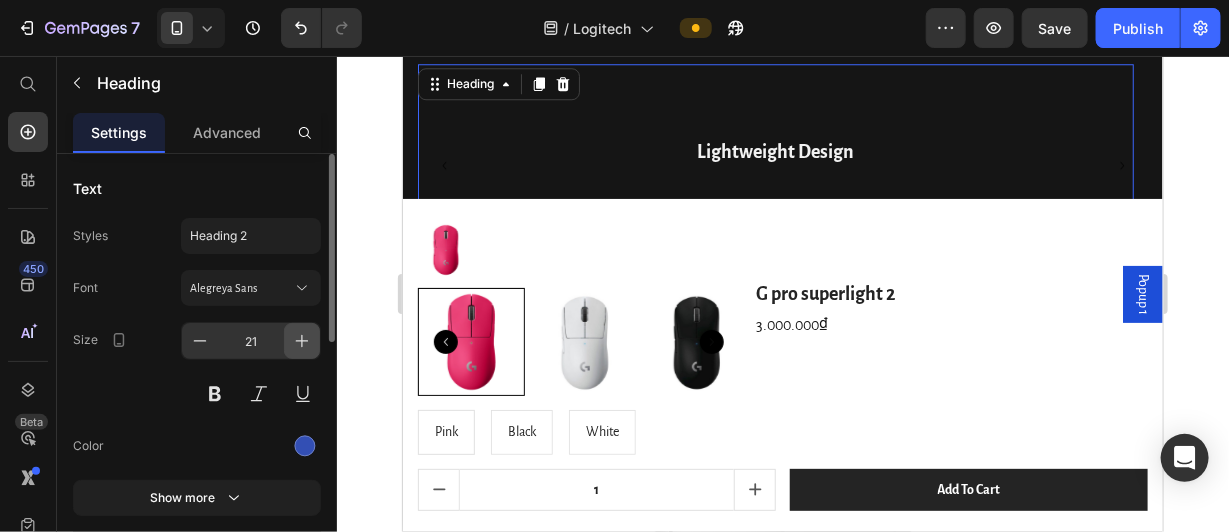 click at bounding box center [302, 341] 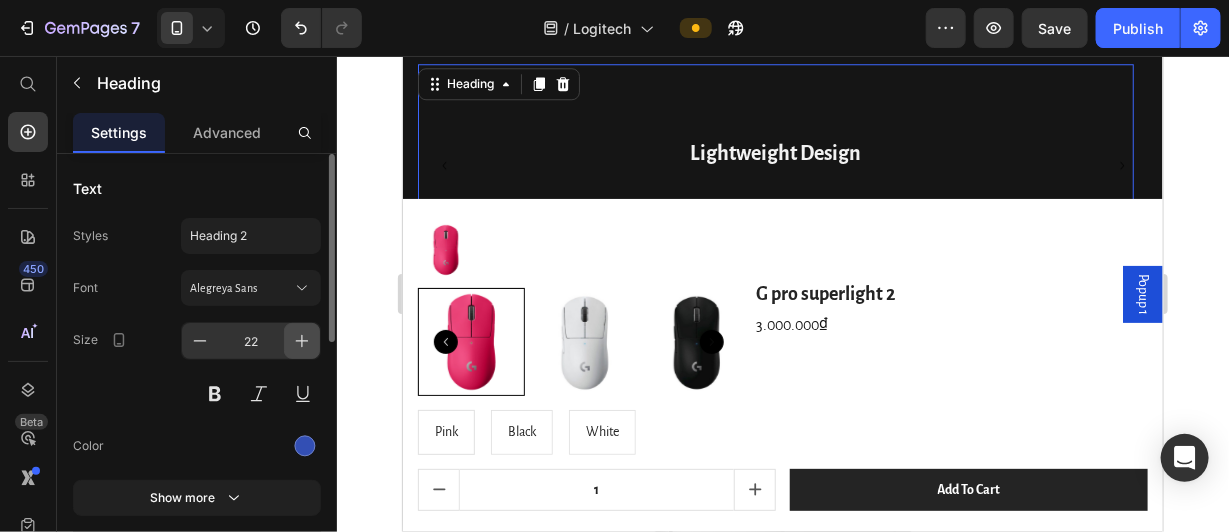 click at bounding box center [302, 341] 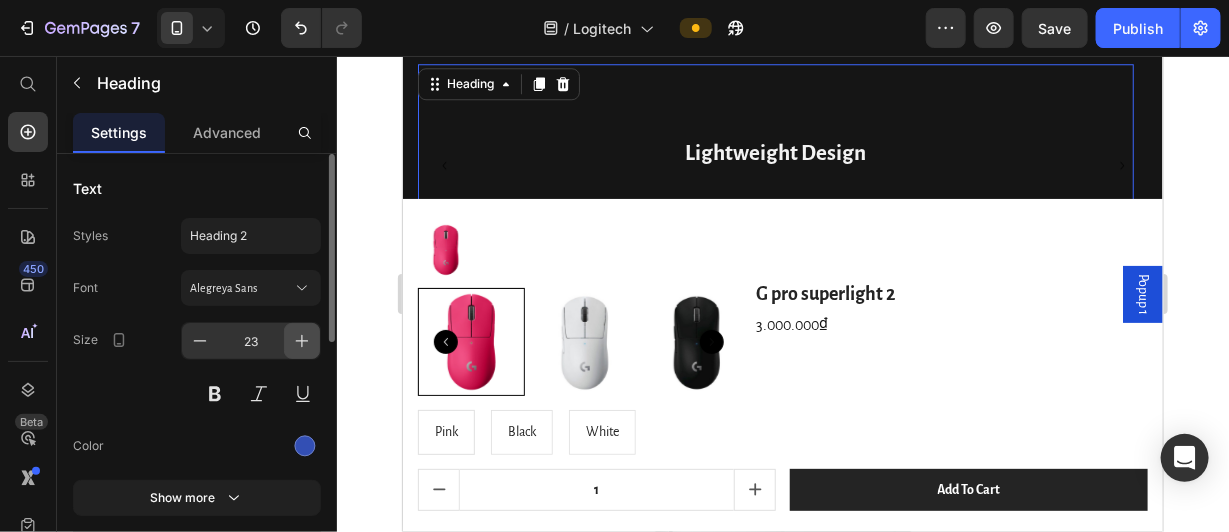 click at bounding box center (302, 341) 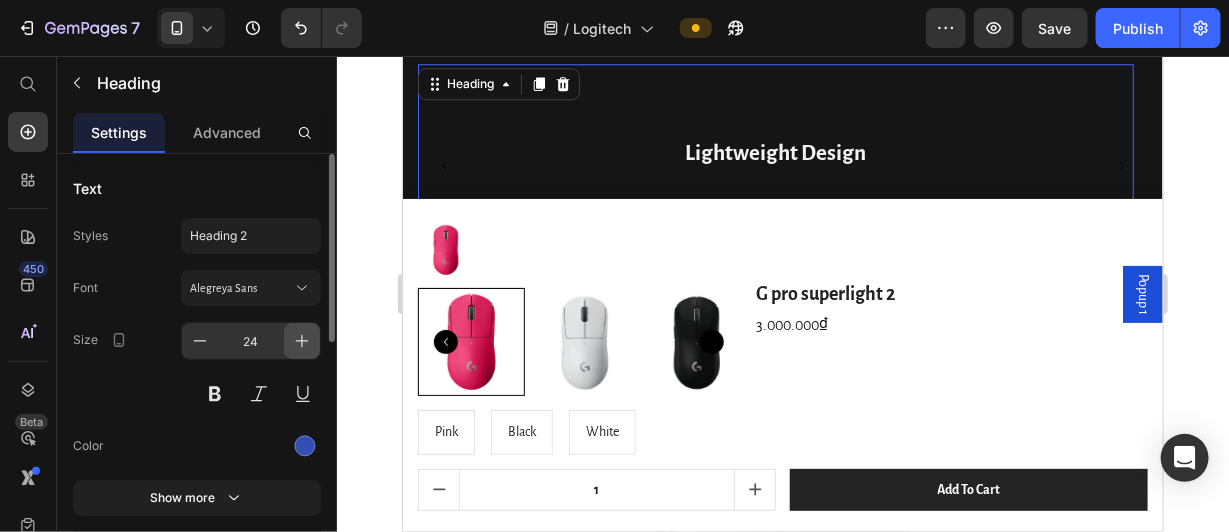click at bounding box center [302, 341] 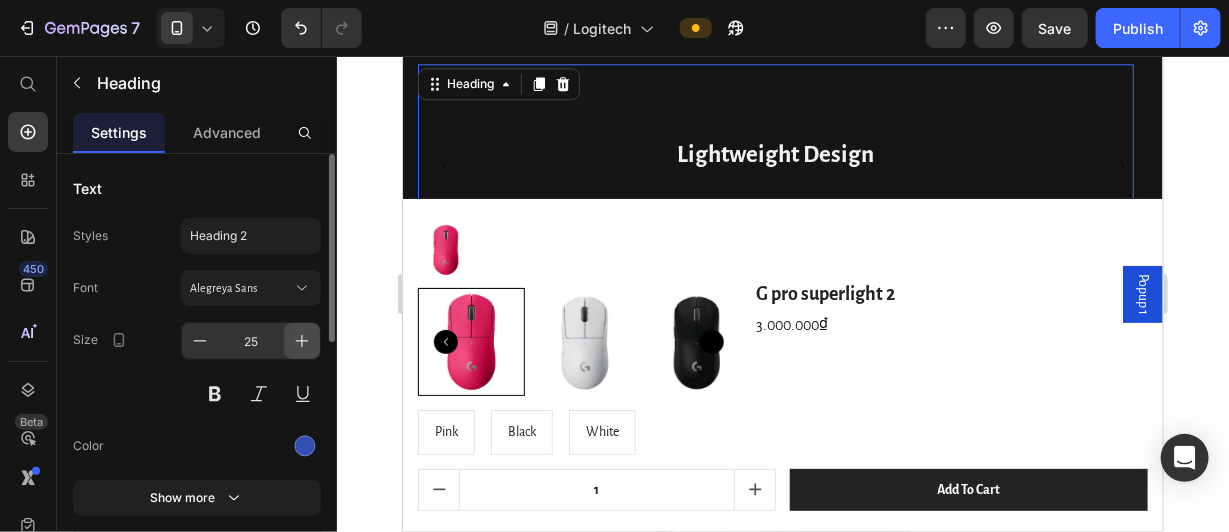 click at bounding box center [302, 341] 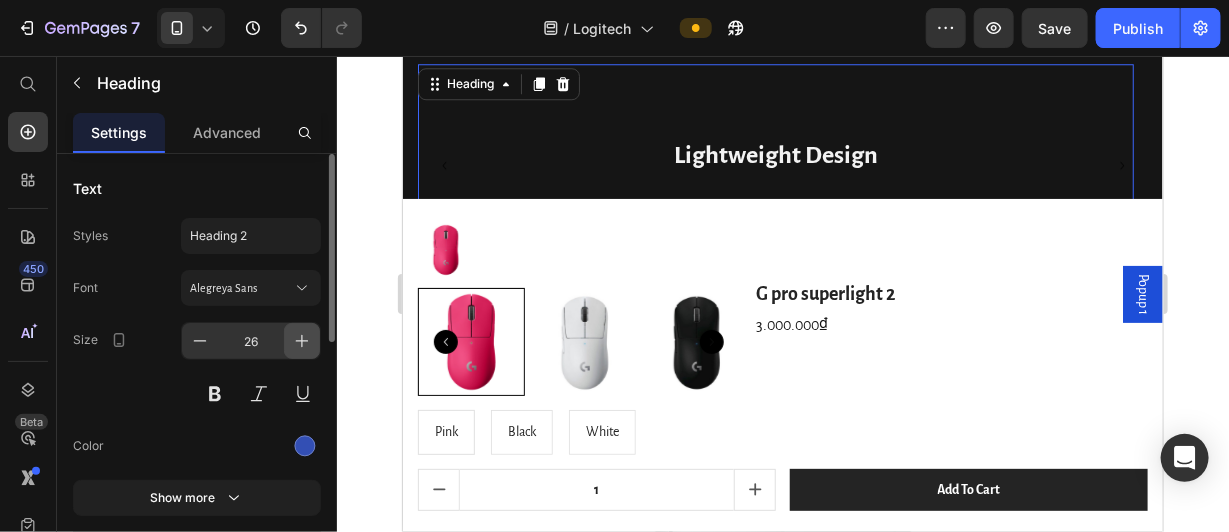 click at bounding box center (302, 341) 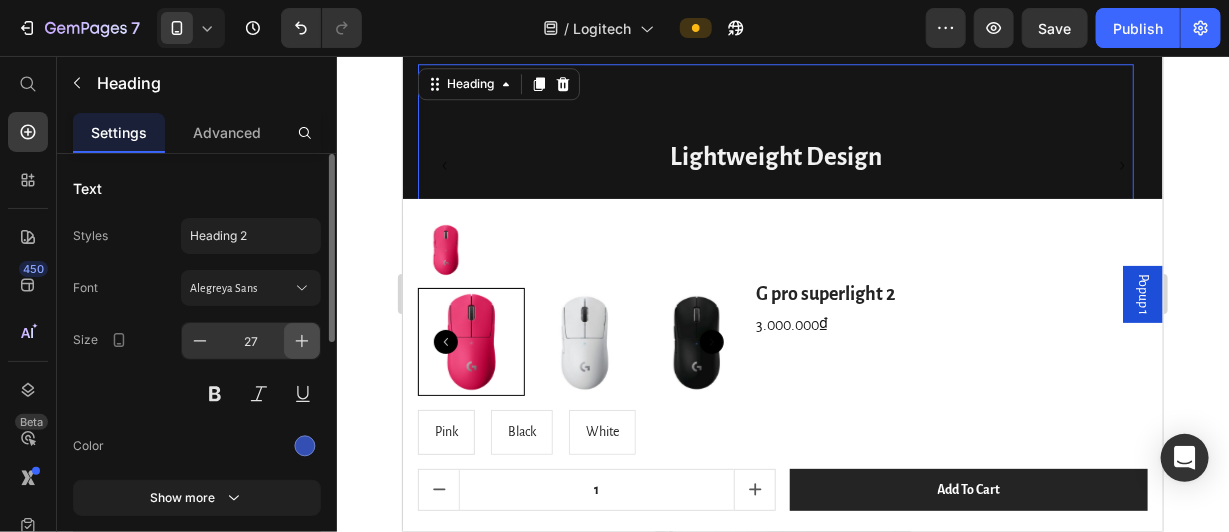 click at bounding box center [302, 341] 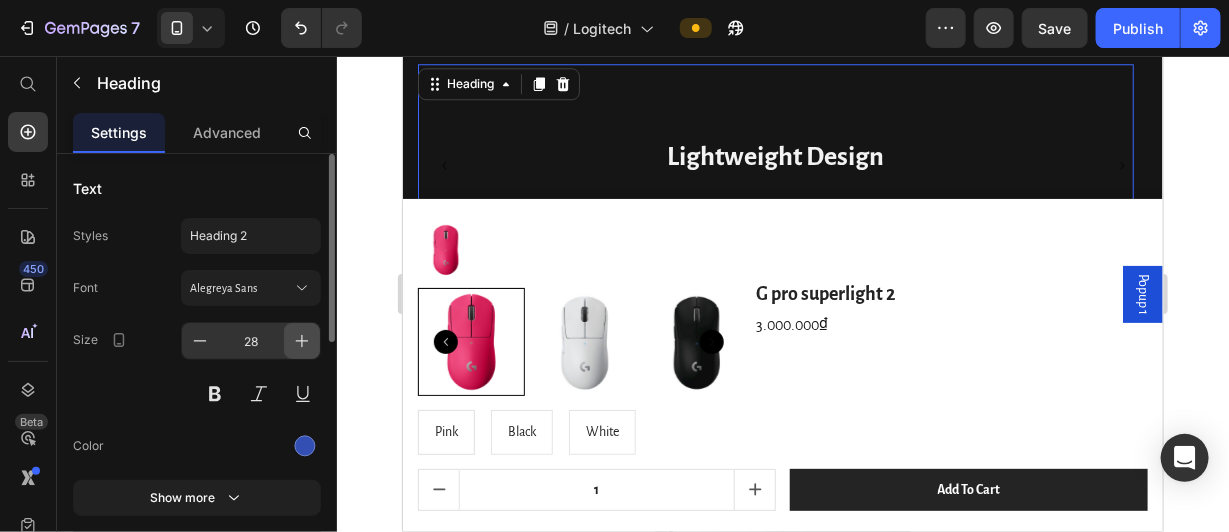 click at bounding box center [302, 341] 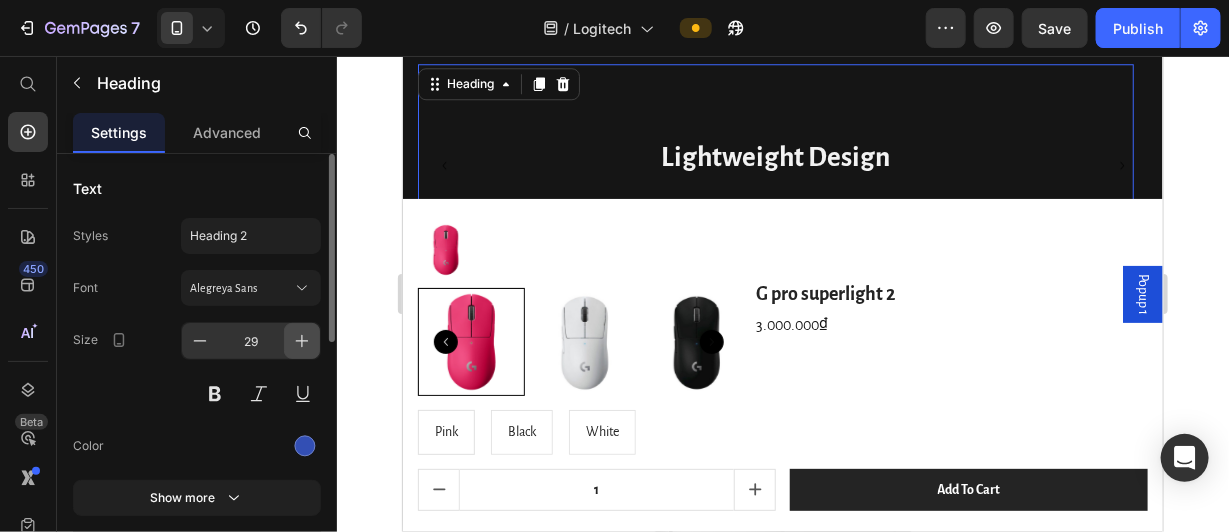 click at bounding box center [302, 341] 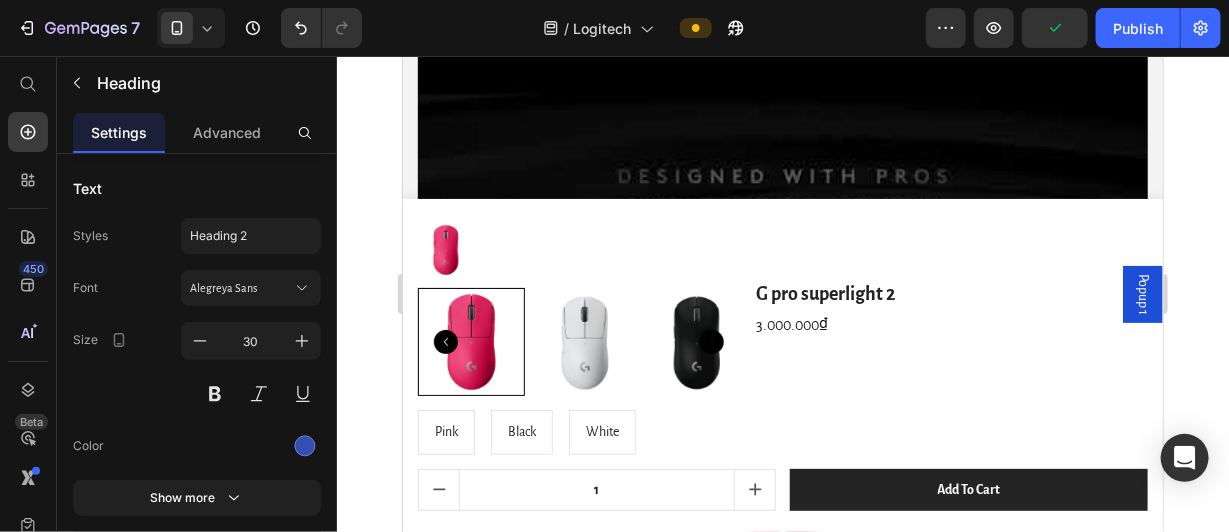 scroll, scrollTop: 0, scrollLeft: 0, axis: both 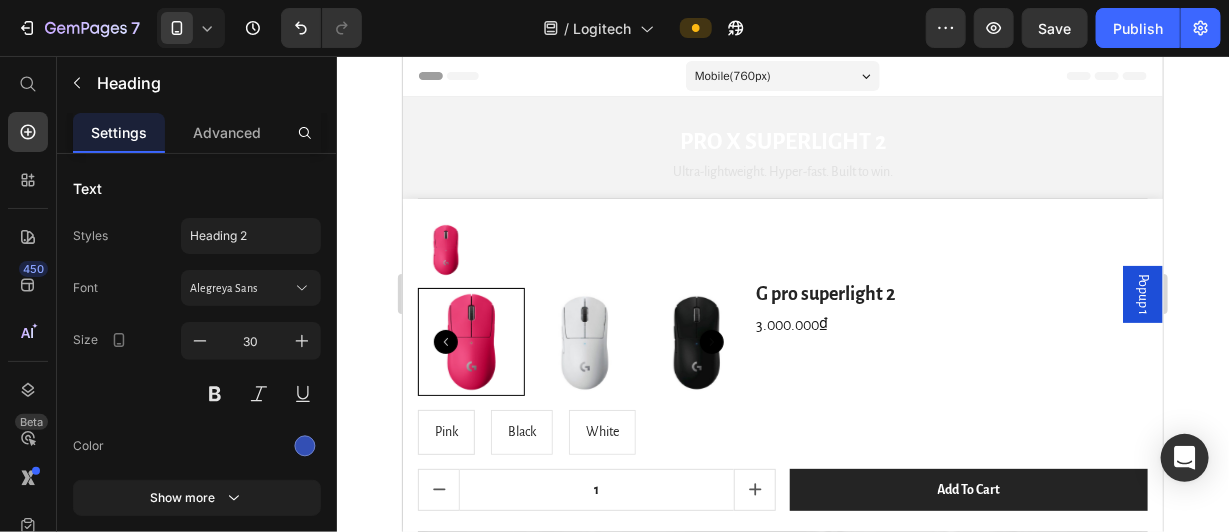 click on "Mobile  ( 760 px)" at bounding box center [782, 75] 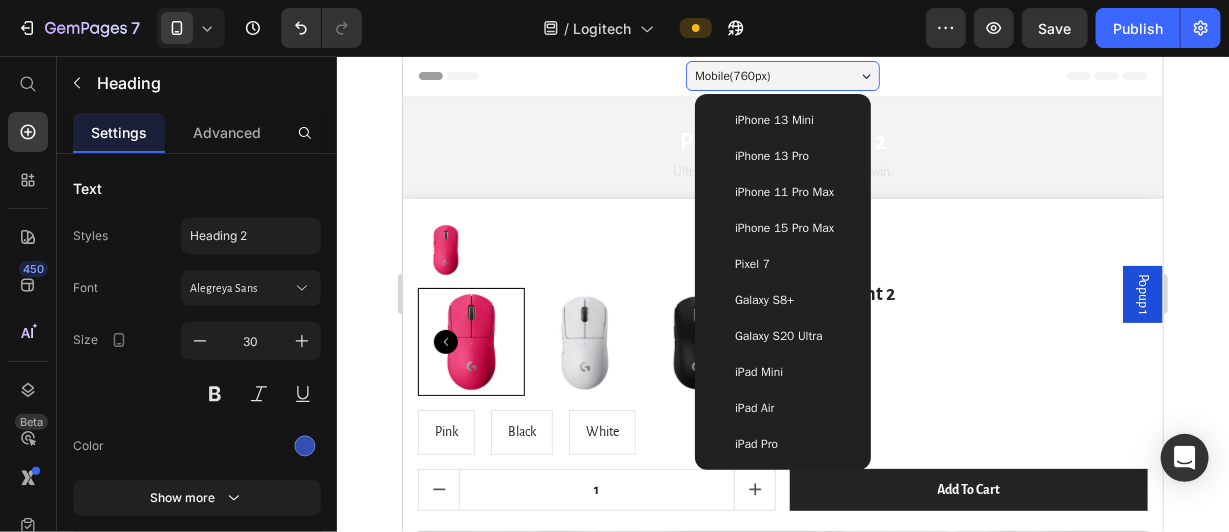 click on "iPhone 13 Mini" at bounding box center (773, 119) 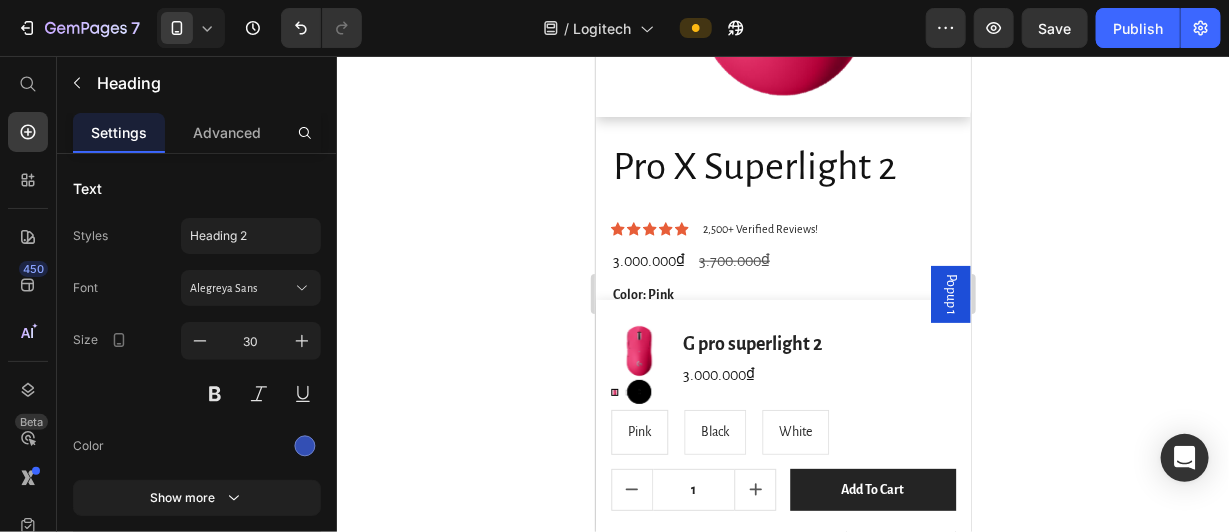scroll, scrollTop: 700, scrollLeft: 0, axis: vertical 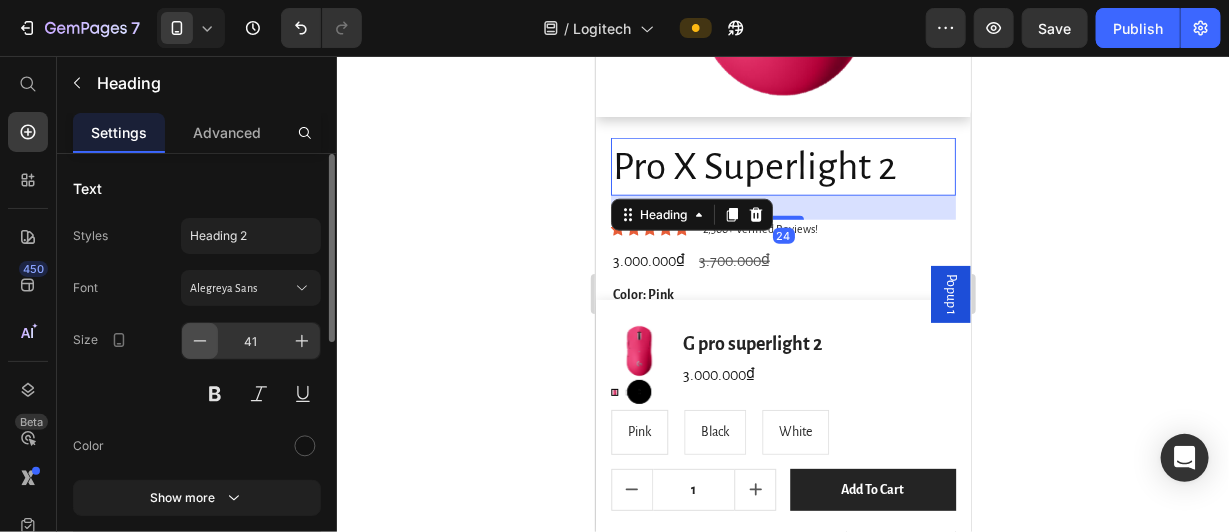 click 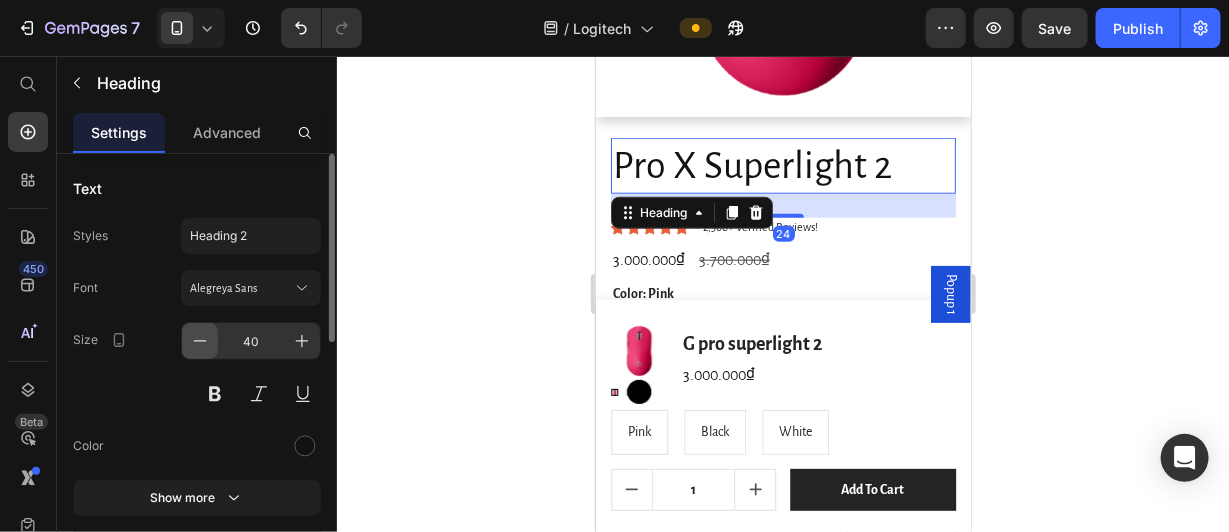click 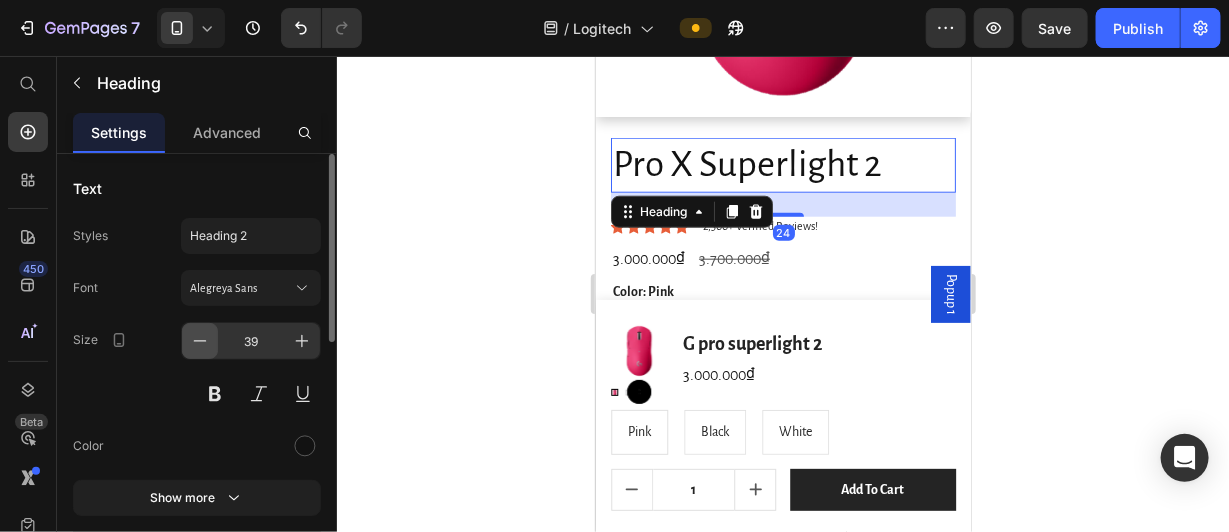 click 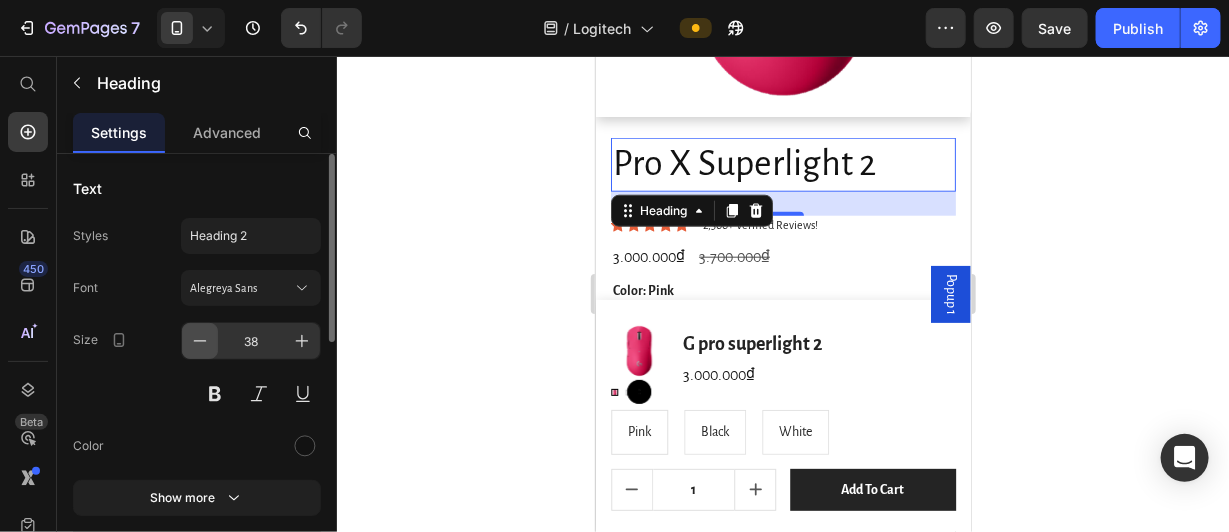 click 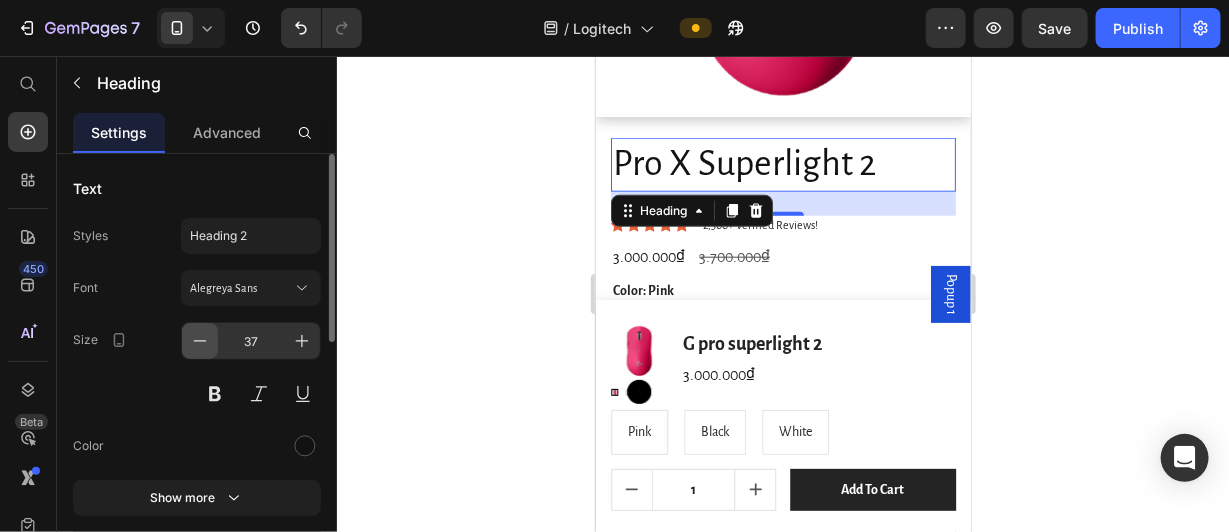 click 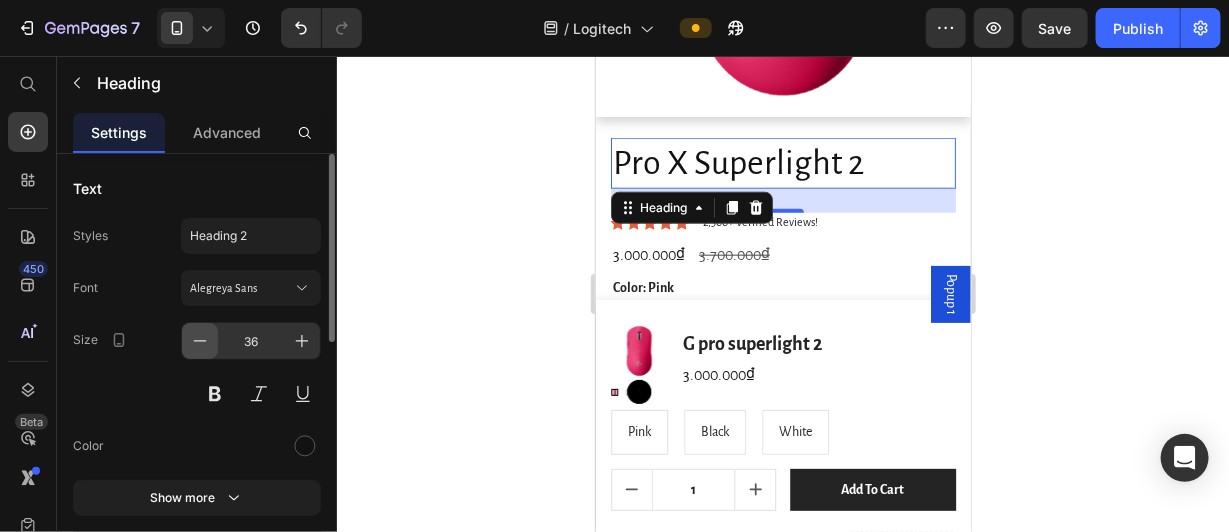 click 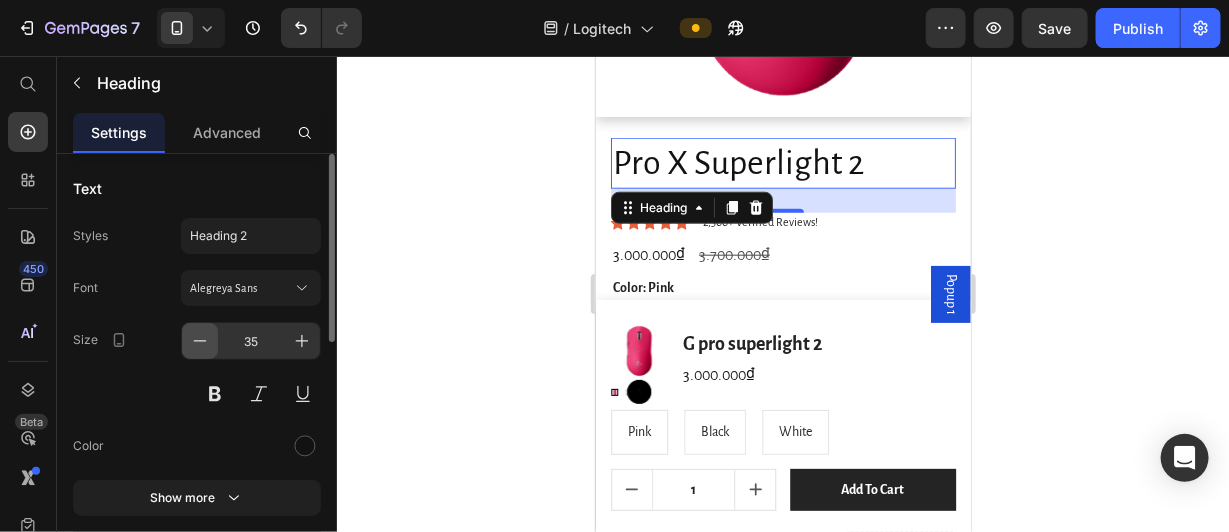 click 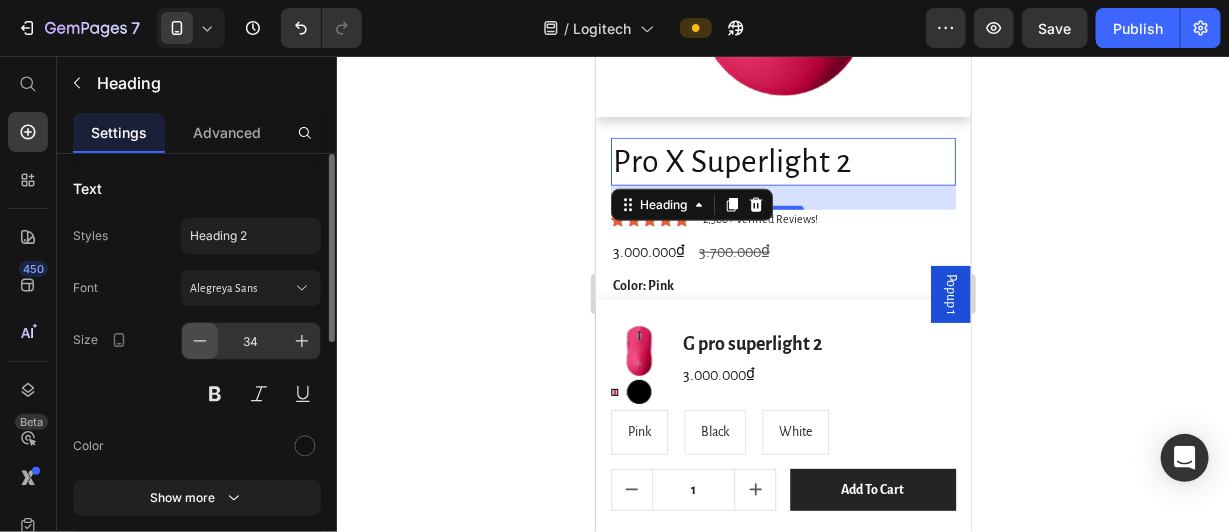 click 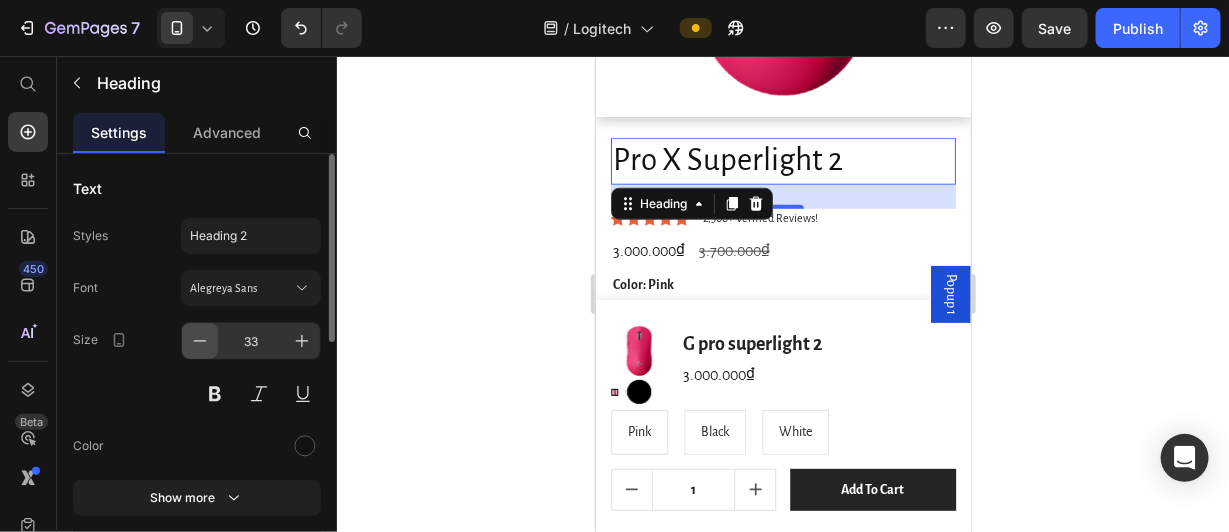 click 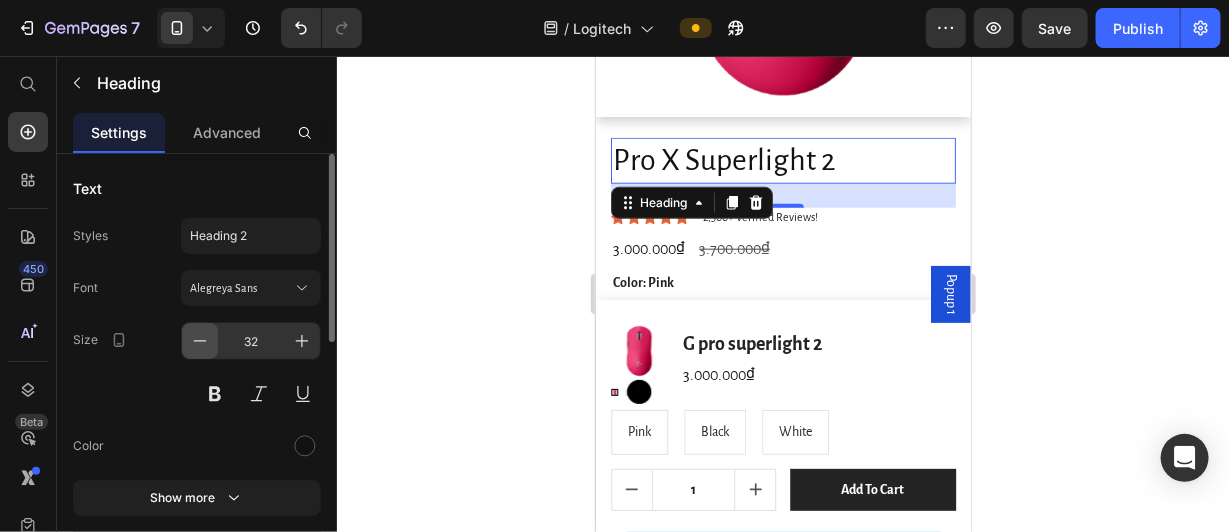 click 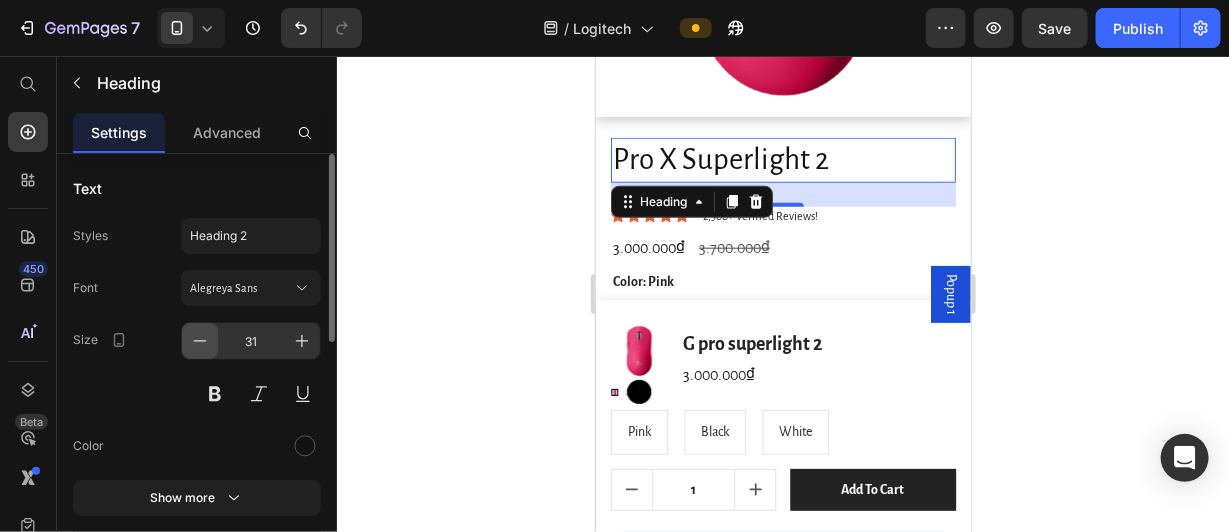 click 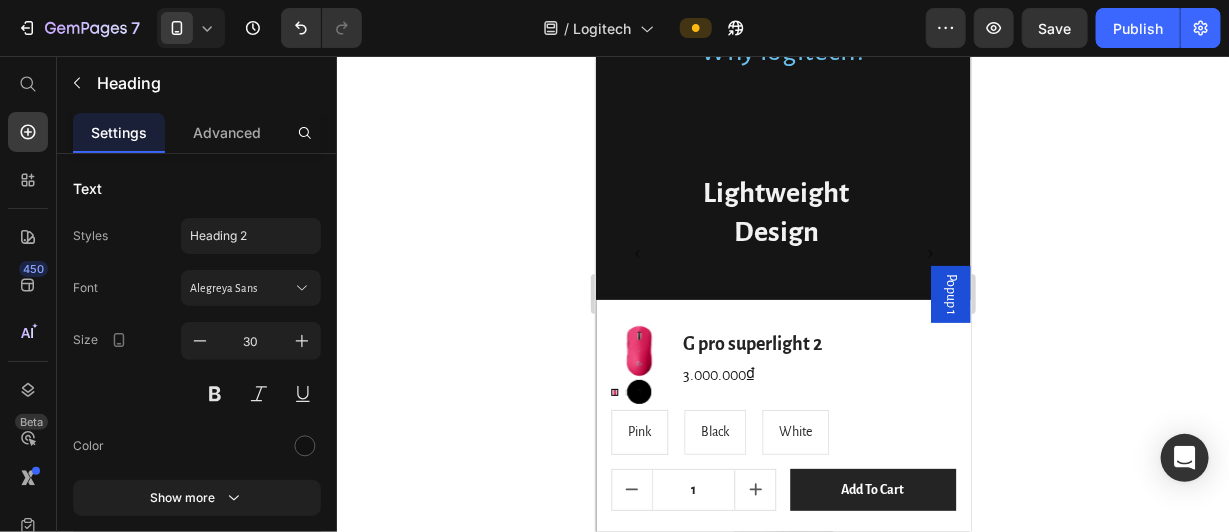 scroll, scrollTop: 1452, scrollLeft: 0, axis: vertical 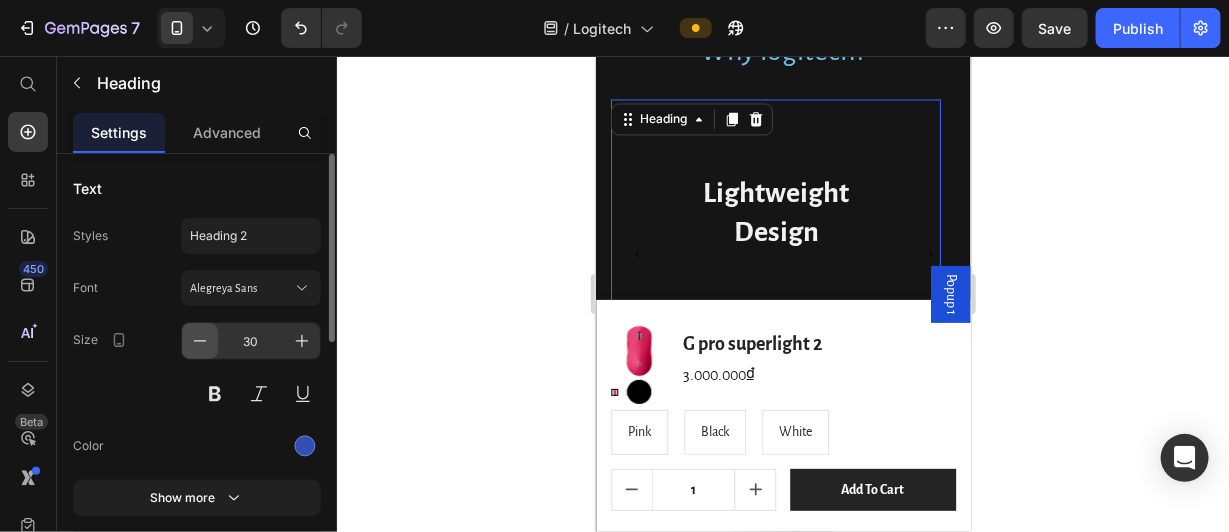 click at bounding box center [200, 341] 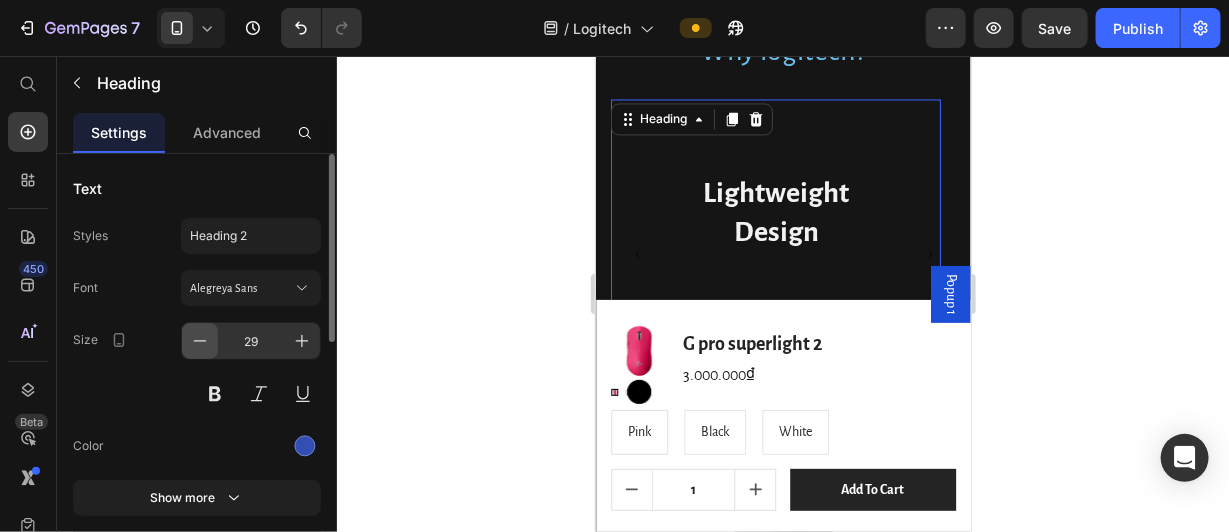 click at bounding box center [200, 341] 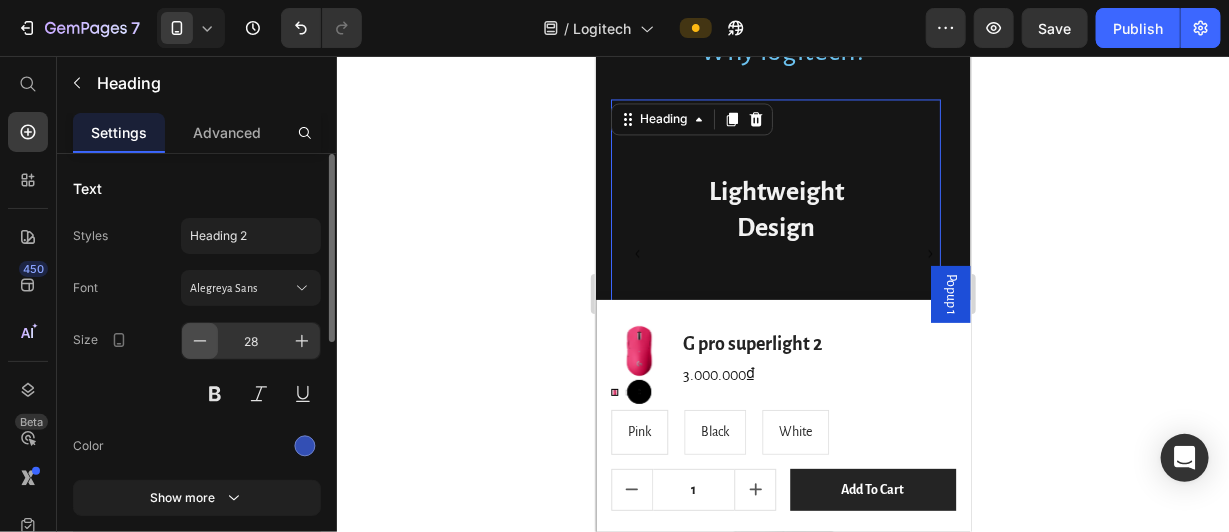 click at bounding box center [200, 341] 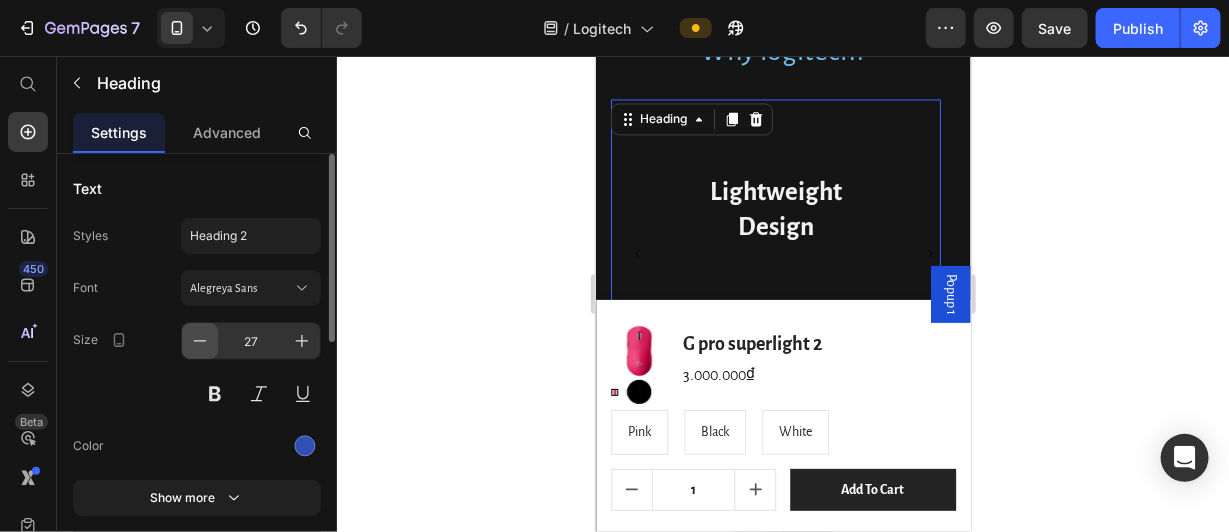 click at bounding box center (200, 341) 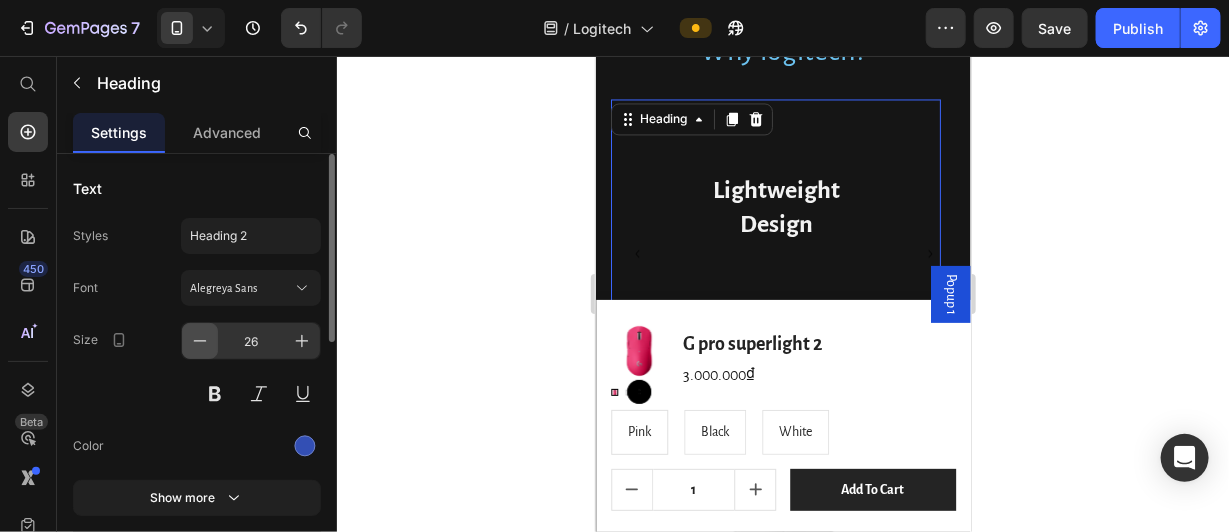 click at bounding box center (200, 341) 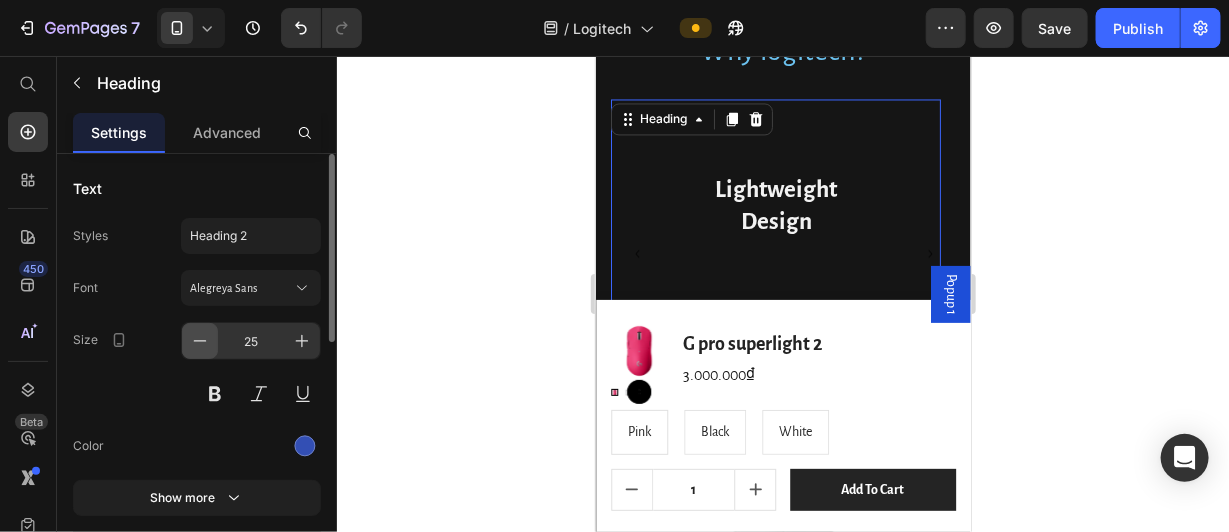 click at bounding box center [200, 341] 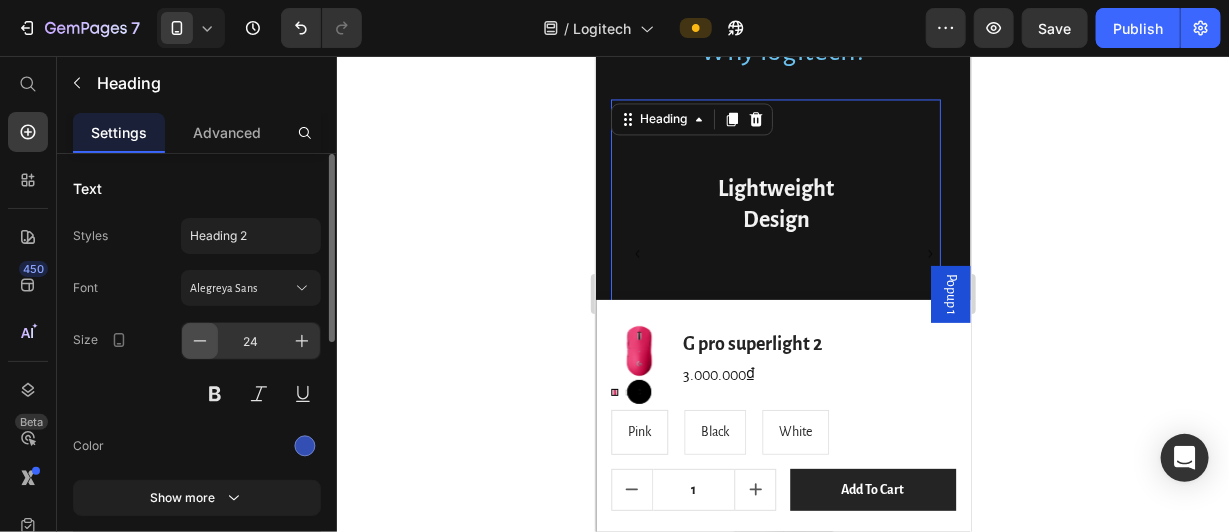 click at bounding box center [200, 341] 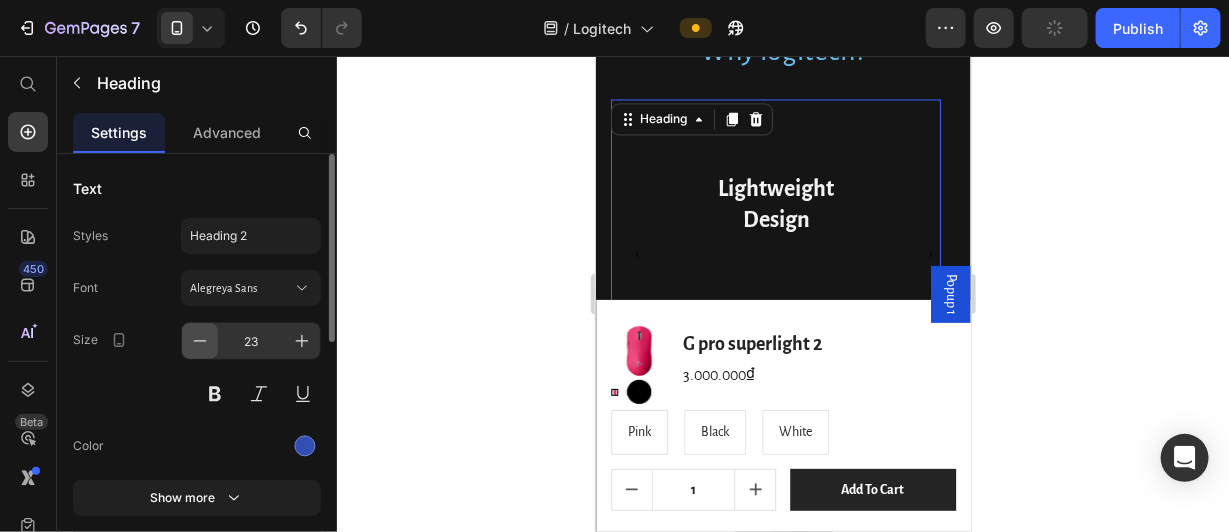 click at bounding box center [200, 341] 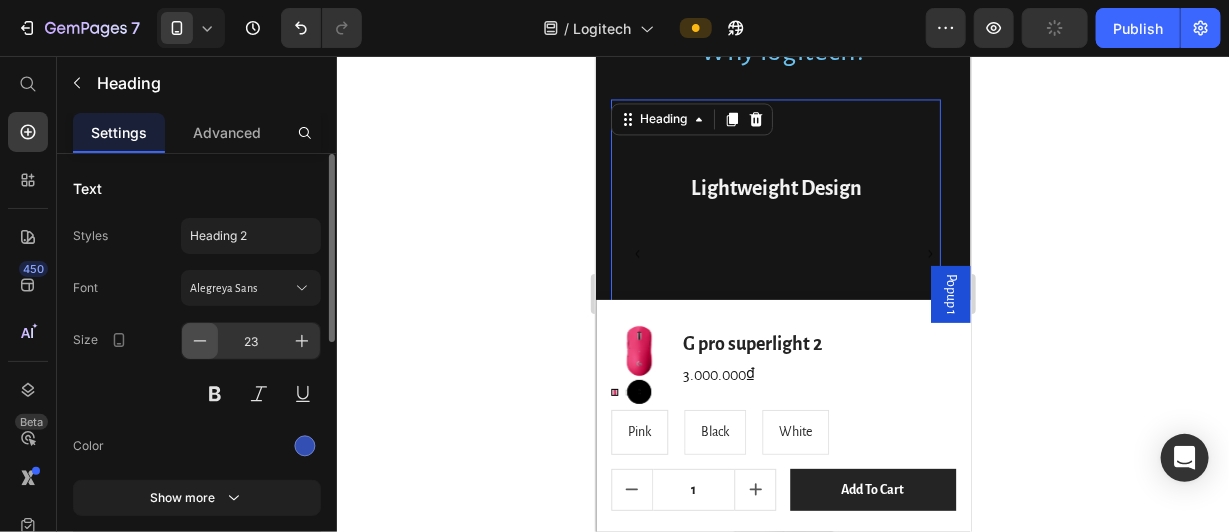 type on "22" 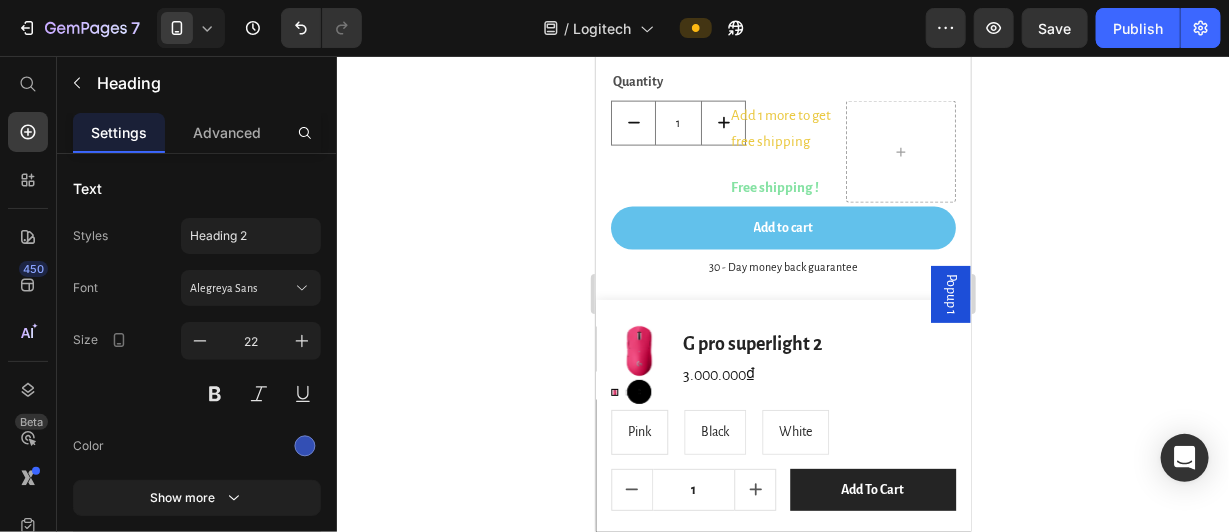 scroll, scrollTop: 984, scrollLeft: 0, axis: vertical 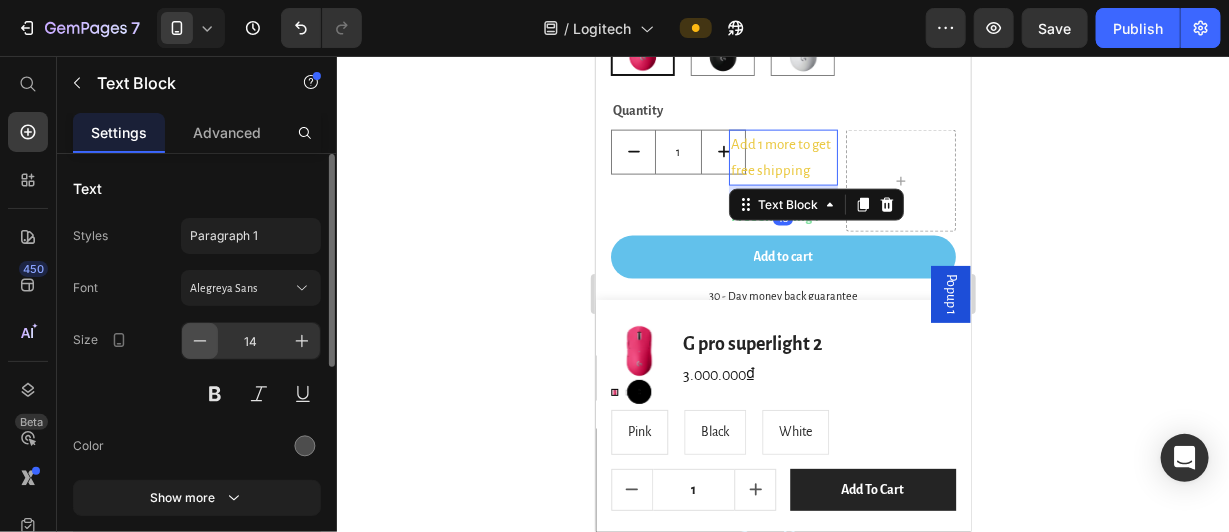 click at bounding box center (200, 341) 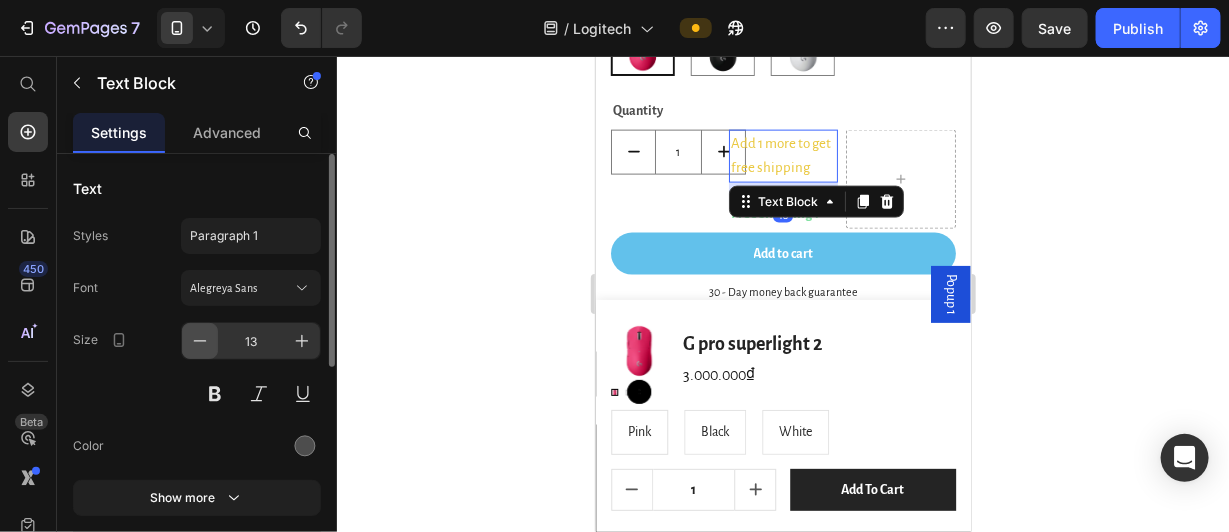 click at bounding box center [200, 341] 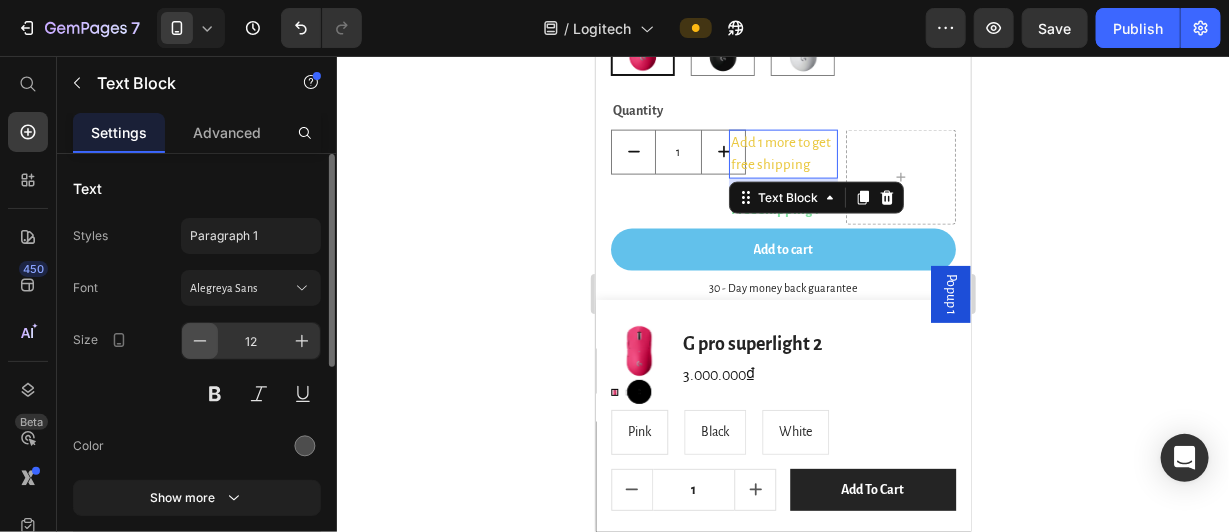 click at bounding box center (200, 341) 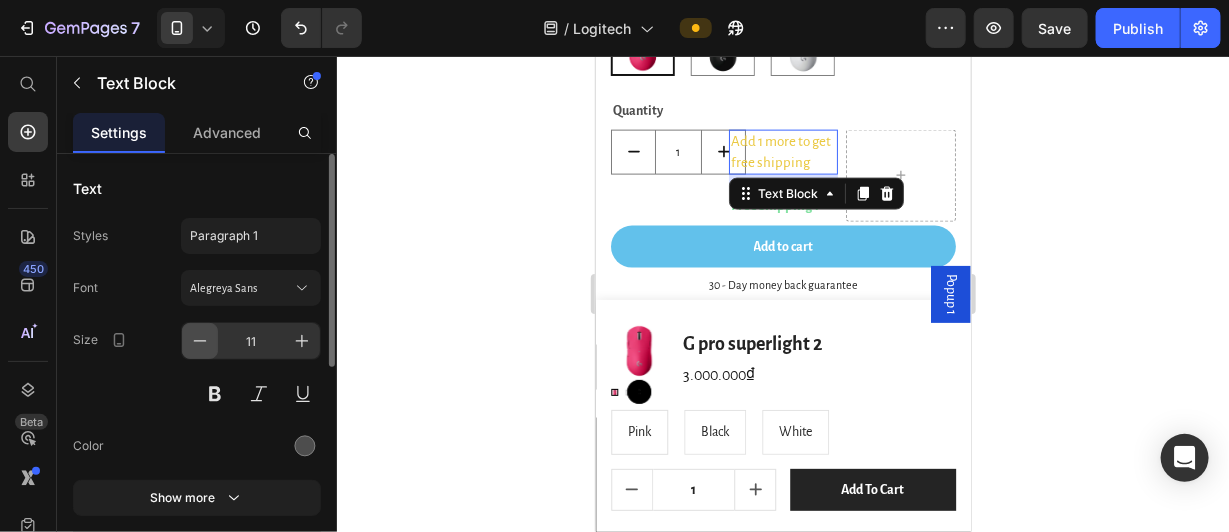 click at bounding box center (200, 341) 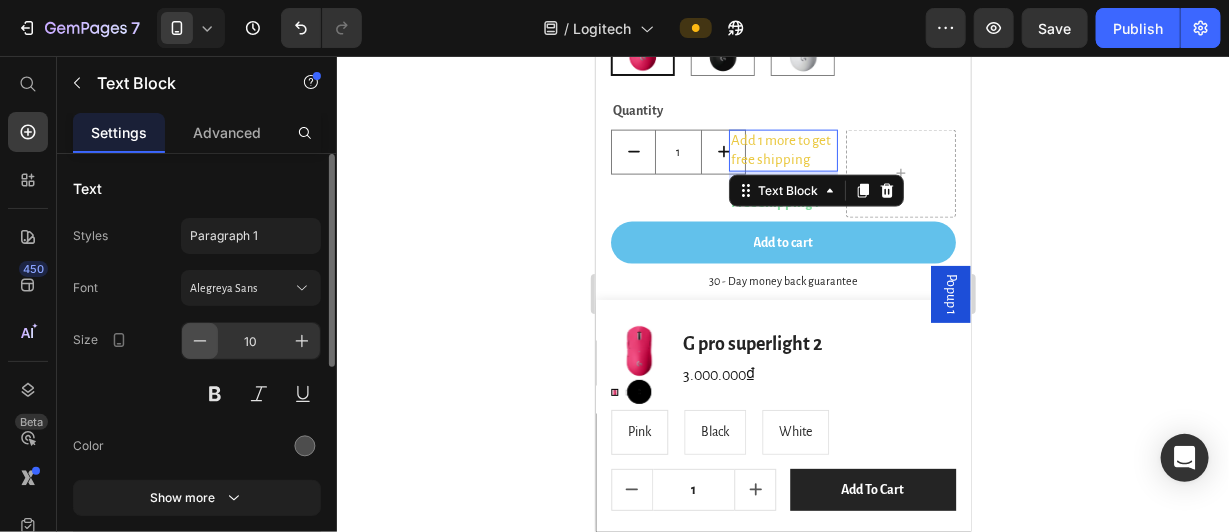 click at bounding box center (200, 341) 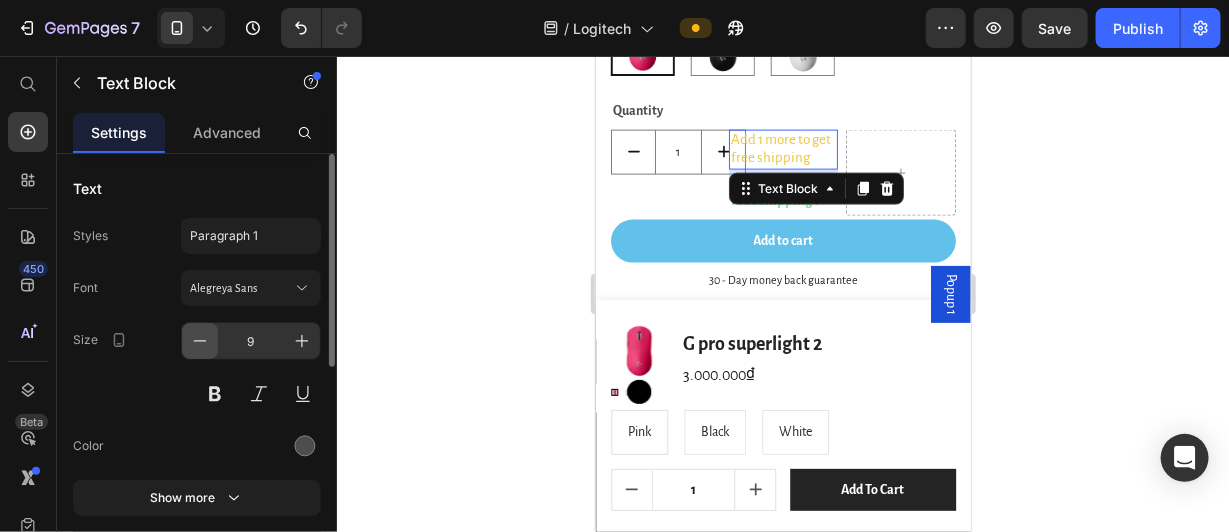click at bounding box center [200, 341] 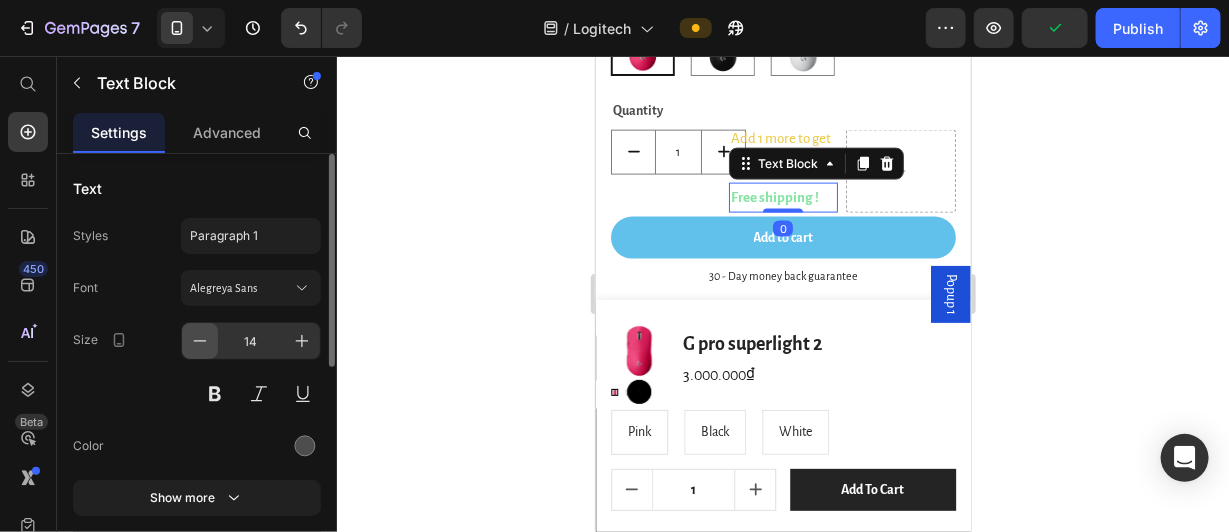 click 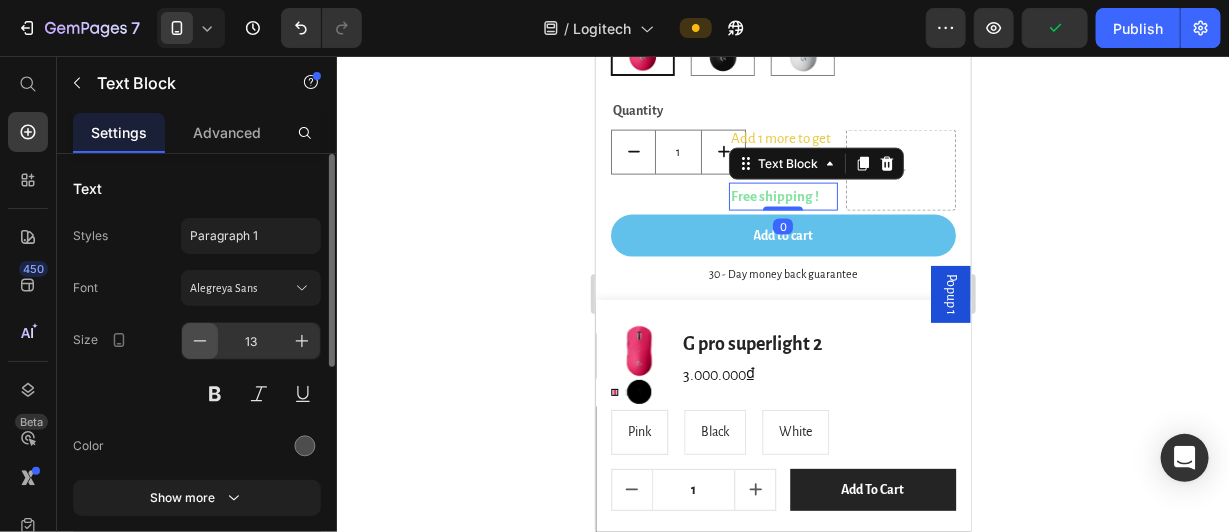 click 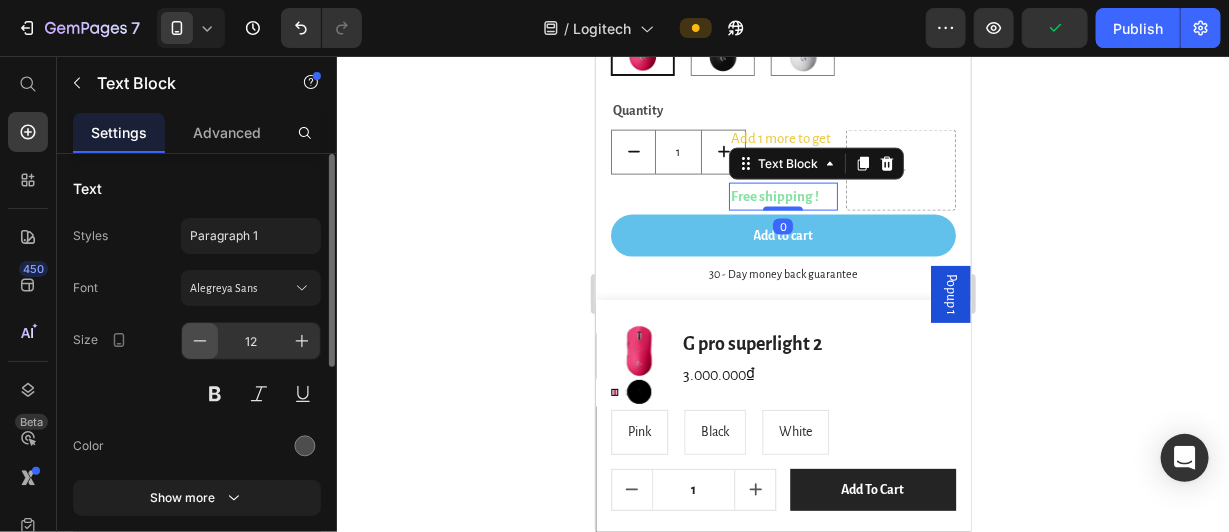click 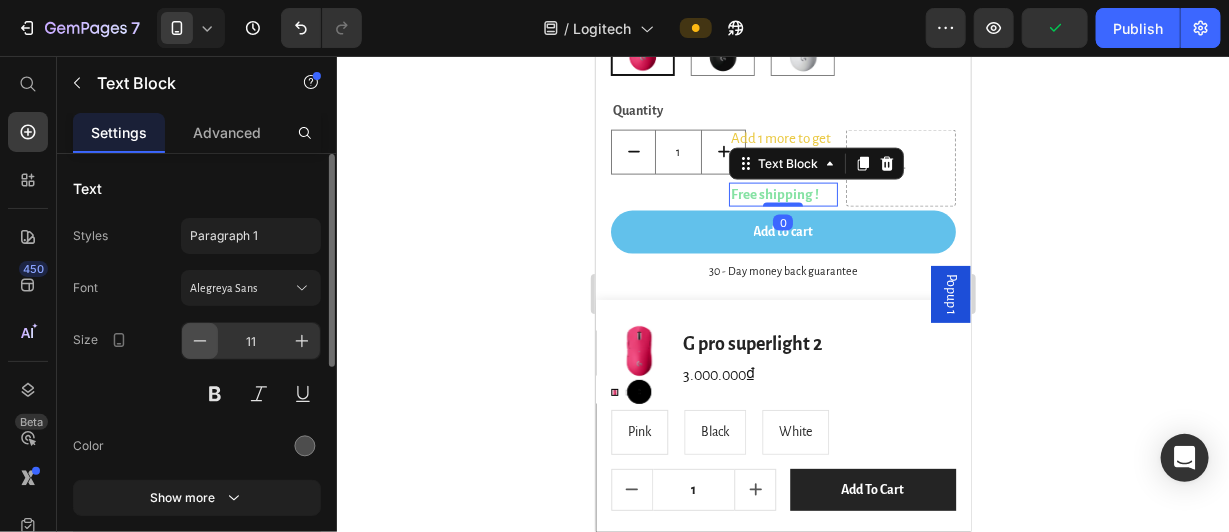 click 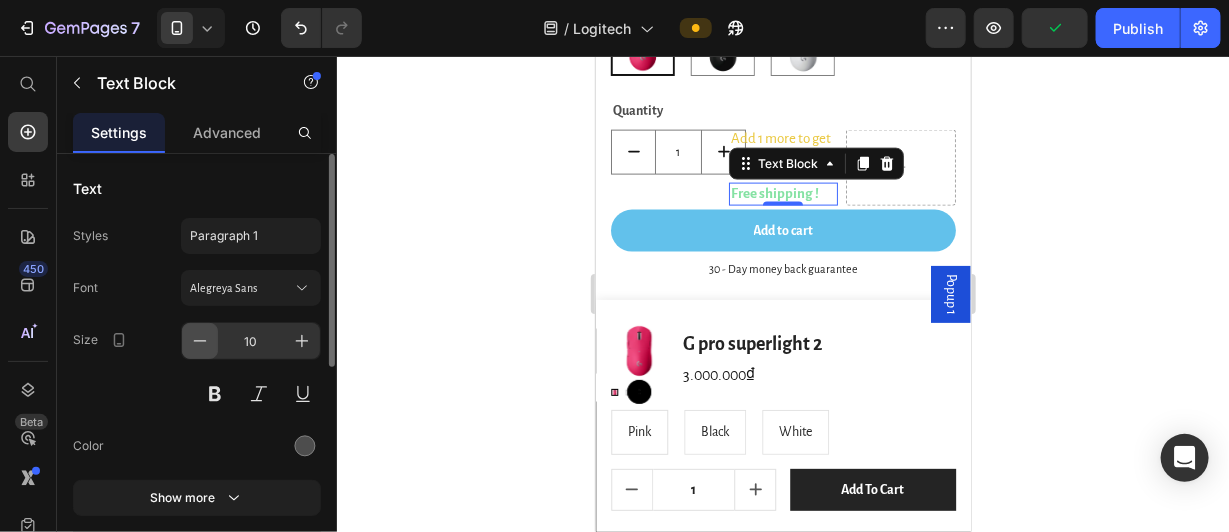 click 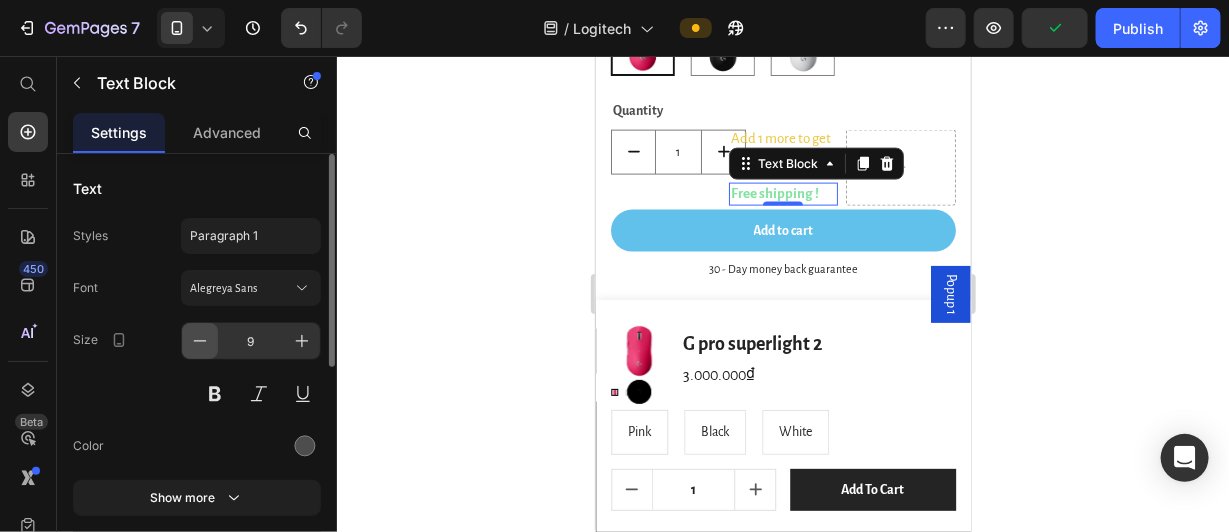 click 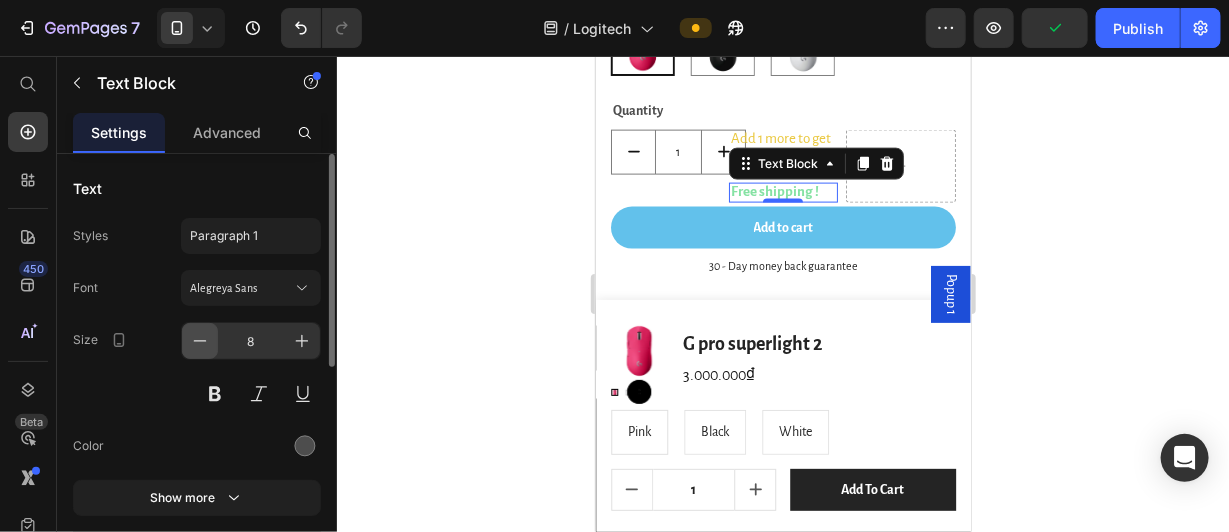 click 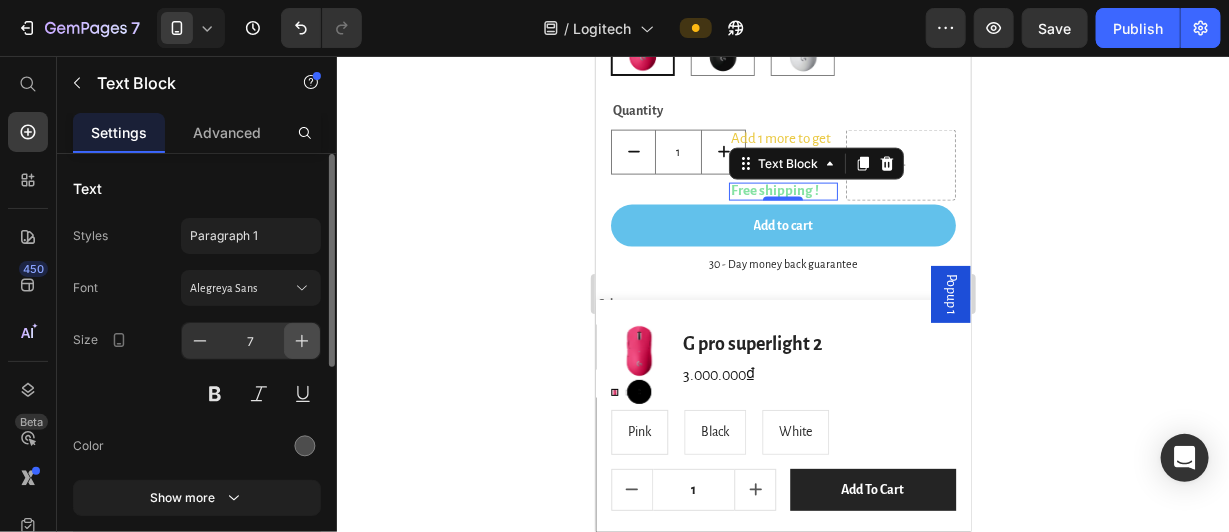 click 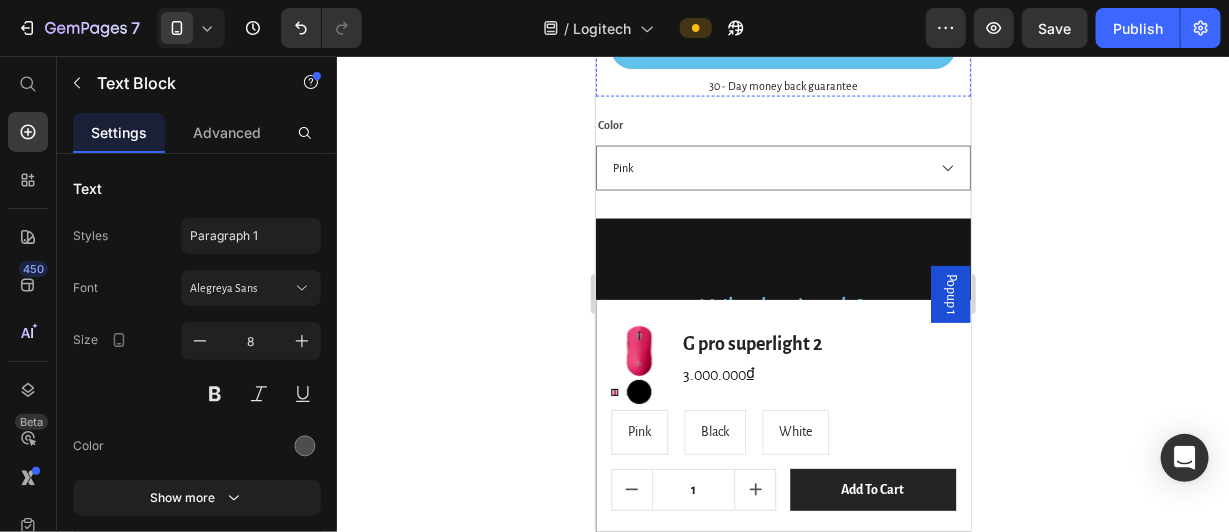 scroll, scrollTop: 1164, scrollLeft: 0, axis: vertical 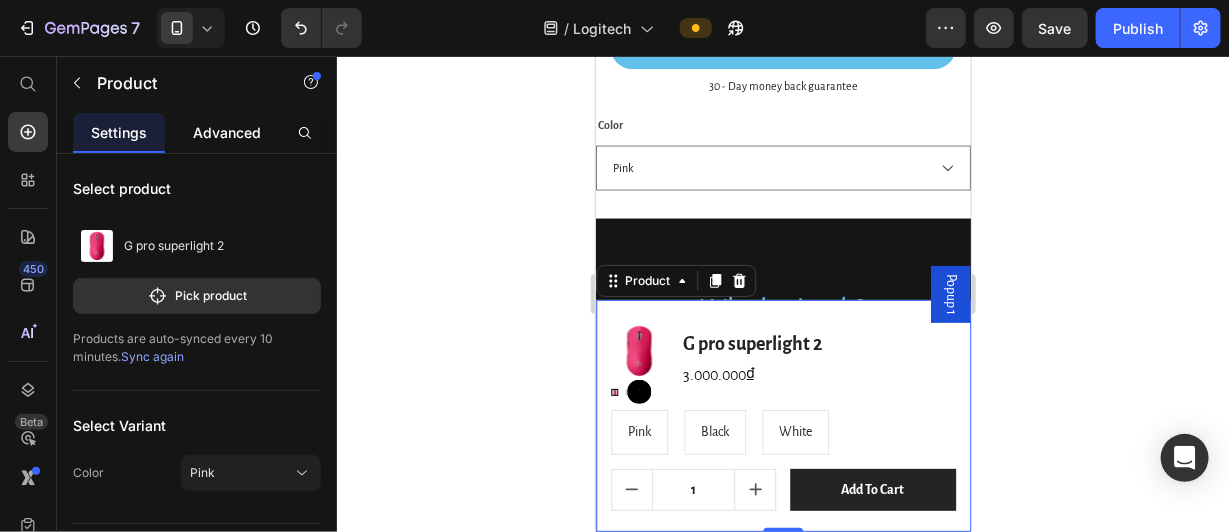 click on "Advanced" 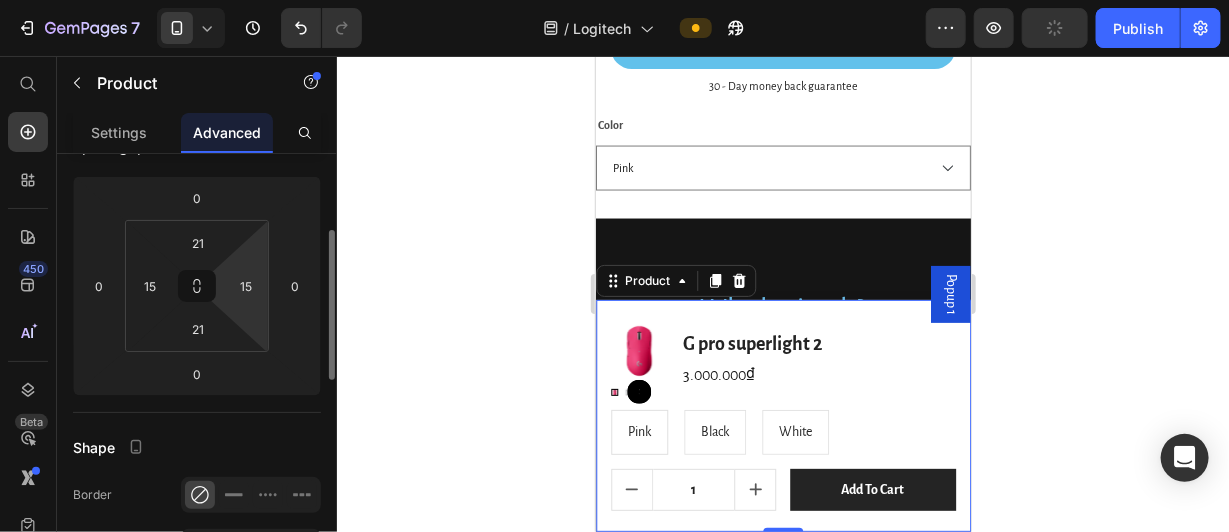 scroll, scrollTop: 224, scrollLeft: 0, axis: vertical 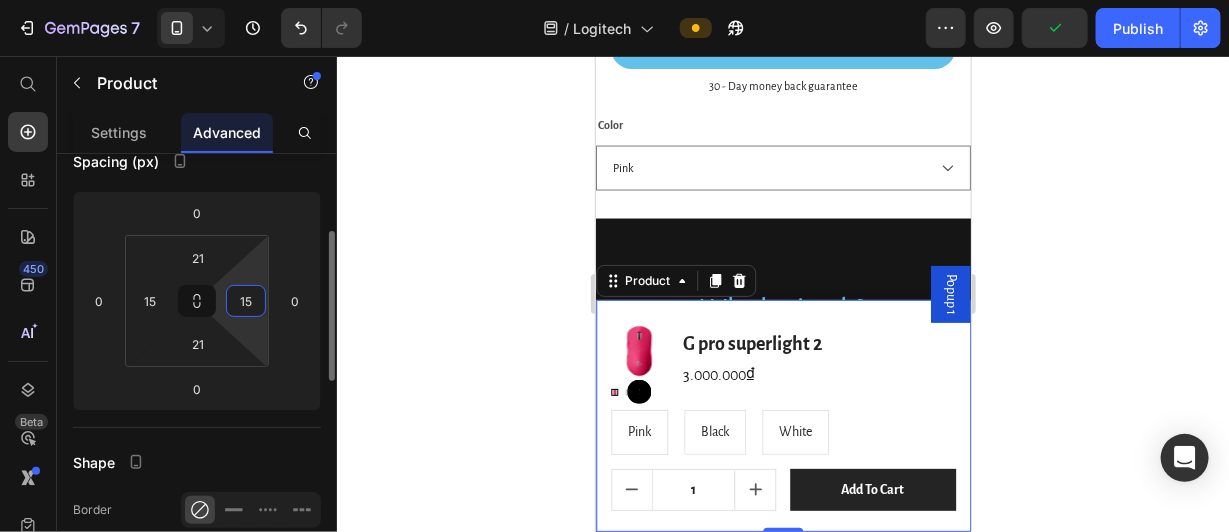 click on "15" at bounding box center (246, 301) 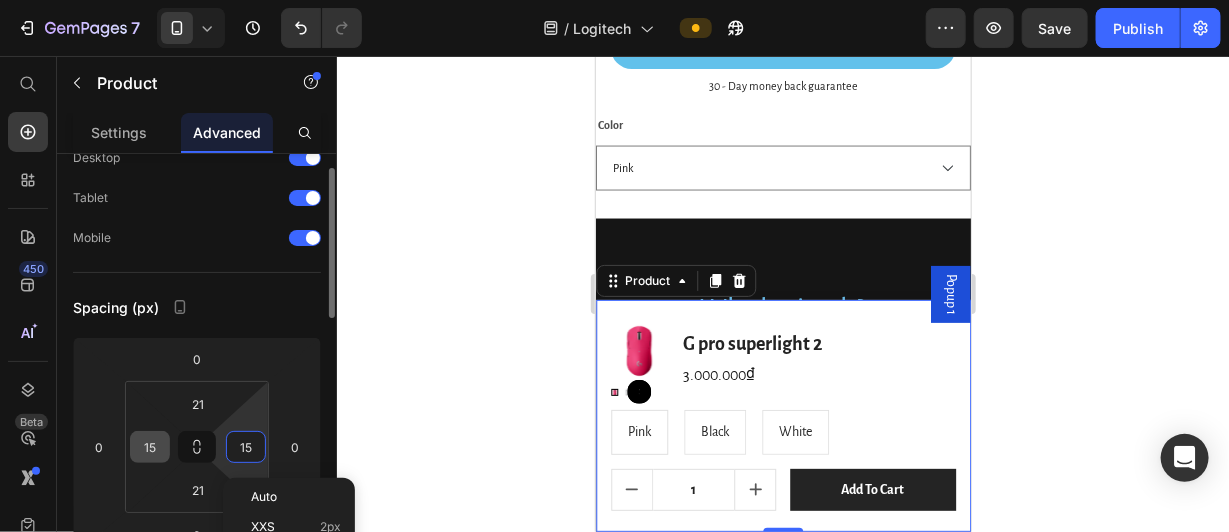 scroll, scrollTop: 76, scrollLeft: 0, axis: vertical 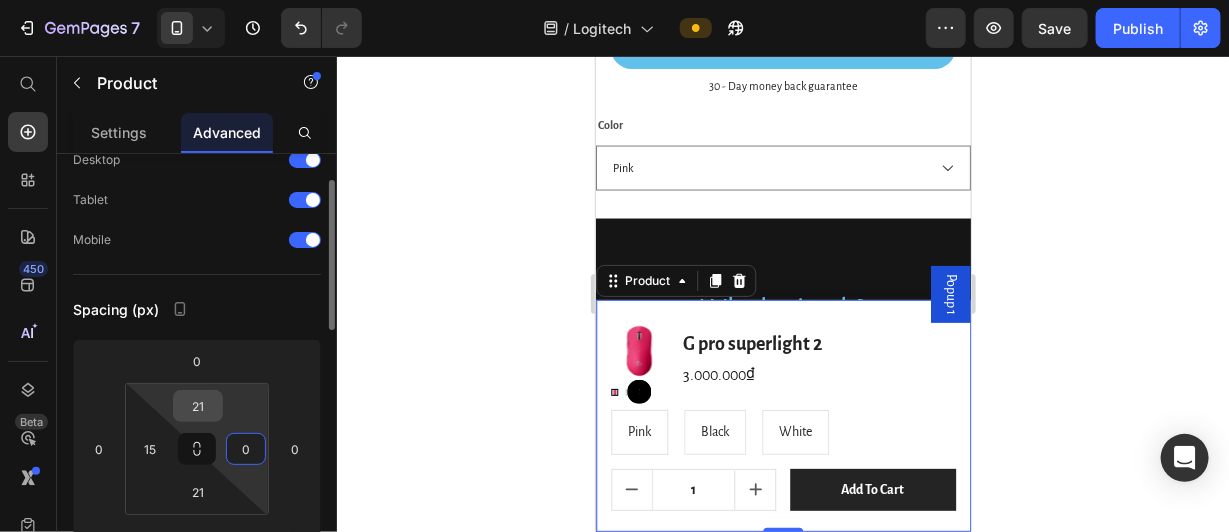 type on "0" 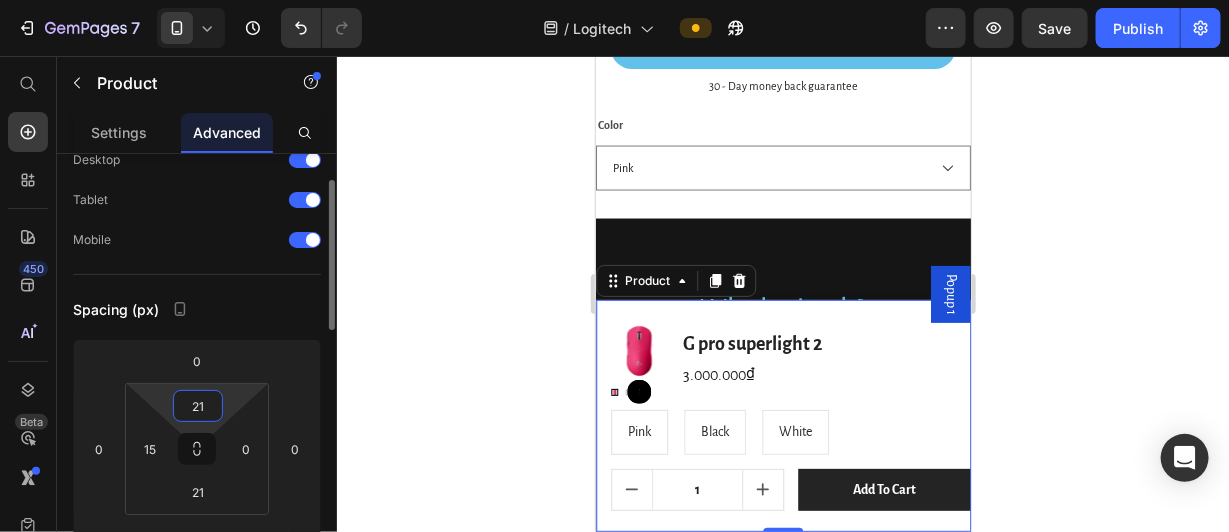 click on "21" at bounding box center [198, 406] 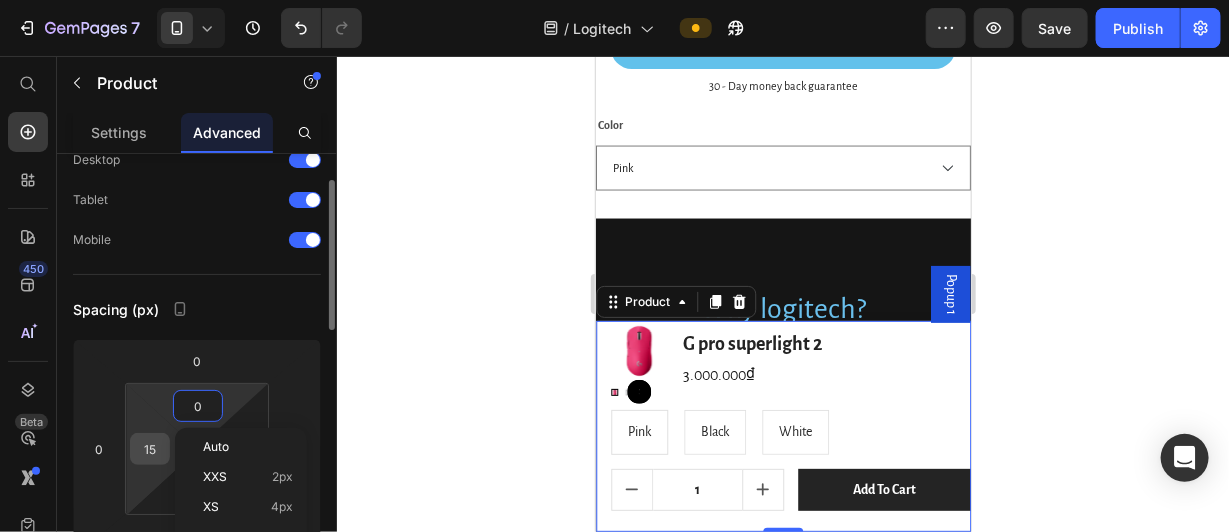 type on "0" 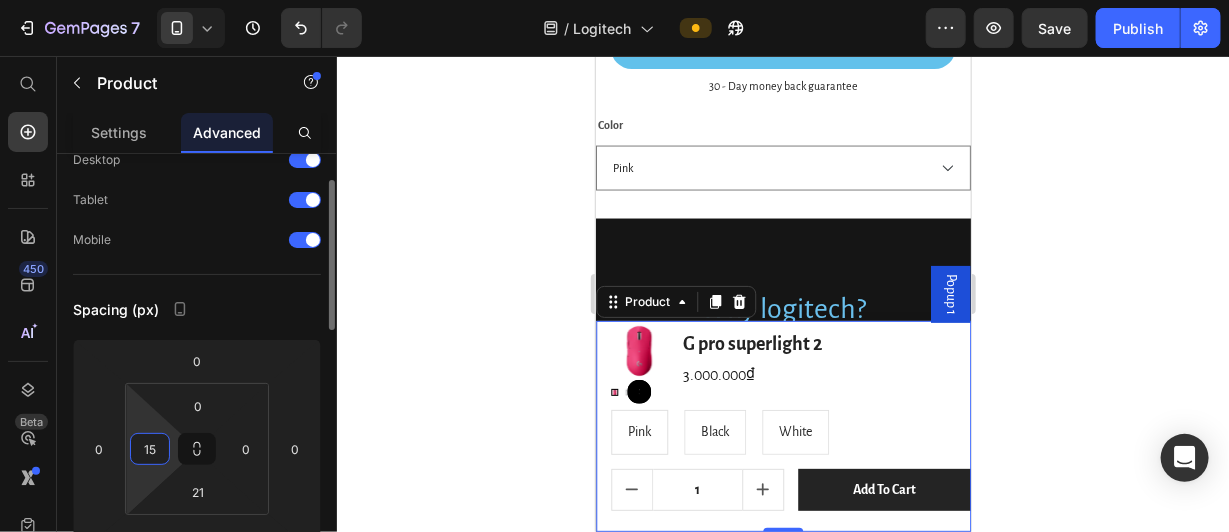 click on "15" at bounding box center (150, 449) 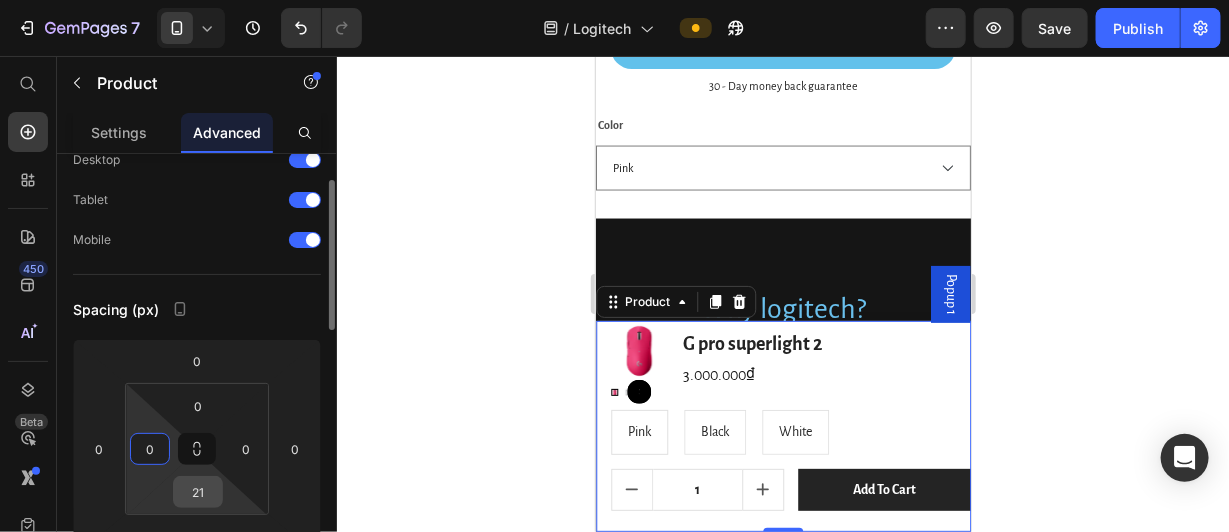 type on "0" 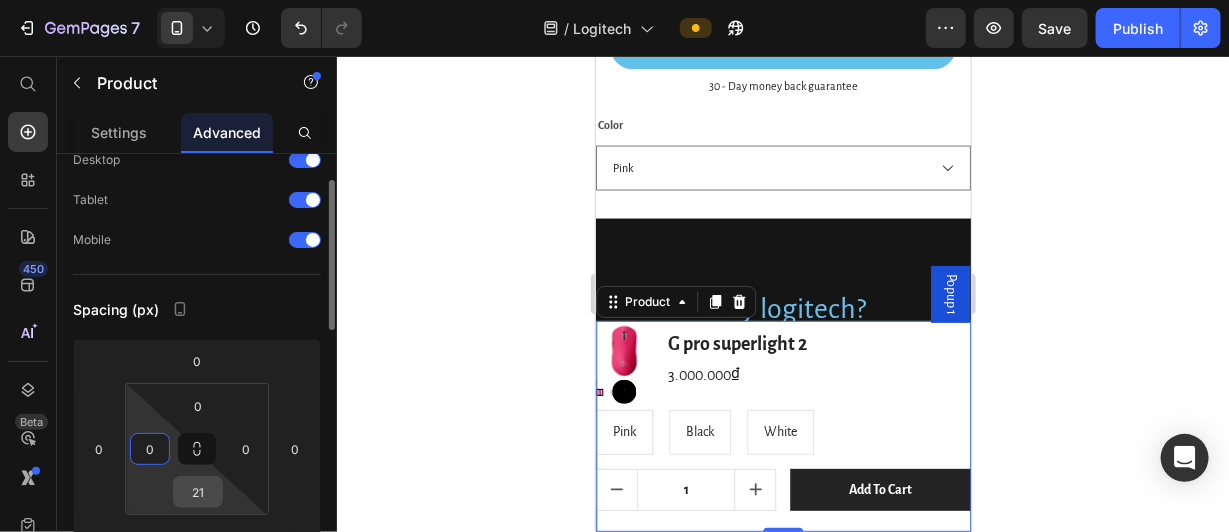 click on "21" at bounding box center (198, 492) 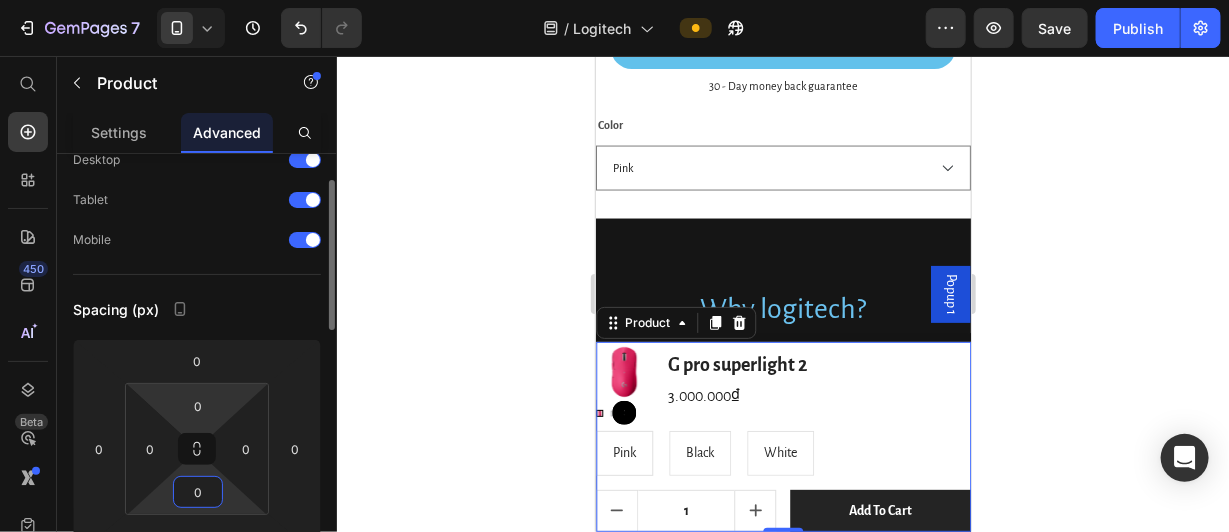 scroll, scrollTop: 232, scrollLeft: 0, axis: vertical 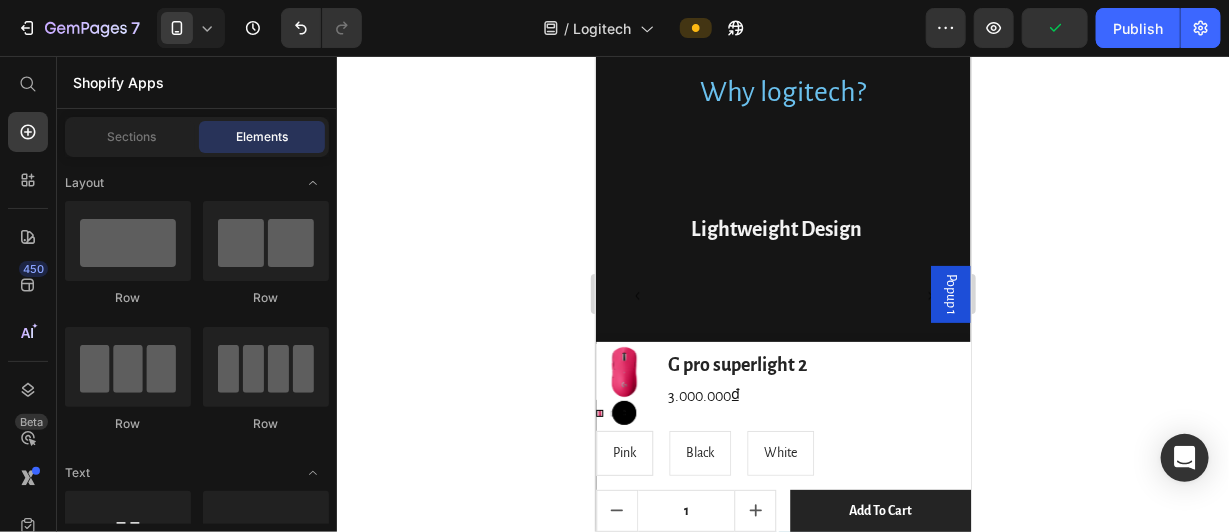 drag, startPoint x: 967, startPoint y: 179, endPoint x: 1566, endPoint y: 253, distance: 603.55365 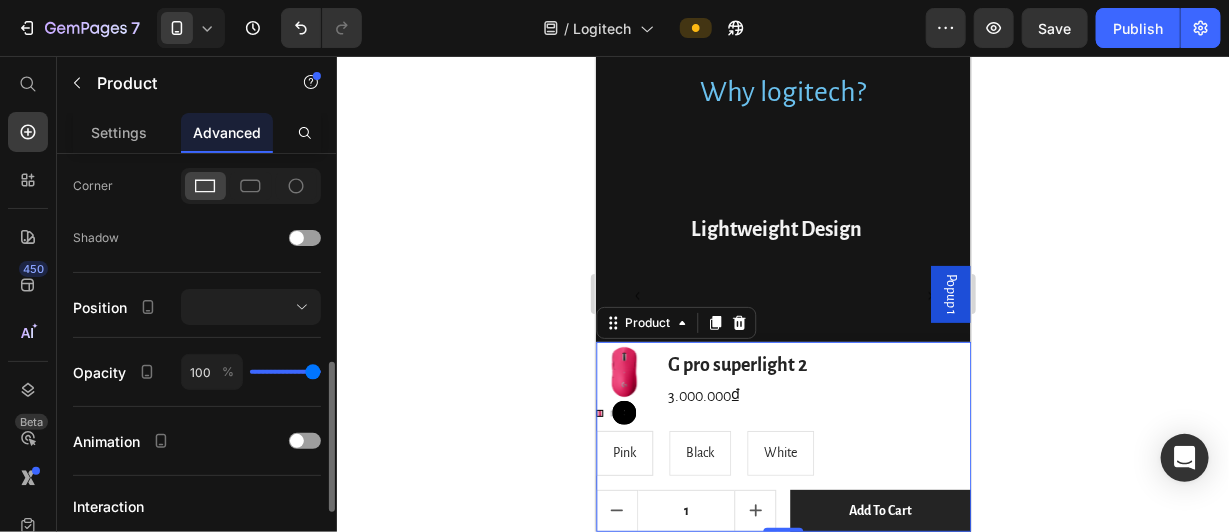 scroll, scrollTop: 659, scrollLeft: 0, axis: vertical 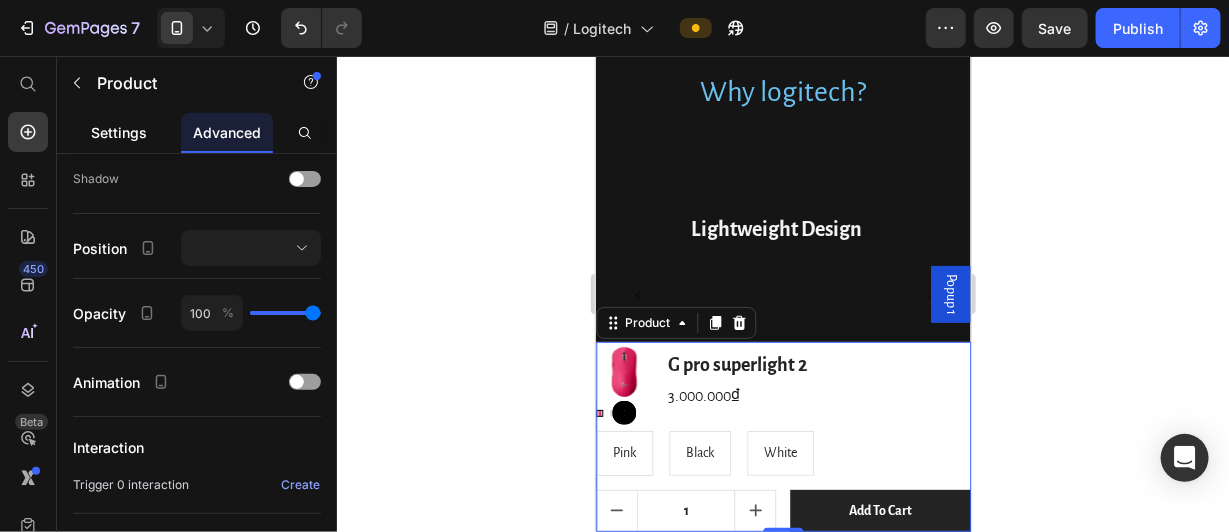 click on "Settings" at bounding box center [119, 132] 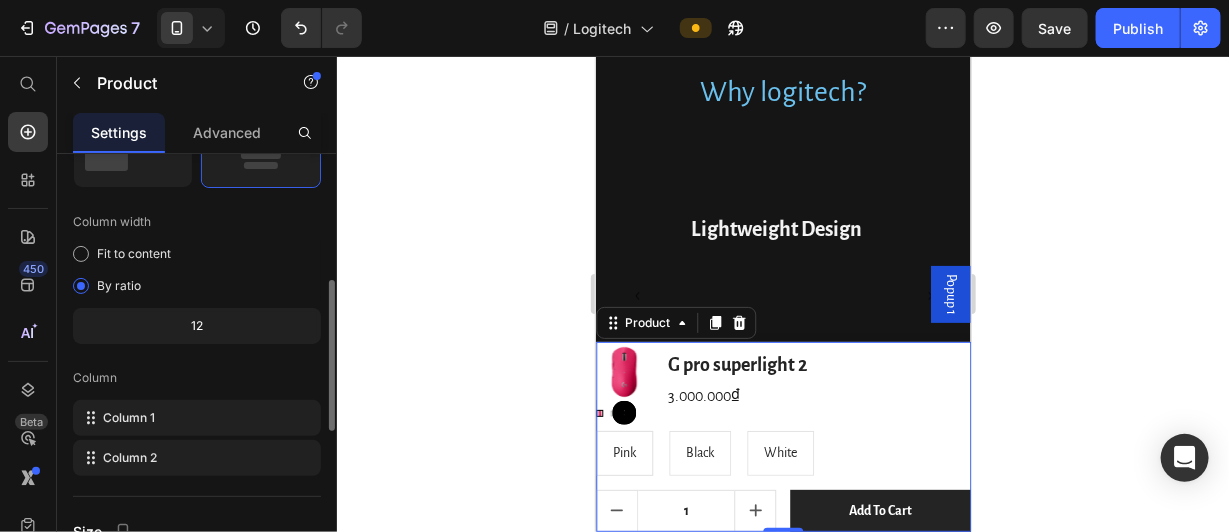 scroll, scrollTop: 479, scrollLeft: 0, axis: vertical 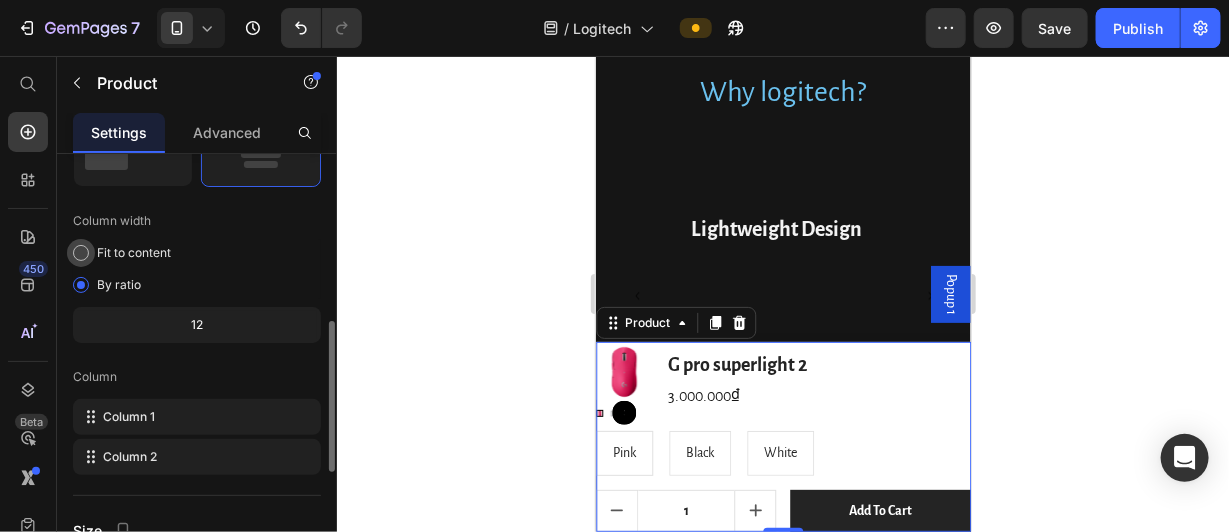click on "Fit to content" at bounding box center (134, 253) 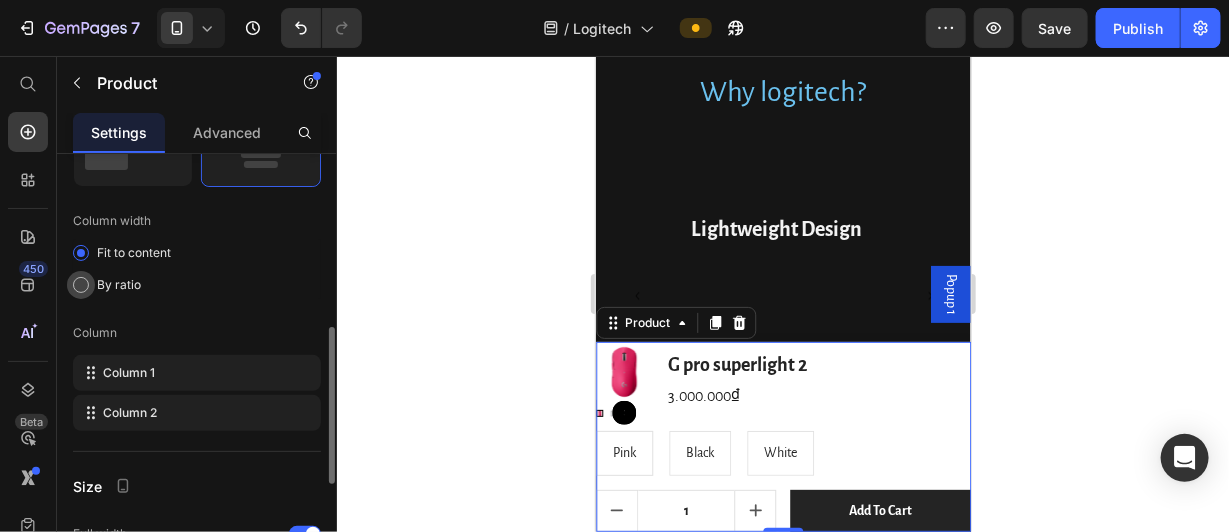 click on "By ratio" at bounding box center [119, 285] 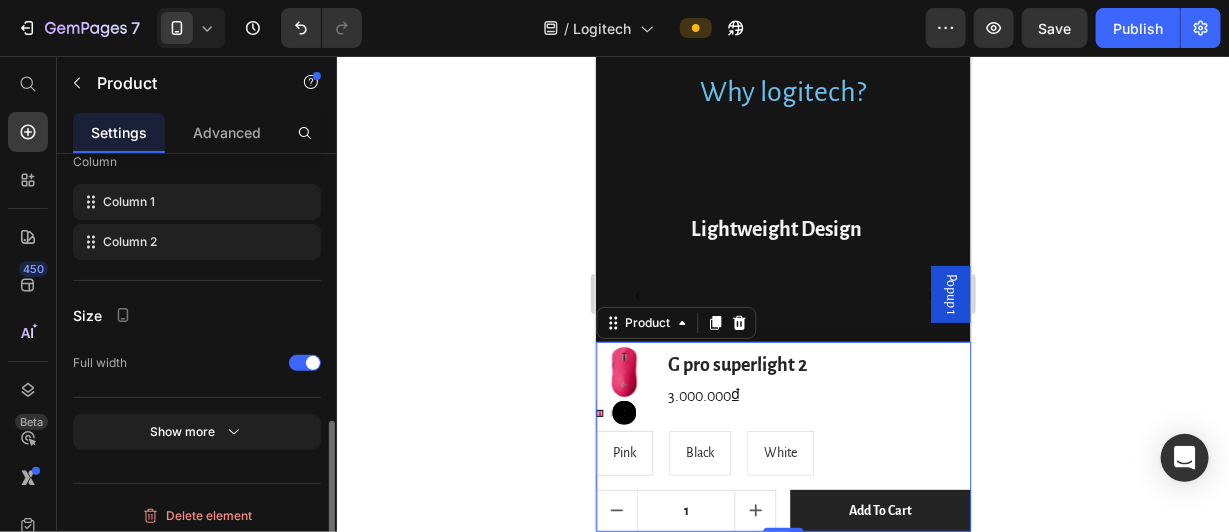 scroll, scrollTop: 699, scrollLeft: 0, axis: vertical 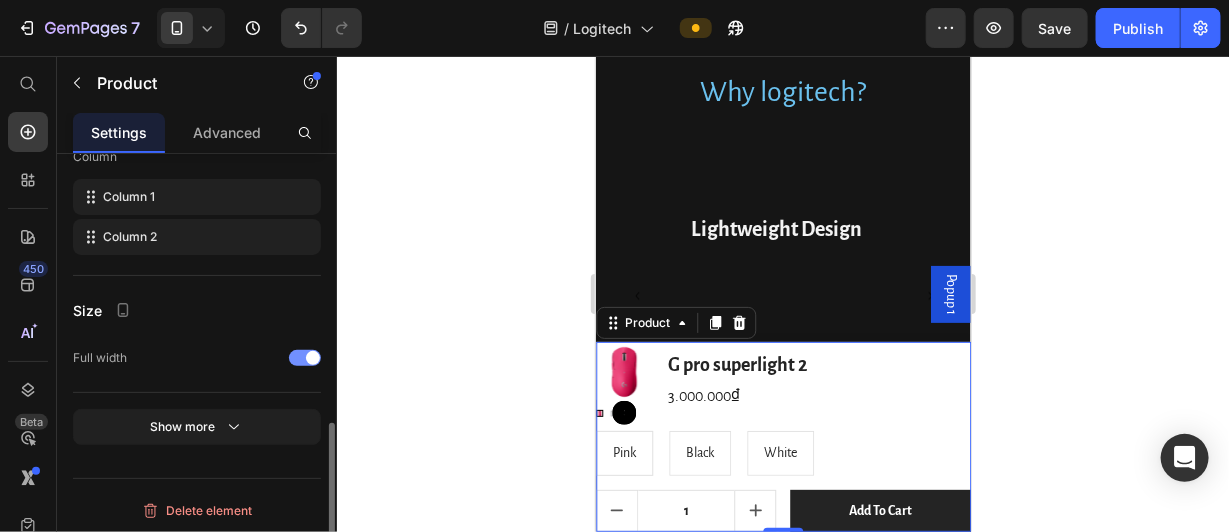 click at bounding box center (313, 358) 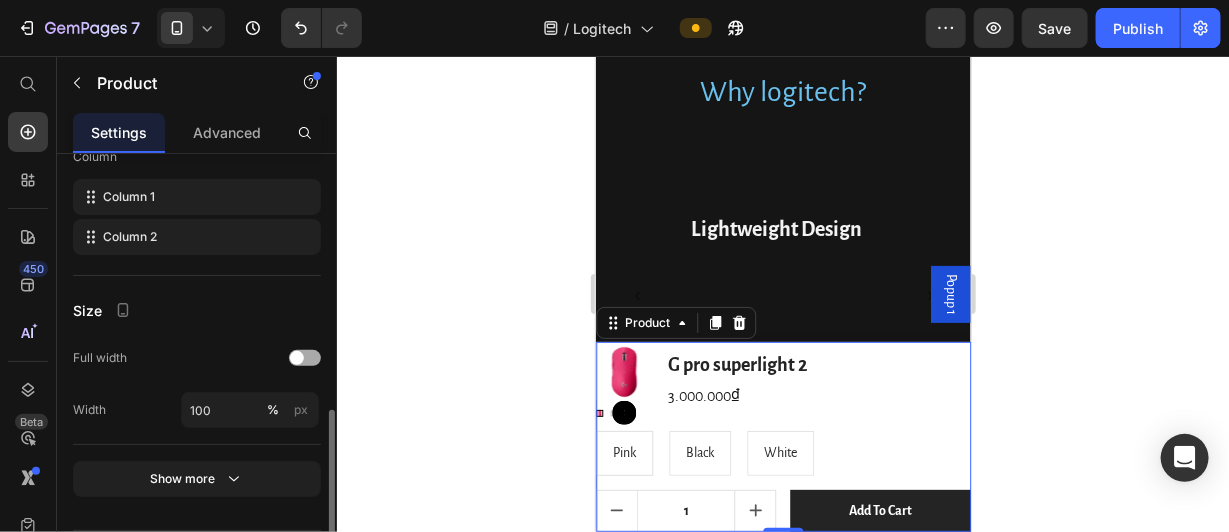 click at bounding box center [305, 358] 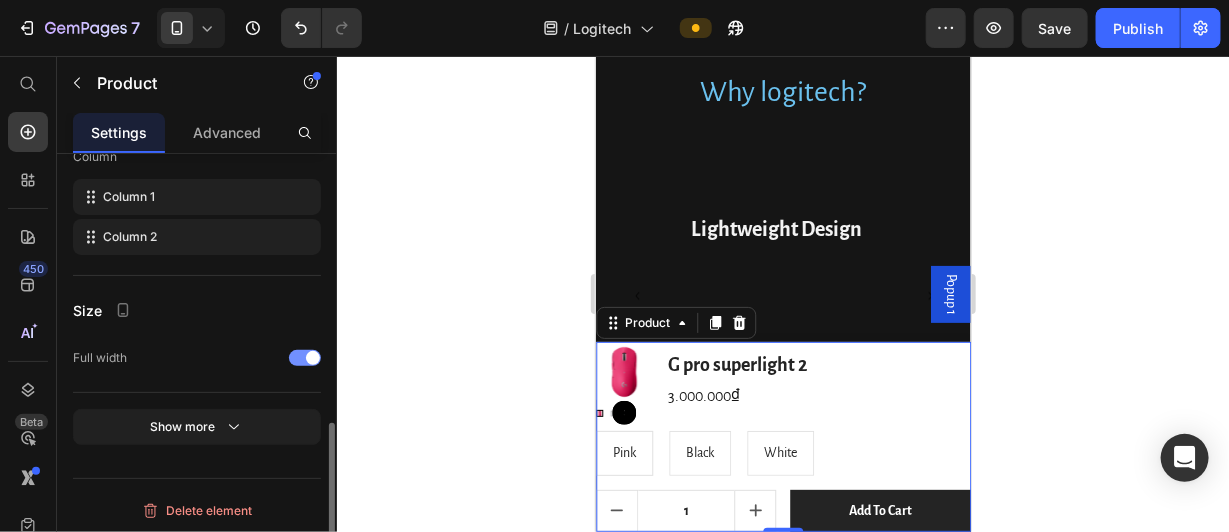 click at bounding box center (305, 358) 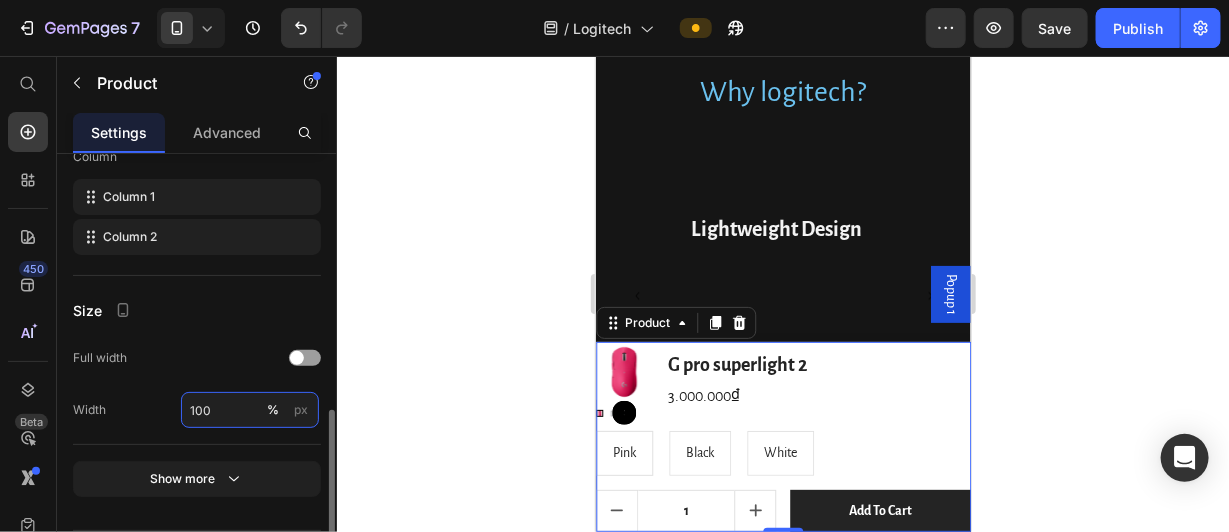 click on "100" at bounding box center [250, 410] 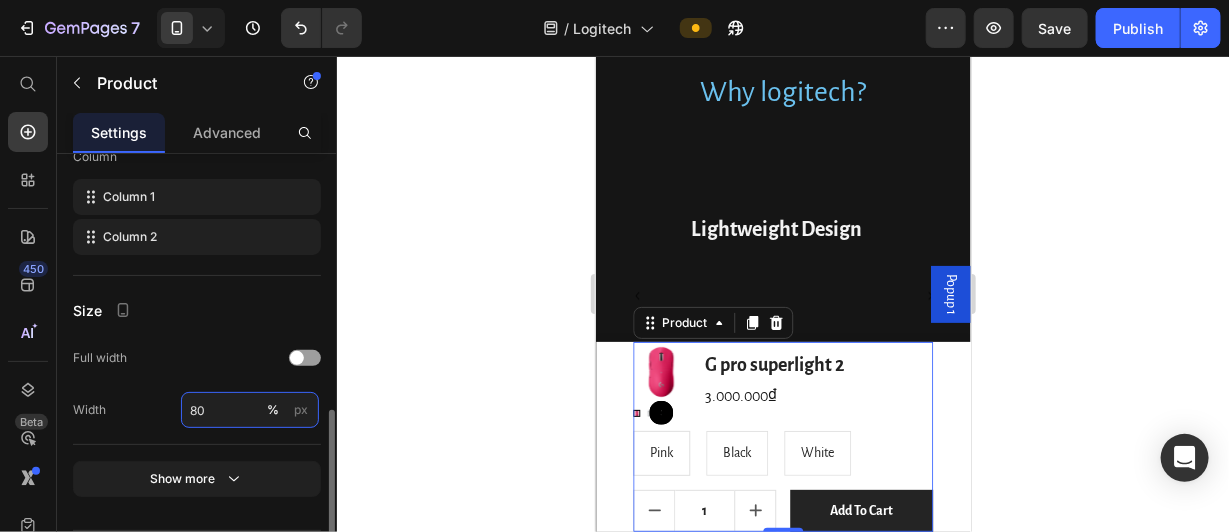 type on "8" 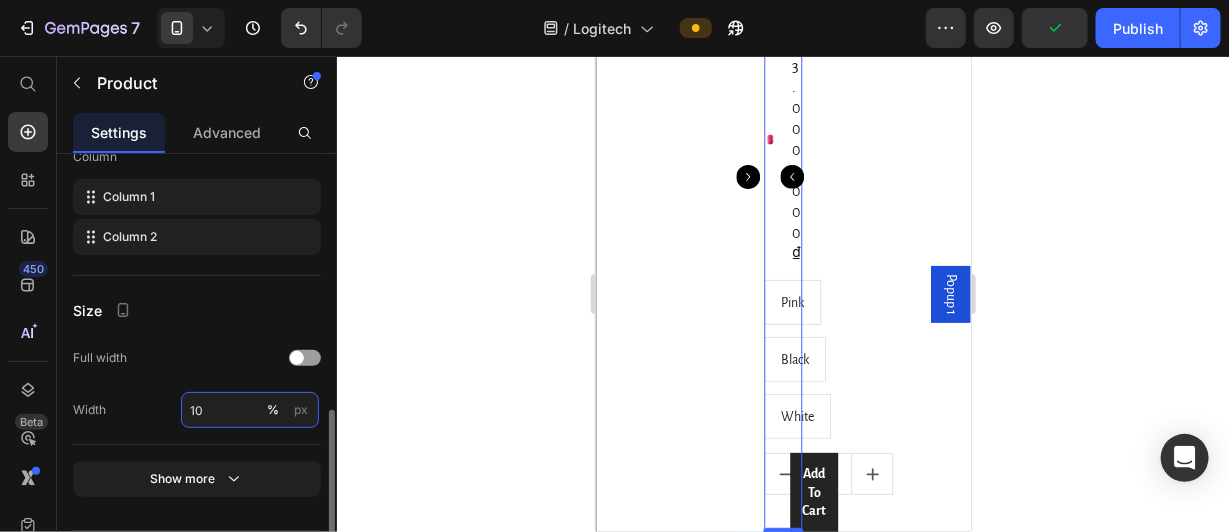 type on "1" 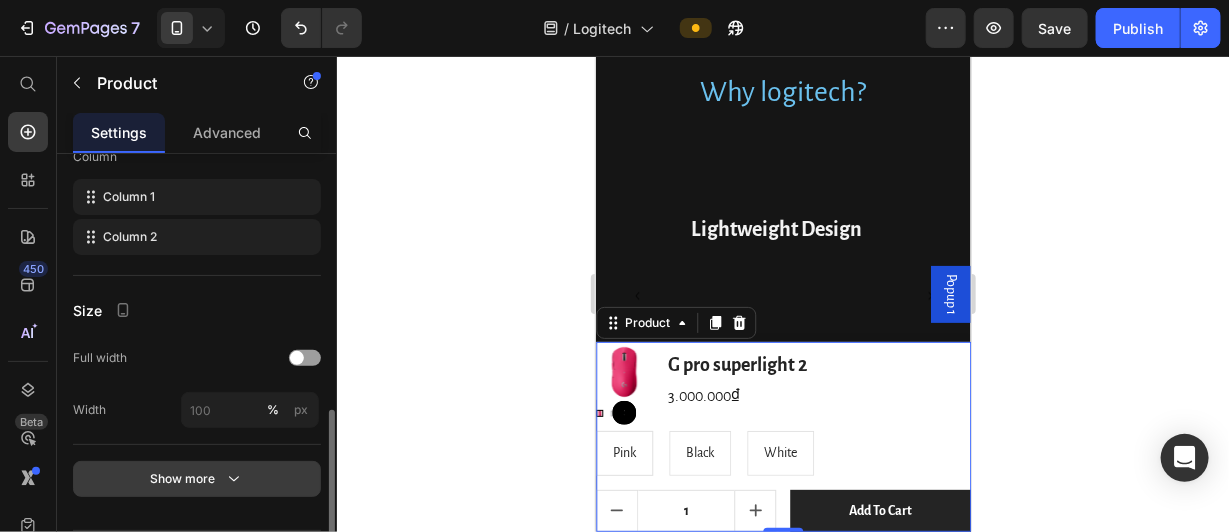 type on "100" 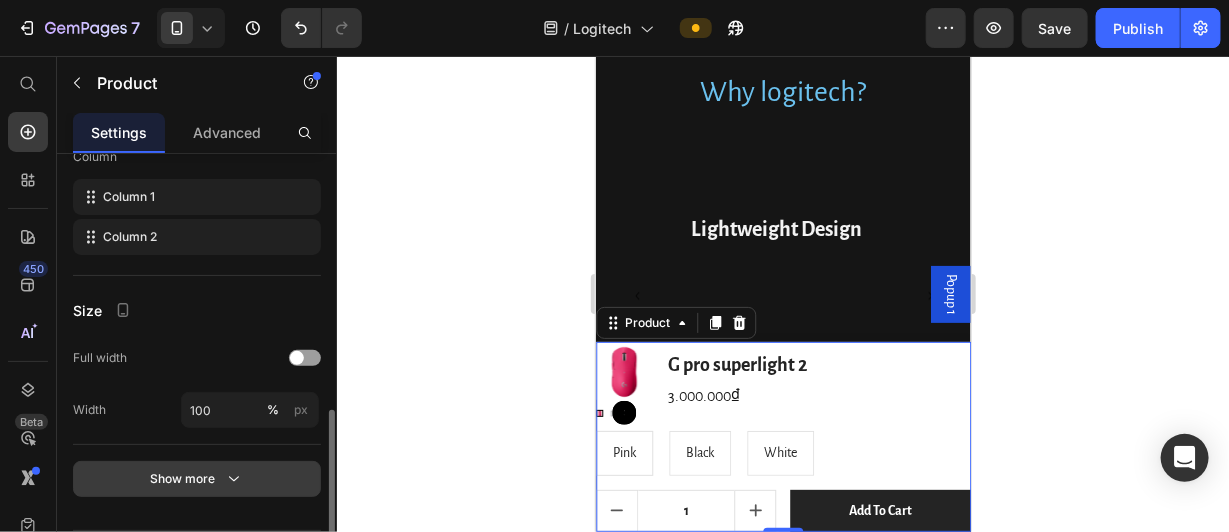 click 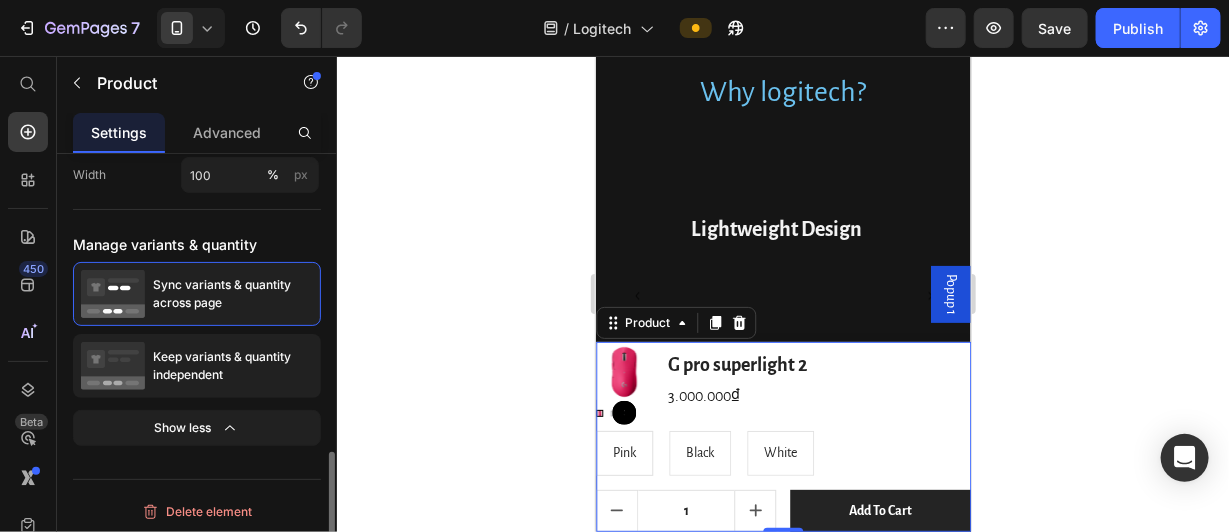scroll, scrollTop: 934, scrollLeft: 0, axis: vertical 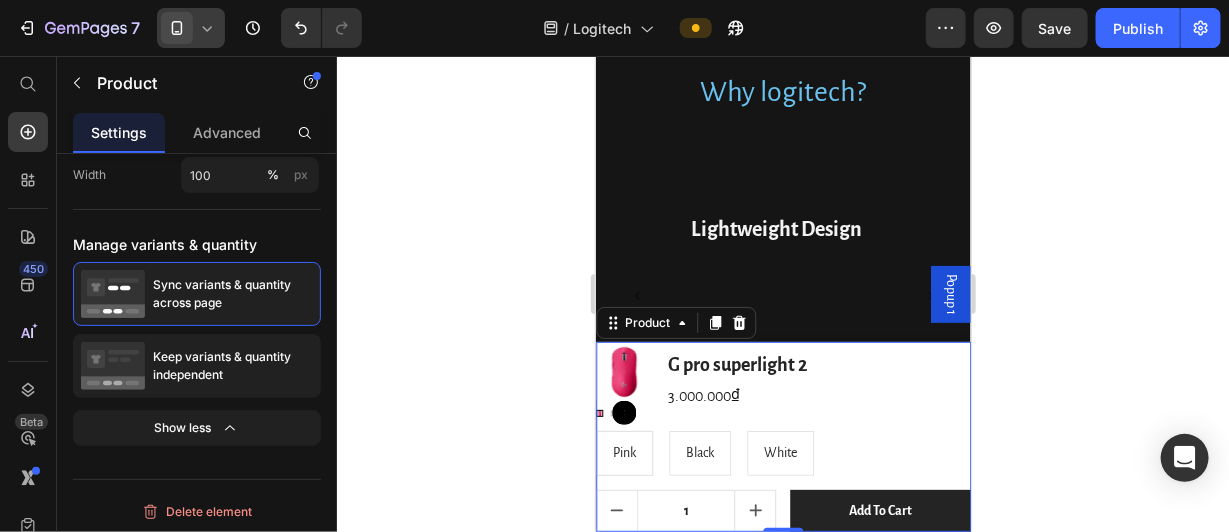 click at bounding box center [177, 28] 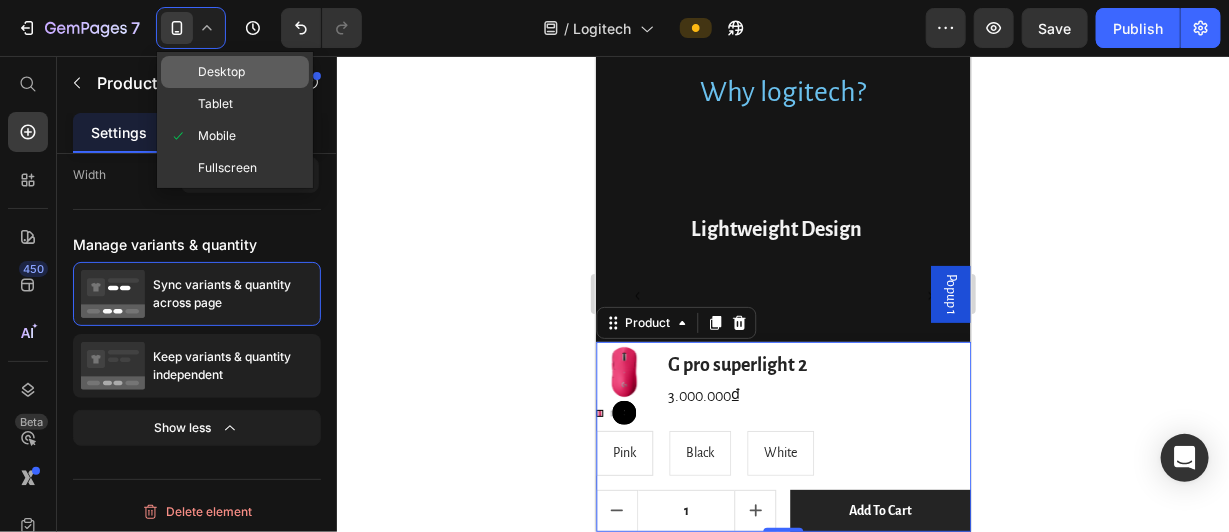 click on "Desktop" at bounding box center [221, 72] 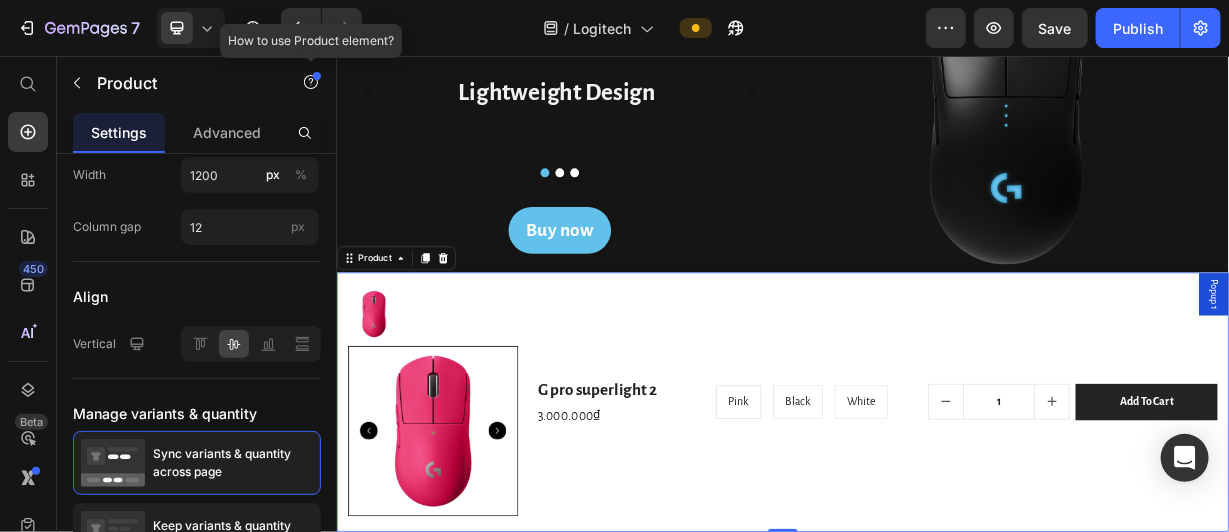 radio on "true" 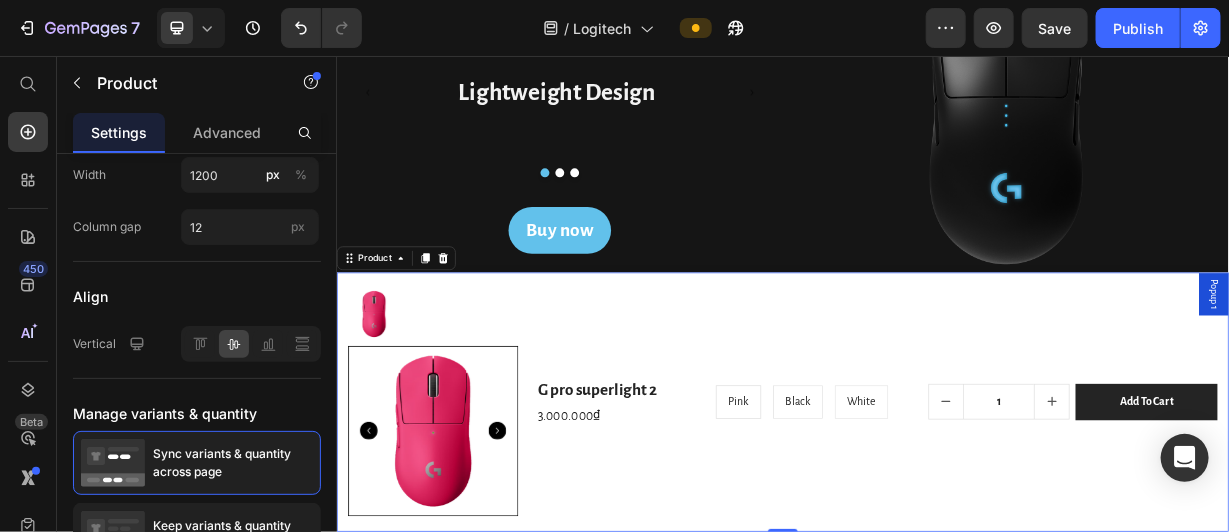 radio on "true" 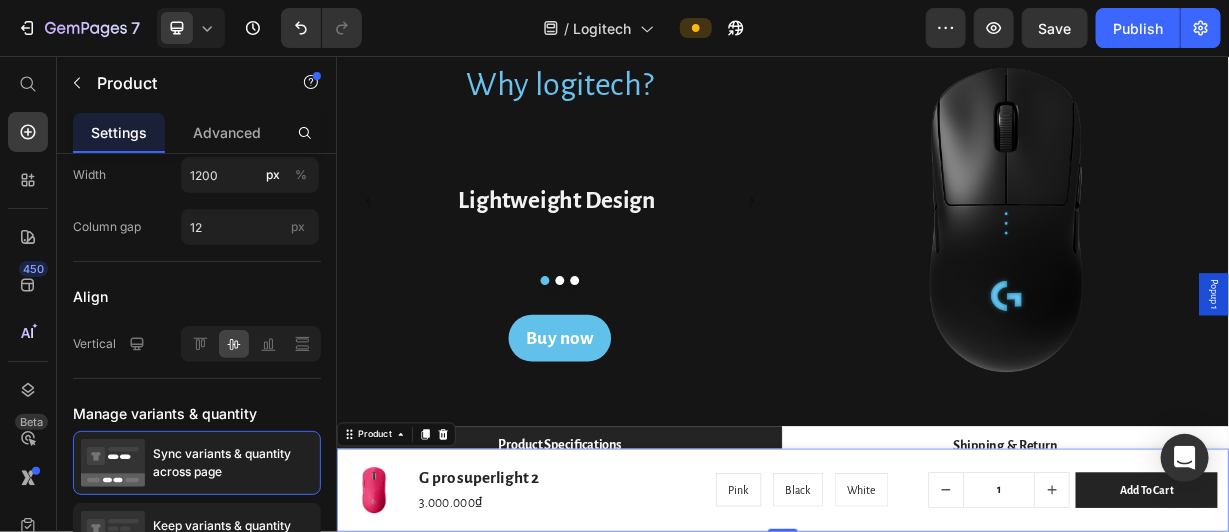 scroll, scrollTop: 1590, scrollLeft: 0, axis: vertical 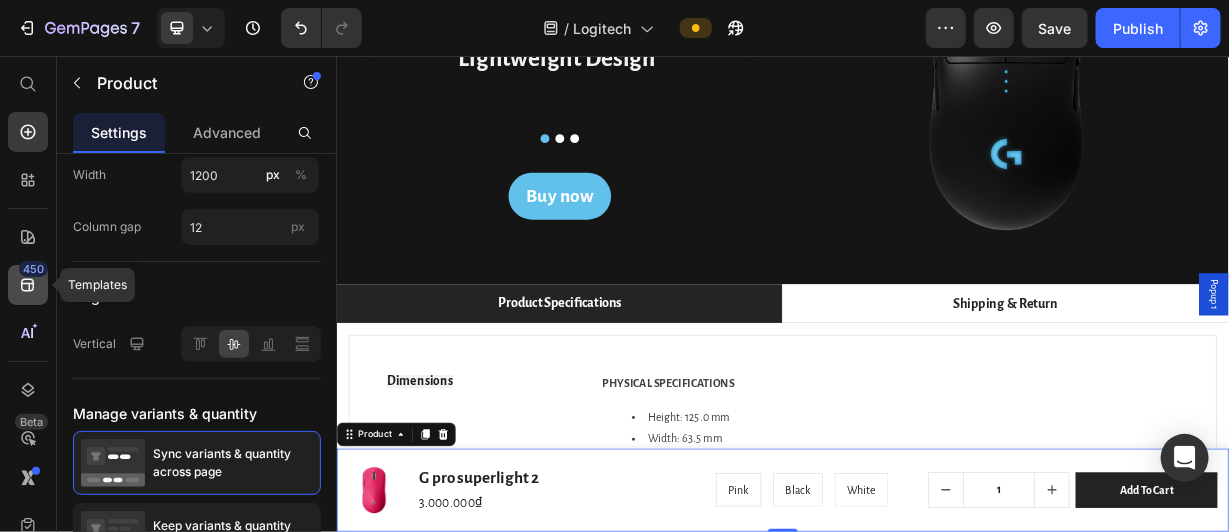 click 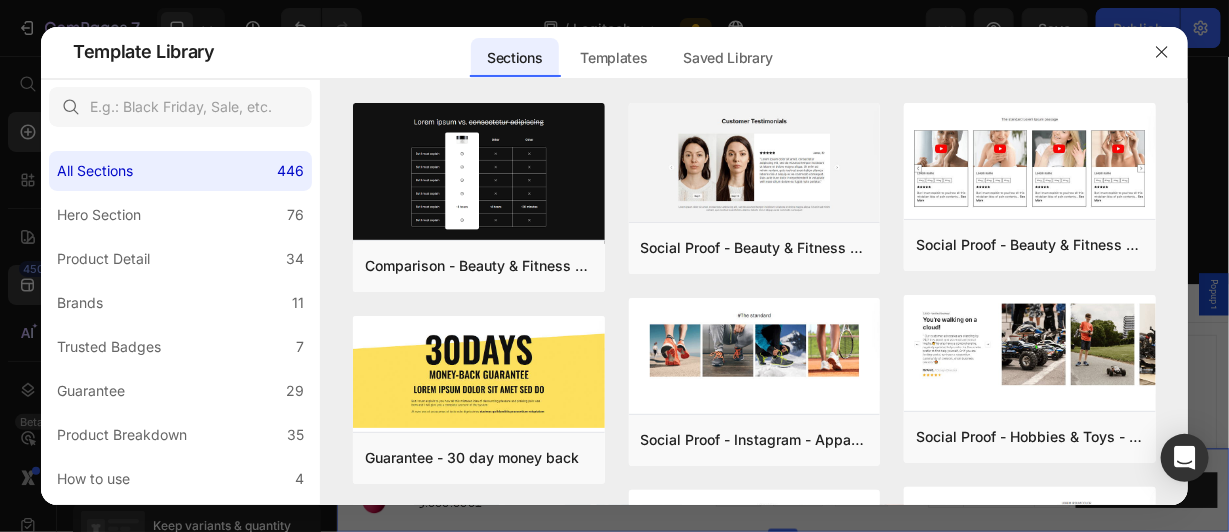 click at bounding box center (614, 266) 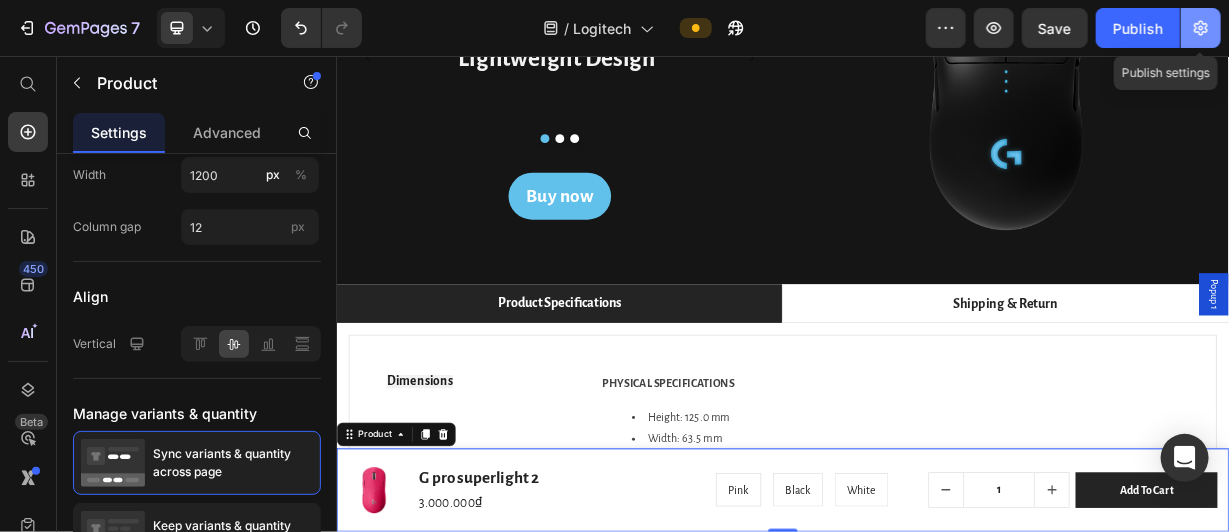 click 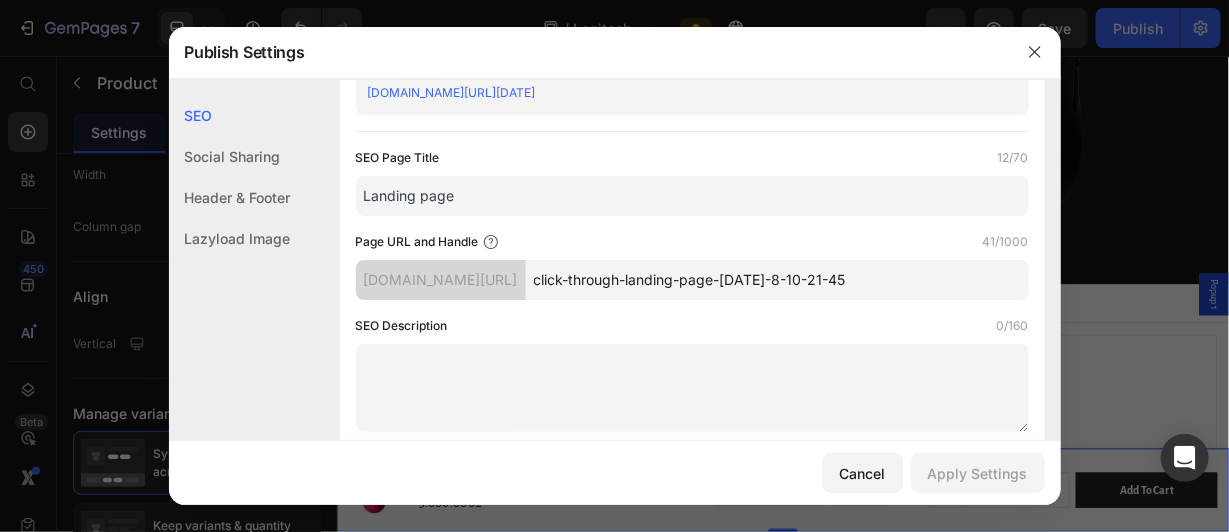 scroll, scrollTop: 90, scrollLeft: 0, axis: vertical 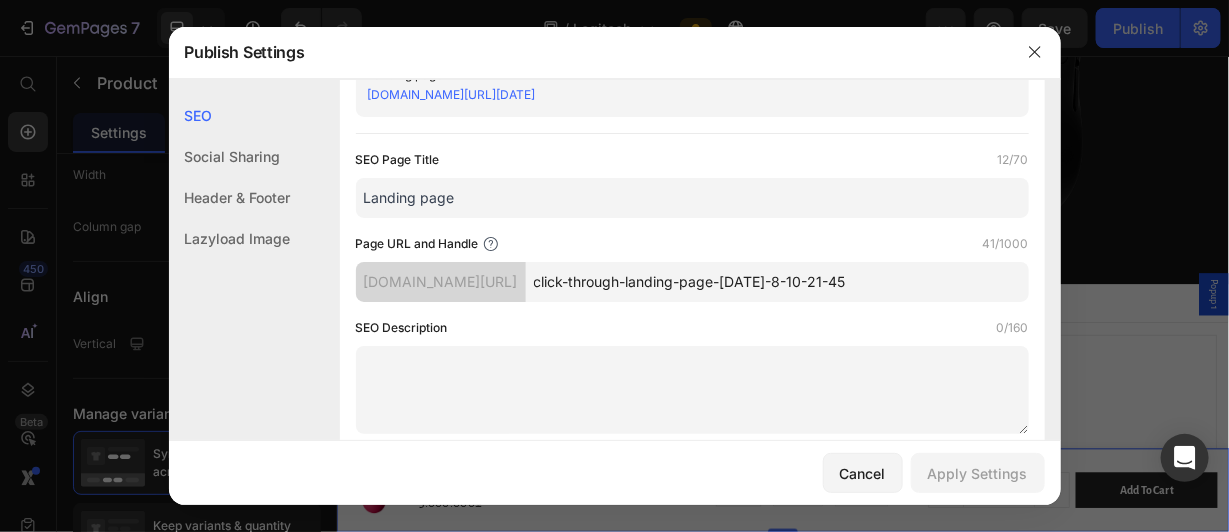 click on "Header & Footer" 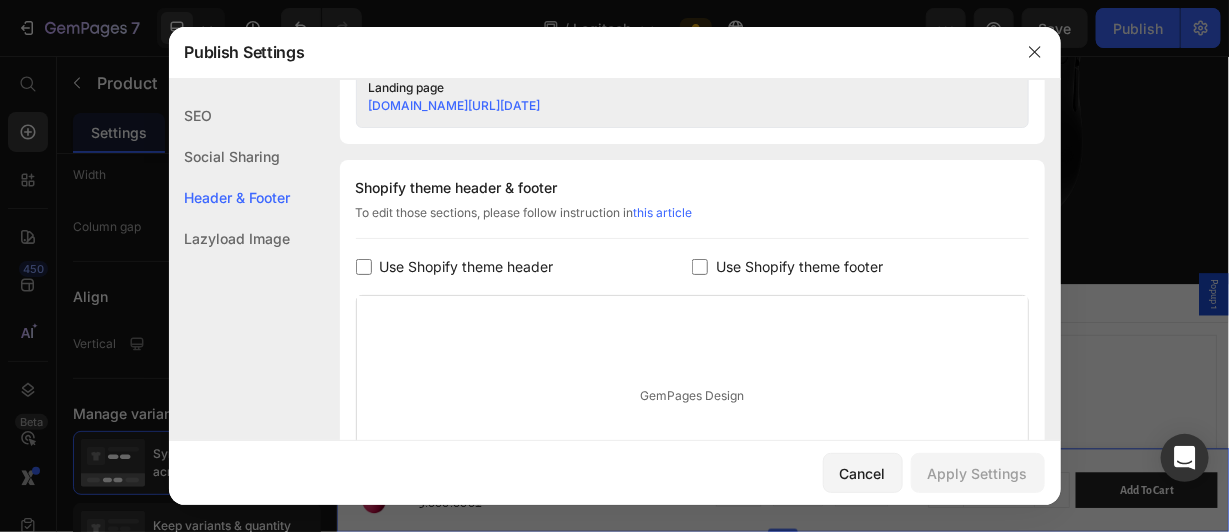 scroll, scrollTop: 936, scrollLeft: 0, axis: vertical 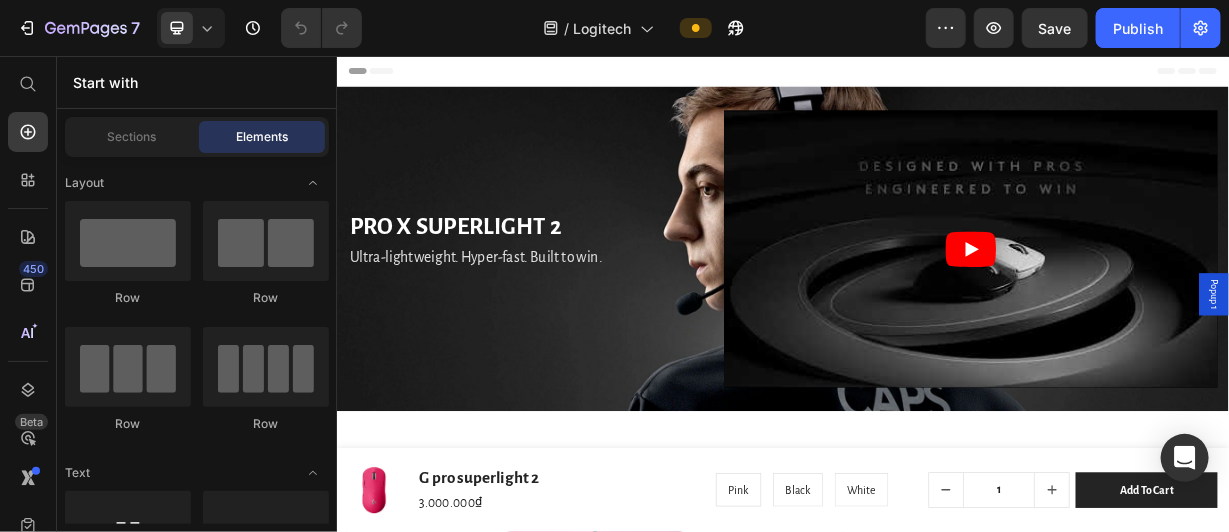 radio on "false" 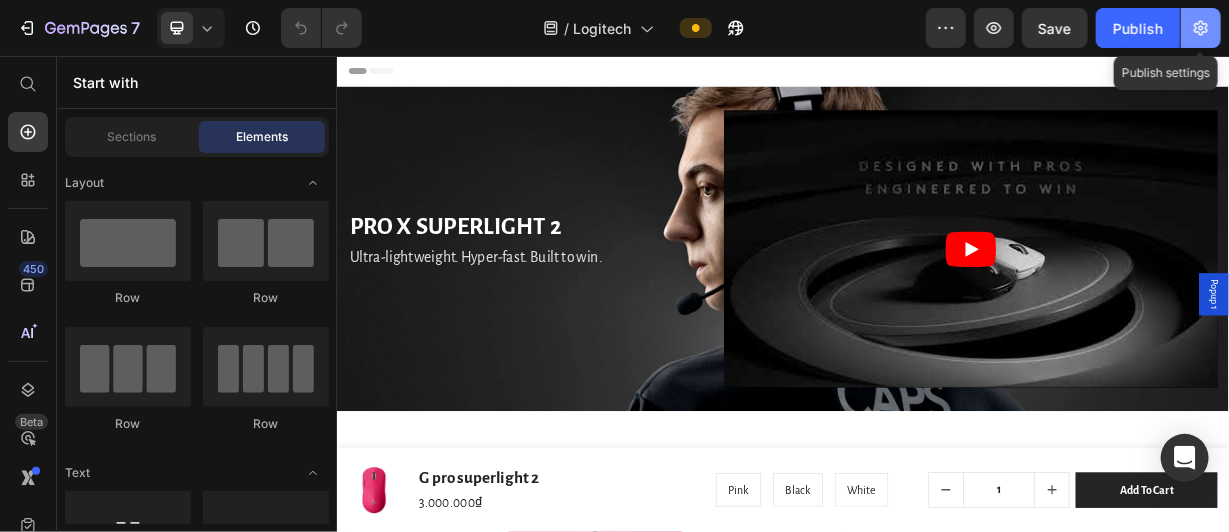 click 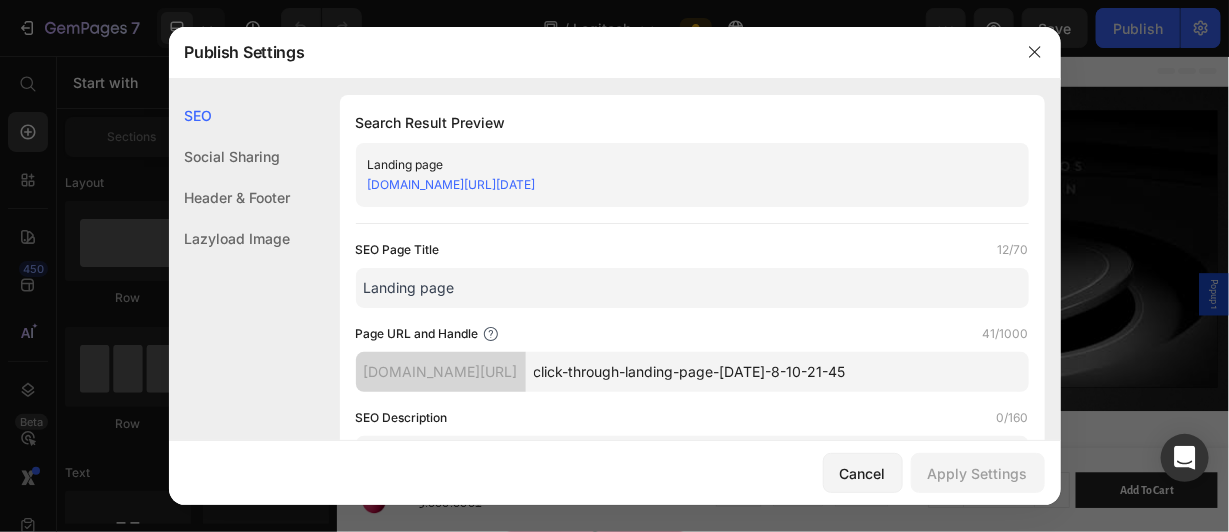 click on "Header & Footer" 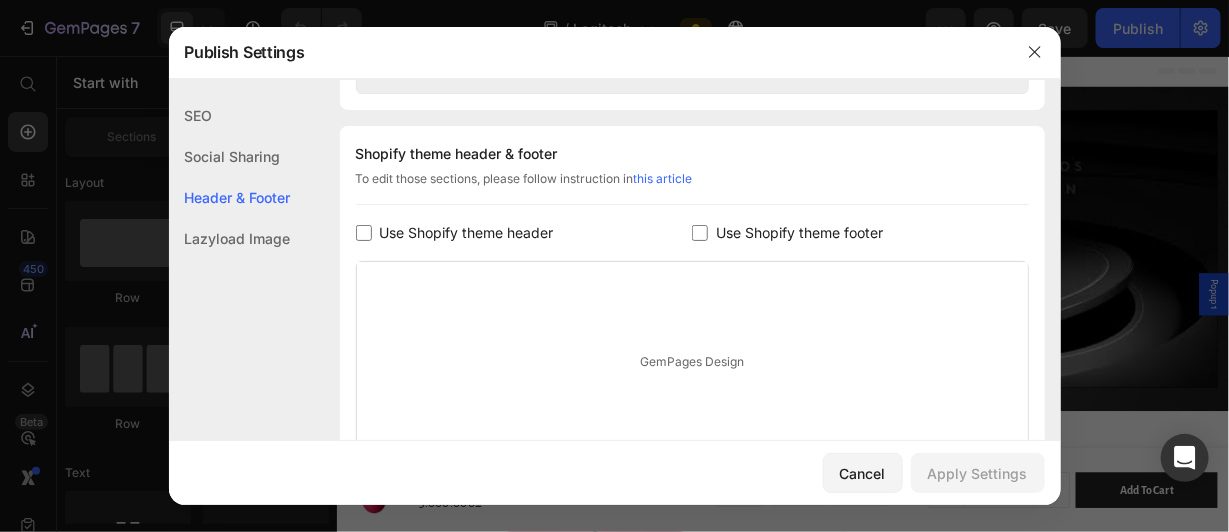 scroll, scrollTop: 936, scrollLeft: 0, axis: vertical 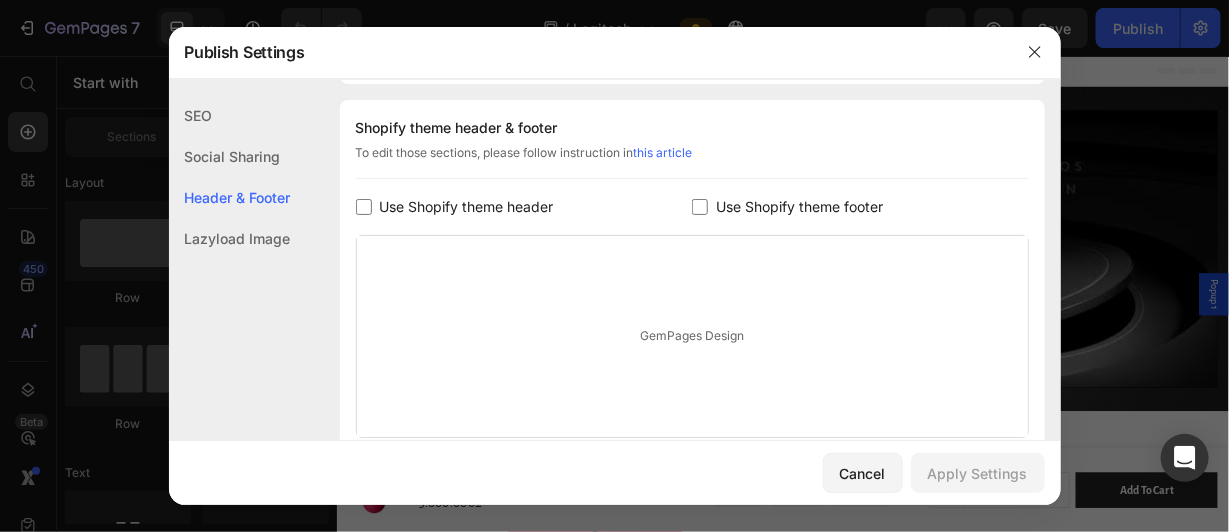 click on "Use Shopify theme header" at bounding box center (467, 207) 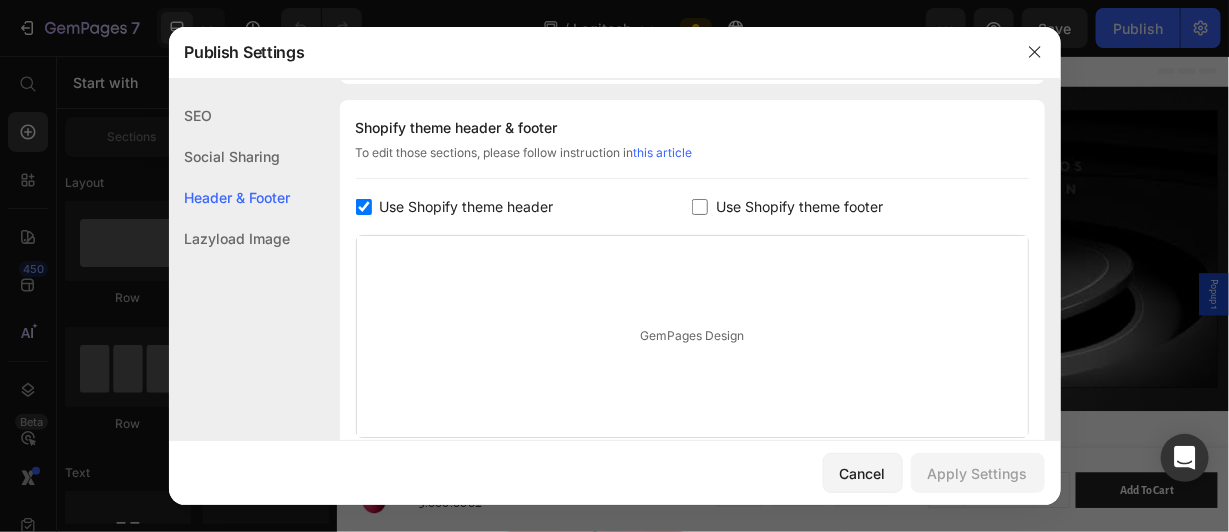 checkbox on "true" 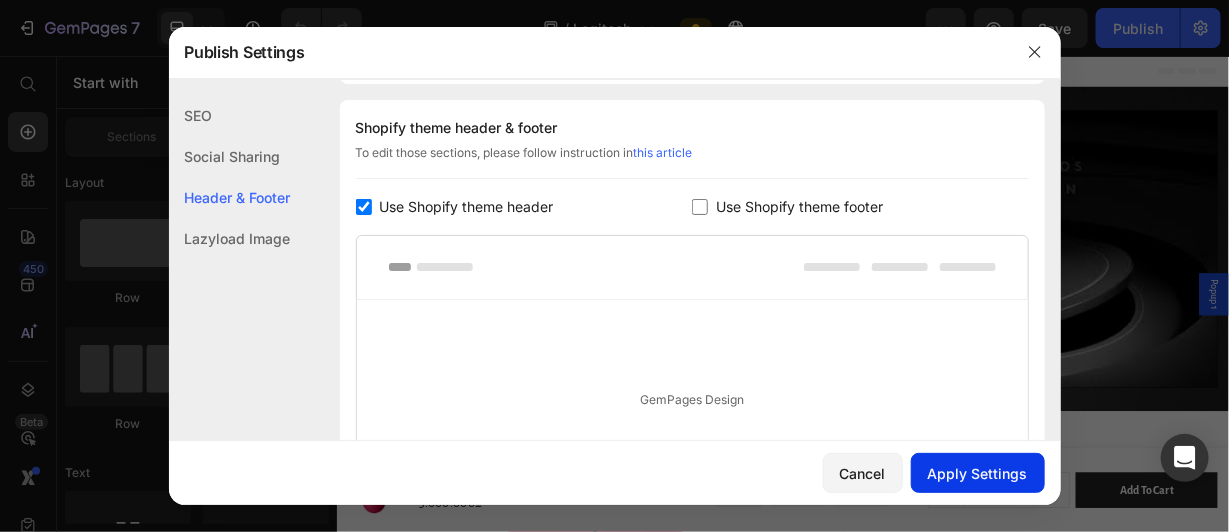 click on "Apply Settings" at bounding box center (978, 473) 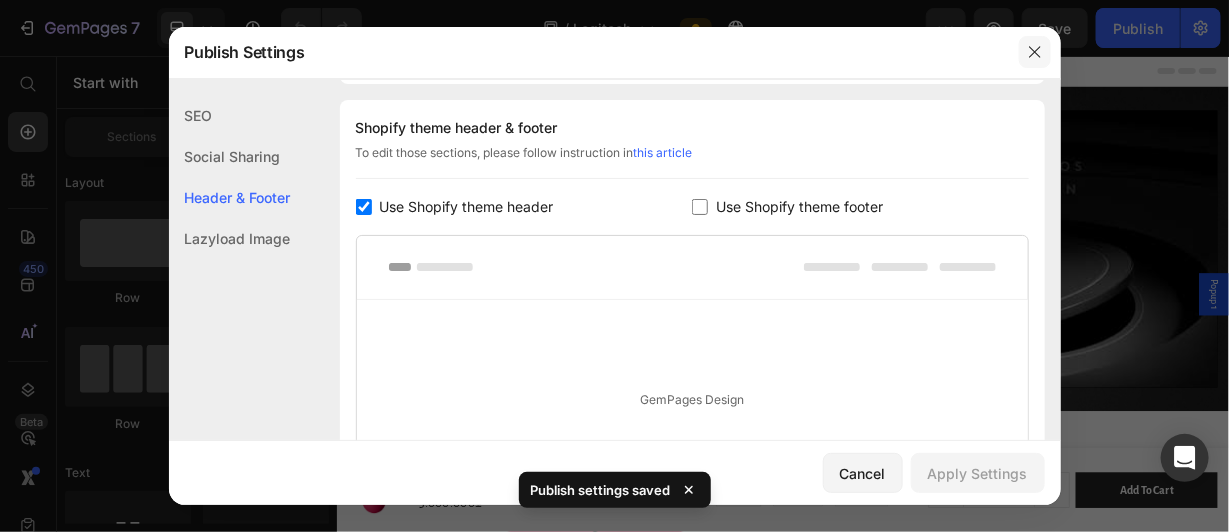 click 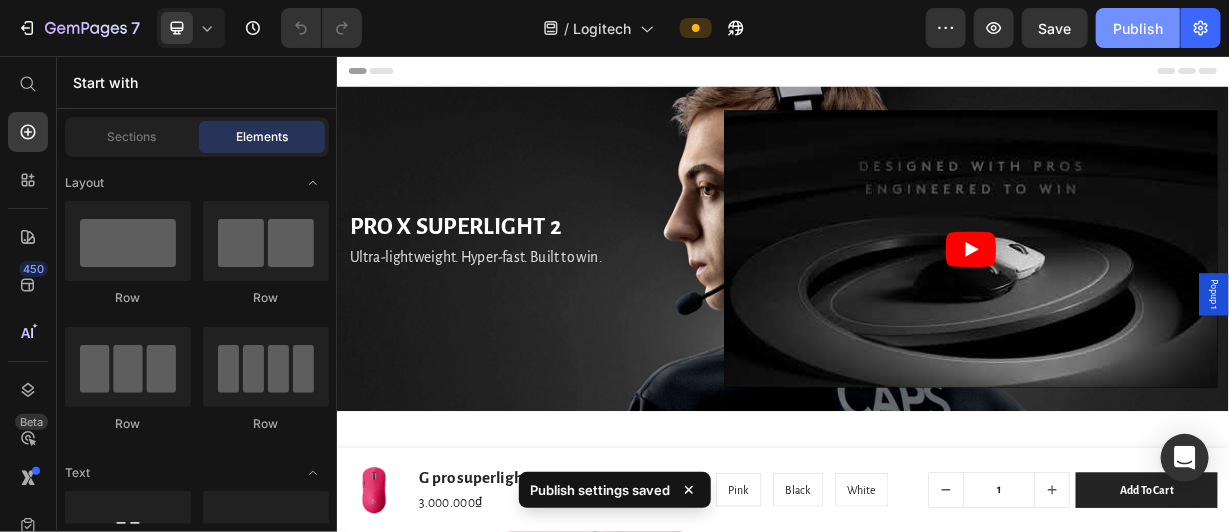 click on "Publish" at bounding box center [1138, 28] 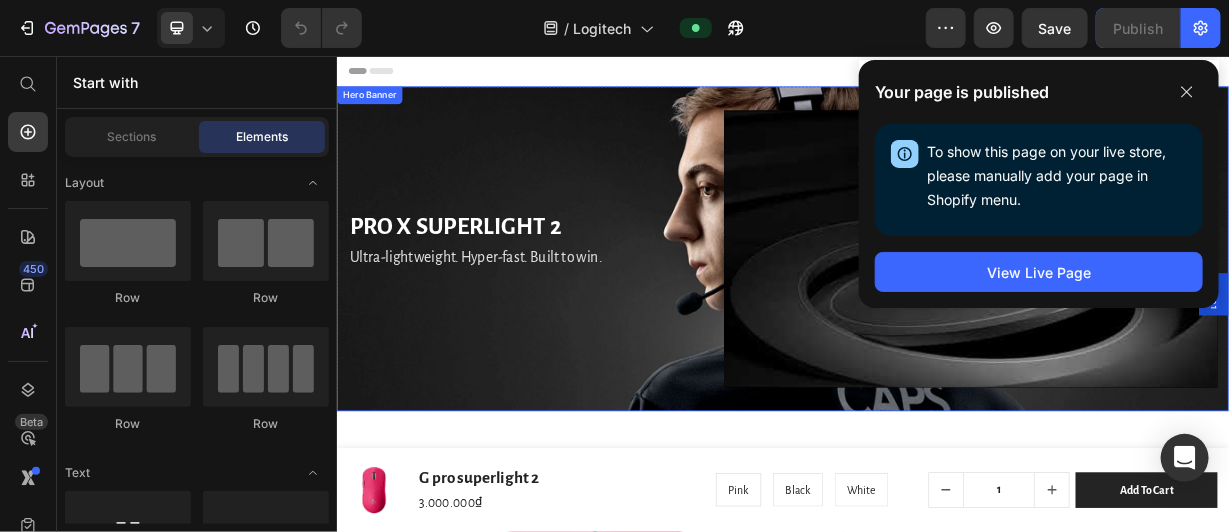 click on "PRO X SUPERLIGHT 2 Text Block Ultra-lightweight. Hyper-fast. Built to win. Text Block Row" at bounding box center (588, 314) 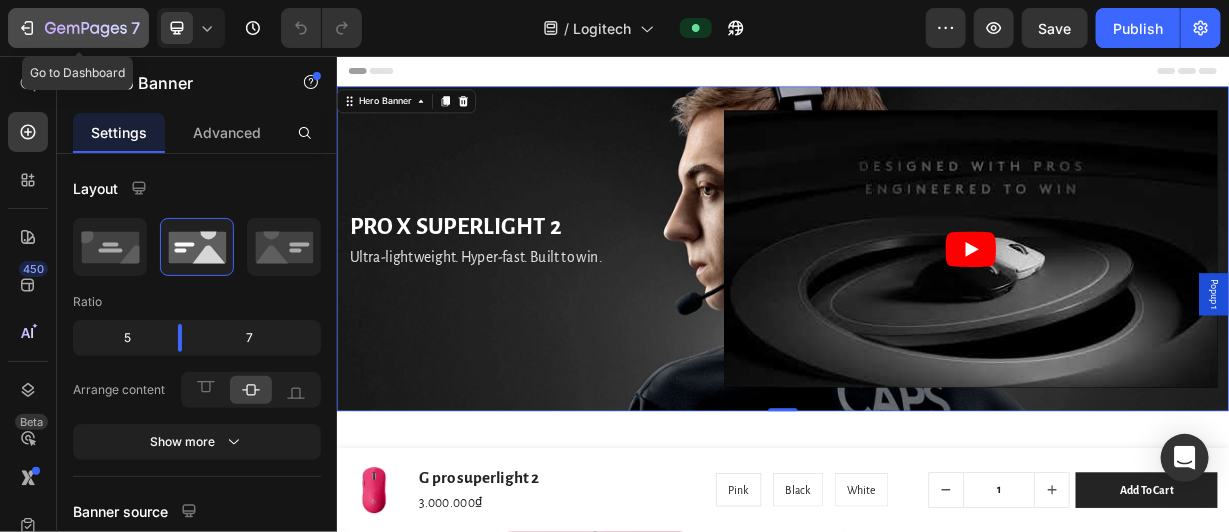 click 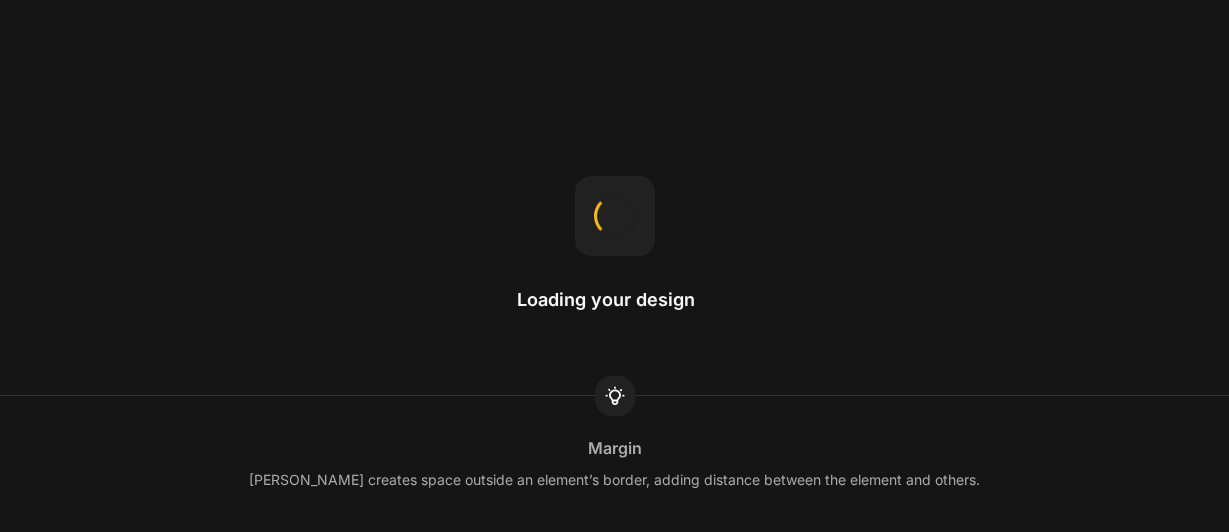 scroll, scrollTop: 0, scrollLeft: 0, axis: both 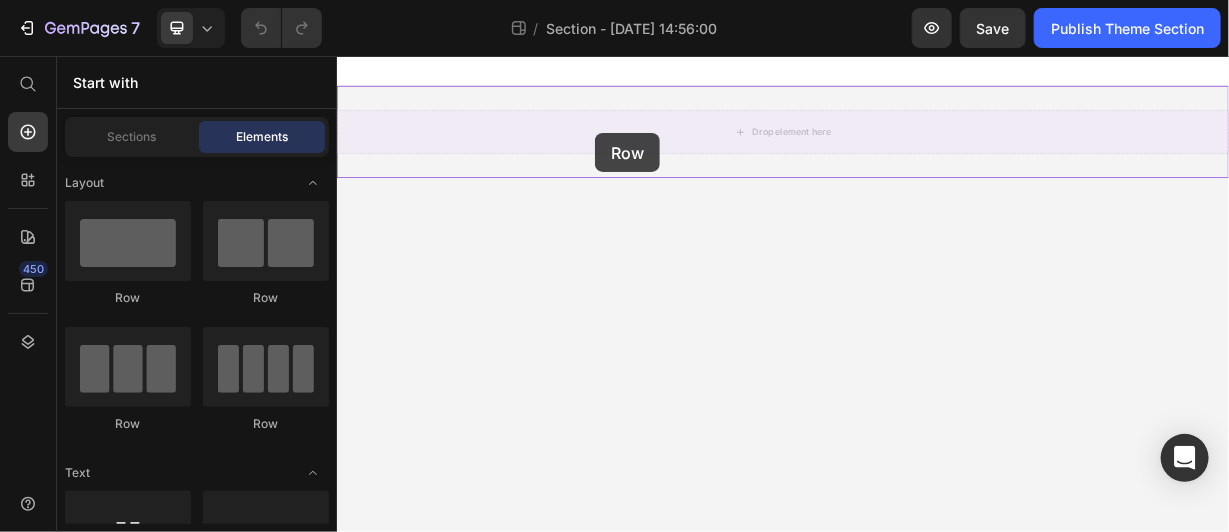 drag, startPoint x: 488, startPoint y: 324, endPoint x: 683, endPoint y: 158, distance: 256.0879 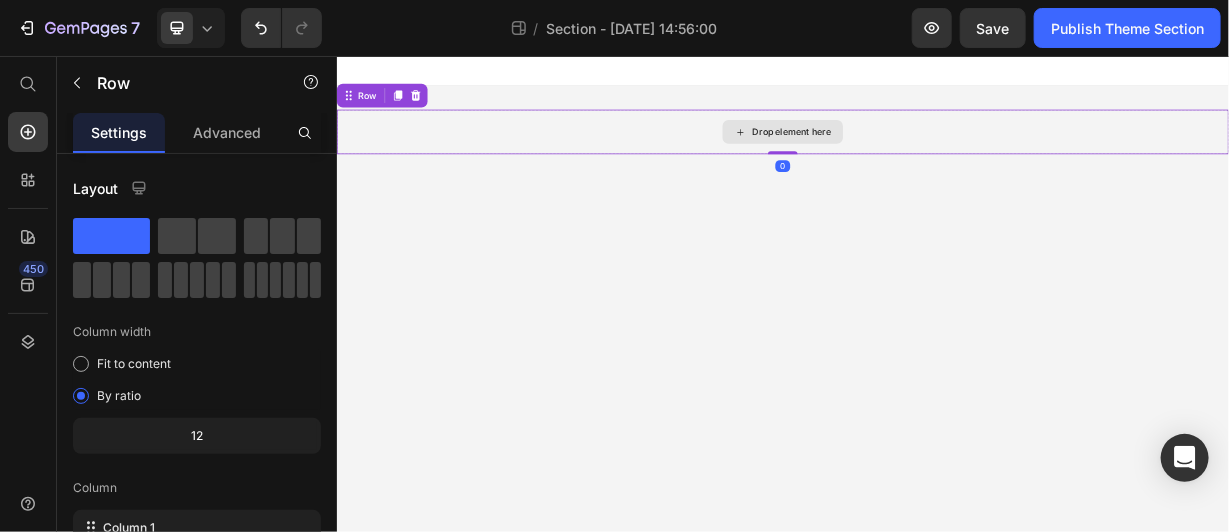 click on "Drop element here" at bounding box center [936, 157] 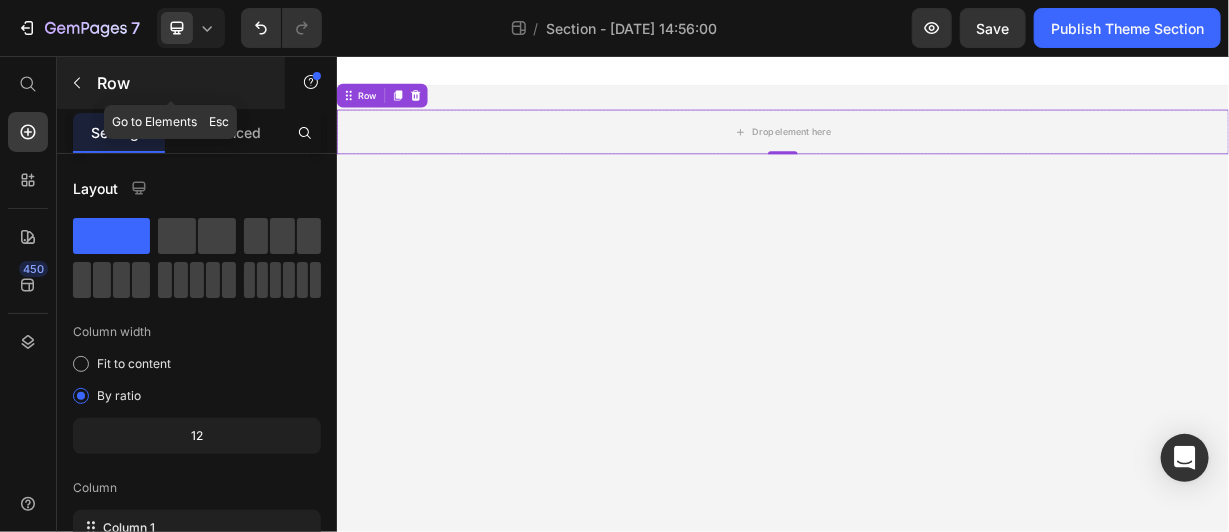 click 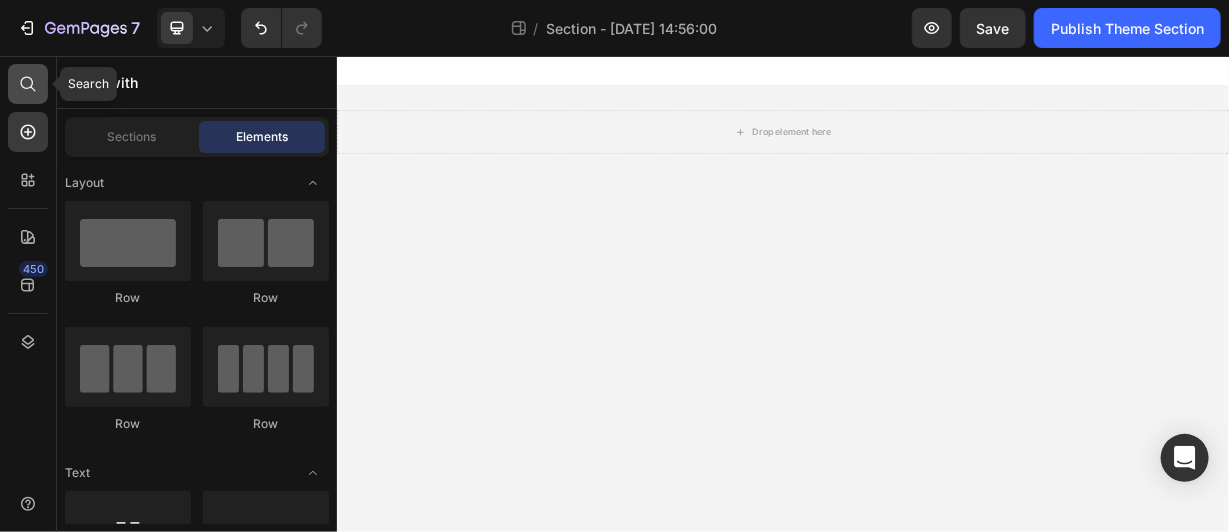 click 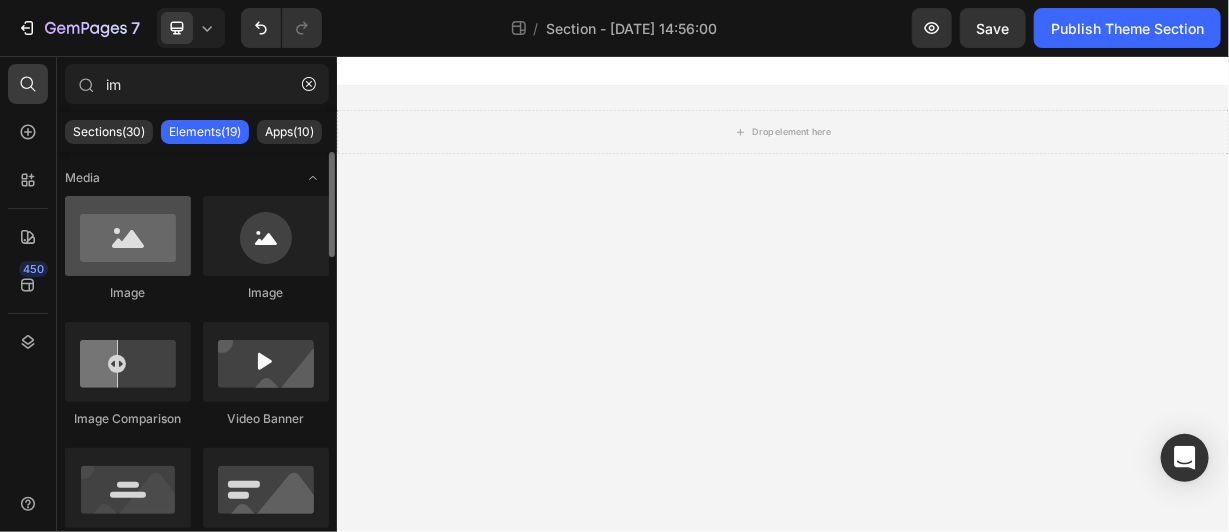 type on "im" 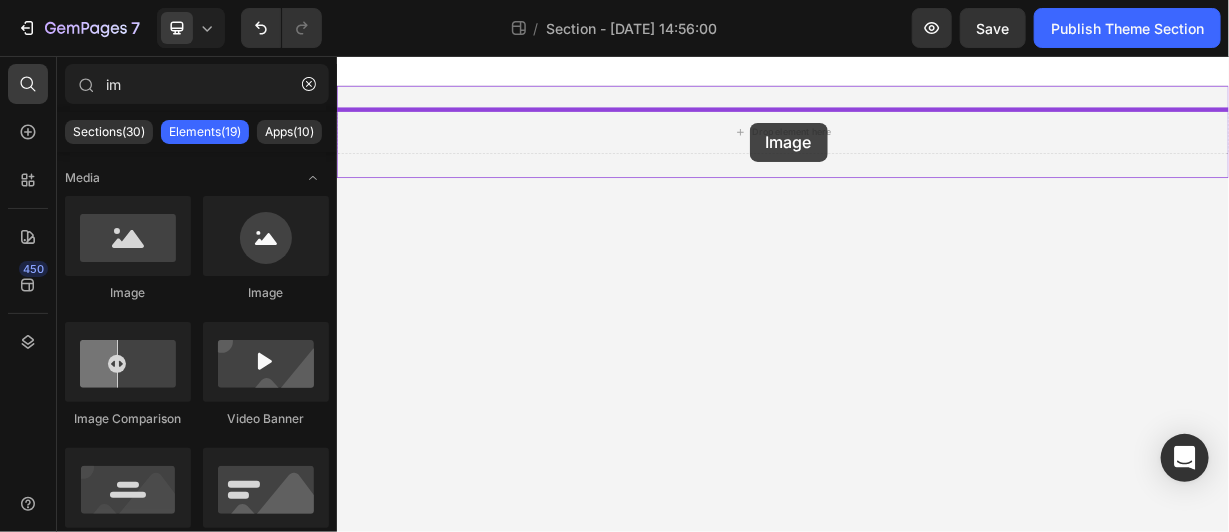drag, startPoint x: 506, startPoint y: 310, endPoint x: 839, endPoint y: 162, distance: 364.40775 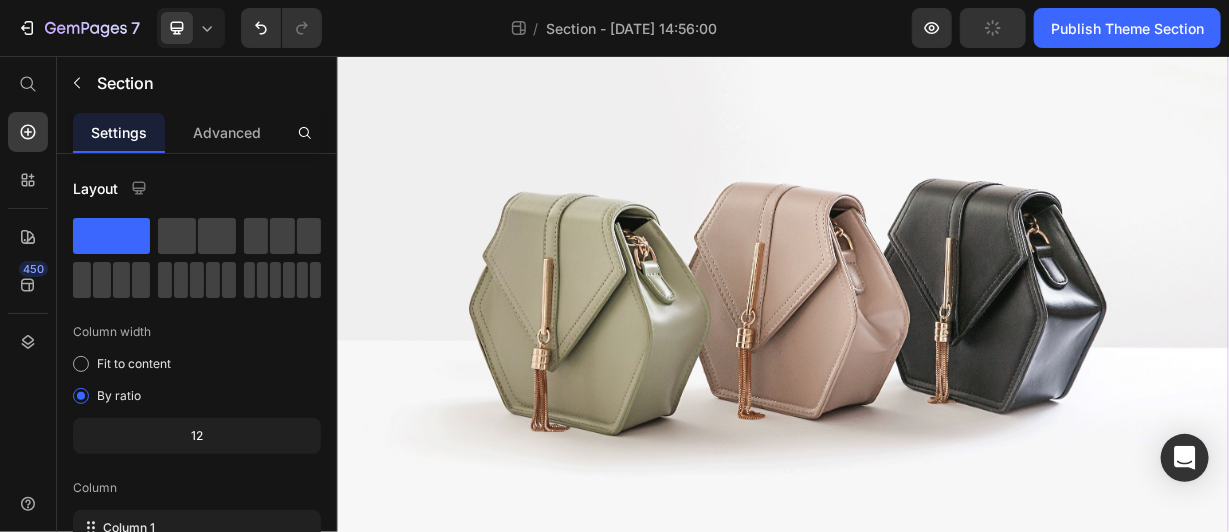 scroll, scrollTop: 263, scrollLeft: 0, axis: vertical 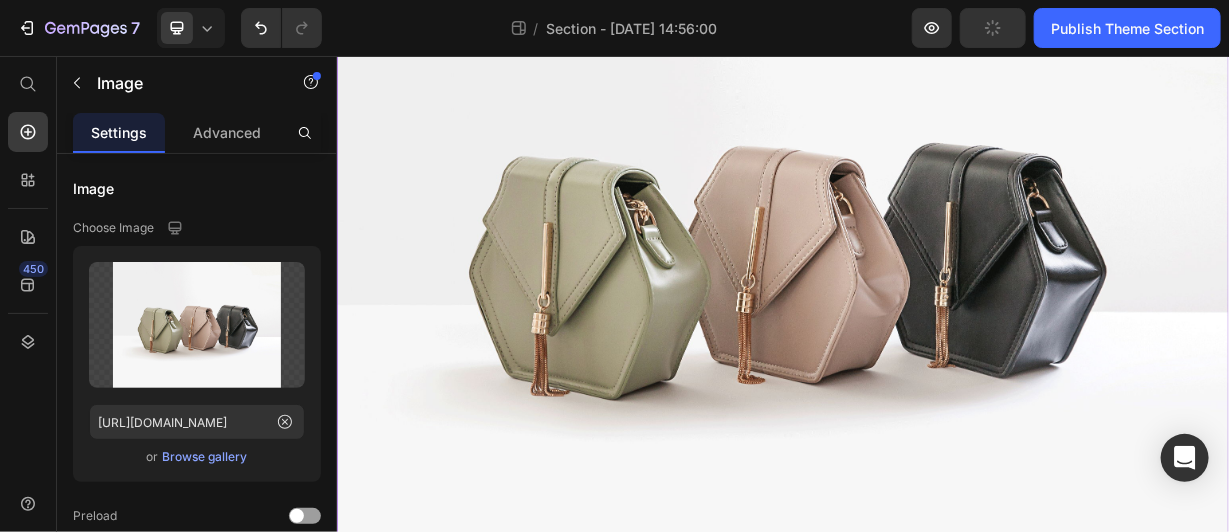 click at bounding box center (936, 314) 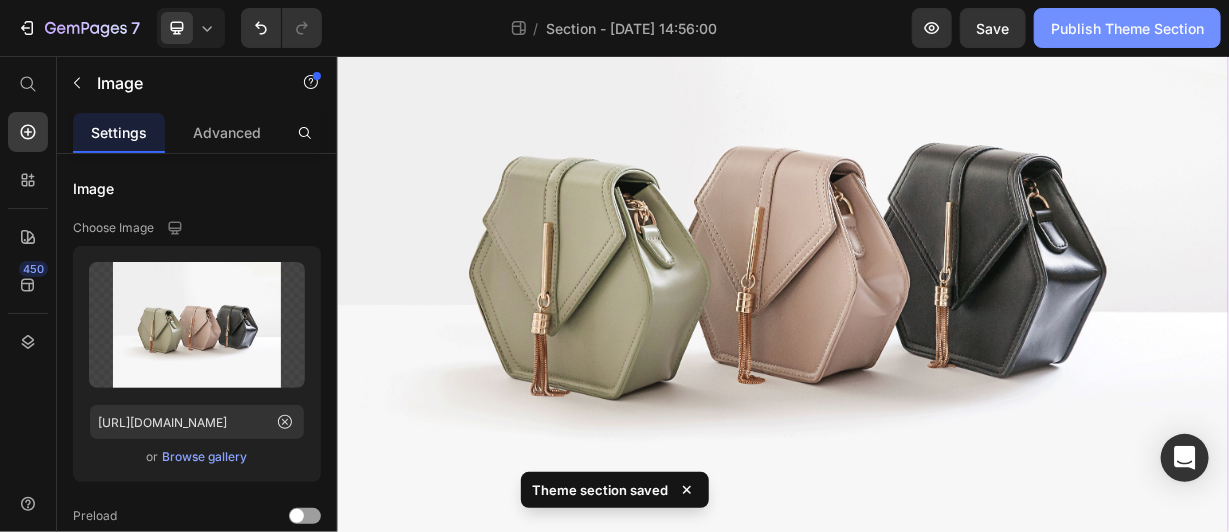 click on "Publish Theme Section" 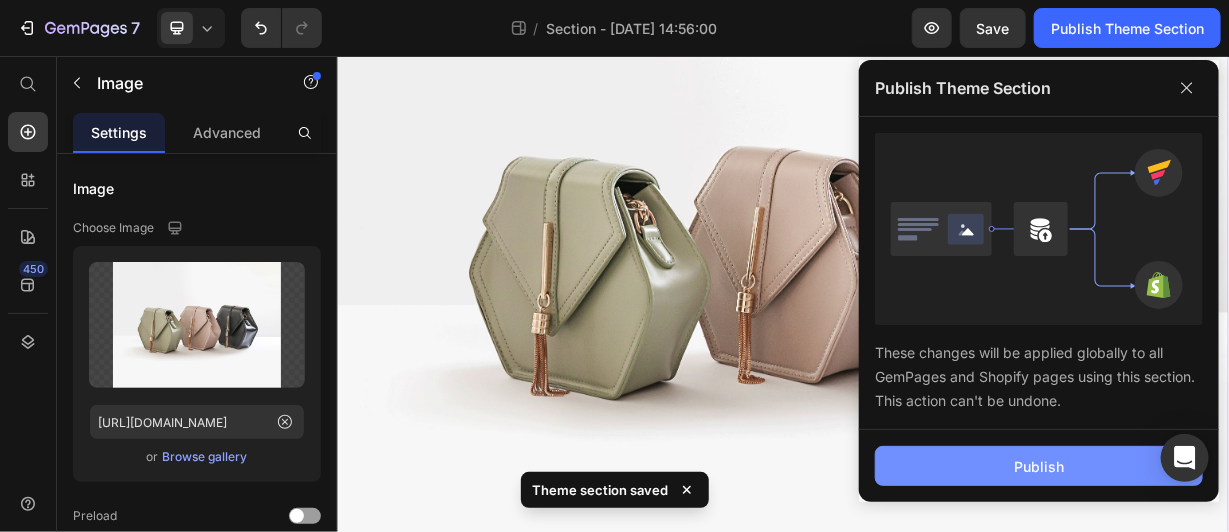 click on "Publish" 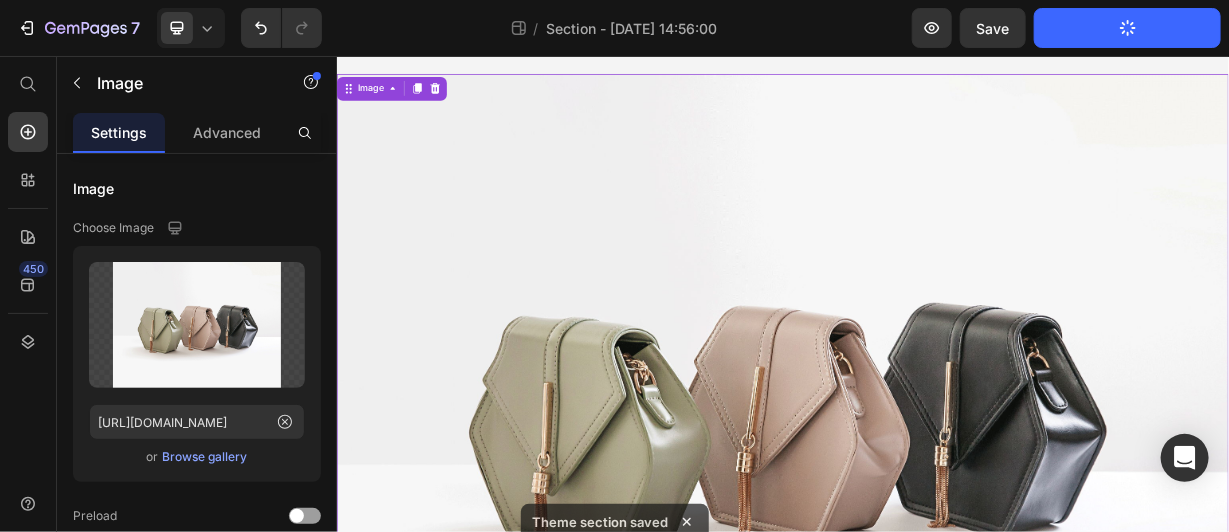 scroll, scrollTop: 0, scrollLeft: 0, axis: both 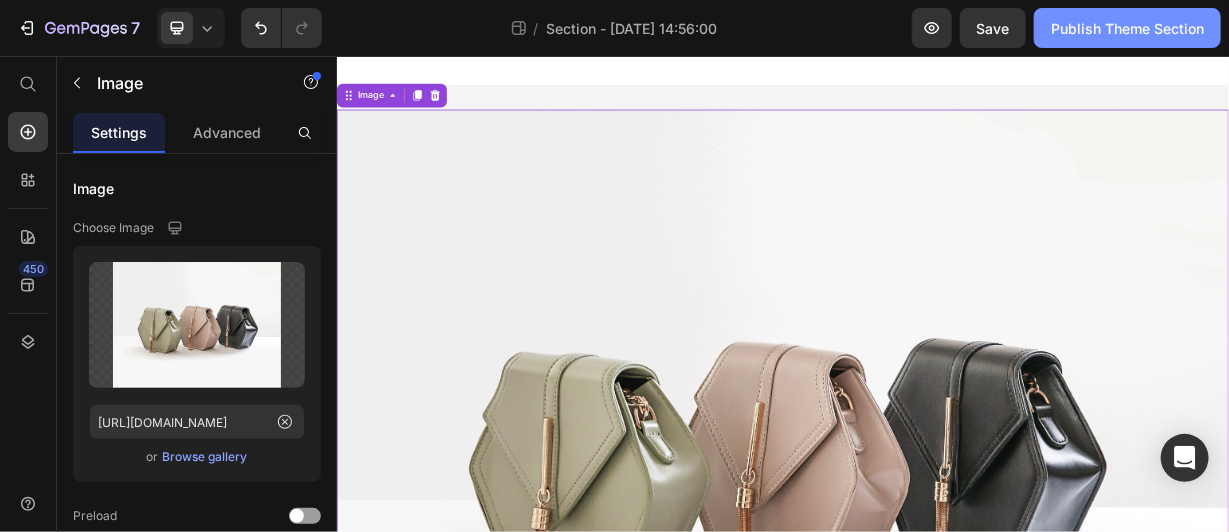 click on "Publish Theme Section" at bounding box center [1127, 28] 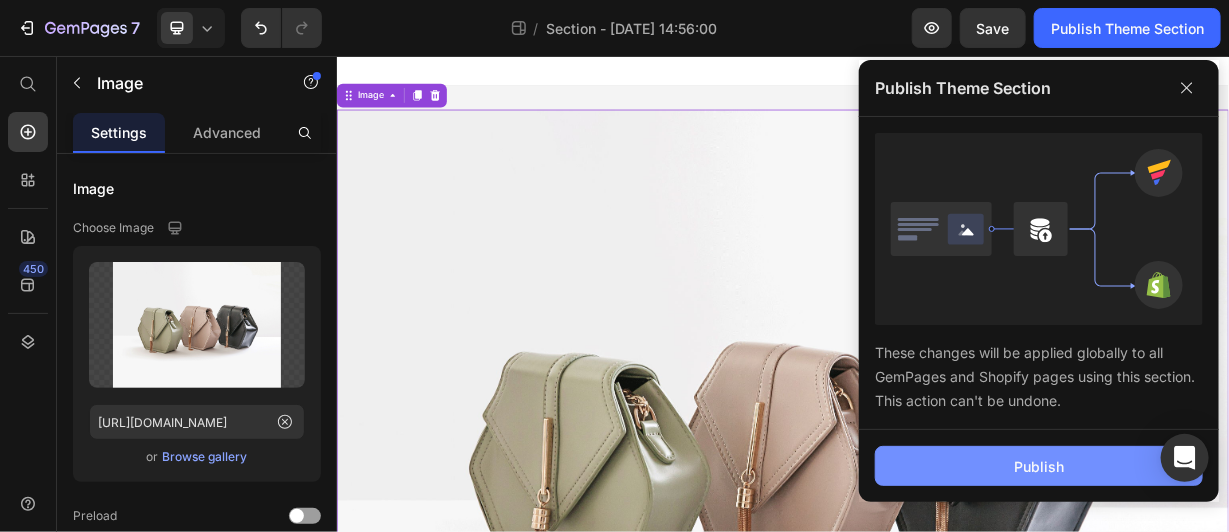 click on "Publish" 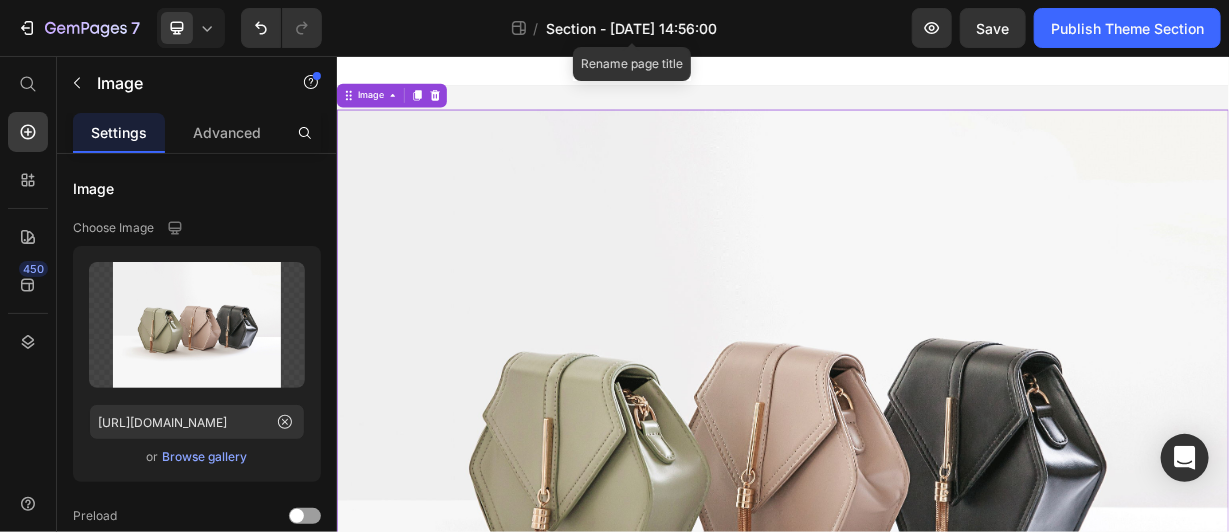 click on "Section - Jul 10 14:56:00" 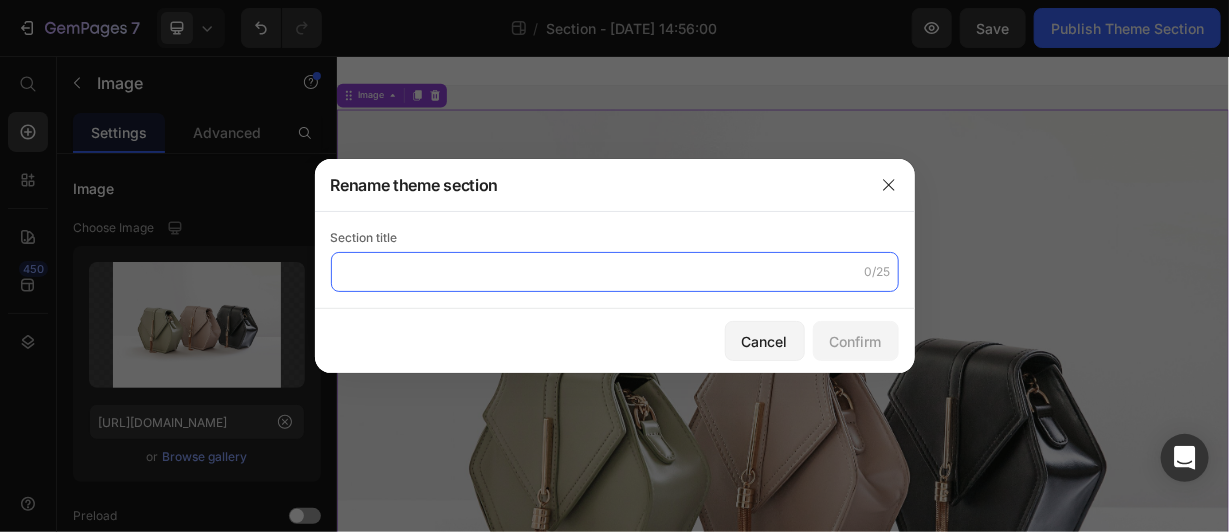 click 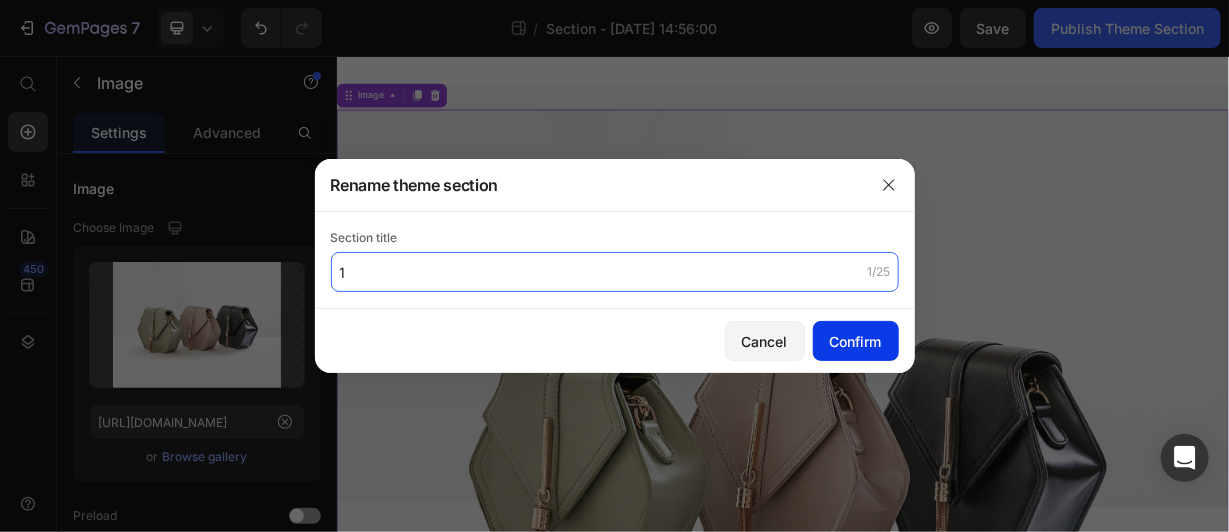 type on "1" 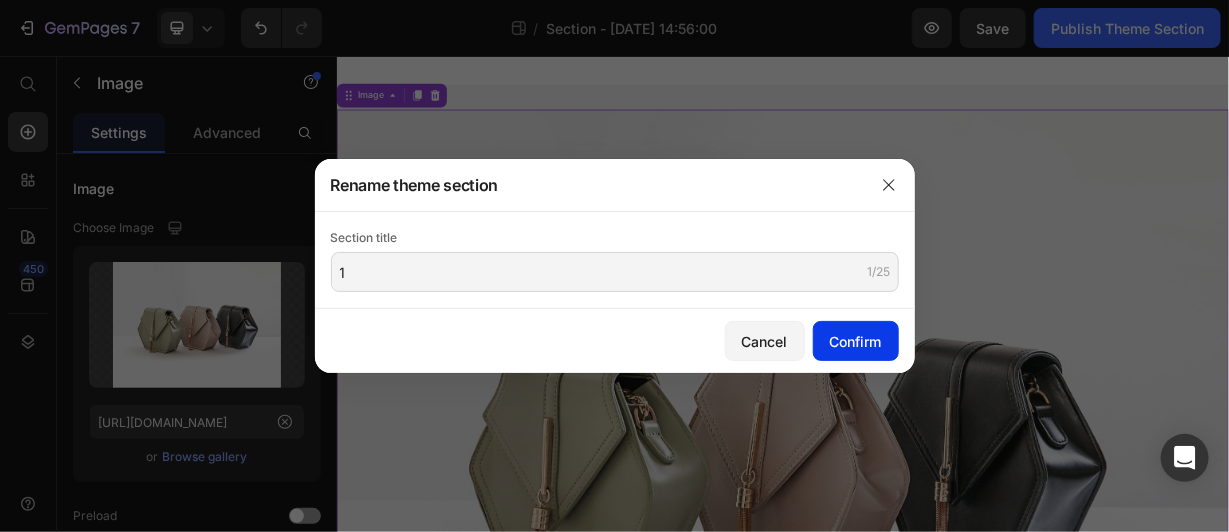 click on "Confirm" 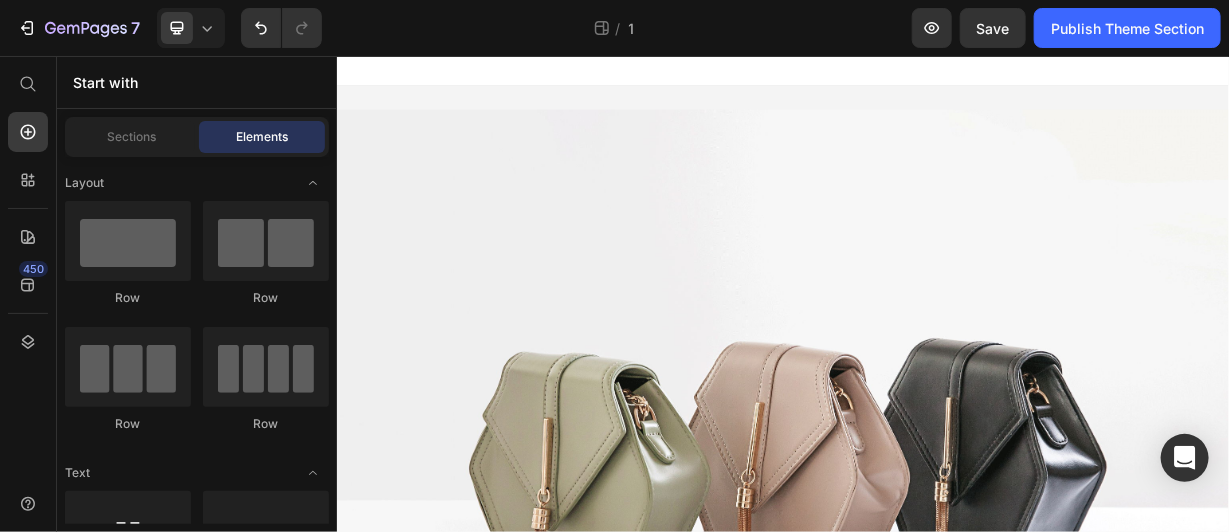 click at bounding box center (936, 75) 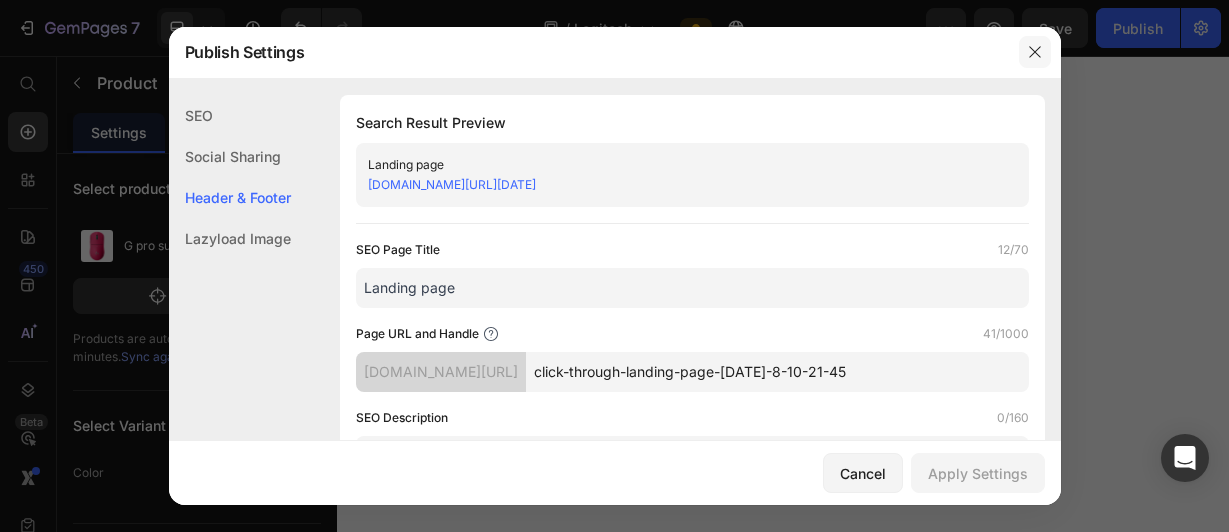scroll, scrollTop: 0, scrollLeft: 0, axis: both 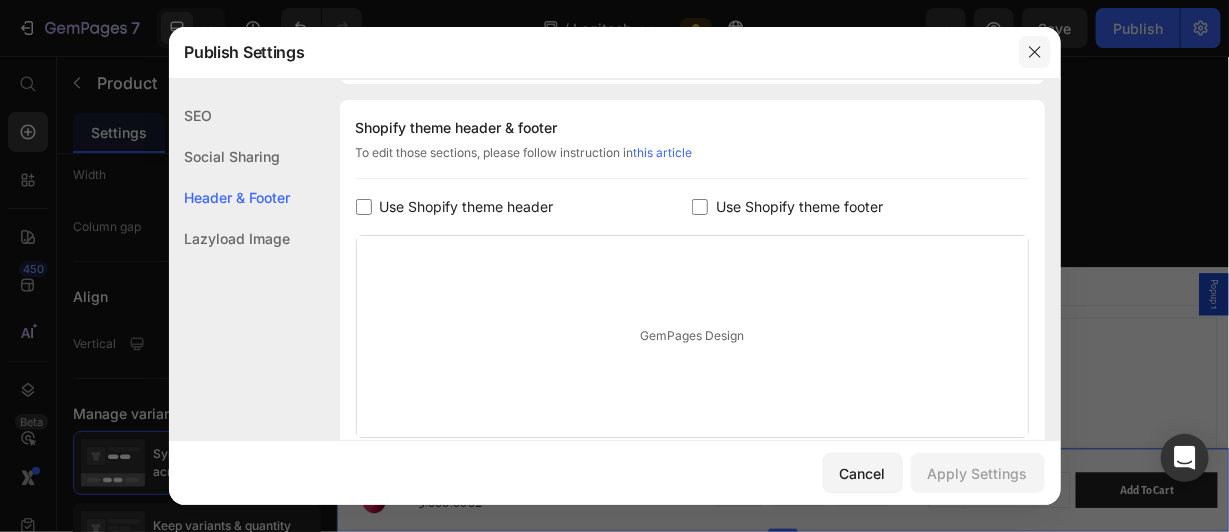 click 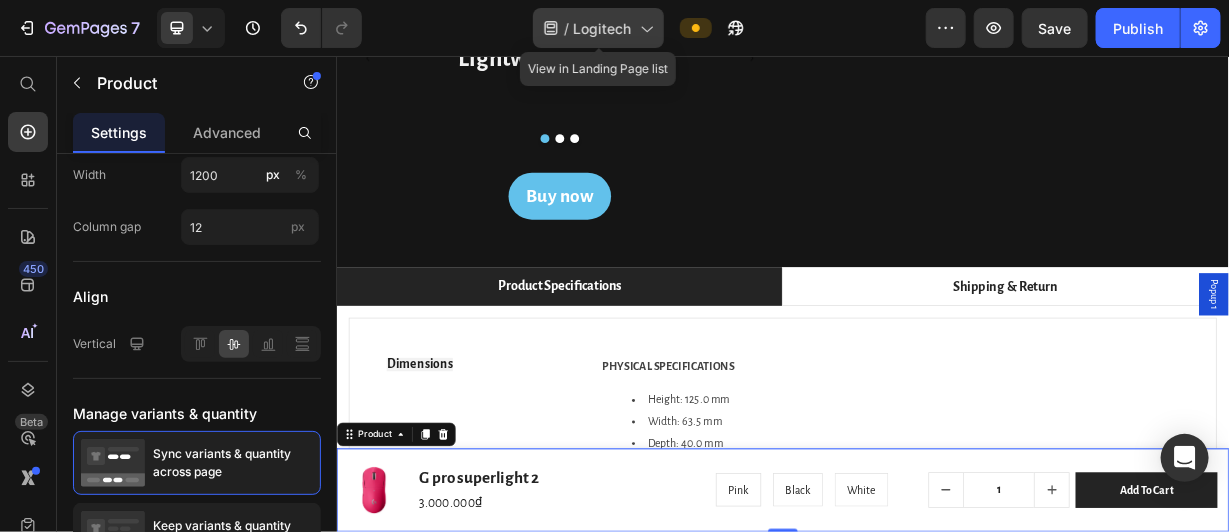 click on "Logitech" at bounding box center [603, 28] 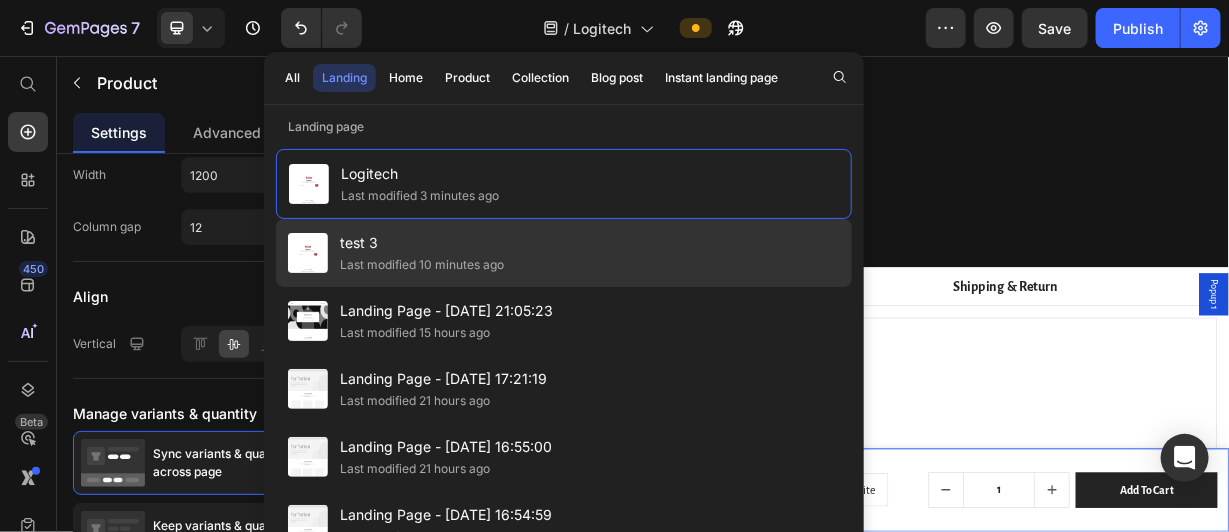 click on "test 3" at bounding box center [422, 243] 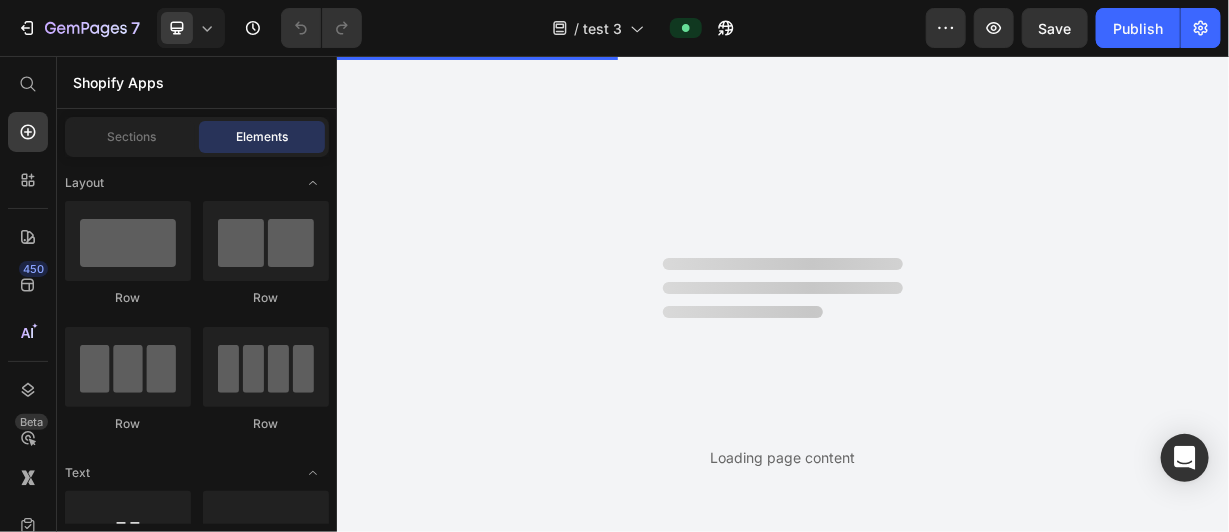 scroll, scrollTop: 0, scrollLeft: 0, axis: both 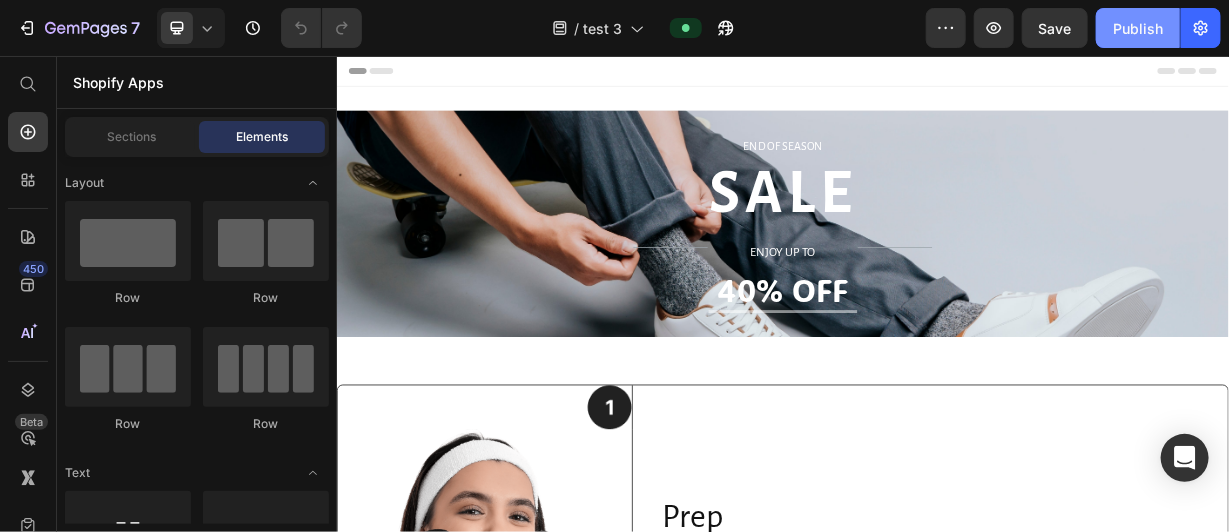 click on "Publish" at bounding box center (1138, 28) 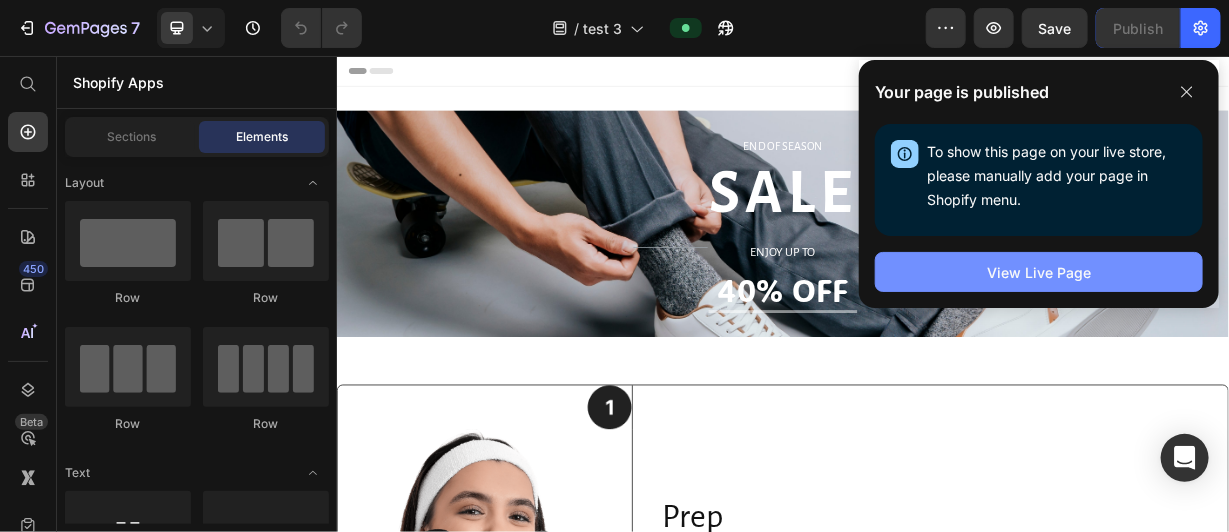 click on "View Live Page" at bounding box center [1039, 272] 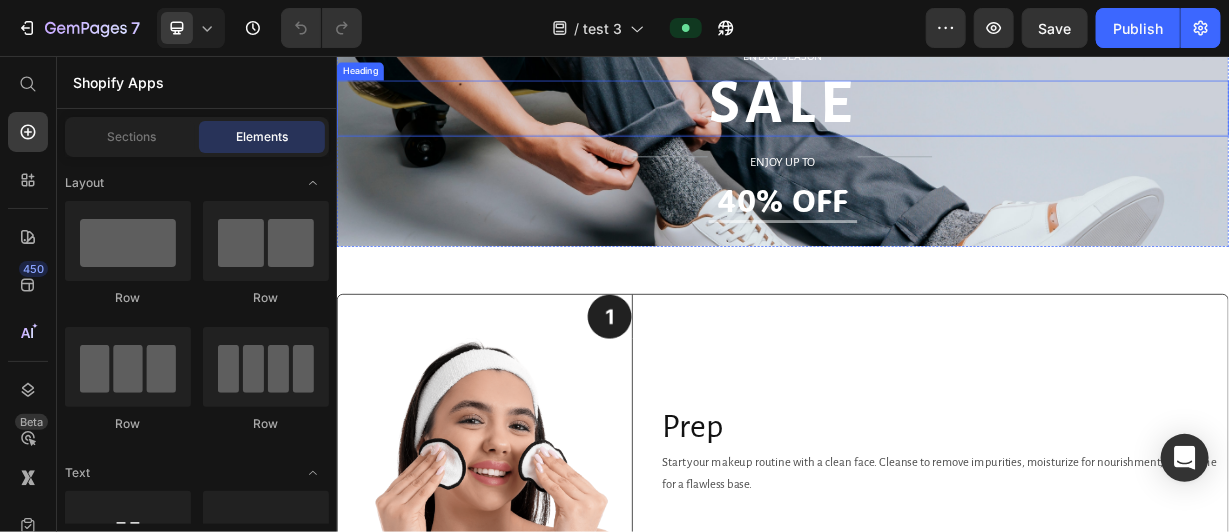 scroll, scrollTop: 126, scrollLeft: 0, axis: vertical 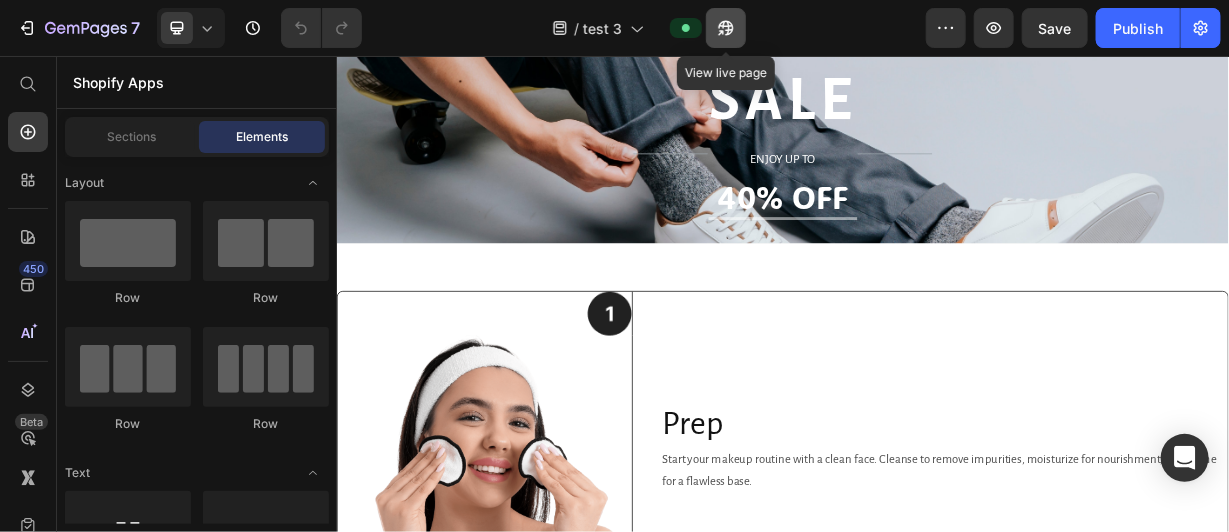 click 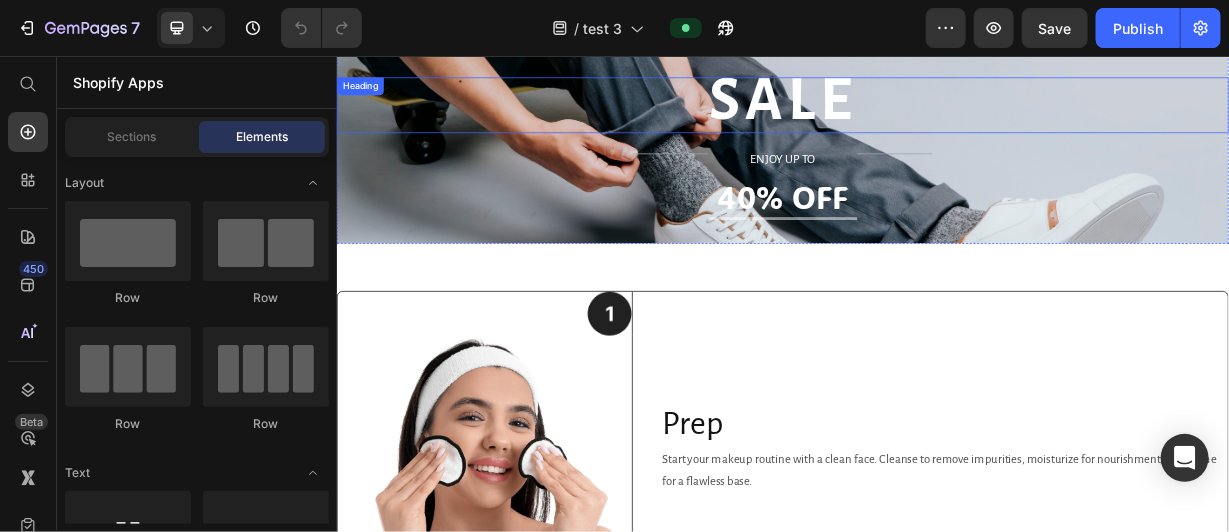 scroll, scrollTop: 0, scrollLeft: 0, axis: both 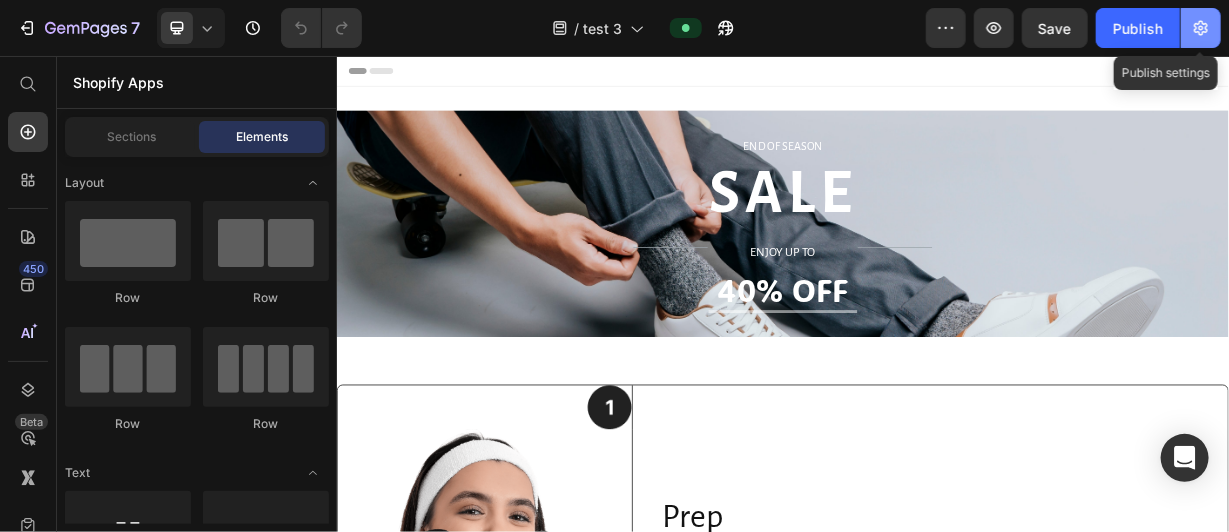 click 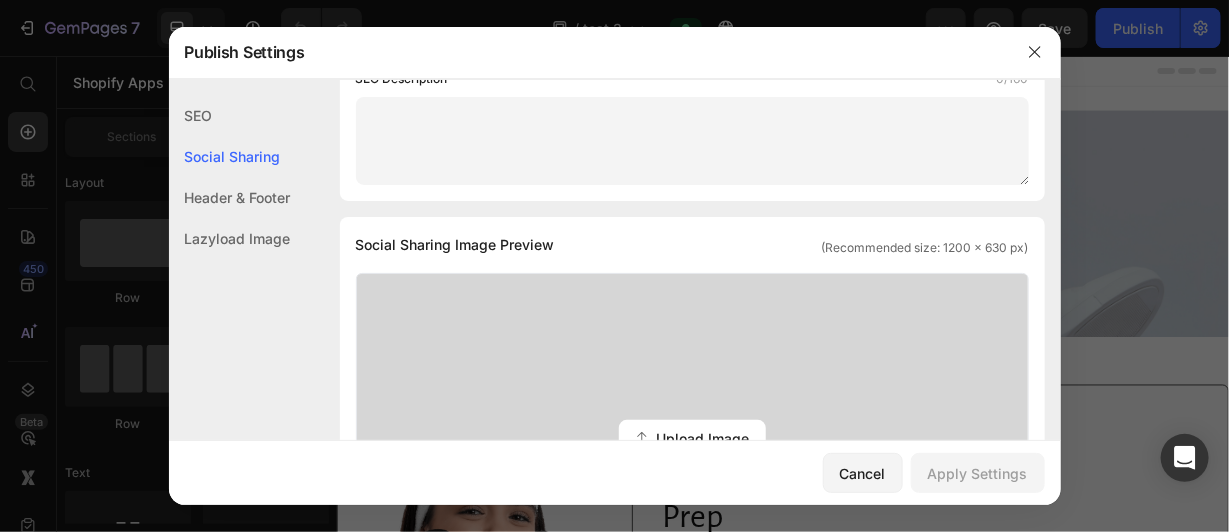 scroll, scrollTop: 359, scrollLeft: 0, axis: vertical 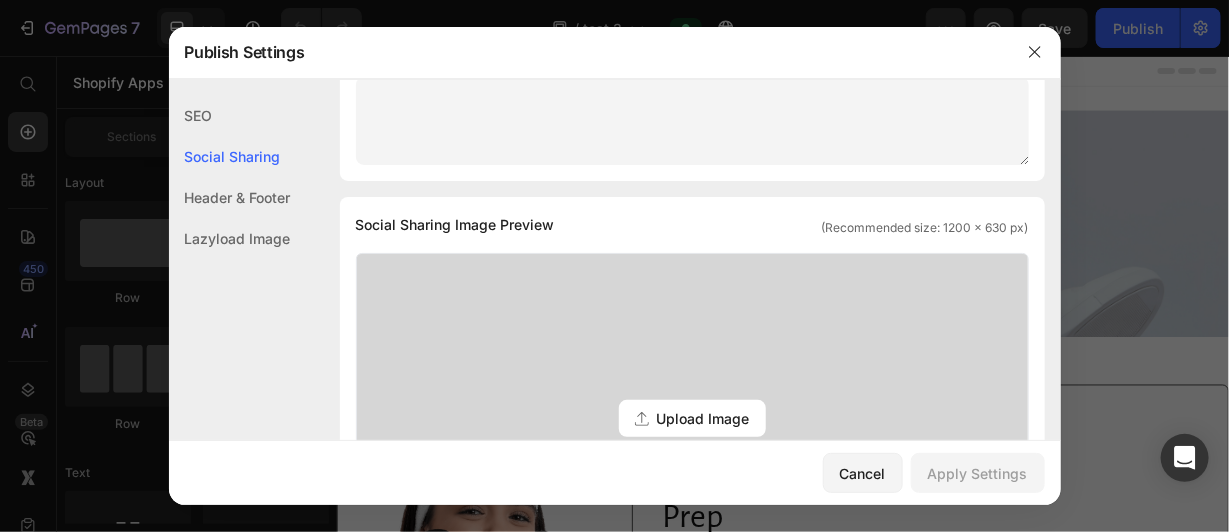 click on "Header & Footer" 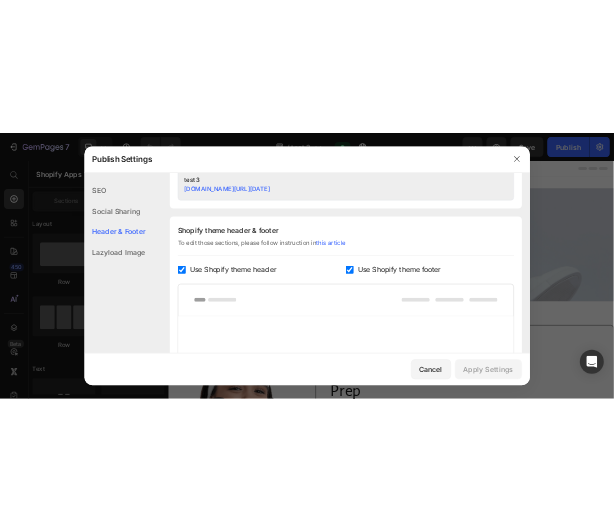 scroll, scrollTop: 817, scrollLeft: 0, axis: vertical 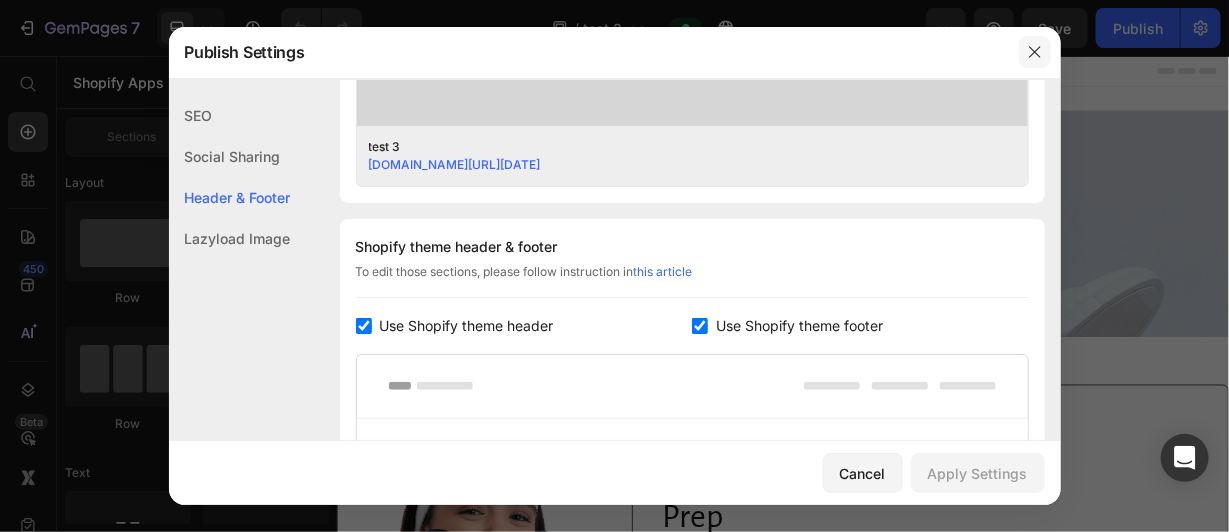 click at bounding box center (1035, 52) 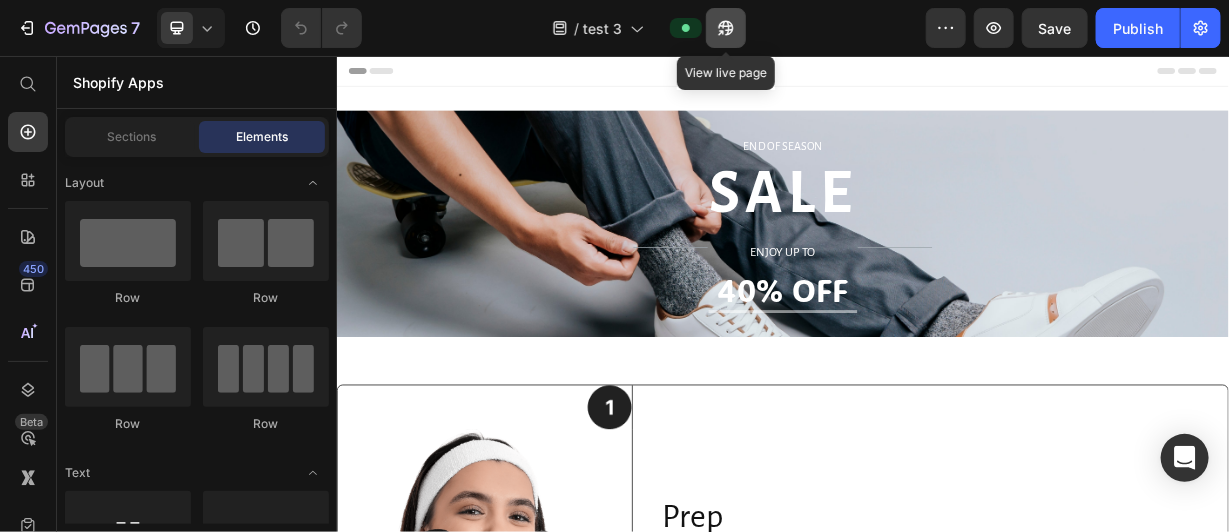 click 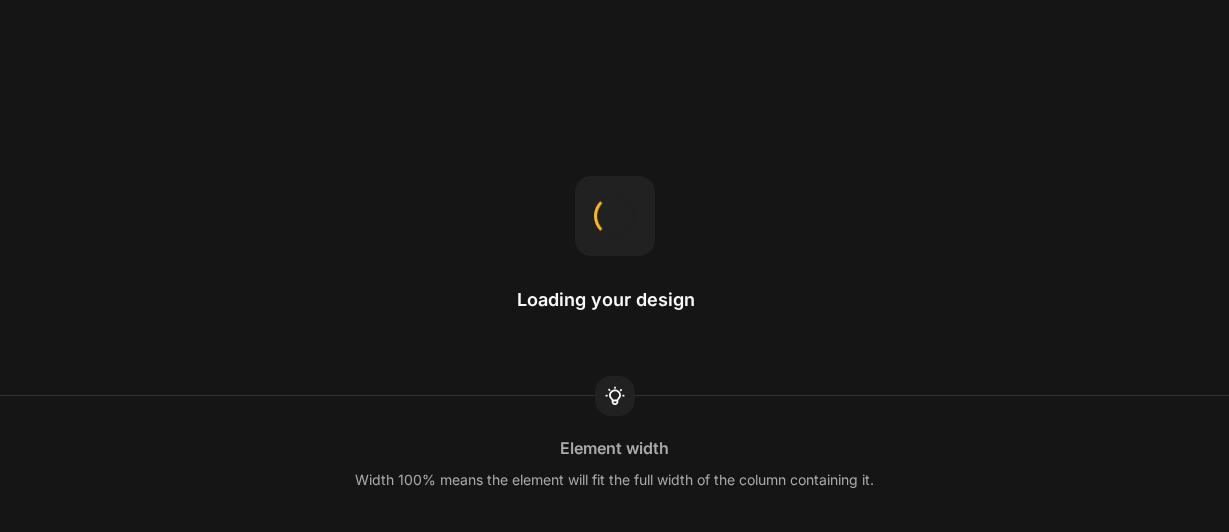 scroll, scrollTop: 0, scrollLeft: 0, axis: both 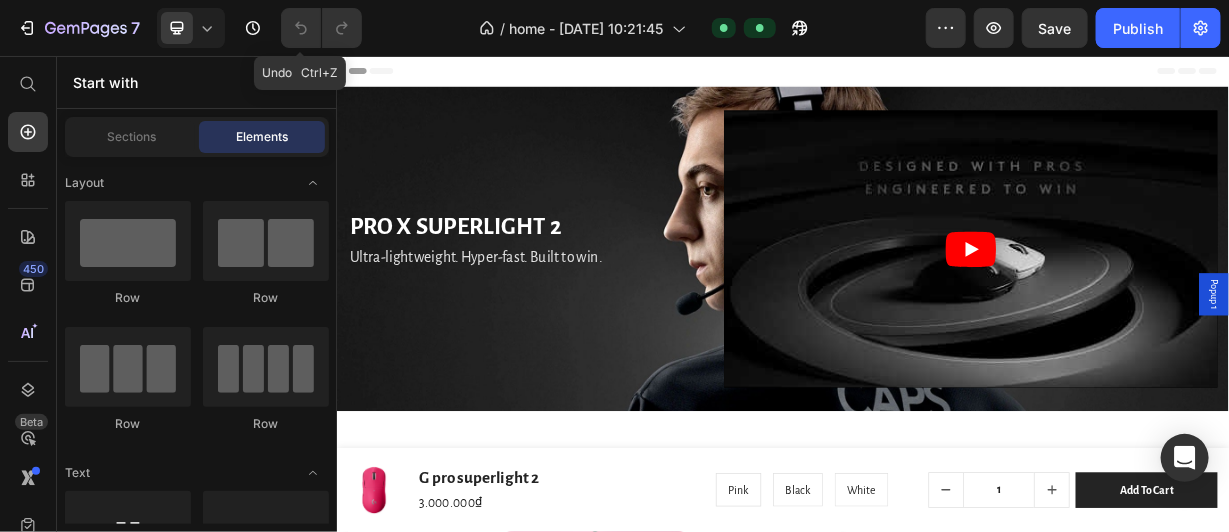radio on "false" 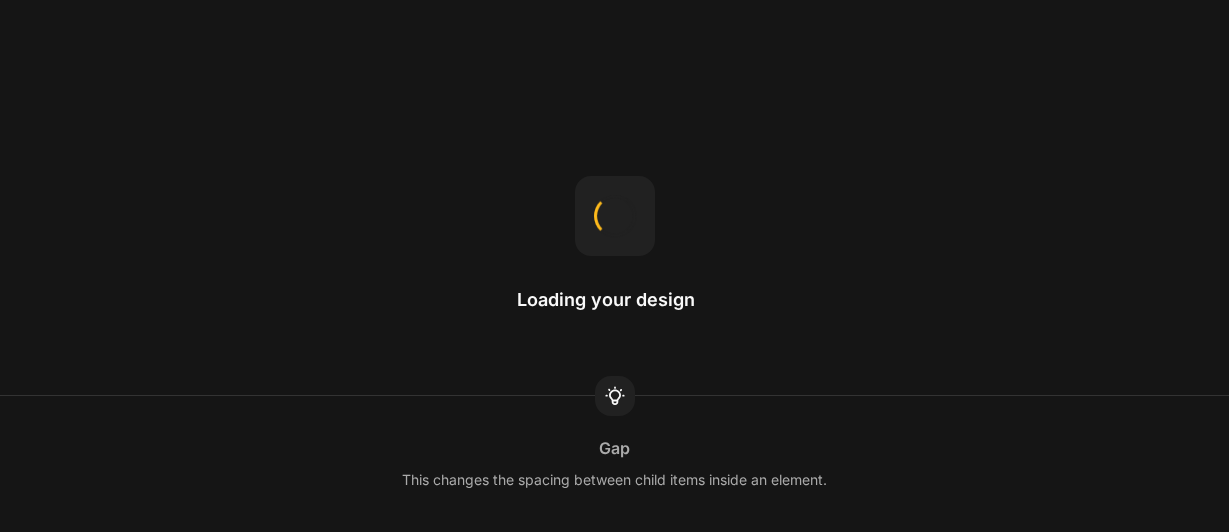 scroll, scrollTop: 0, scrollLeft: 0, axis: both 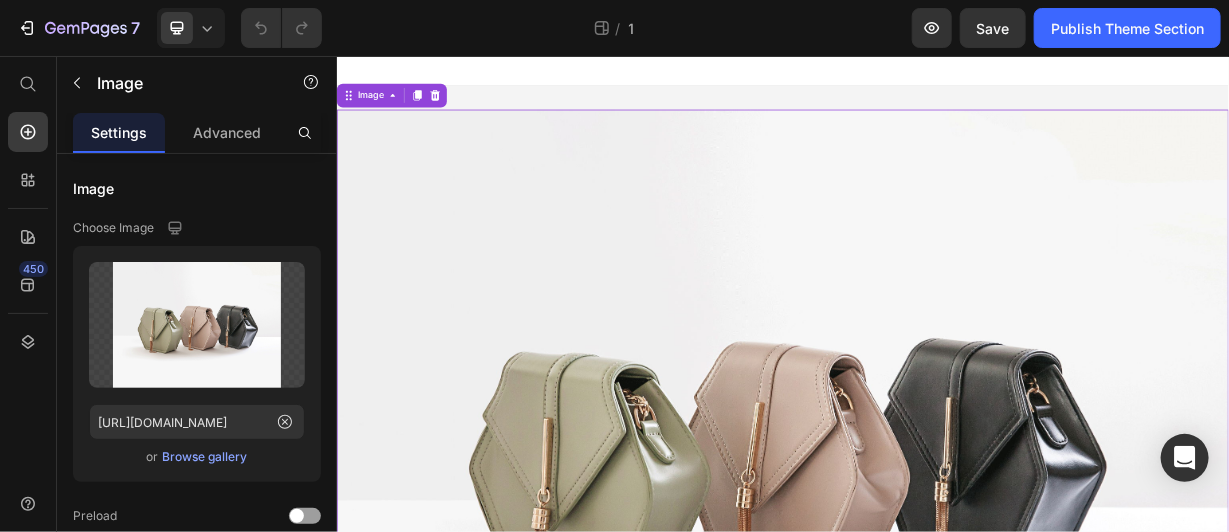 click at bounding box center (936, 577) 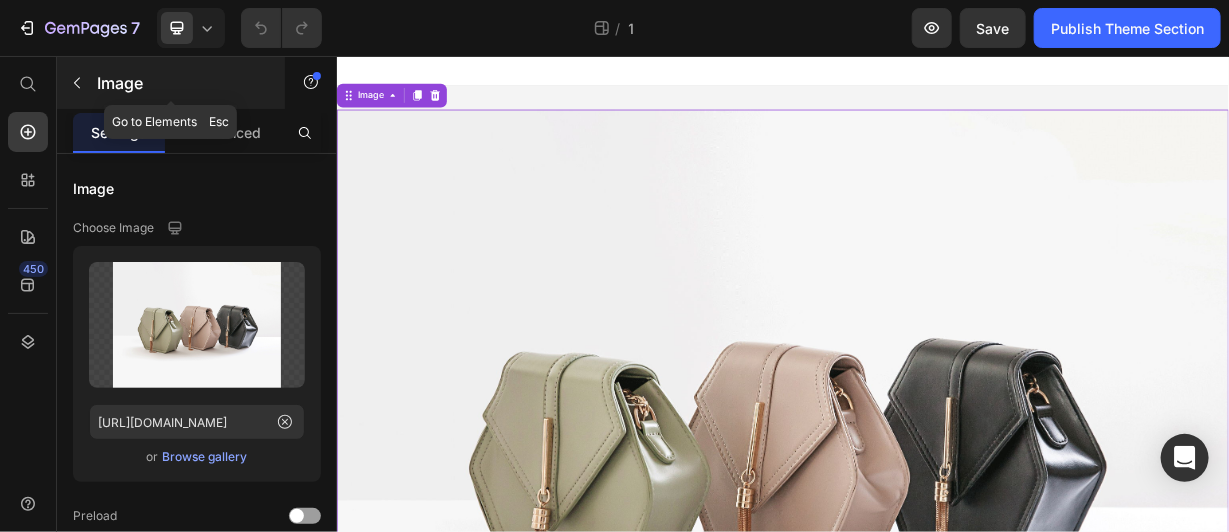 click 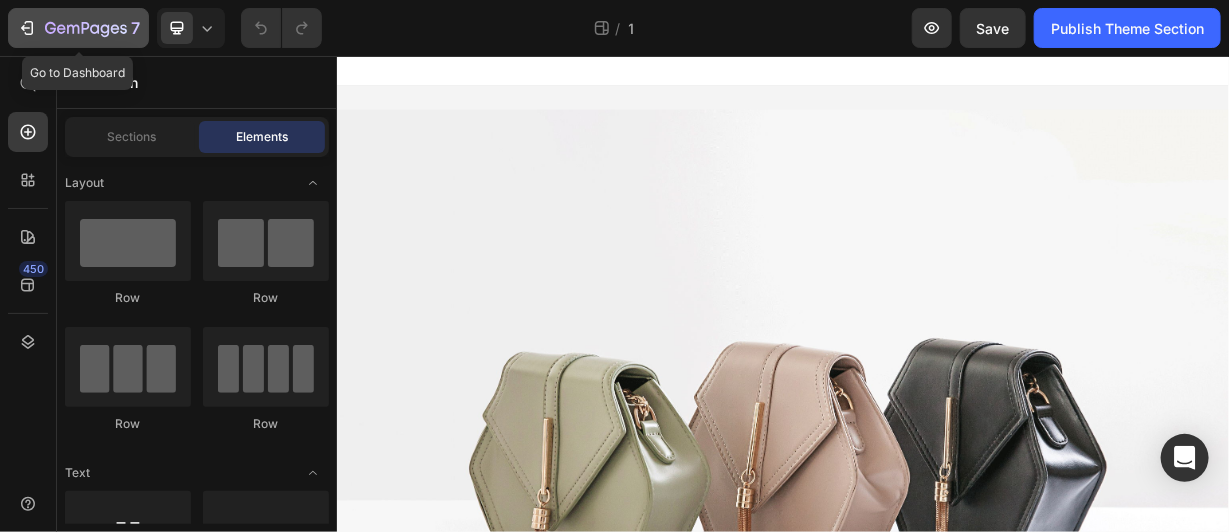 click 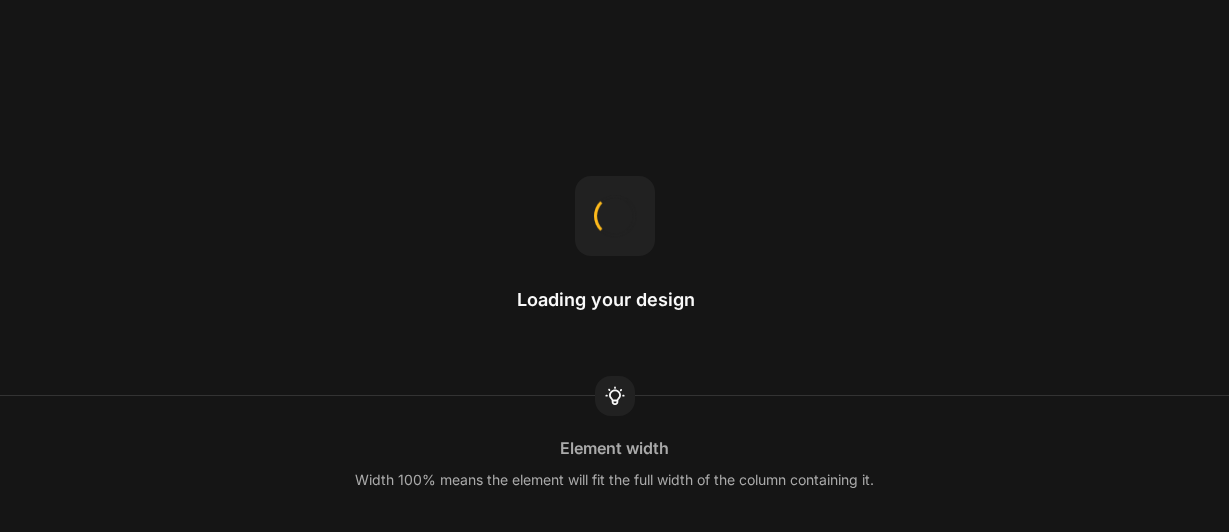 scroll, scrollTop: 0, scrollLeft: 0, axis: both 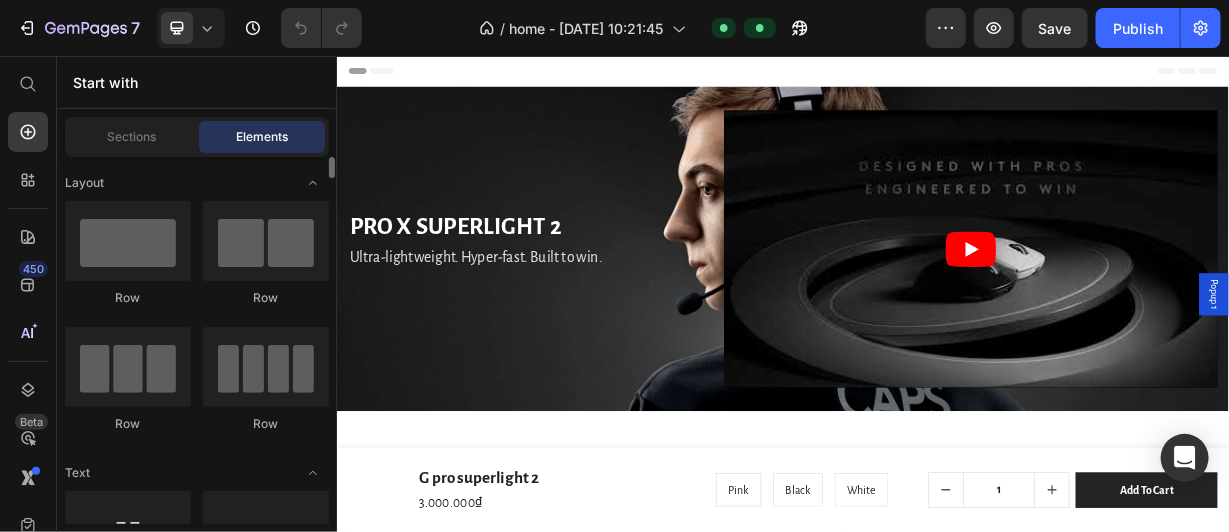 radio on "false" 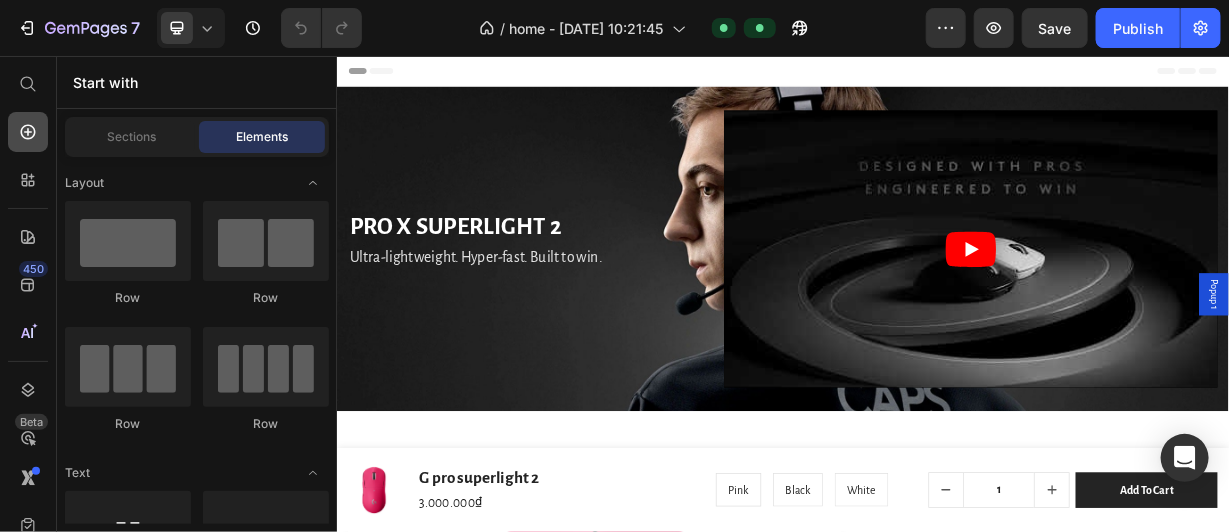 scroll, scrollTop: 0, scrollLeft: 0, axis: both 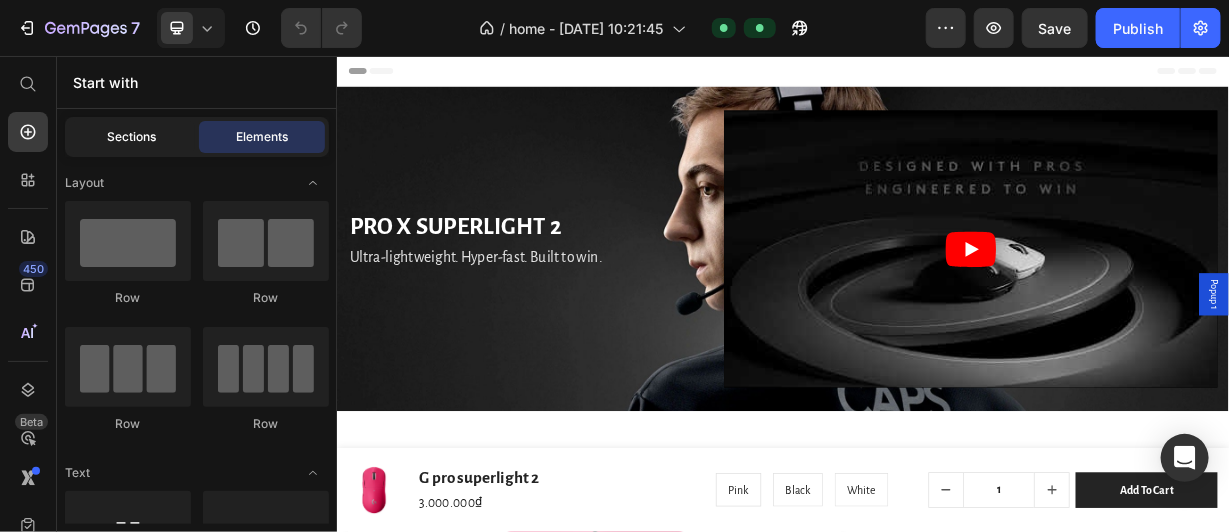 click on "Sections" 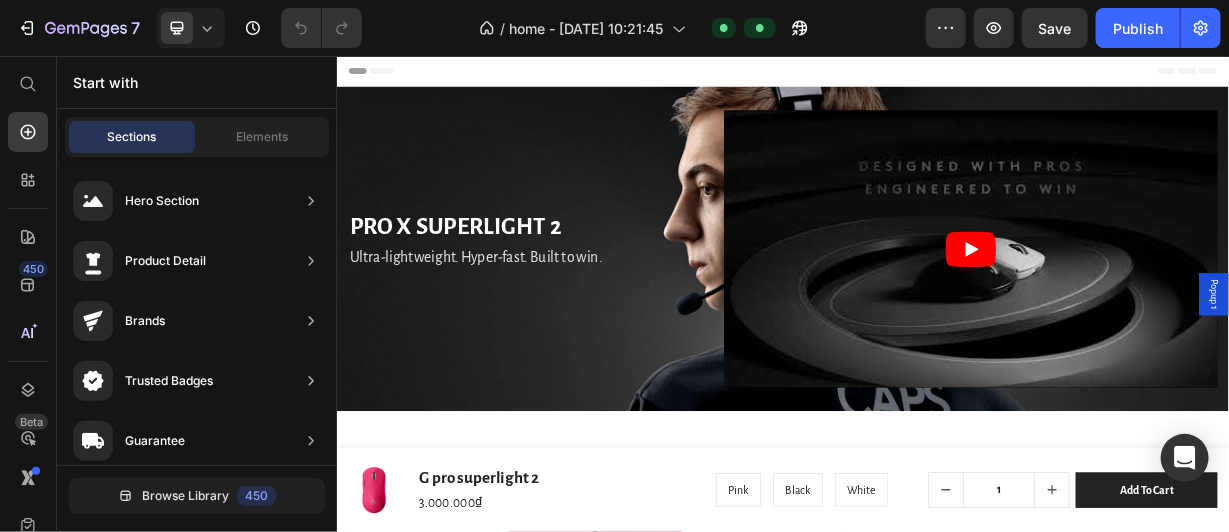 click on "Header" at bounding box center (936, 75) 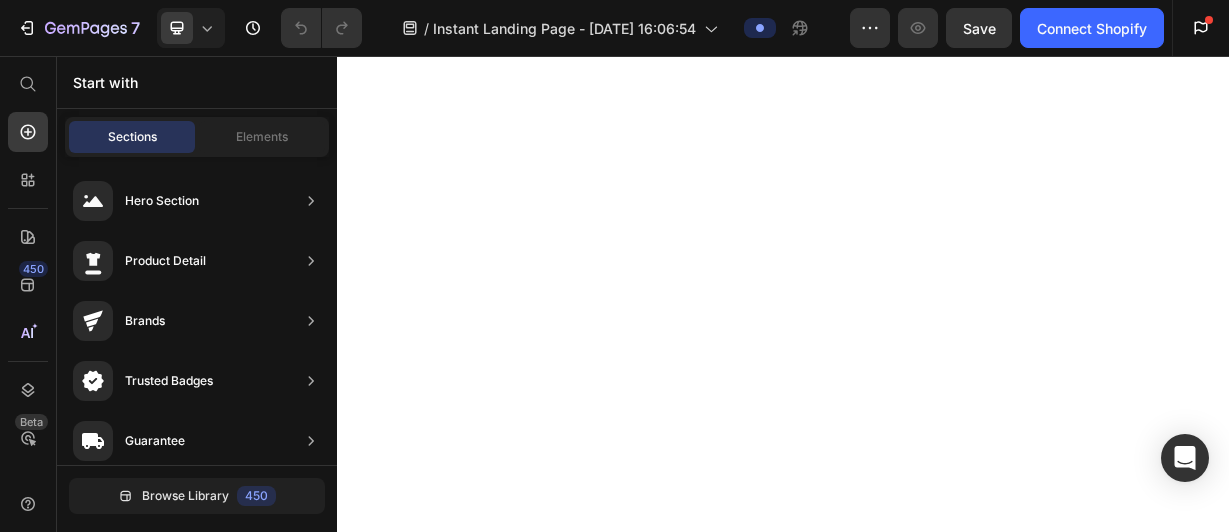 scroll, scrollTop: 0, scrollLeft: 0, axis: both 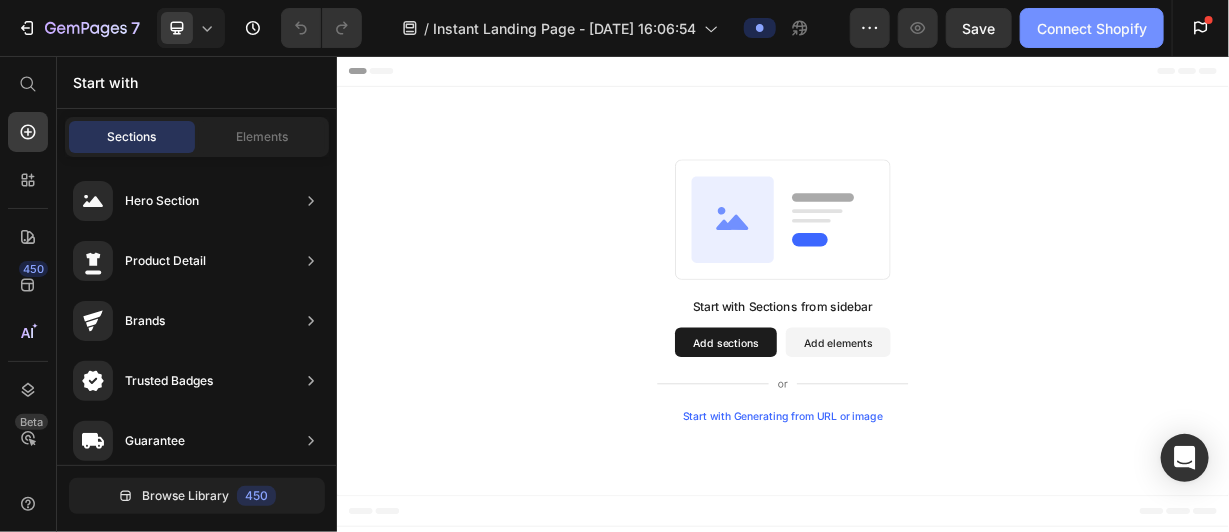 click on "Connect Shopify" 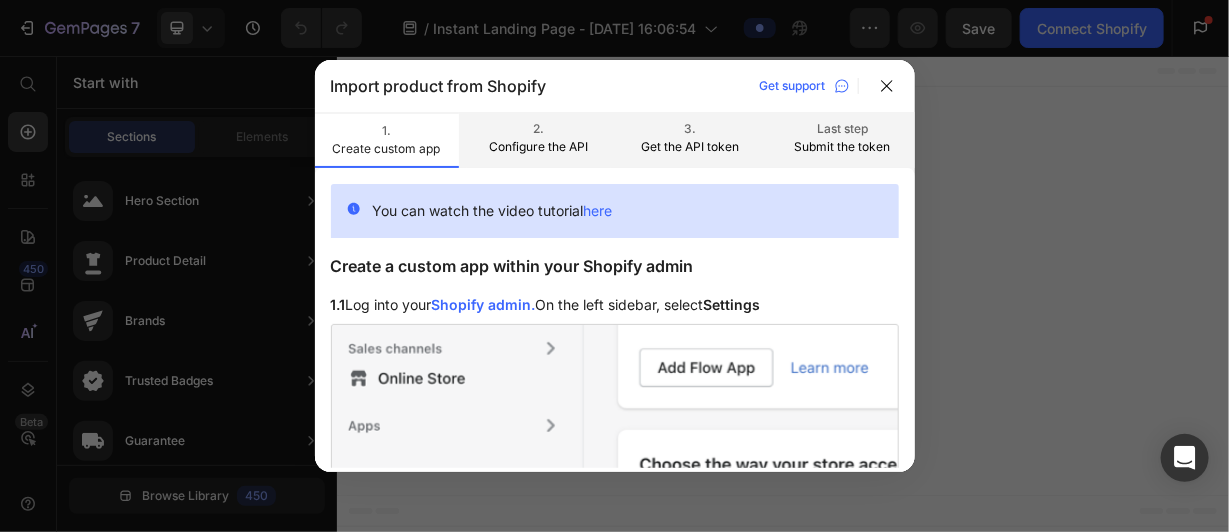 click on "Configure the API" at bounding box center (539, 147) 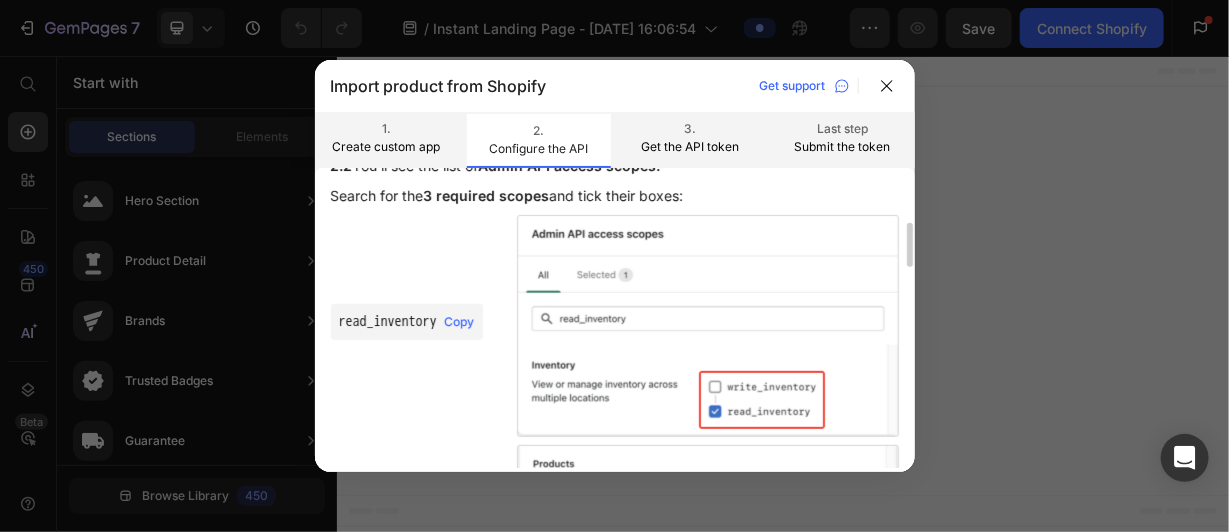 scroll, scrollTop: 359, scrollLeft: 0, axis: vertical 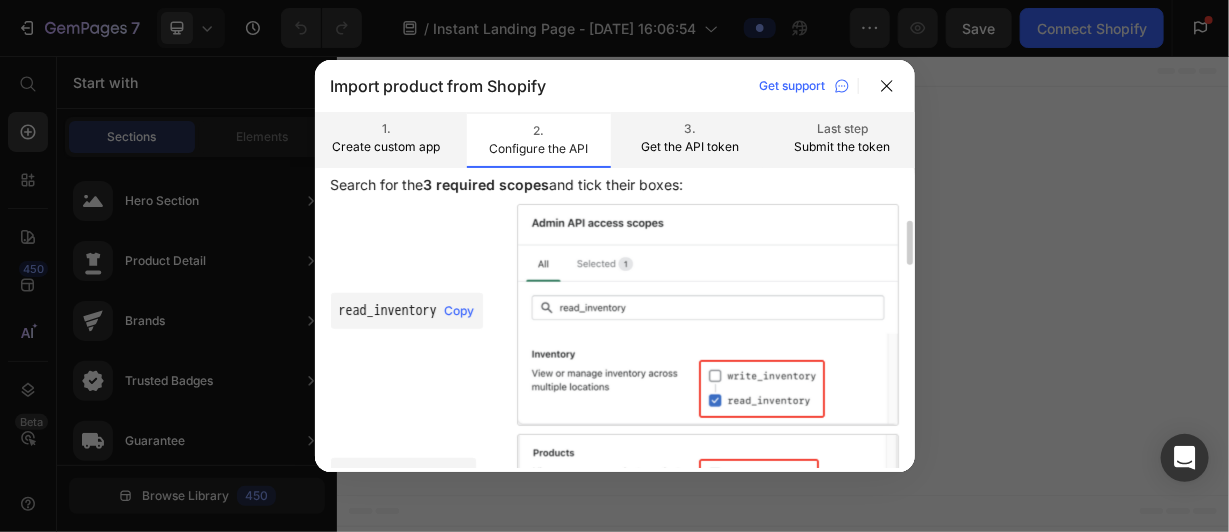 click on "Copy" at bounding box center [460, 311] 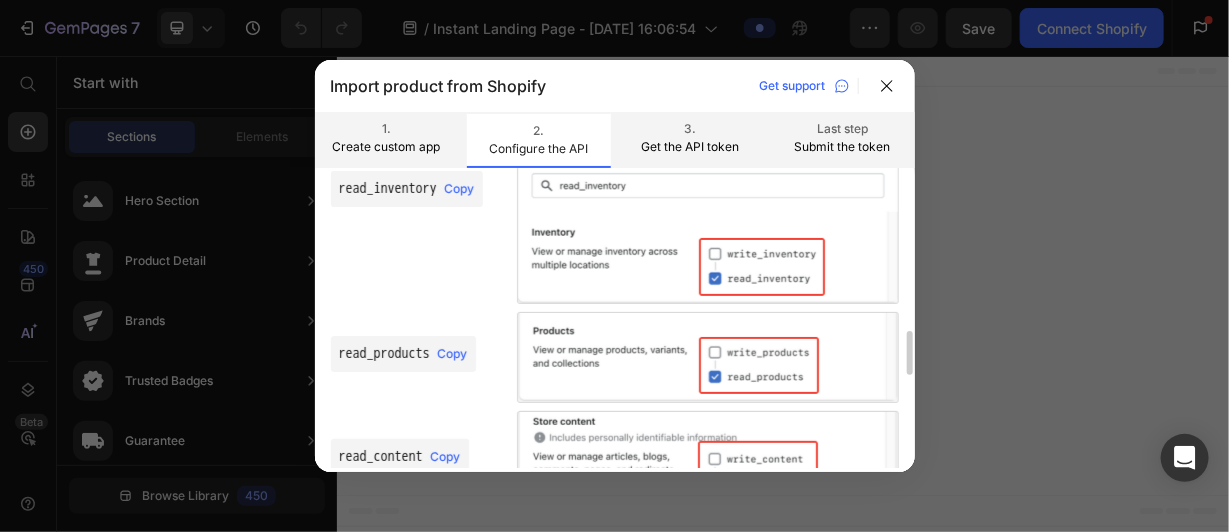 scroll, scrollTop: 454, scrollLeft: 0, axis: vertical 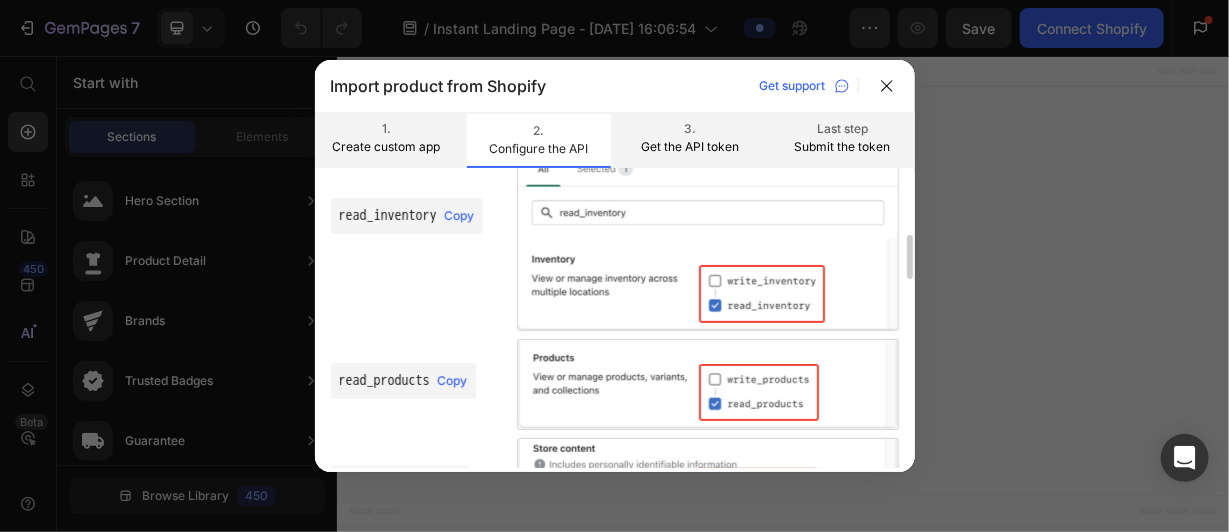 click on "Copy" at bounding box center [453, 381] 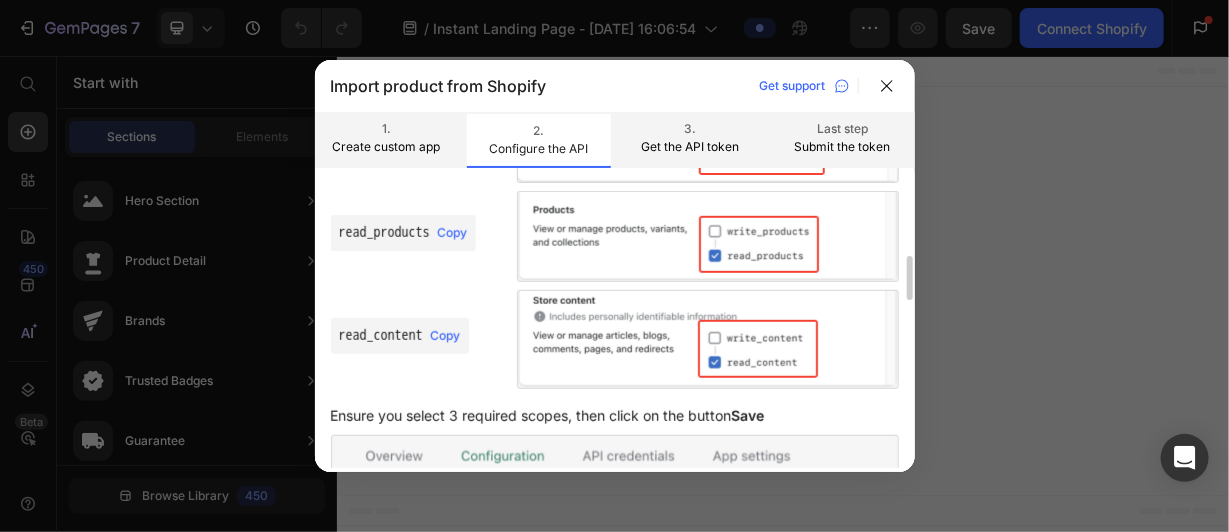 scroll, scrollTop: 605, scrollLeft: 0, axis: vertical 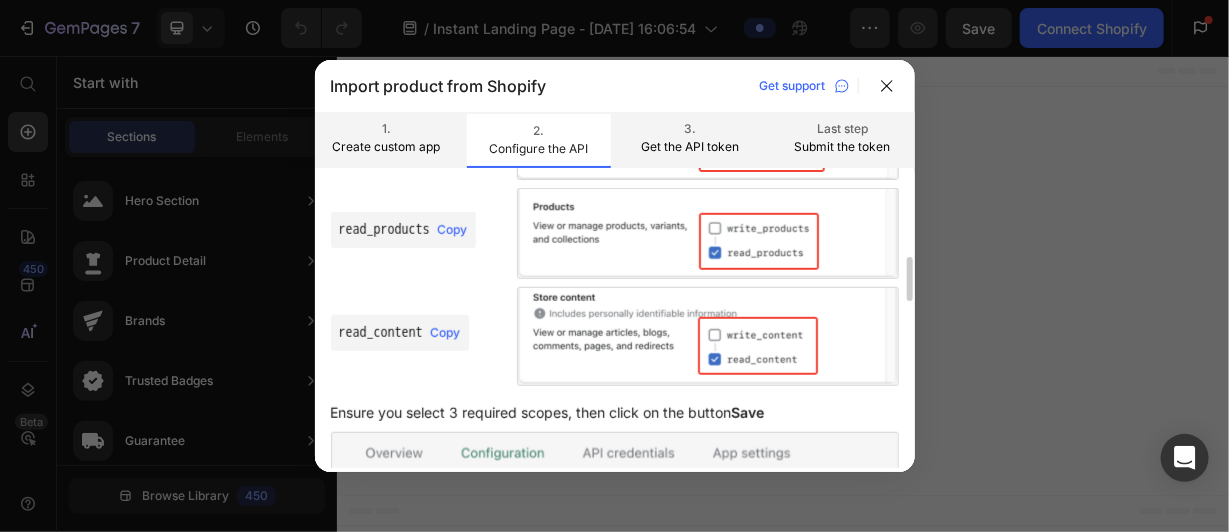 click on "Copy" at bounding box center (446, 333) 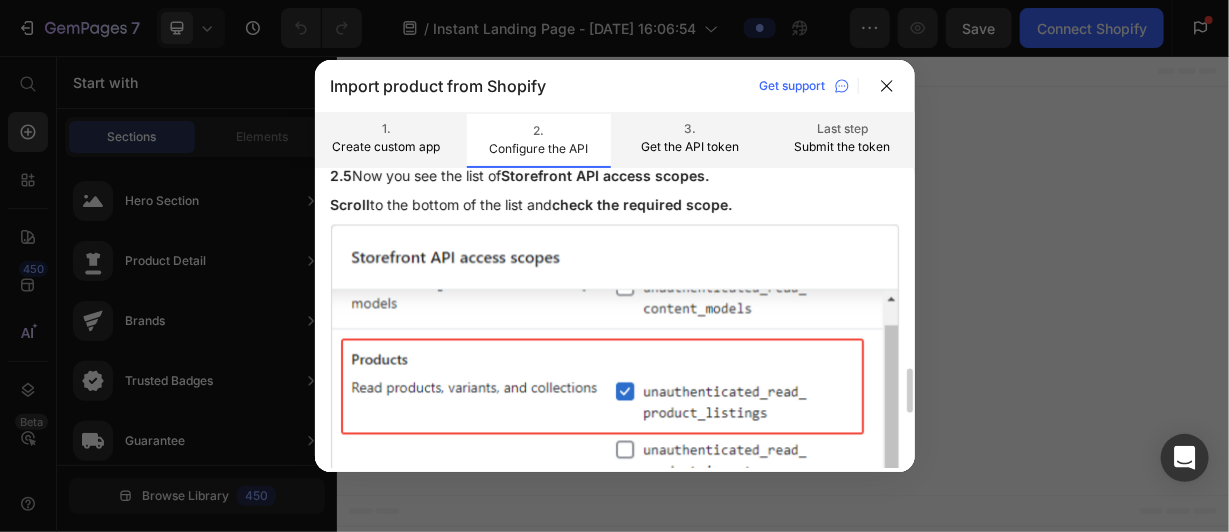 scroll, scrollTop: 1410, scrollLeft: 0, axis: vertical 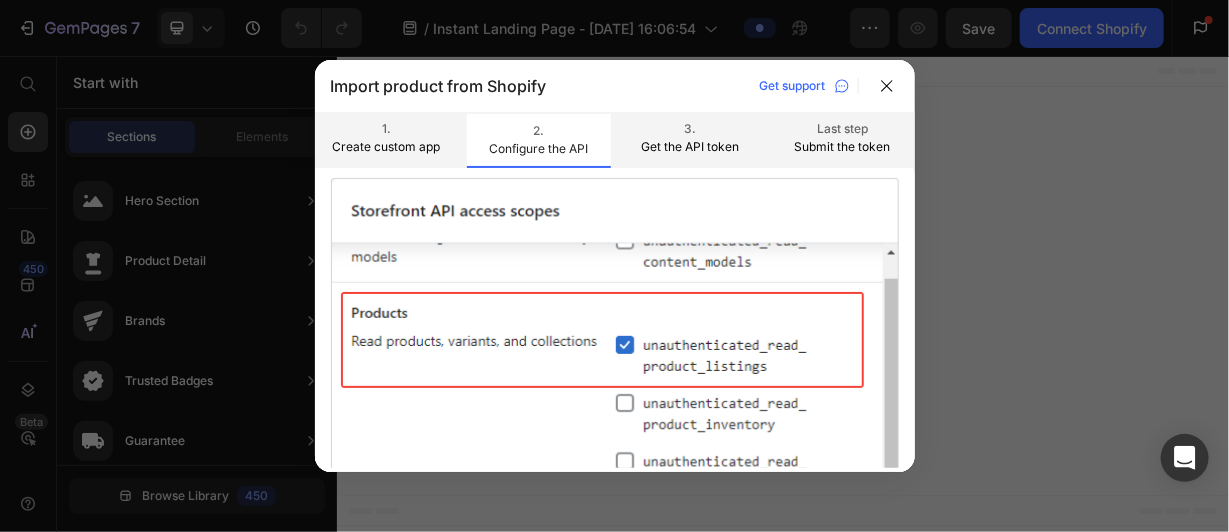 click on "Submit the token" at bounding box center (843, 147) 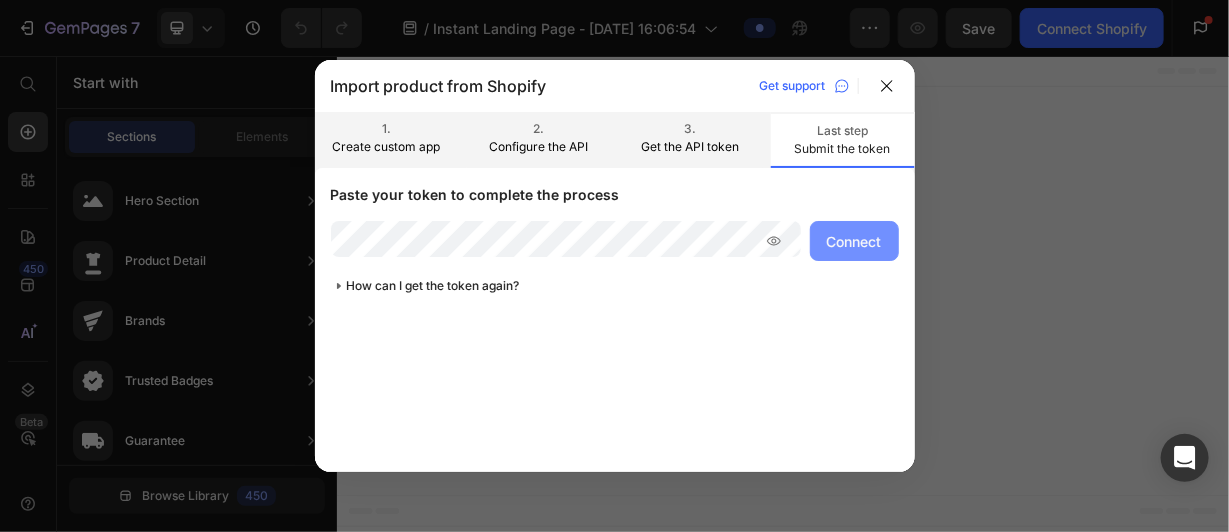click on "Connect" at bounding box center (854, 241) 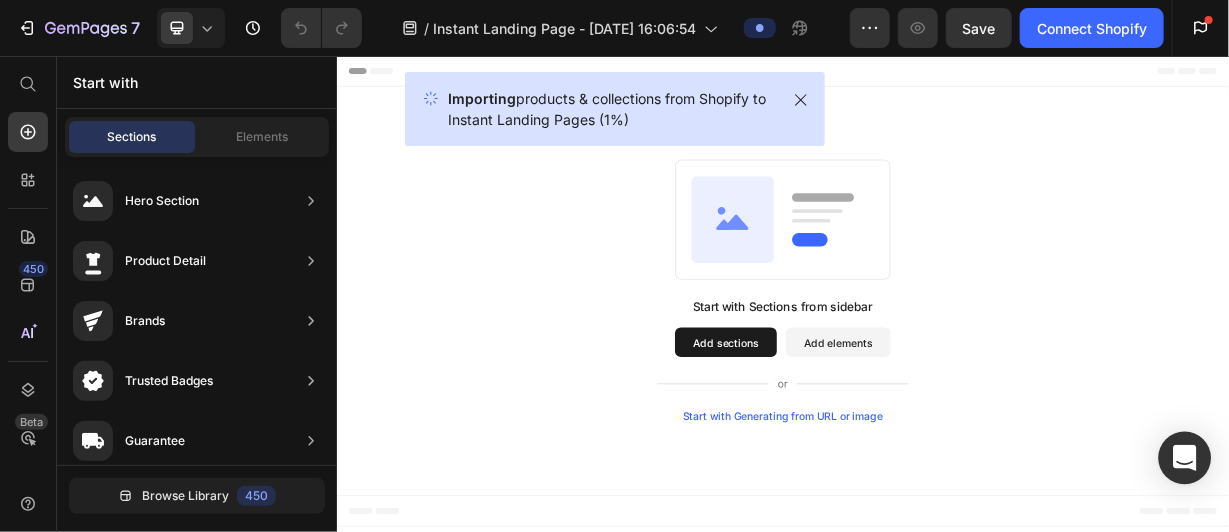click 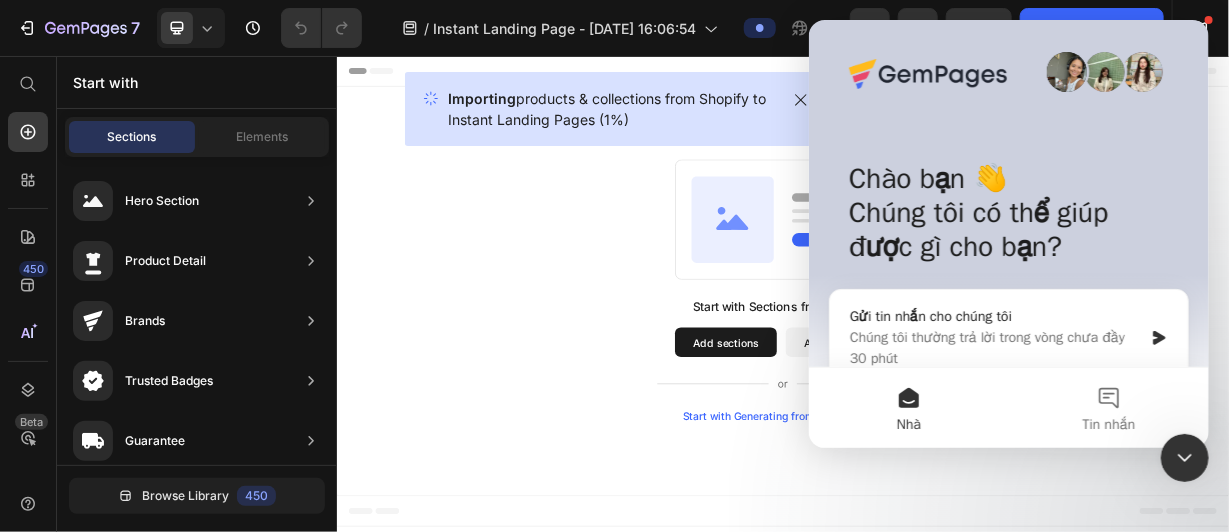 scroll, scrollTop: 0, scrollLeft: 0, axis: both 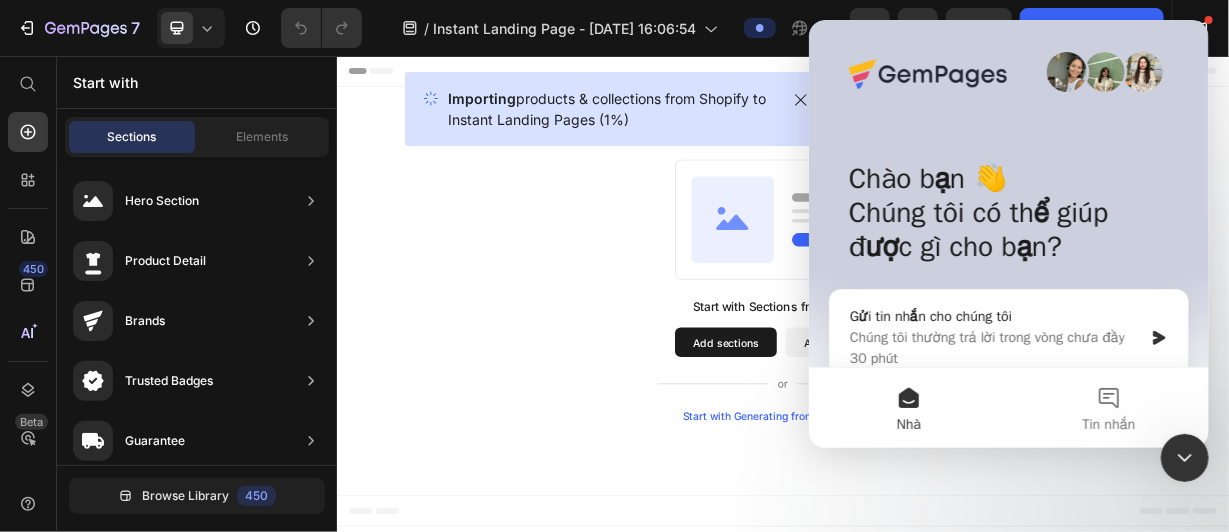 click at bounding box center (1184, 457) 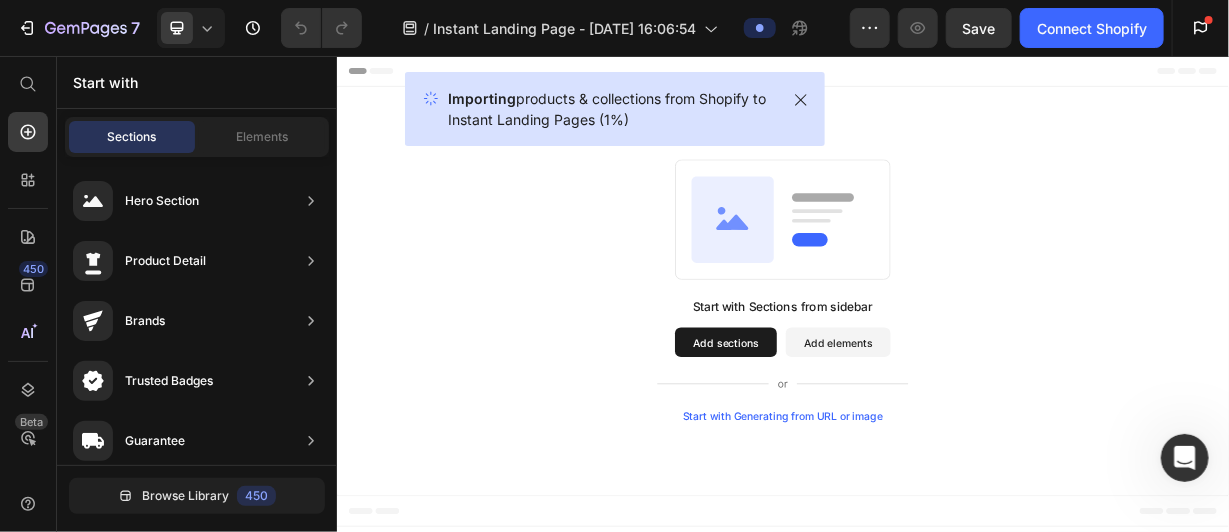 scroll, scrollTop: 0, scrollLeft: 0, axis: both 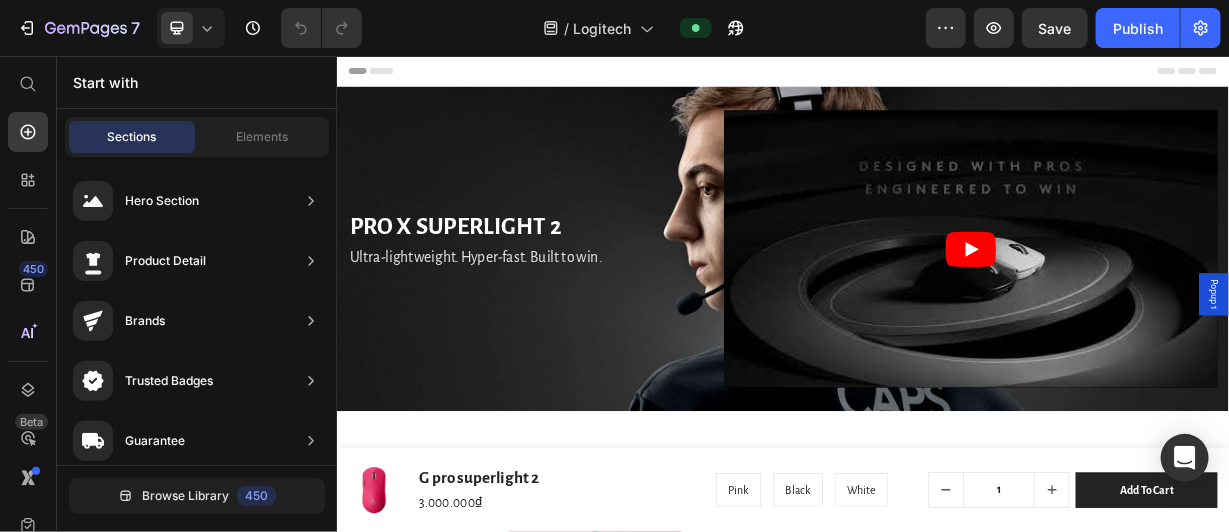 radio on "false" 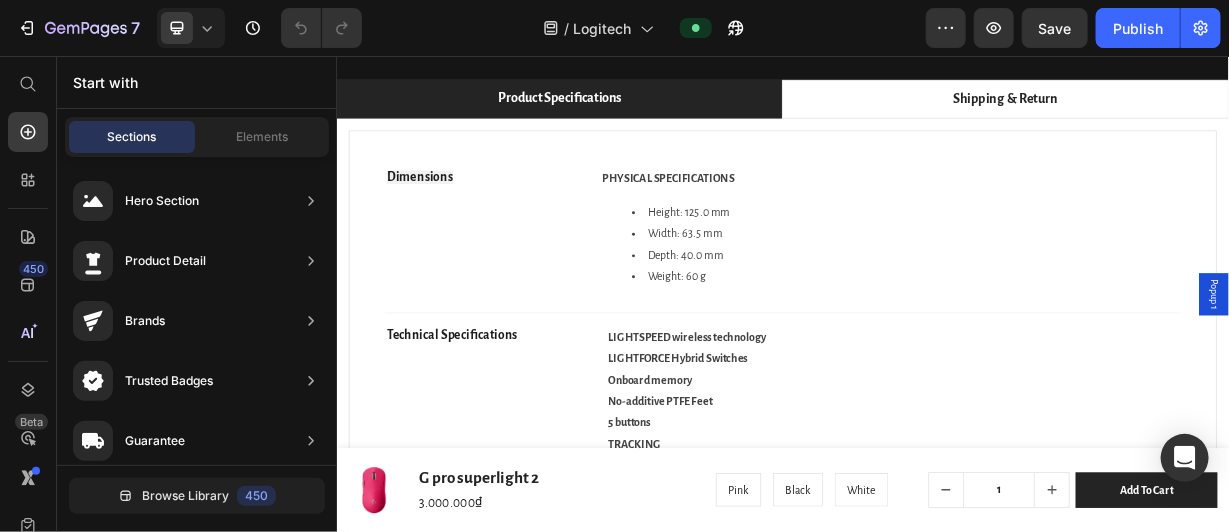 scroll, scrollTop: 1912, scrollLeft: 0, axis: vertical 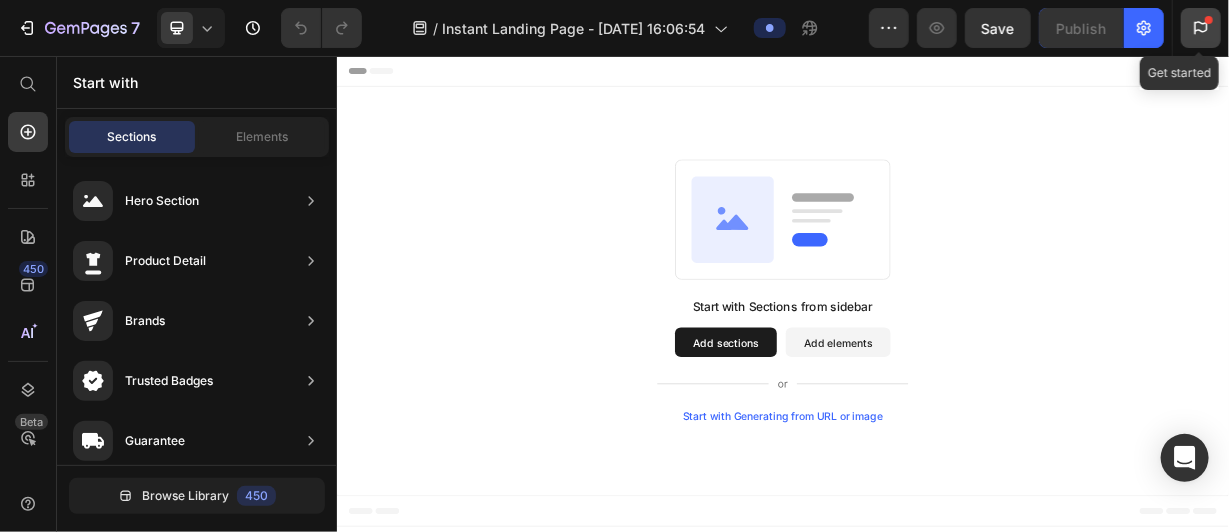 click 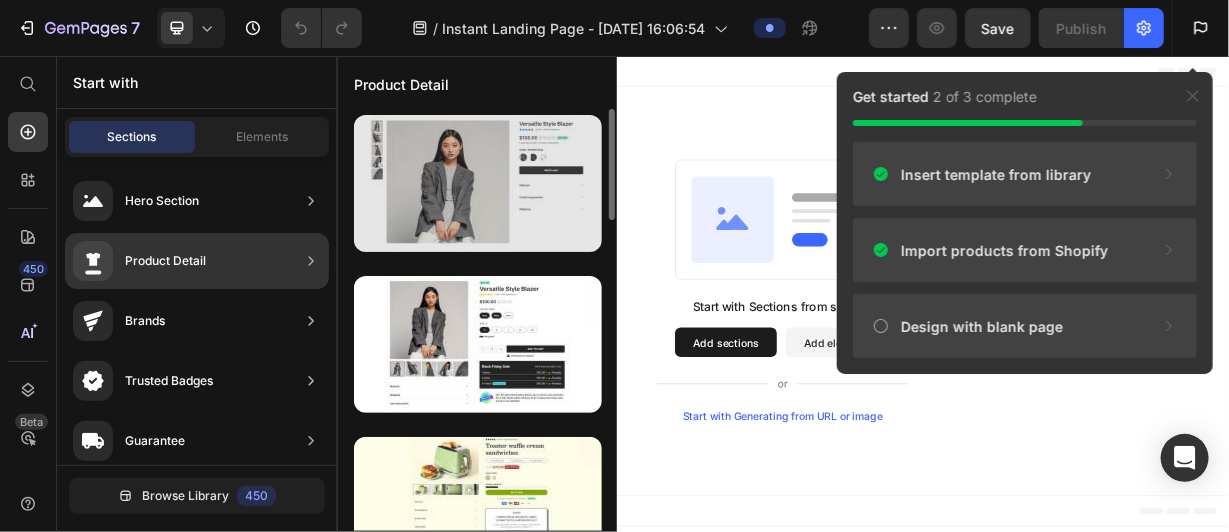 click at bounding box center (478, 183) 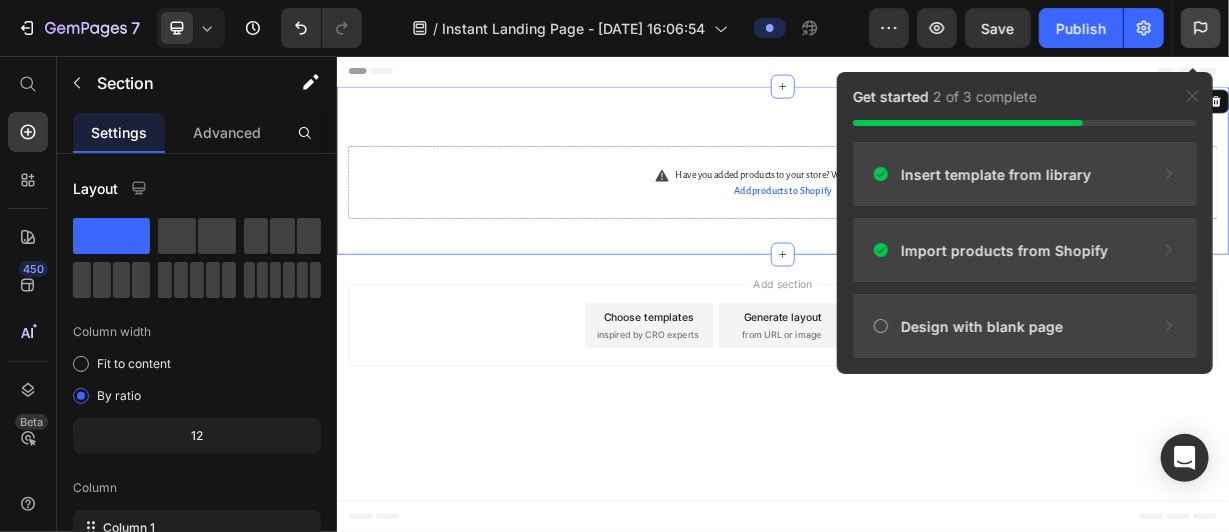 click at bounding box center (1201, 28) 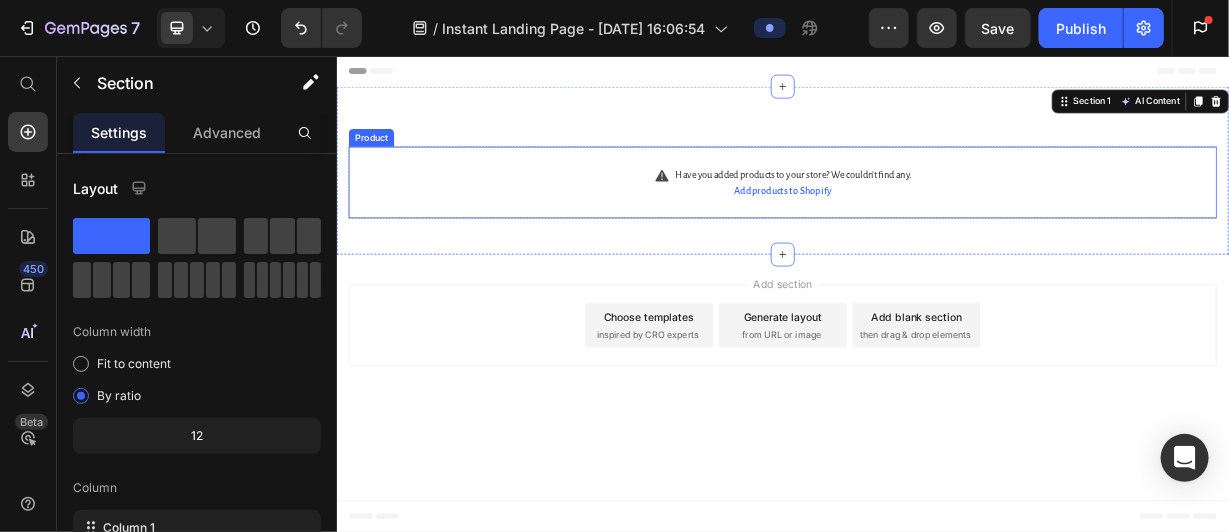 click on "Have you added products to your store? We couldn’t find any. Add products to Shopify Product" at bounding box center [936, 225] 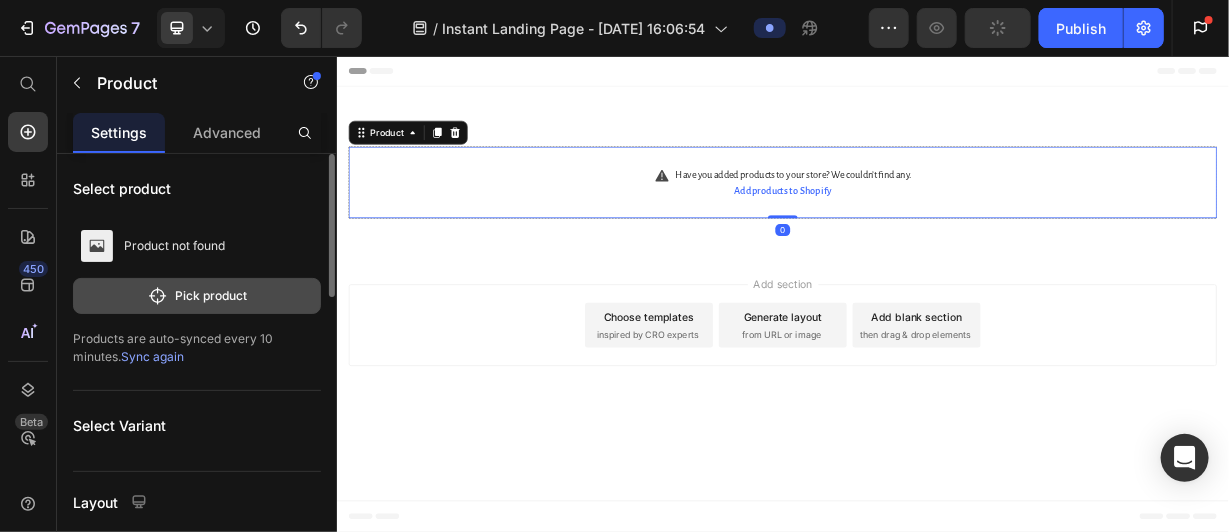 click on "Pick product" at bounding box center (197, 296) 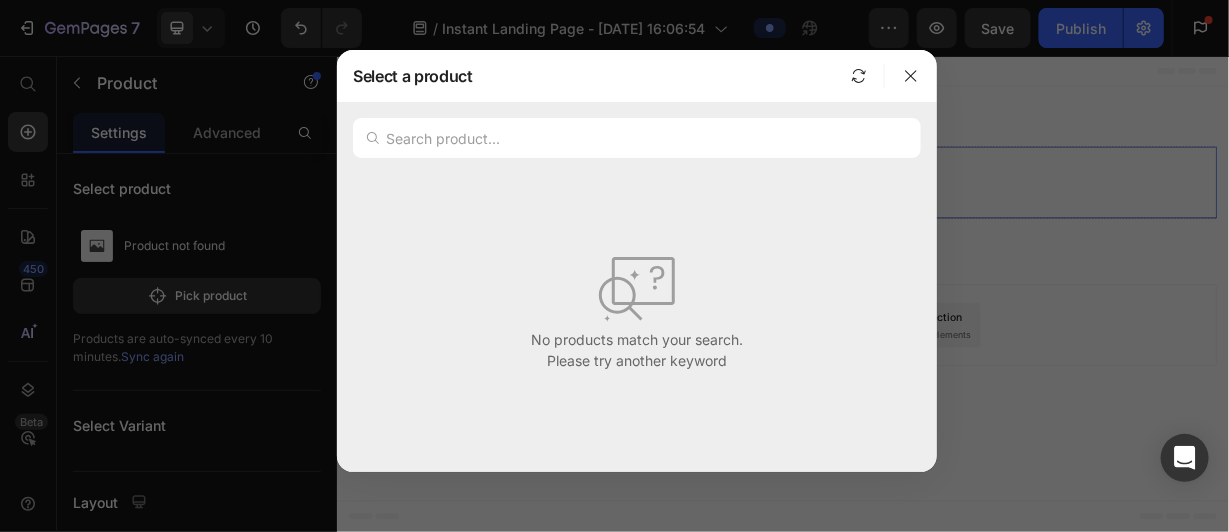 click on "No products match your search. Please try another keyword" at bounding box center [637, 310] 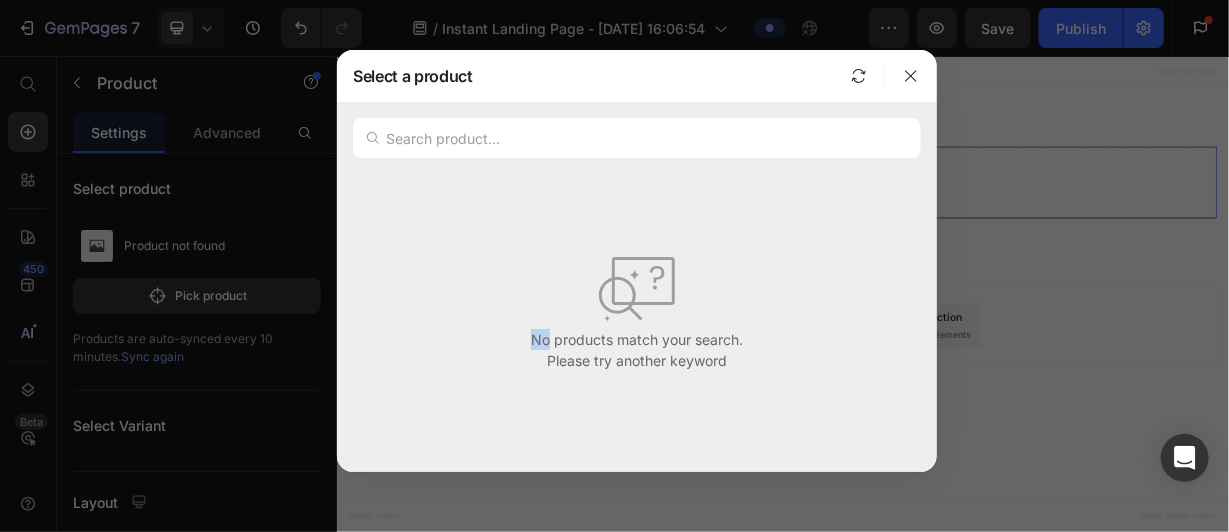 click on "No products match your search. Please try another keyword" at bounding box center (637, 310) 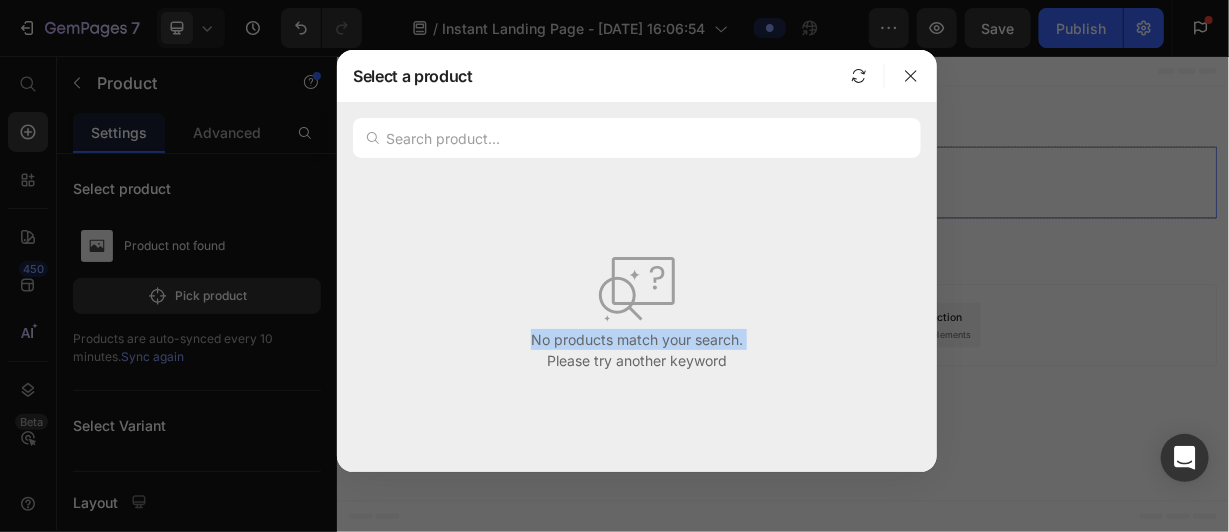 click on "No products match your search. Please try another keyword" at bounding box center (637, 310) 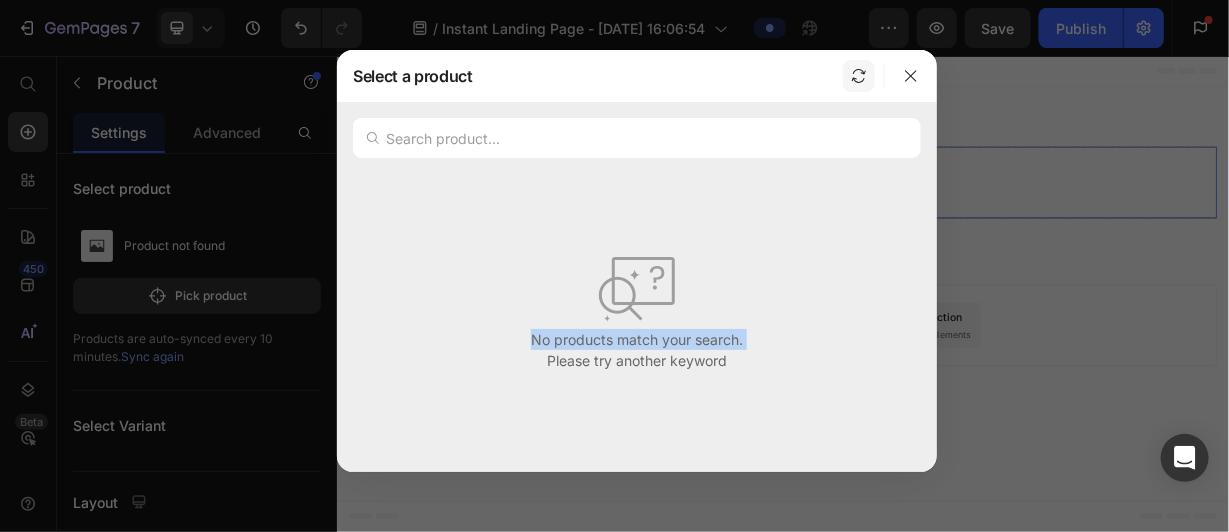 click at bounding box center [859, 76] 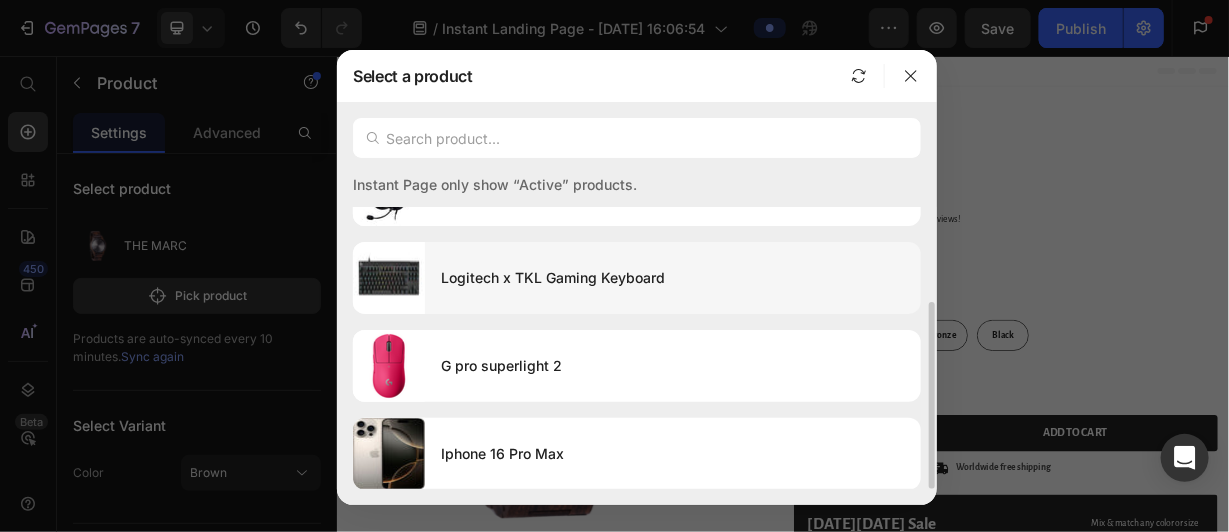 scroll, scrollTop: 0, scrollLeft: 0, axis: both 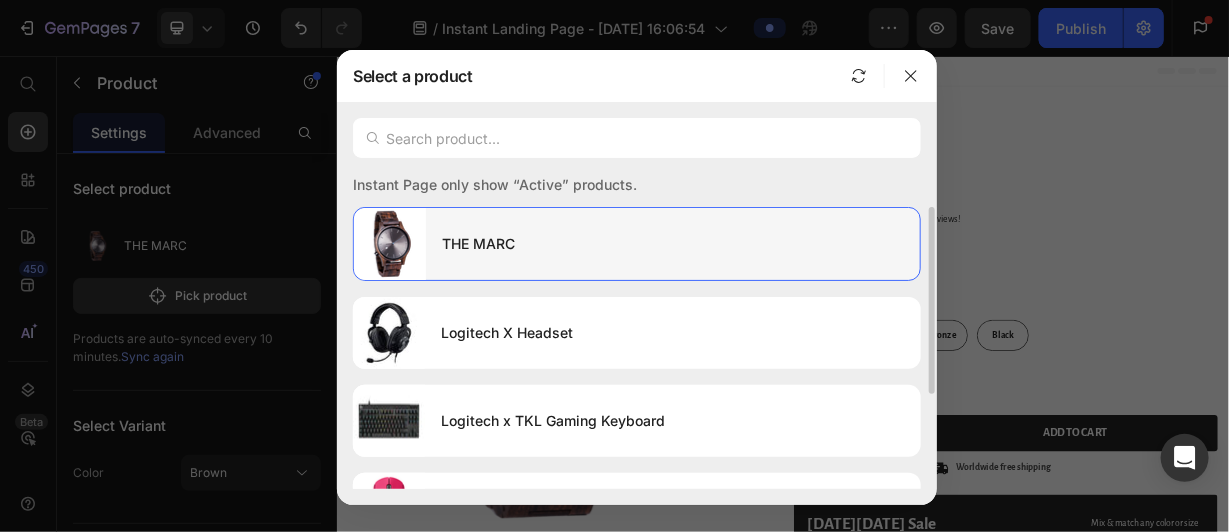 click on "THE MARC" at bounding box center (673, 244) 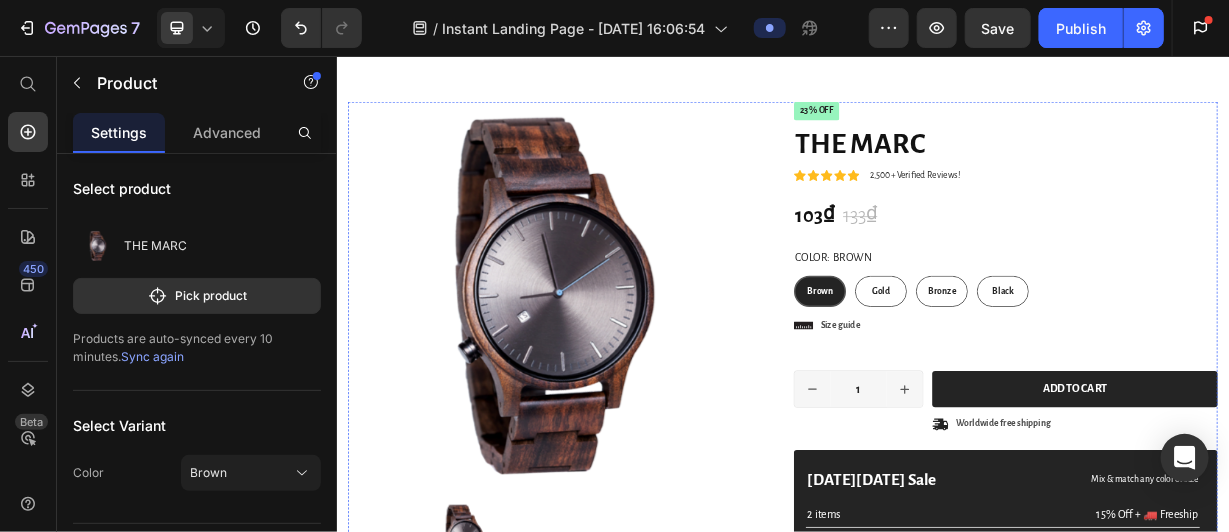 scroll, scrollTop: 0, scrollLeft: 0, axis: both 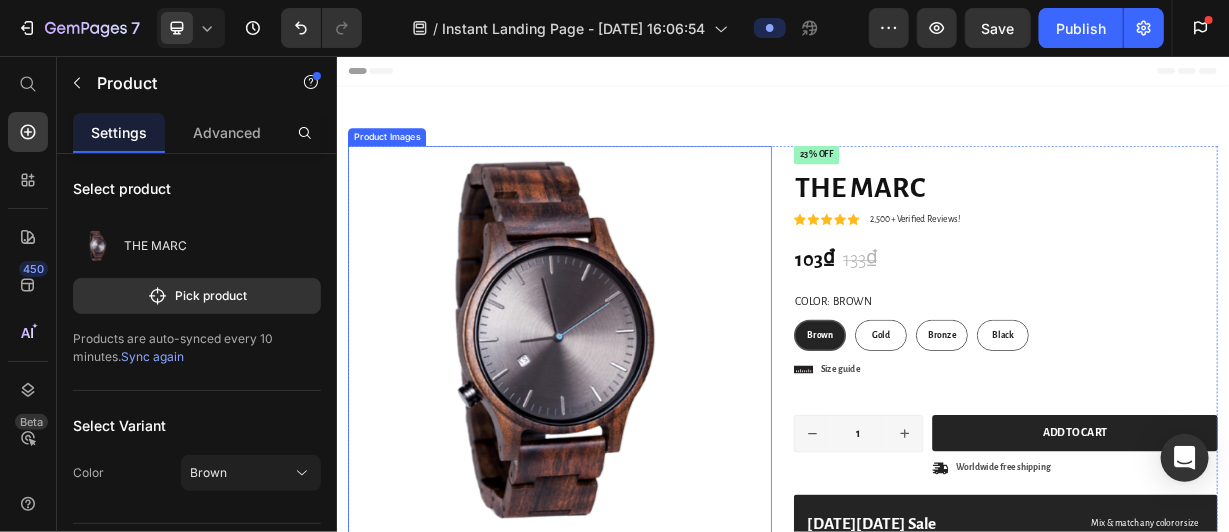 click at bounding box center [612, 437] 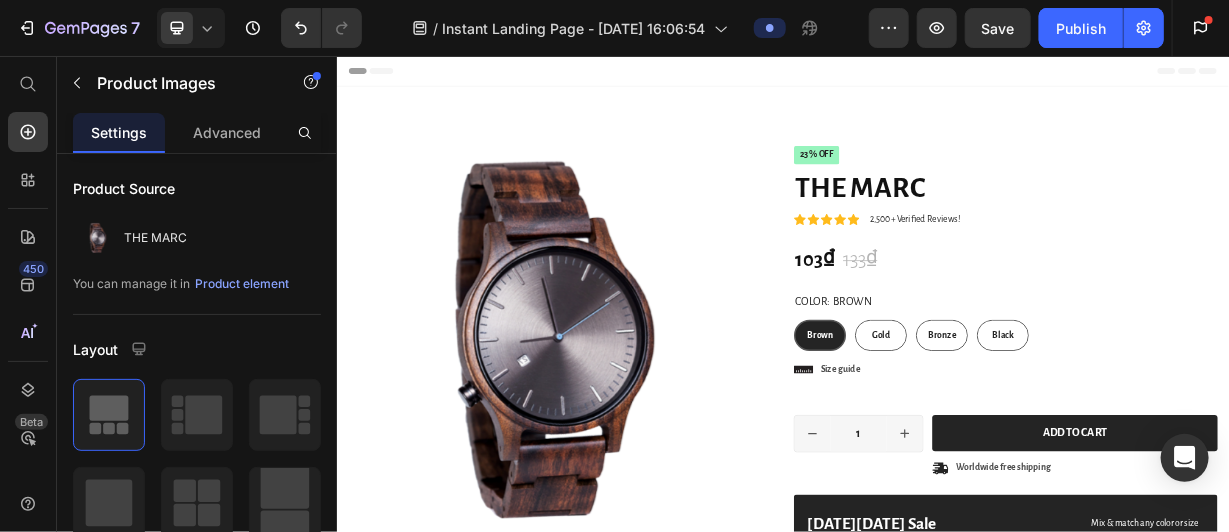 click at bounding box center [936, 75] 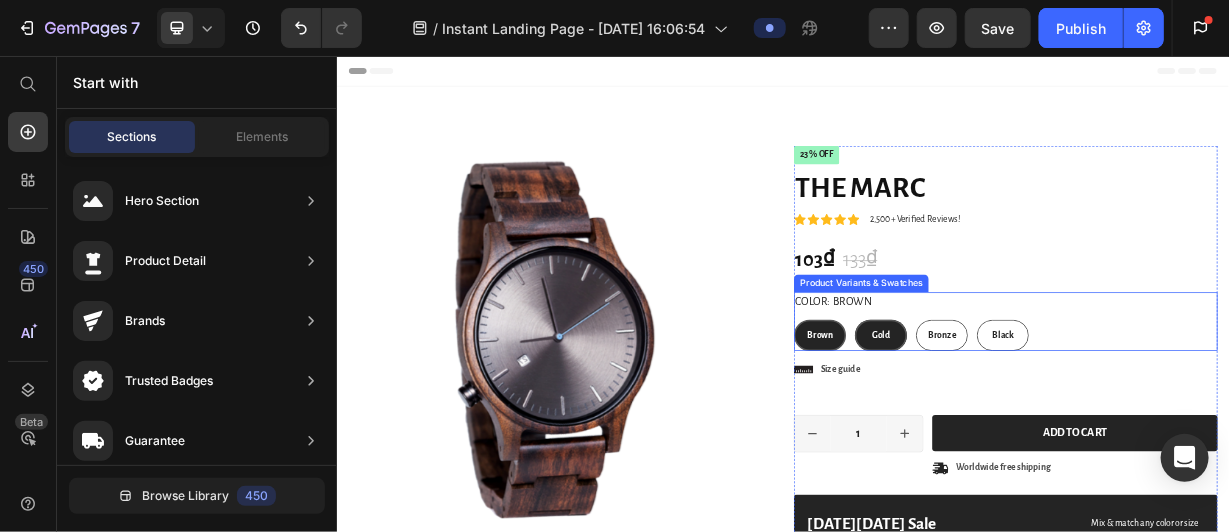click on "Gold" at bounding box center (1068, 431) 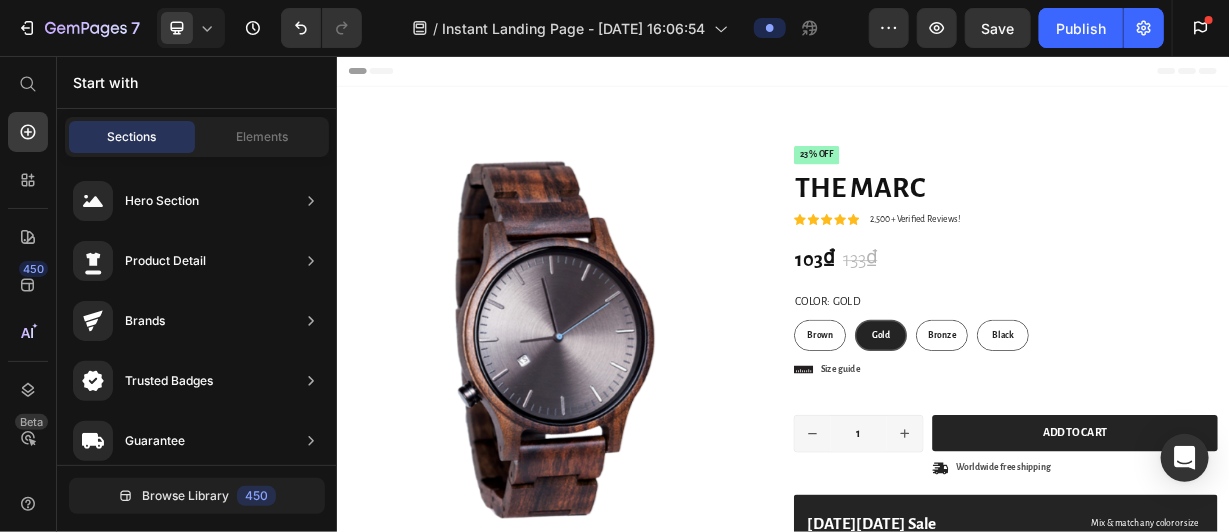 click at bounding box center [936, 75] 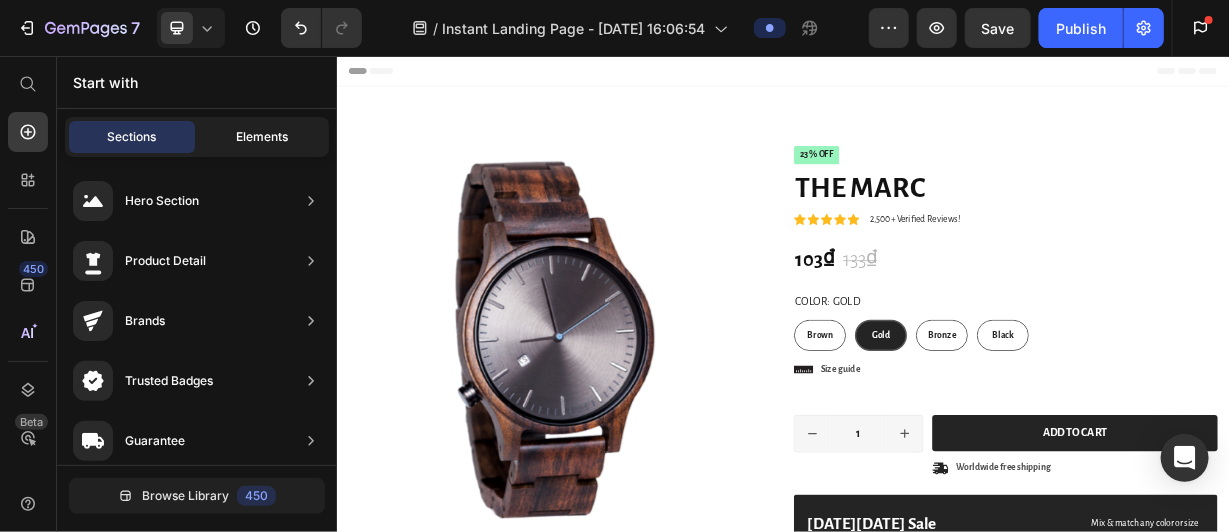 click on "Elements" at bounding box center (262, 137) 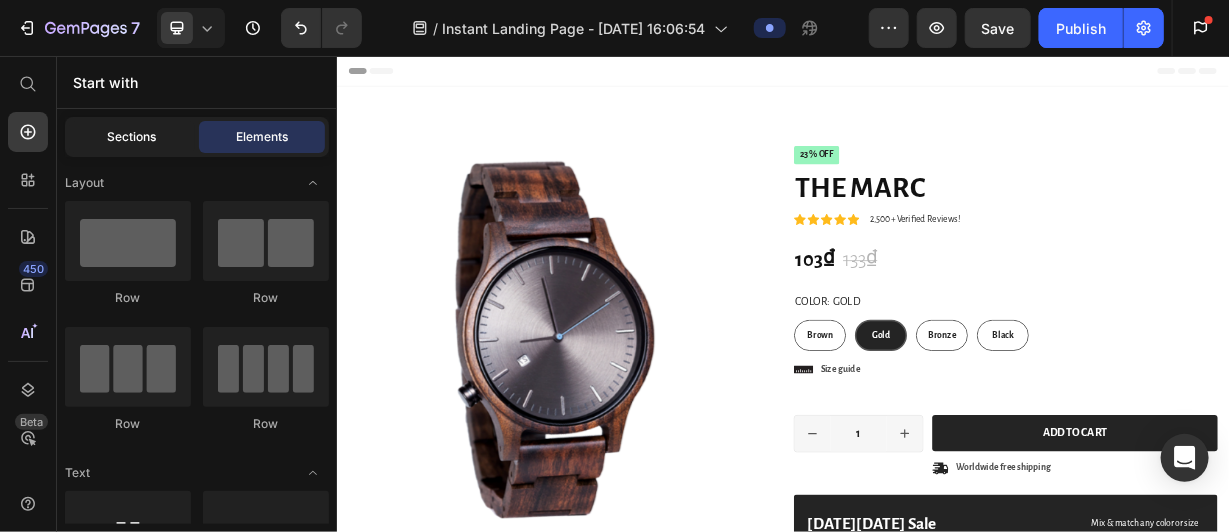 click on "Sections" at bounding box center (132, 137) 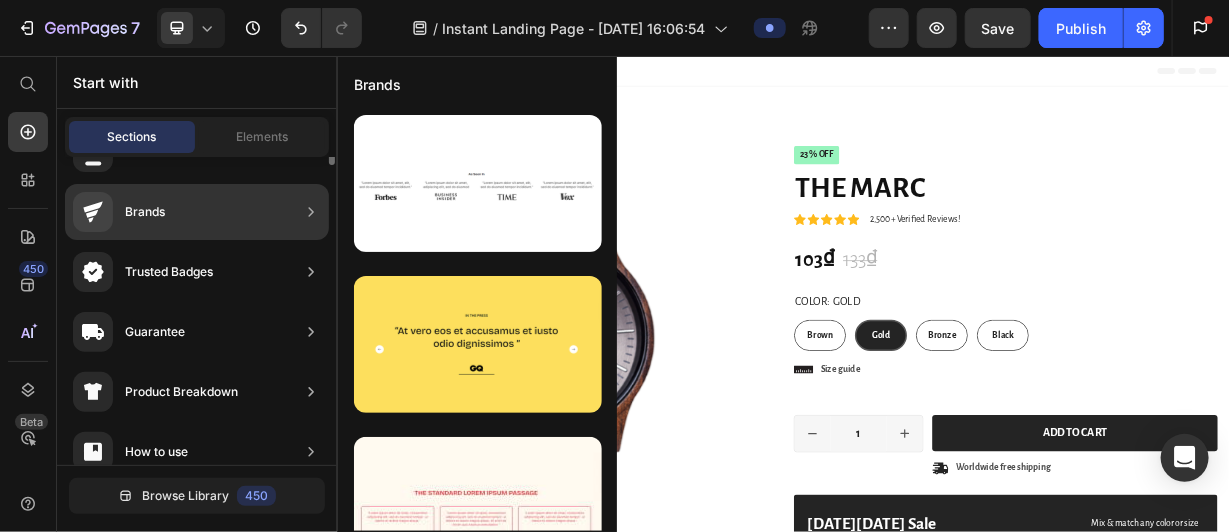 scroll, scrollTop: 6, scrollLeft: 0, axis: vertical 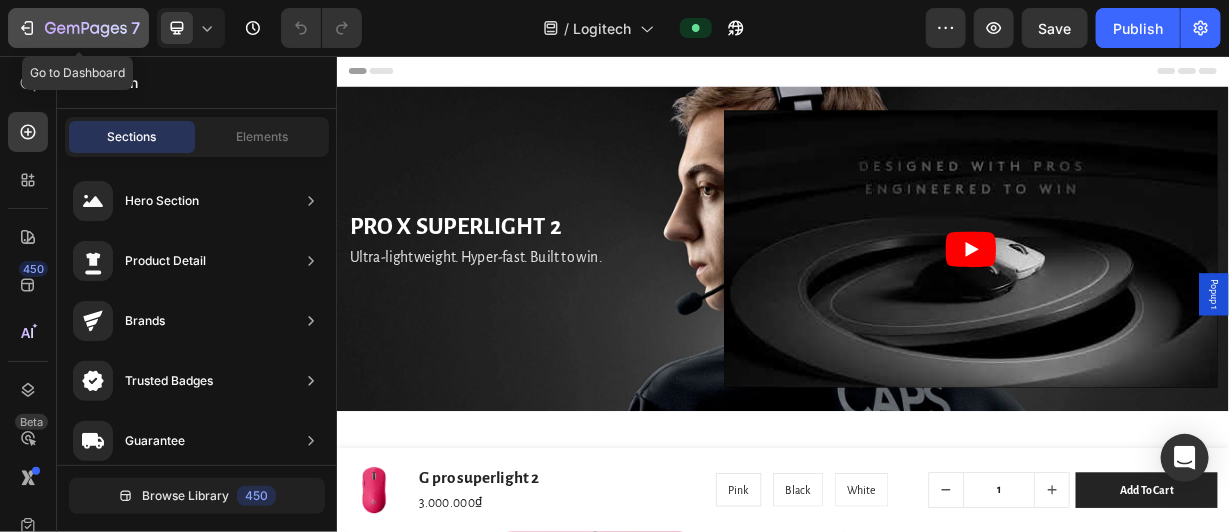 click 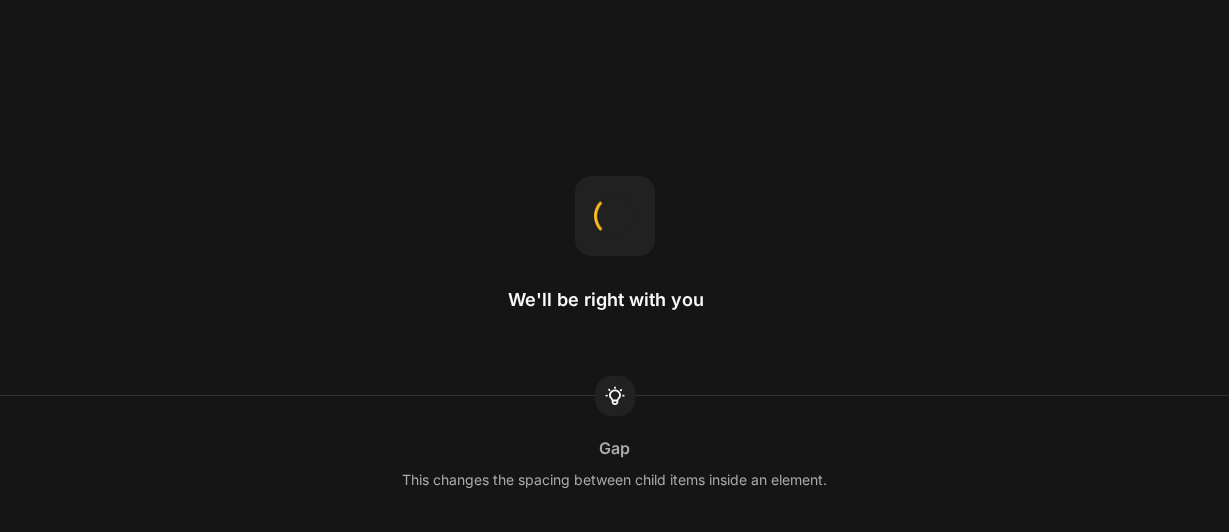 scroll, scrollTop: 0, scrollLeft: 0, axis: both 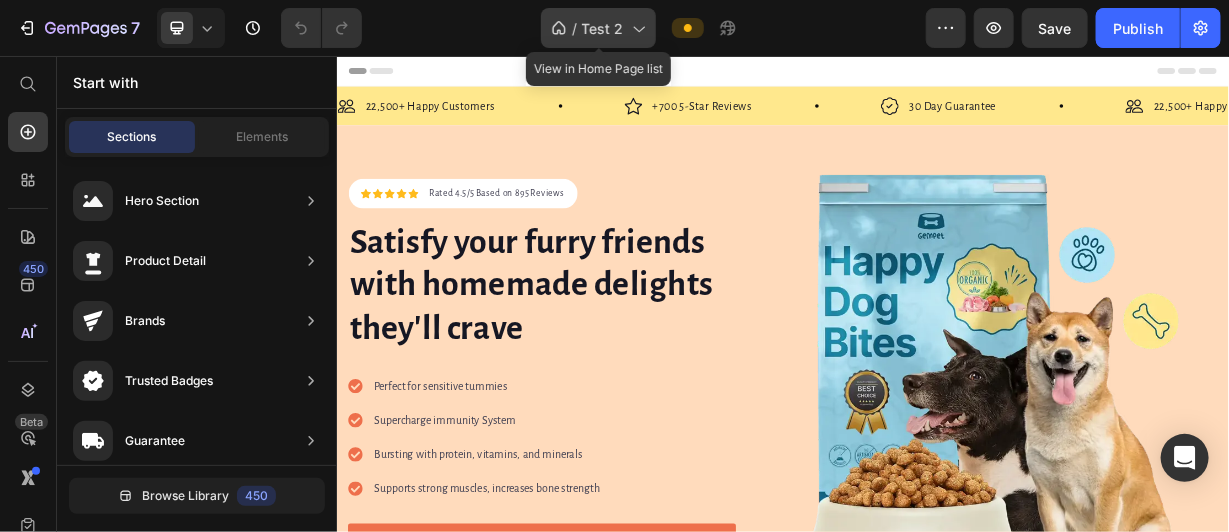 click on "Test 2" at bounding box center [603, 28] 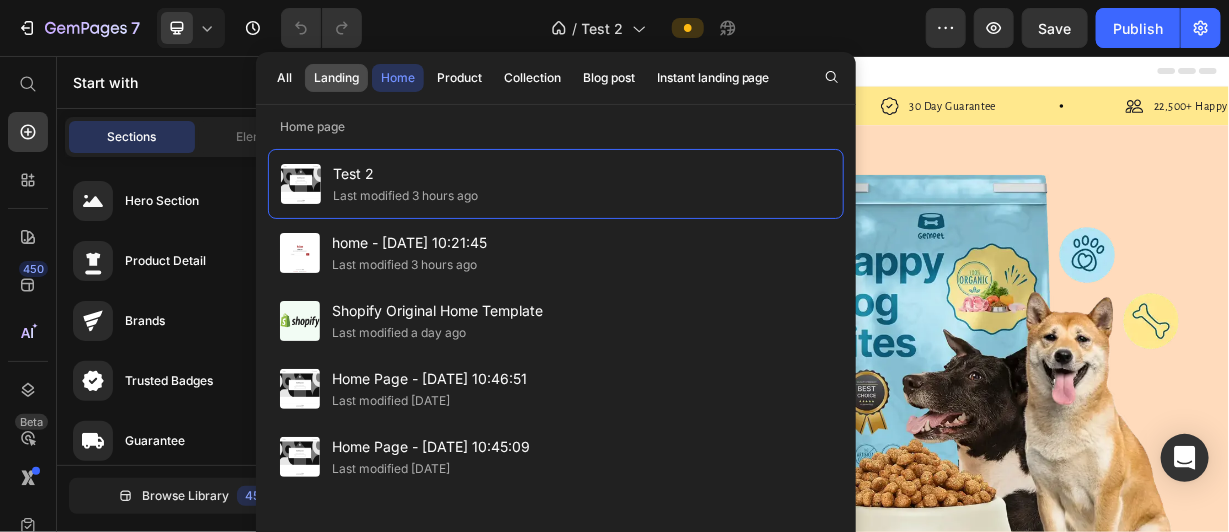 click on "Landing" at bounding box center (336, 78) 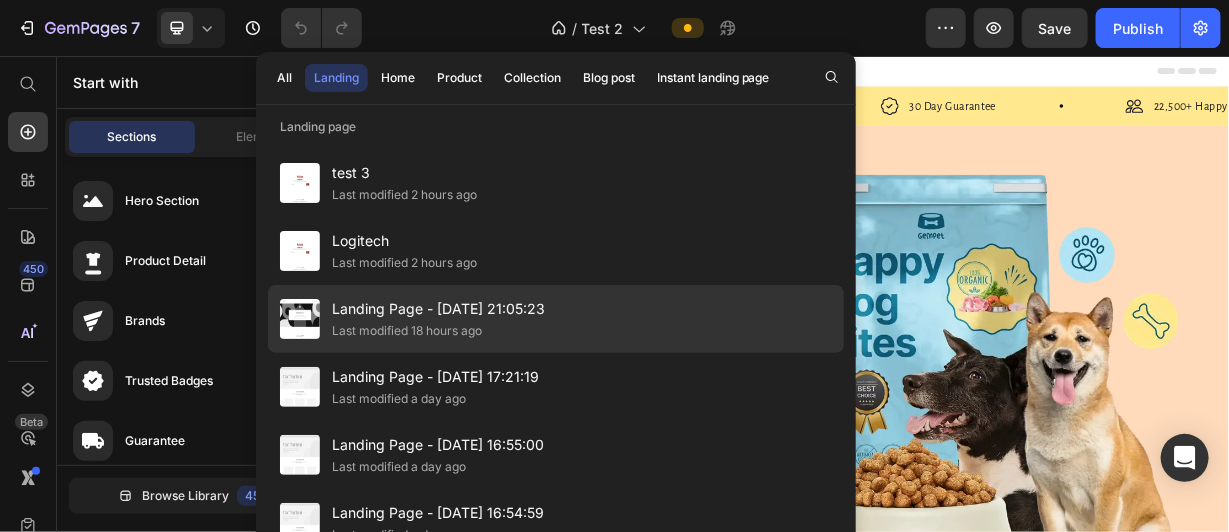 click on "Landing Page - [DATE] 21:05:23" at bounding box center [438, 309] 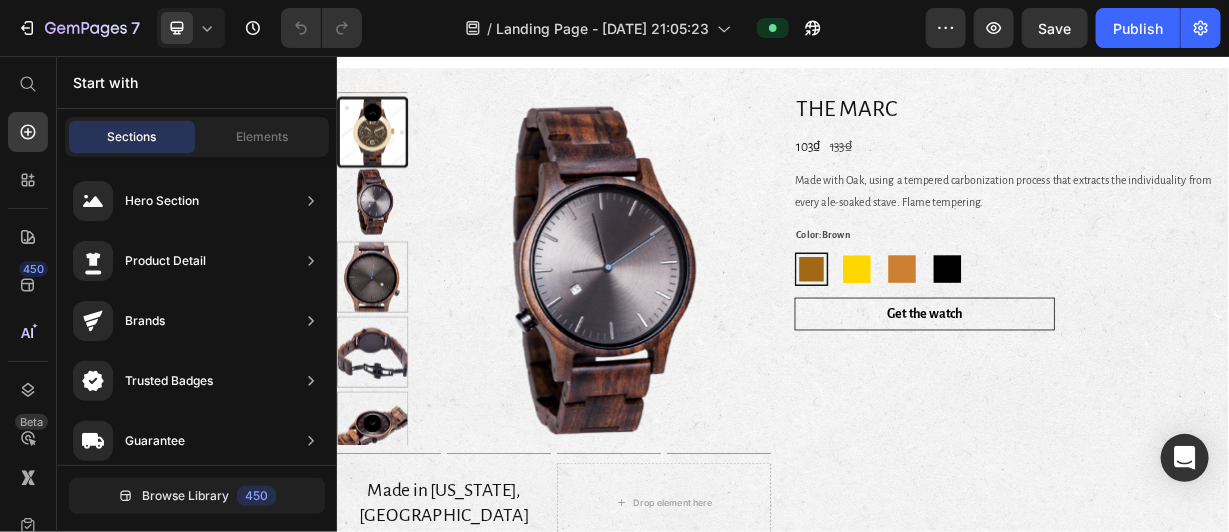scroll, scrollTop: 528, scrollLeft: 0, axis: vertical 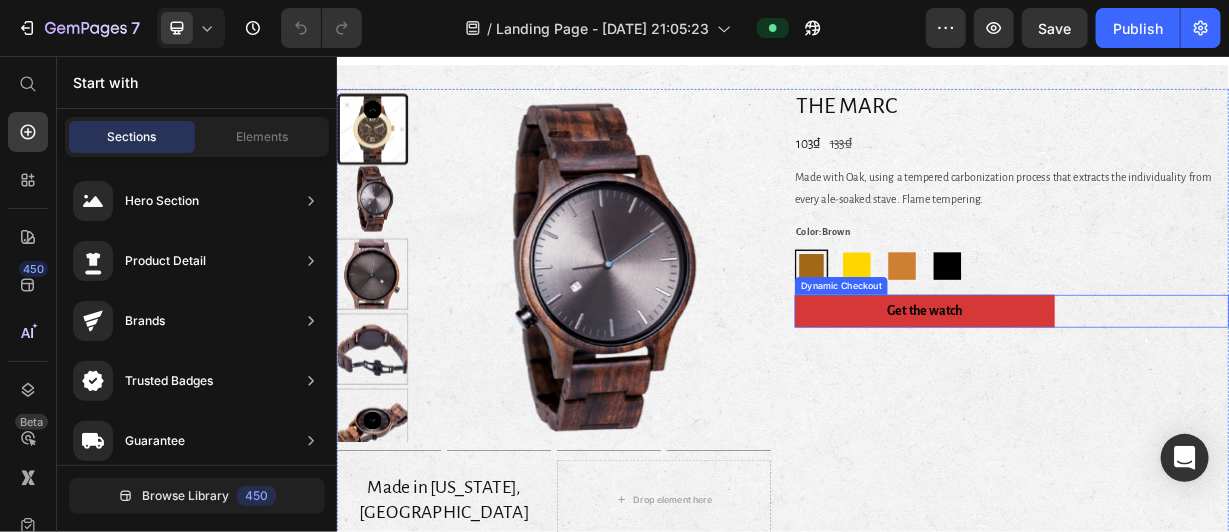 click on "Get the watch" at bounding box center (1127, 398) 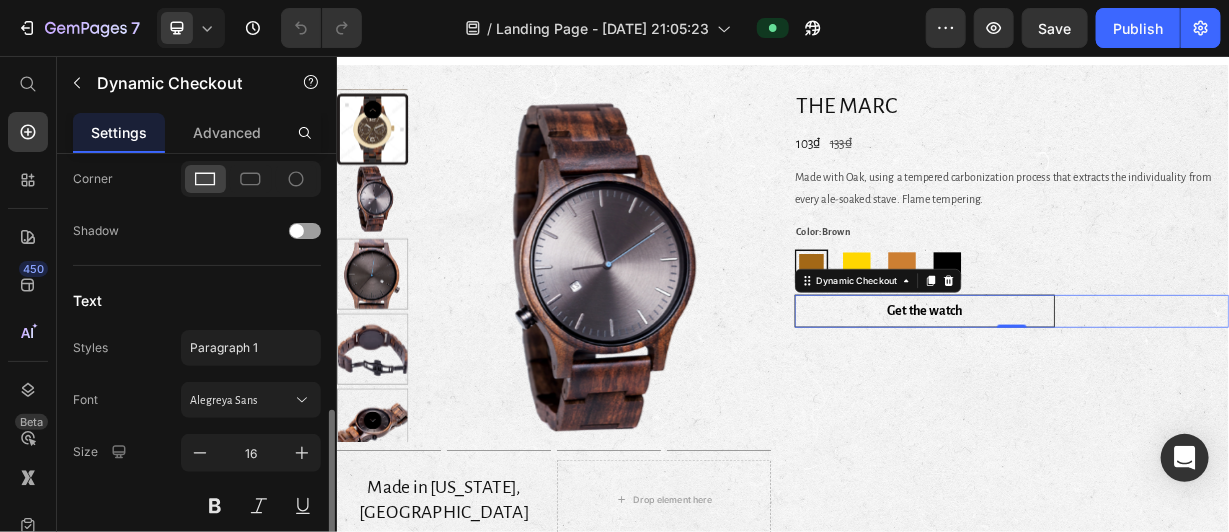 scroll, scrollTop: 890, scrollLeft: 0, axis: vertical 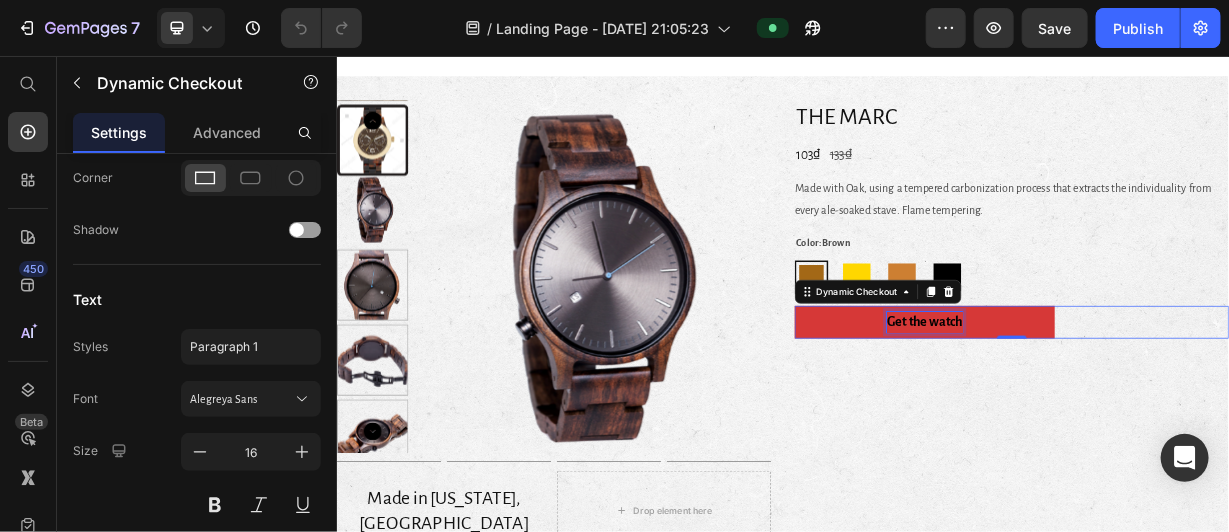 click on "Get the watch" at bounding box center [1127, 412] 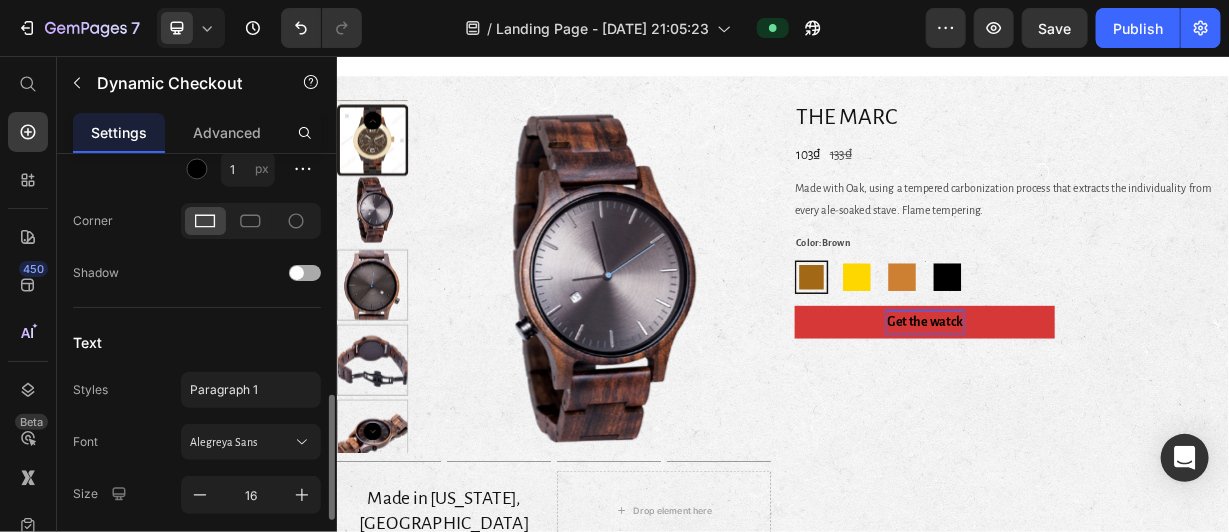 scroll, scrollTop: 840, scrollLeft: 0, axis: vertical 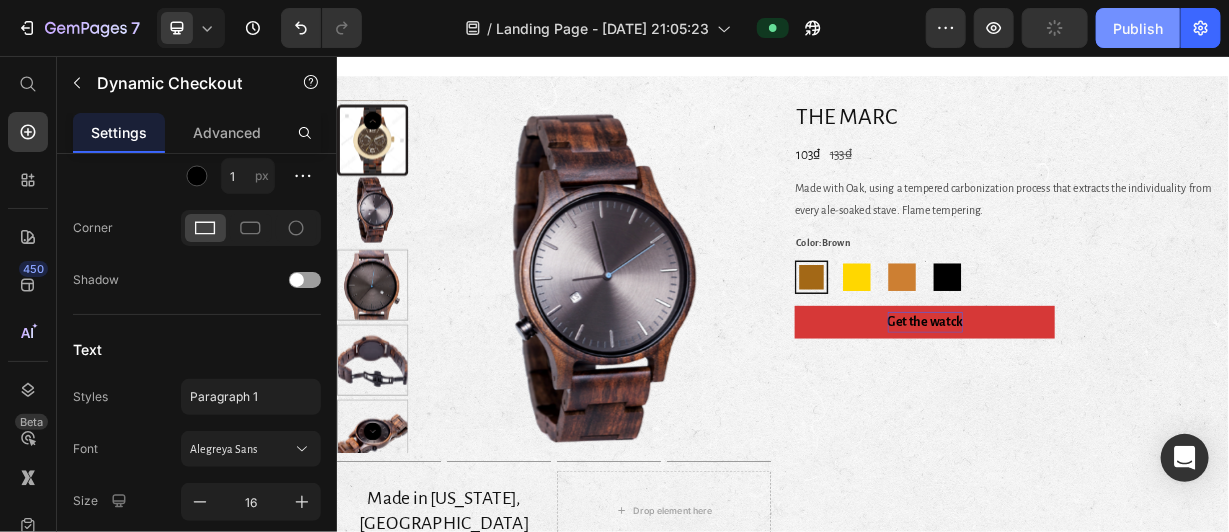 click on "Publish" 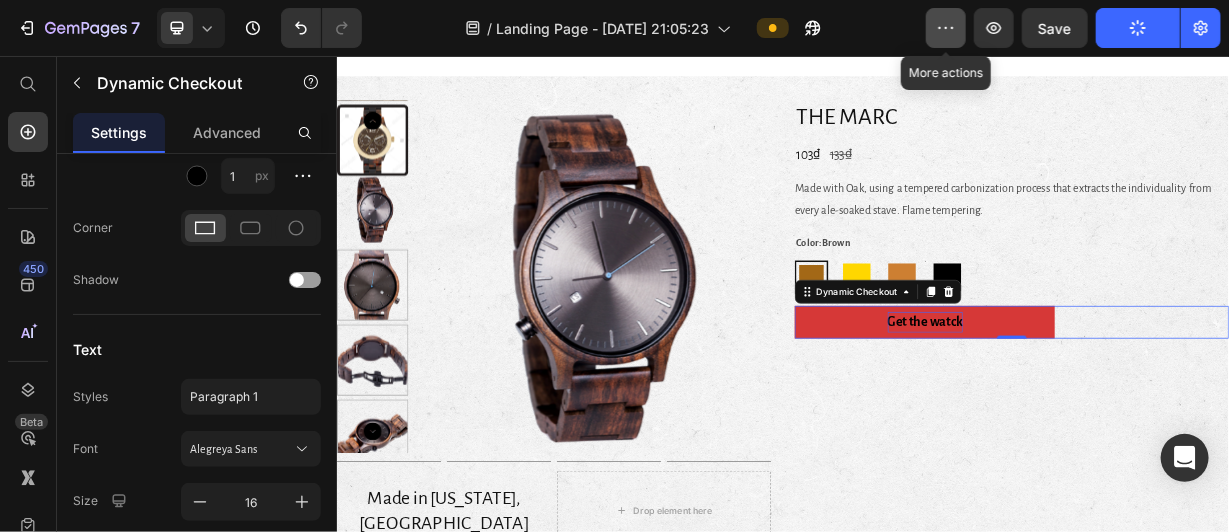 type 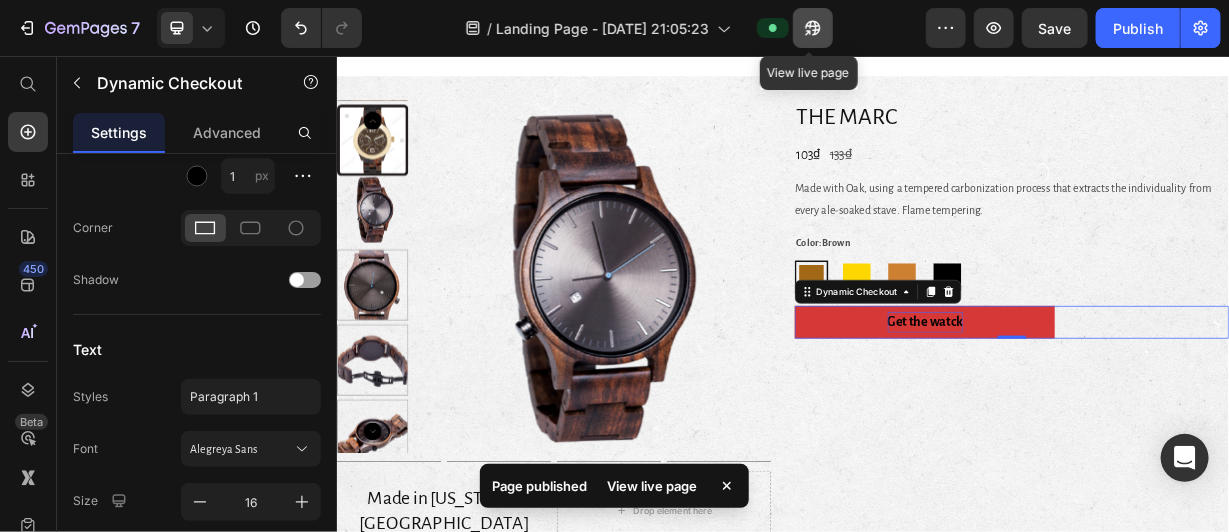 click 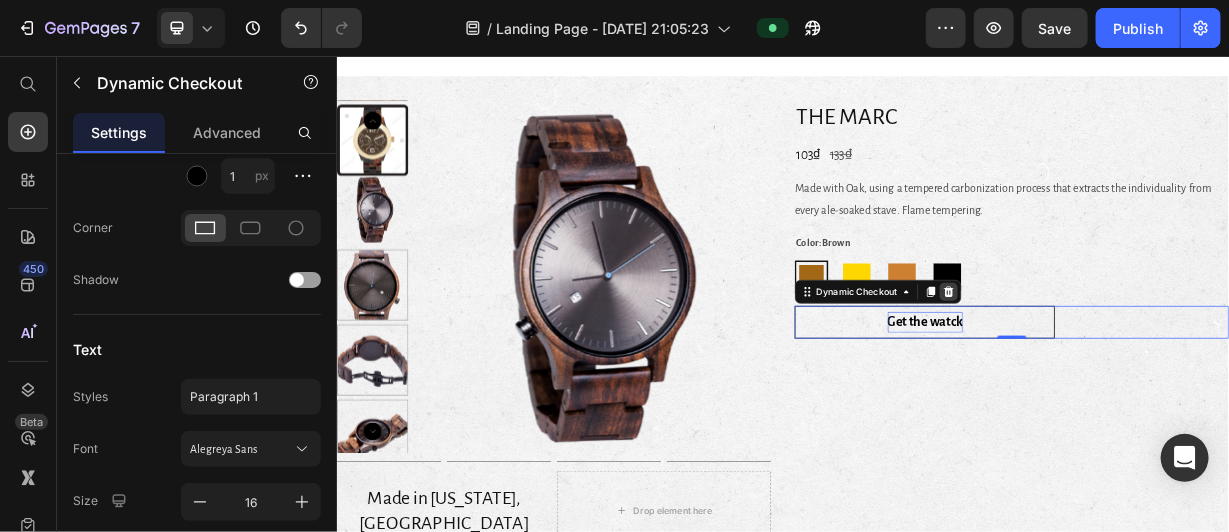 click 